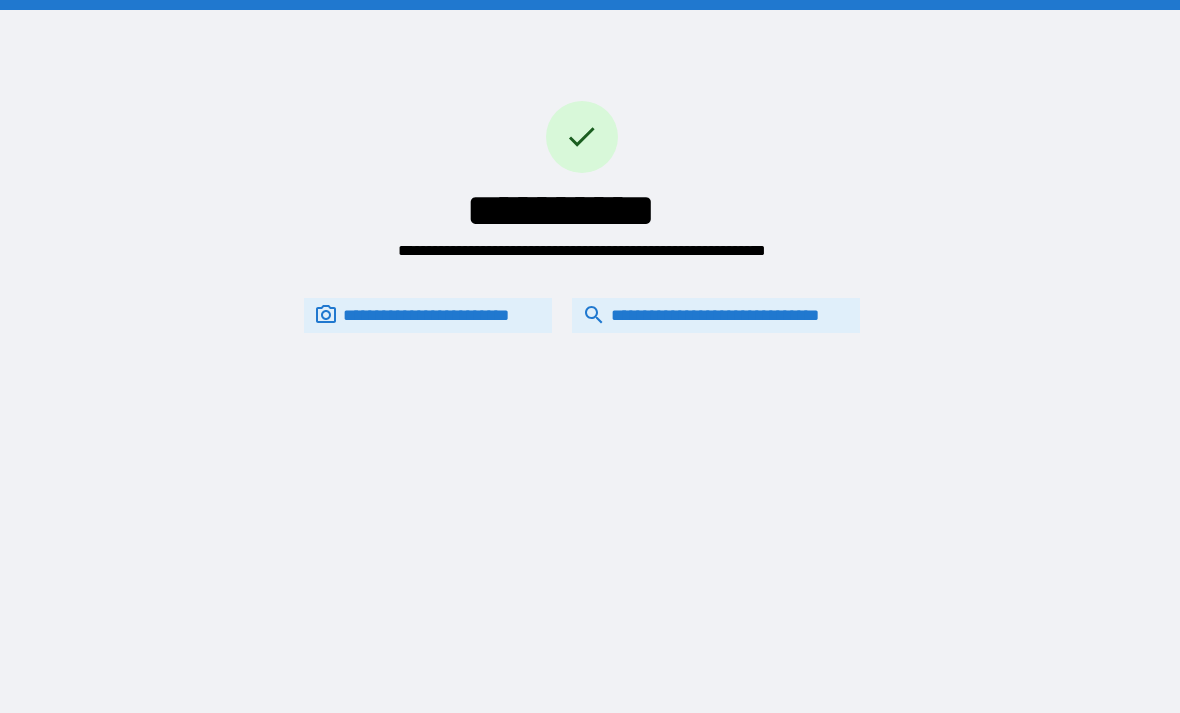 scroll, scrollTop: 64, scrollLeft: 0, axis: vertical 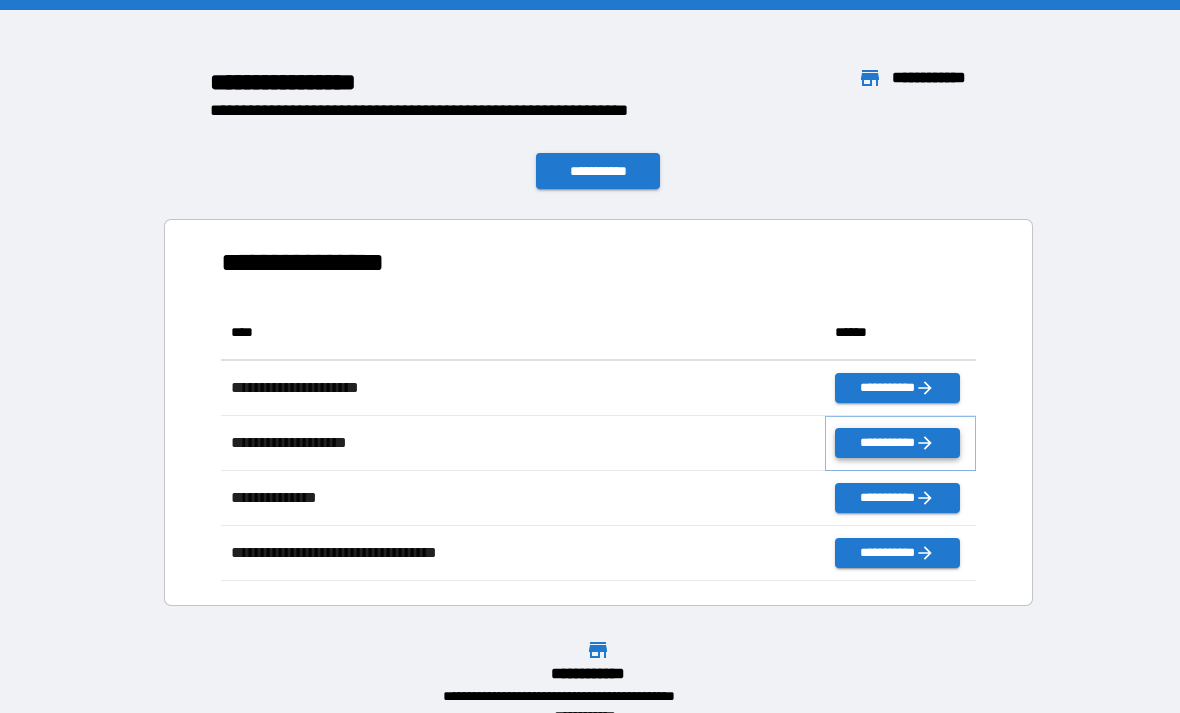 click on "**********" at bounding box center (897, 443) 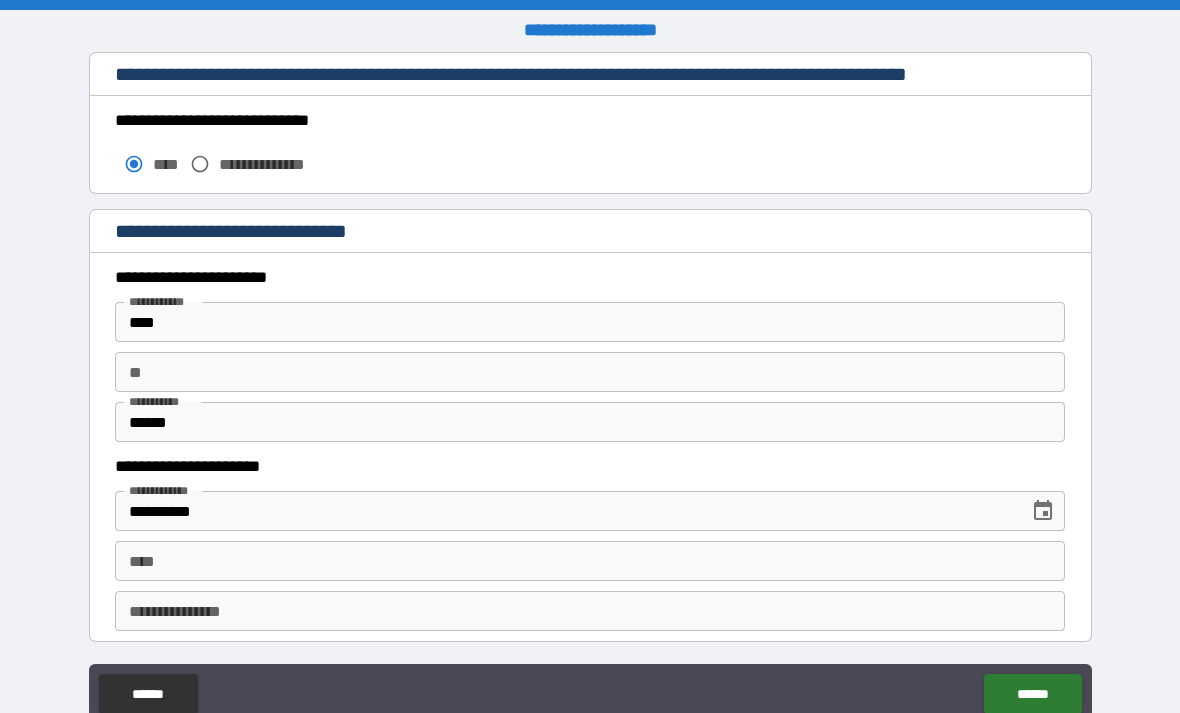 scroll, scrollTop: 1729, scrollLeft: 0, axis: vertical 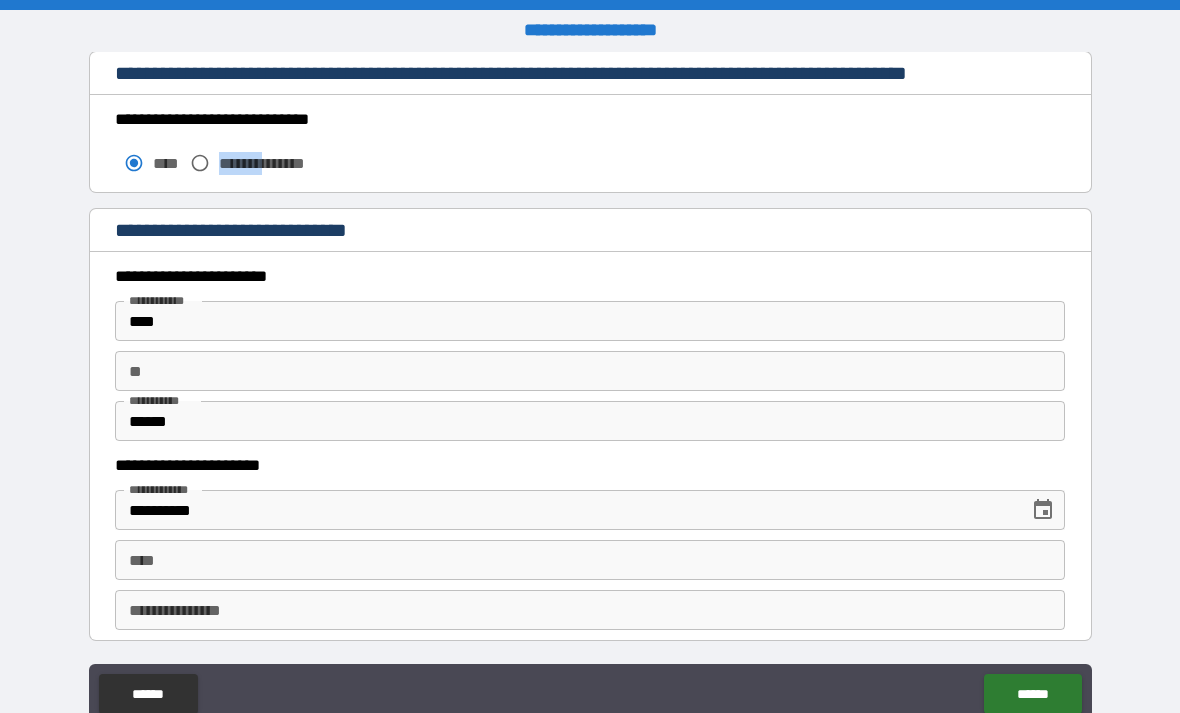 click on "****" at bounding box center (590, 321) 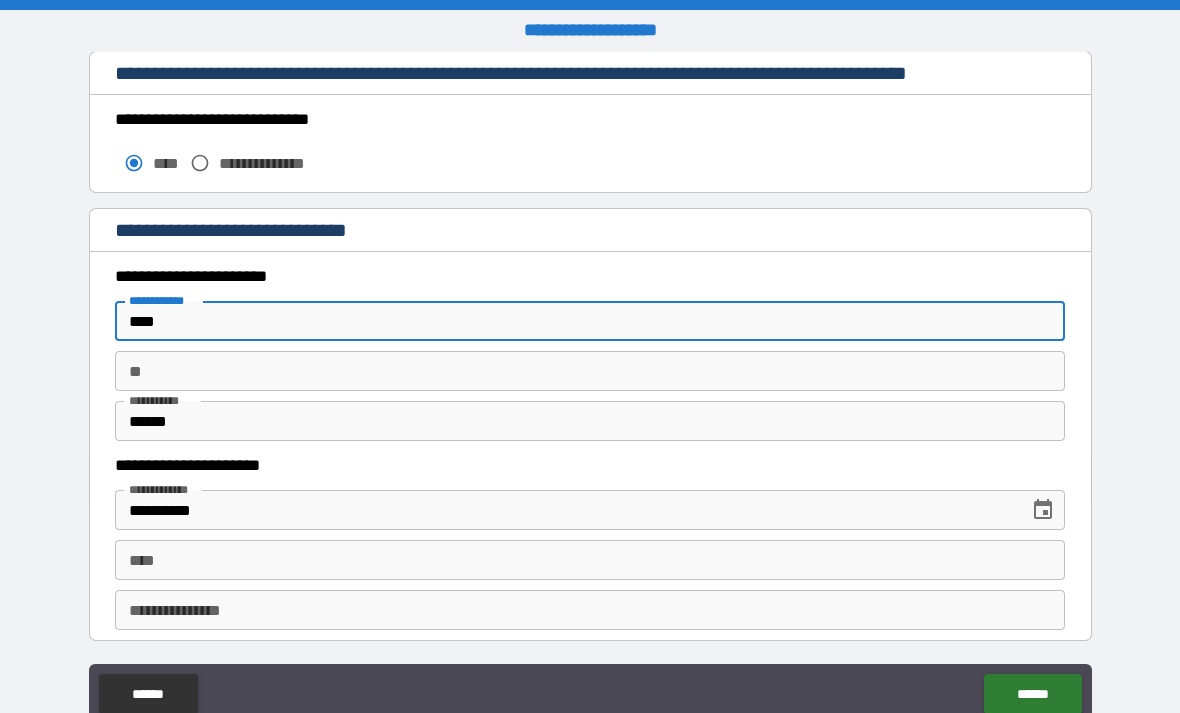 click on "**" at bounding box center [590, 371] 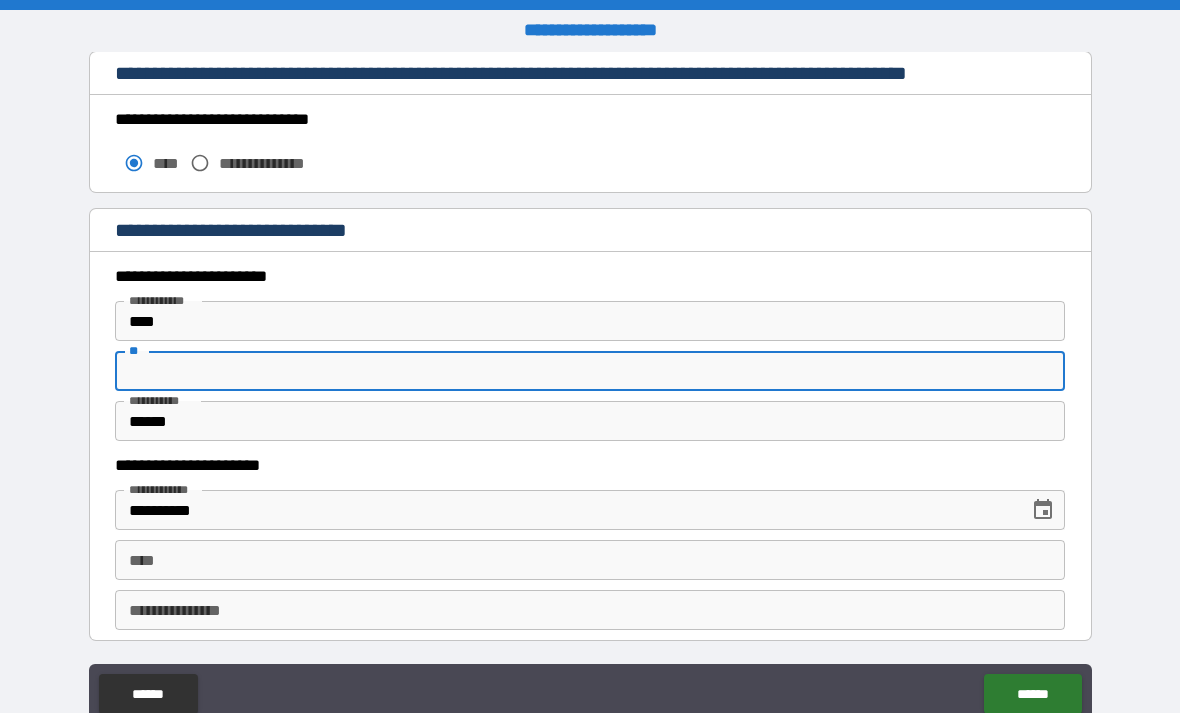 click on "******" at bounding box center [590, 421] 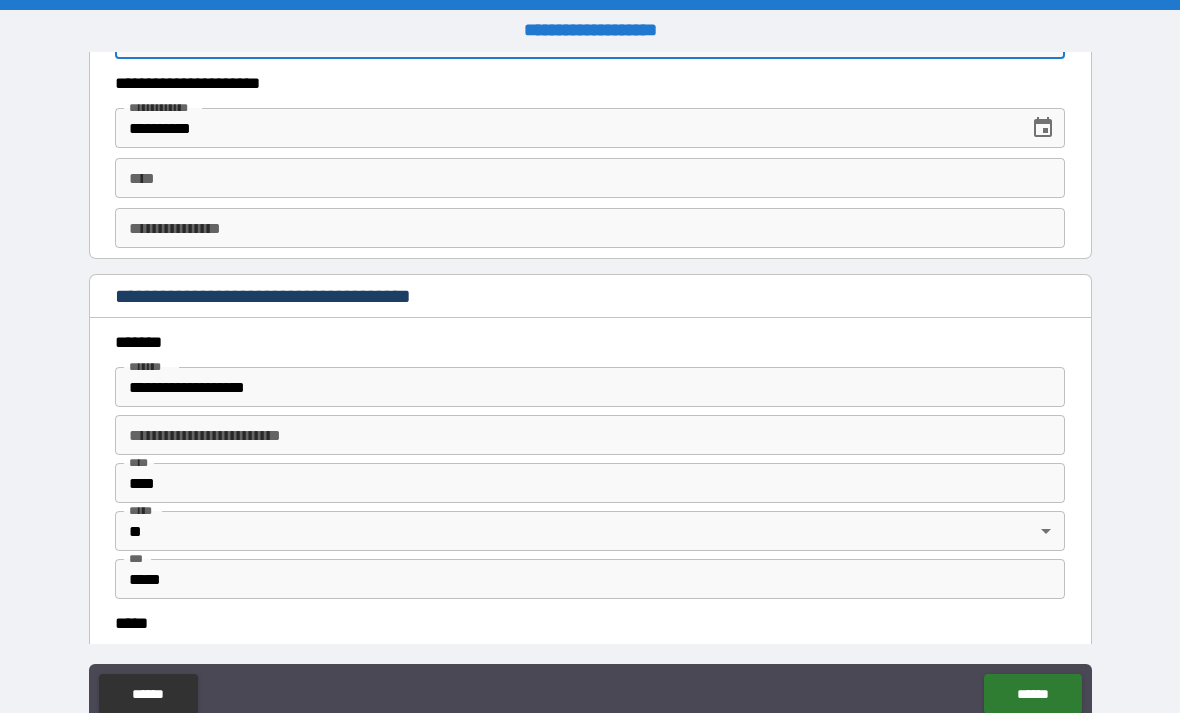 scroll, scrollTop: 2122, scrollLeft: 0, axis: vertical 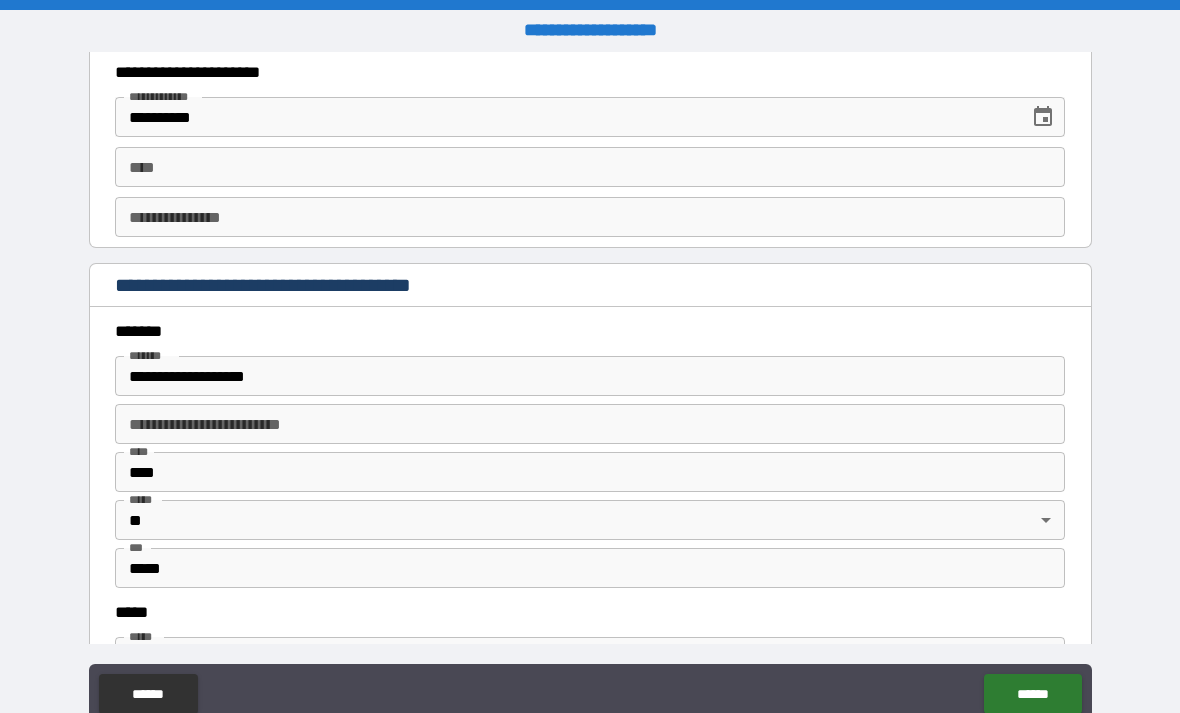 click on "****" at bounding box center [590, 472] 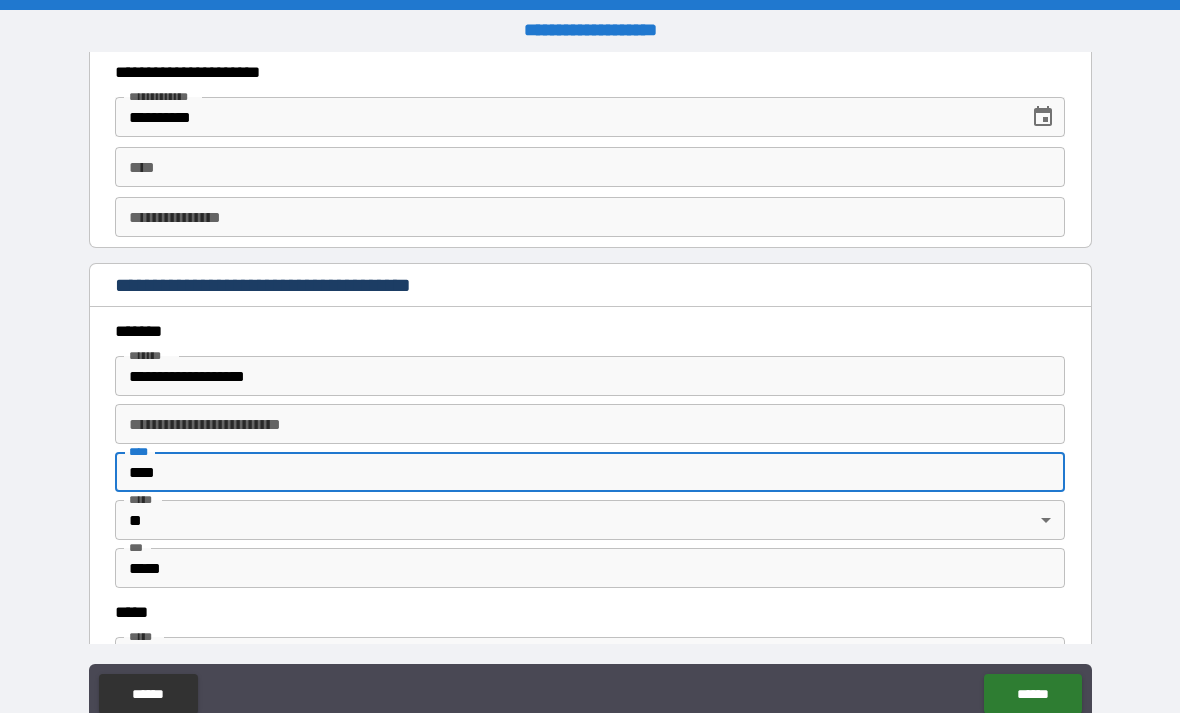 click on "**********" at bounding box center (590, 388) 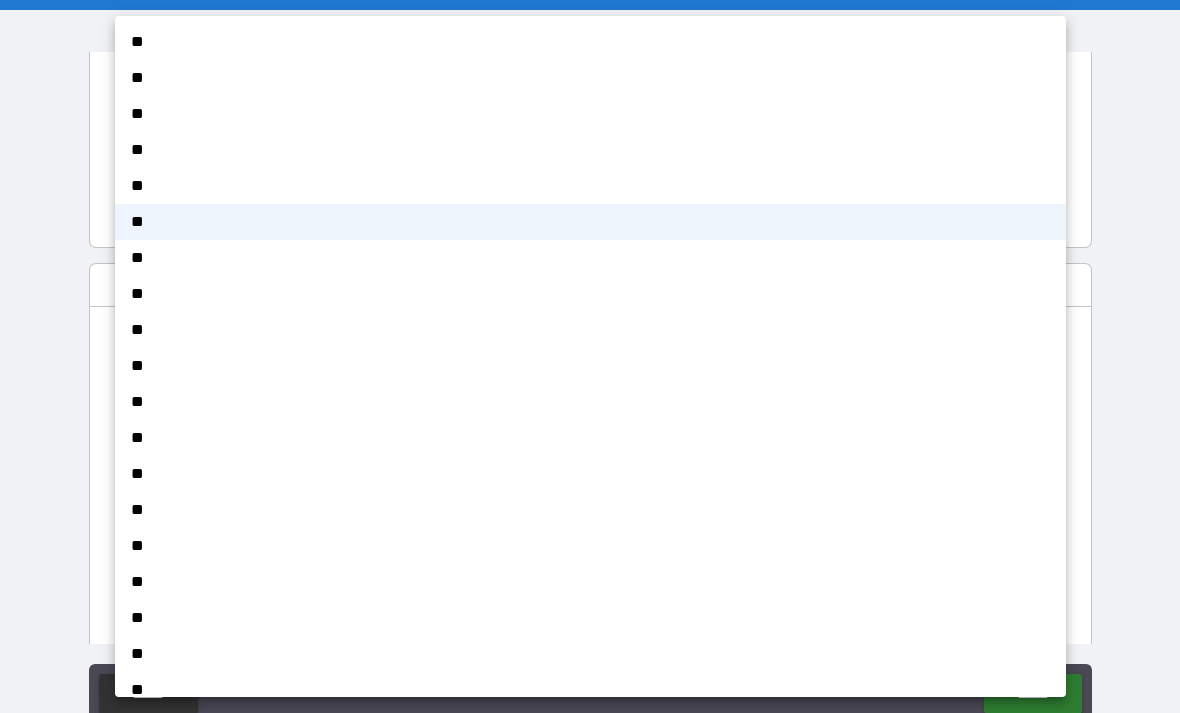scroll, scrollTop: 0, scrollLeft: 0, axis: both 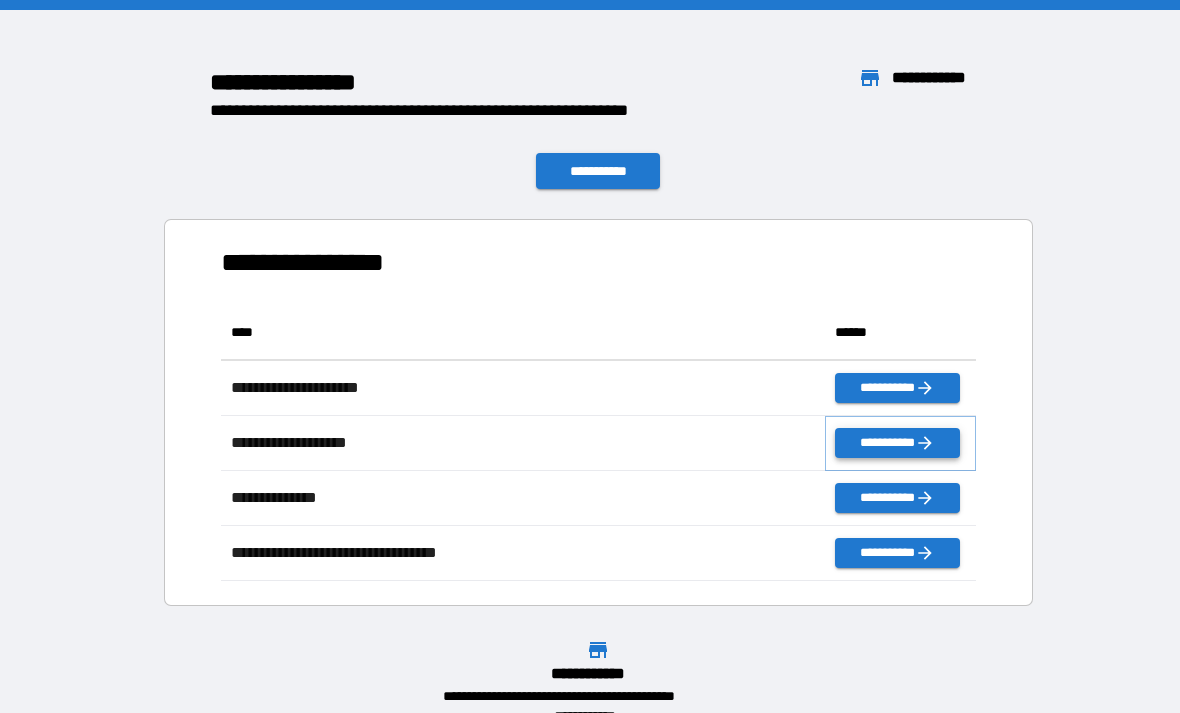 click on "**********" at bounding box center [897, 443] 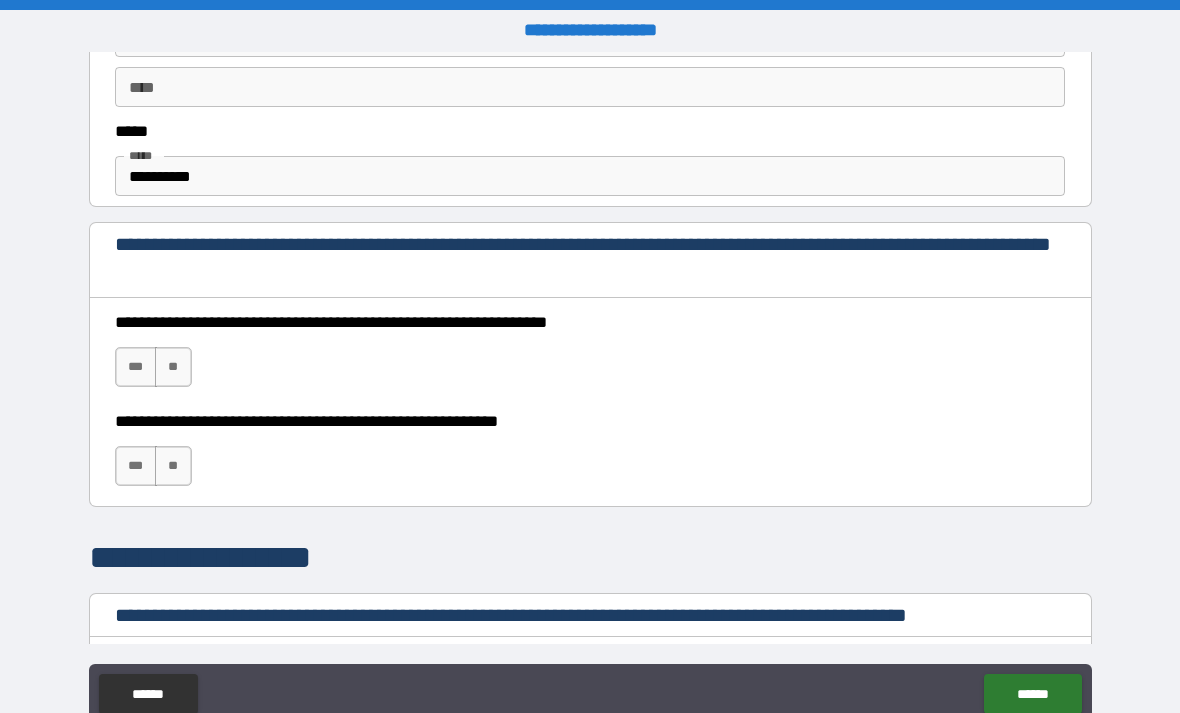 scroll, scrollTop: 1228, scrollLeft: 0, axis: vertical 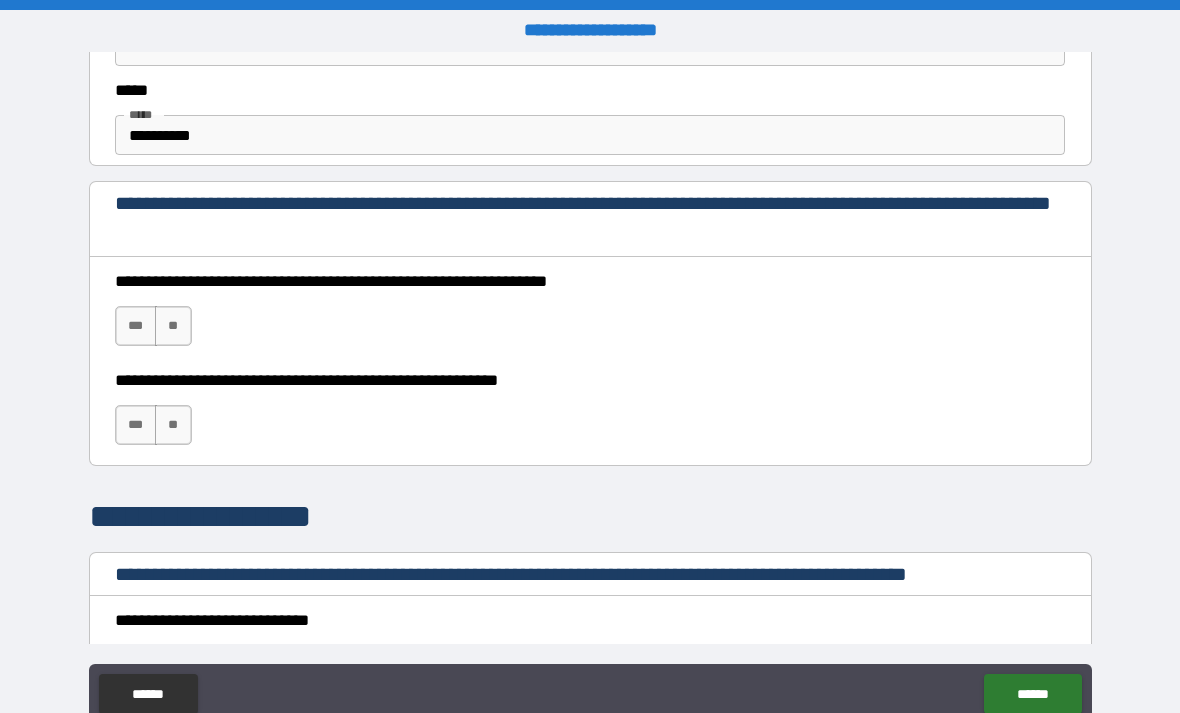 click on "**********" at bounding box center (590, 311) 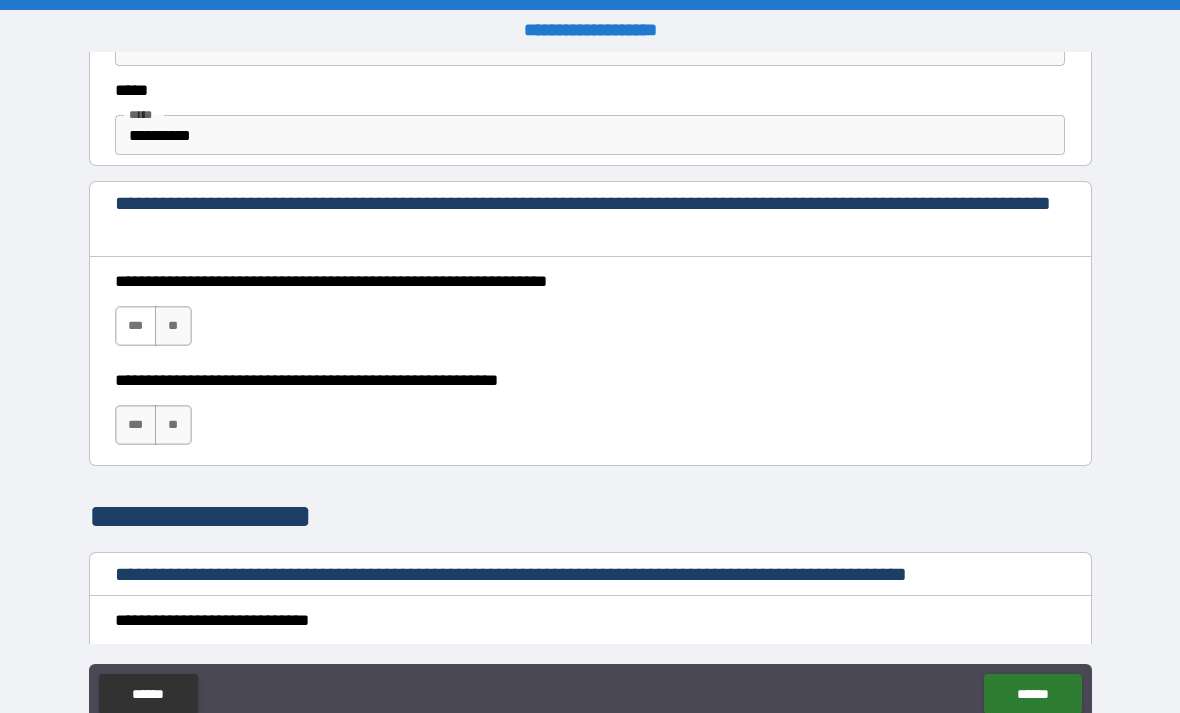 click on "***" at bounding box center [136, 326] 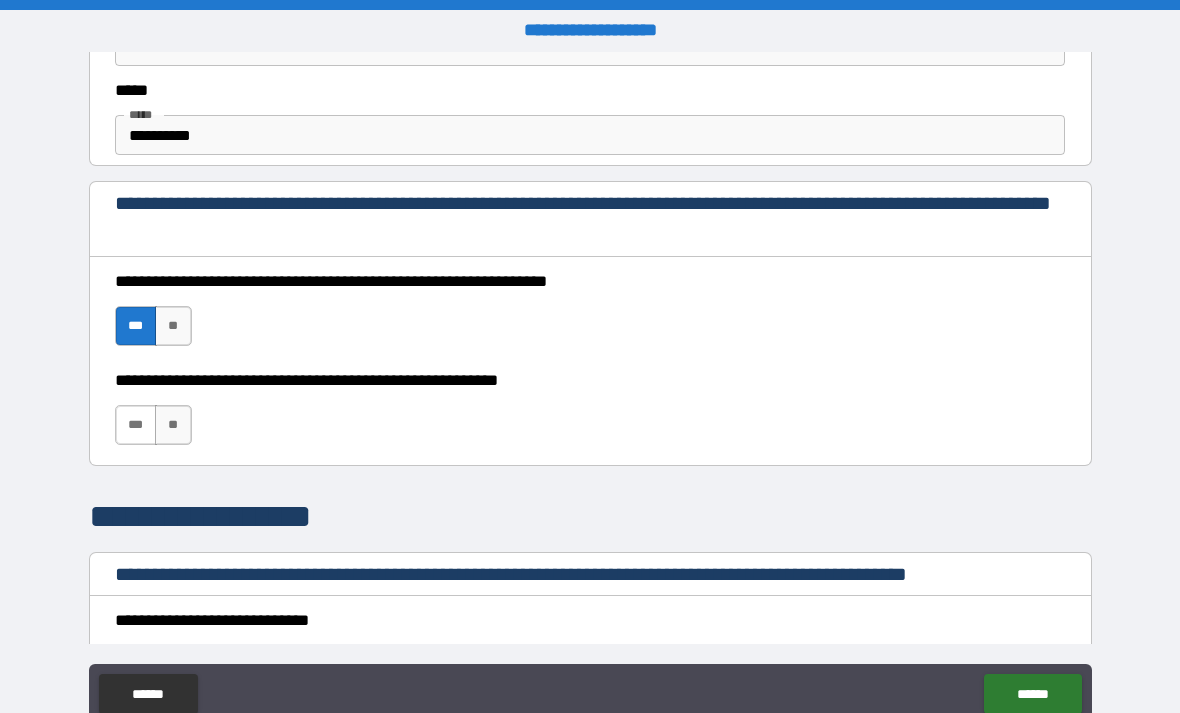 click on "***" at bounding box center [136, 425] 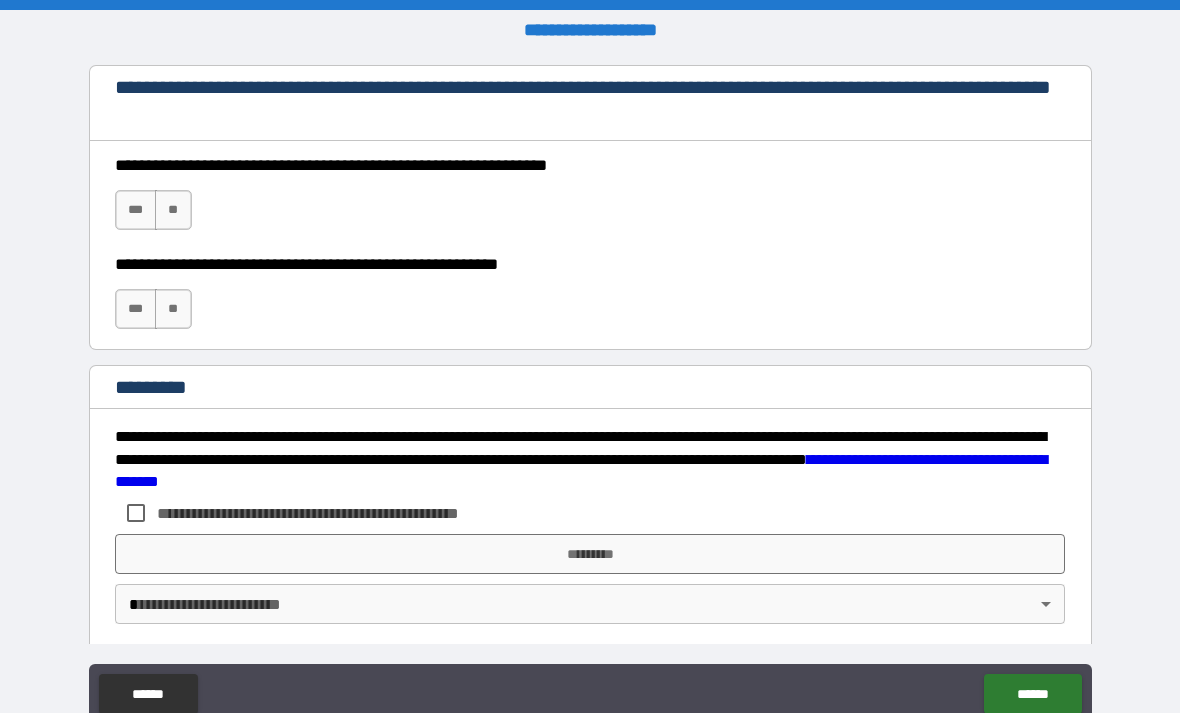 scroll, scrollTop: 2954, scrollLeft: 0, axis: vertical 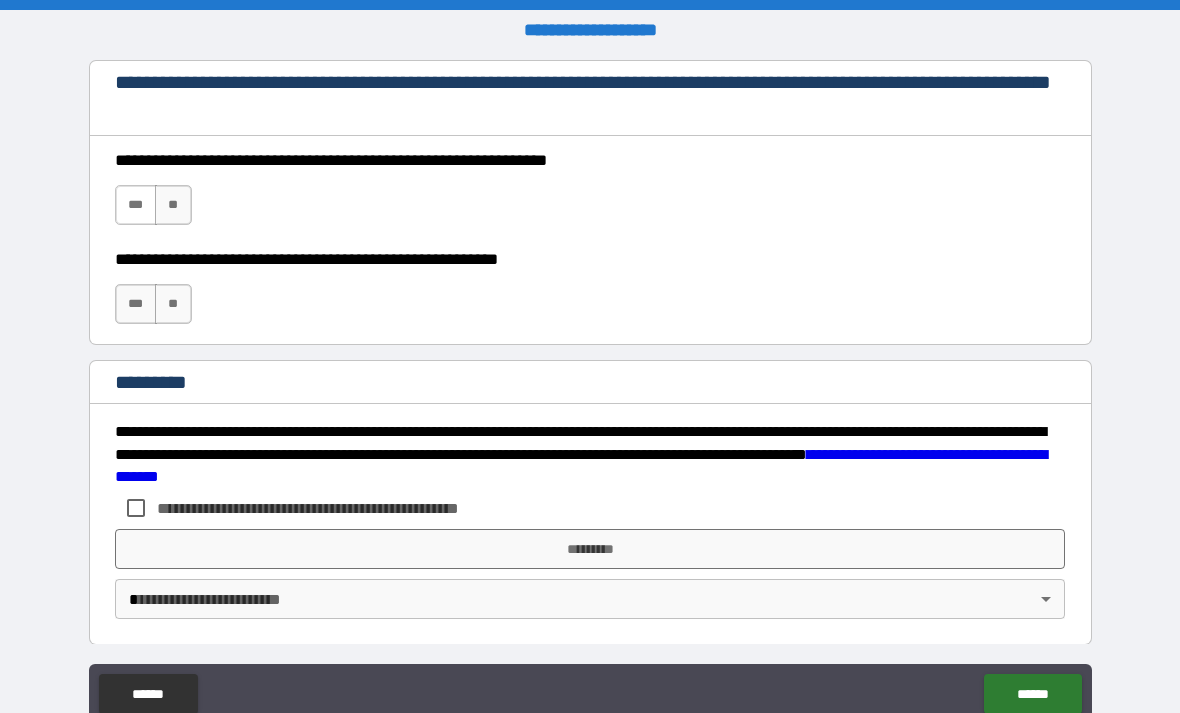 click on "***" at bounding box center (136, 205) 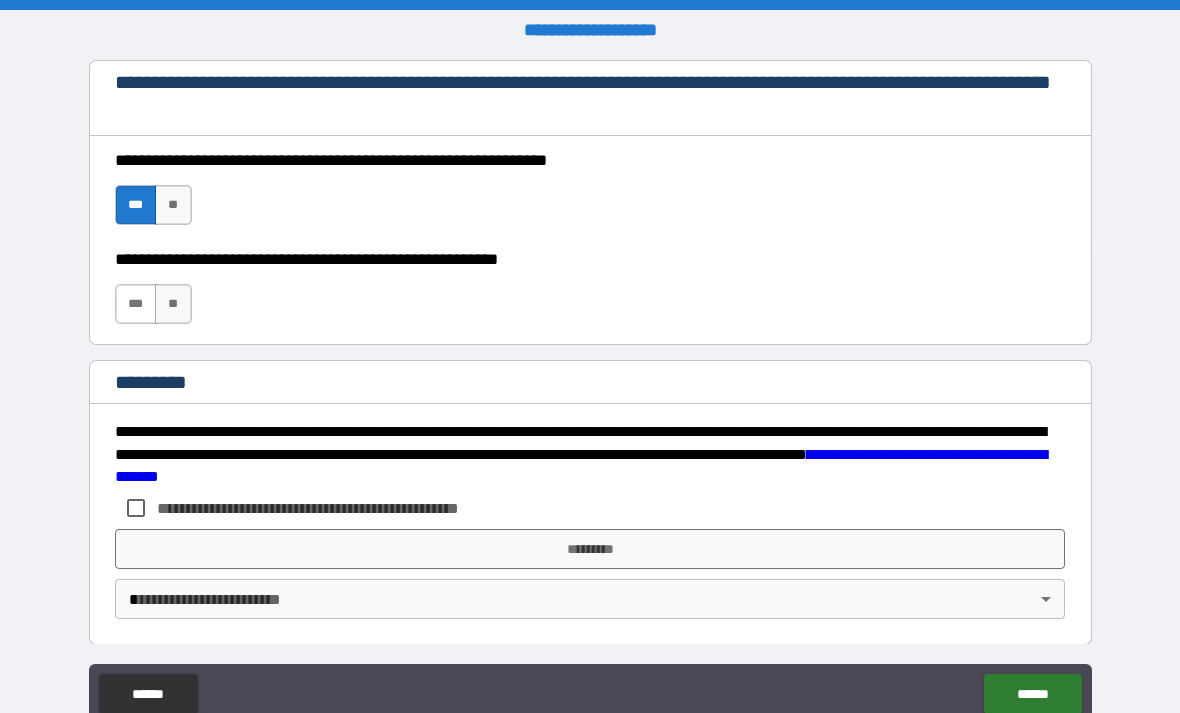 click on "***" at bounding box center [136, 304] 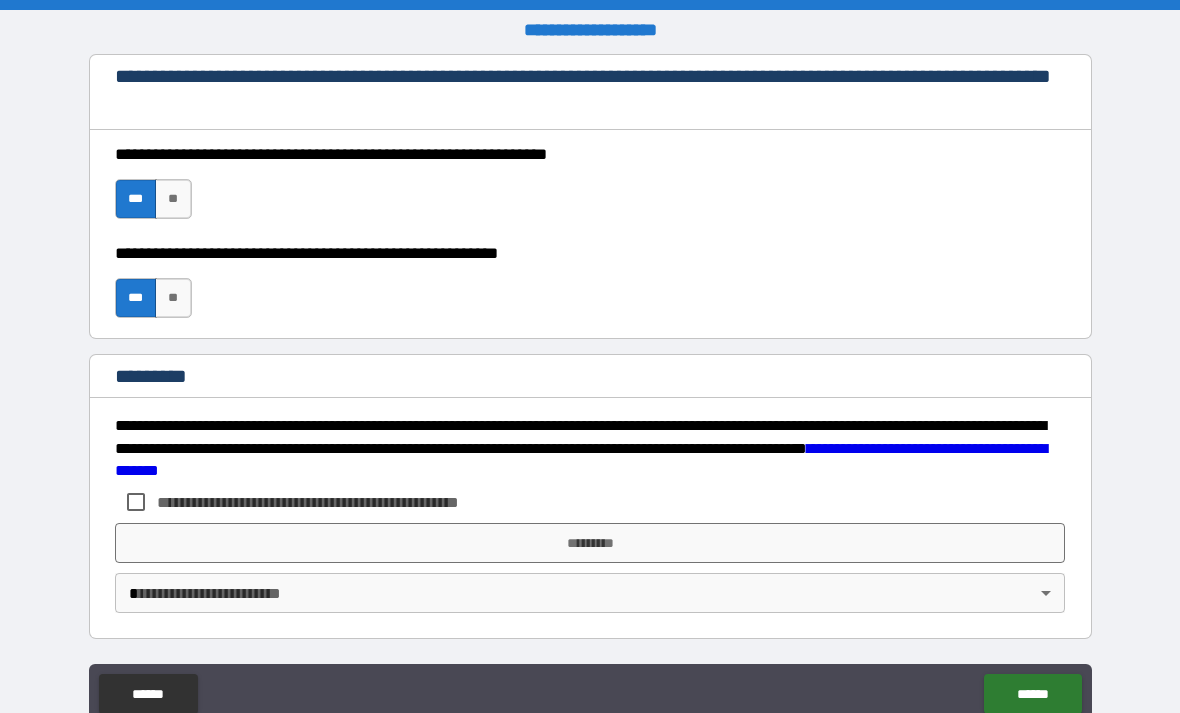 scroll, scrollTop: 2960, scrollLeft: 0, axis: vertical 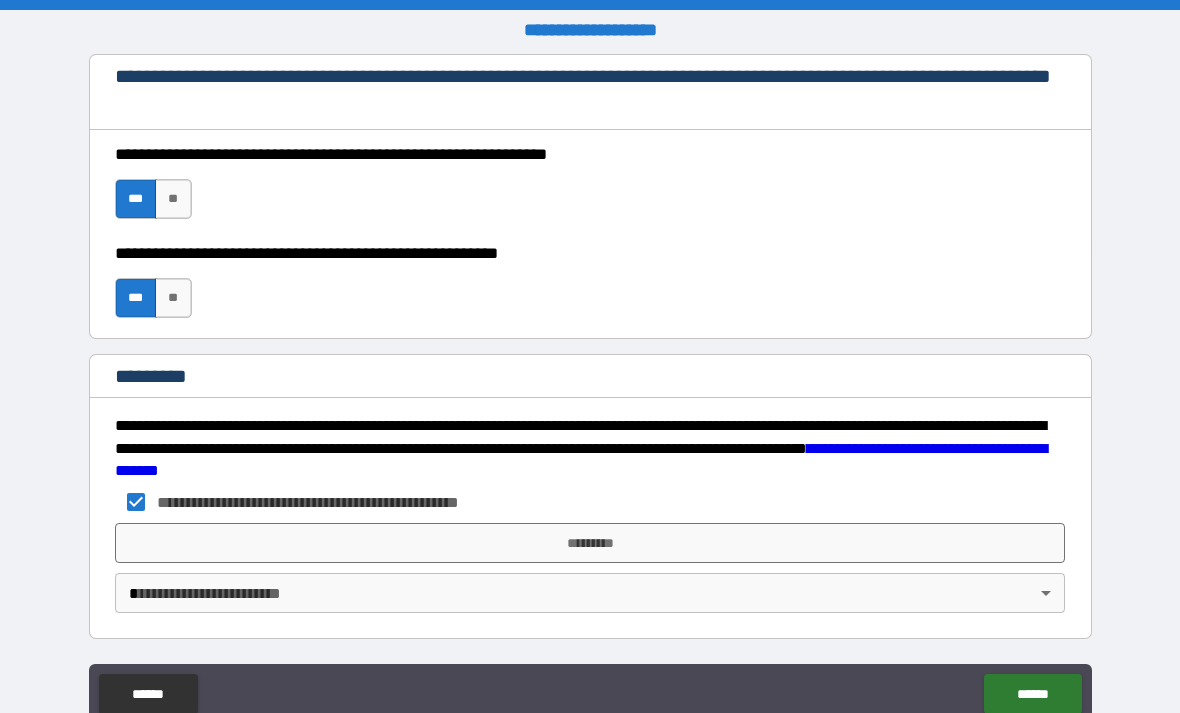 click on "**********" at bounding box center [590, 388] 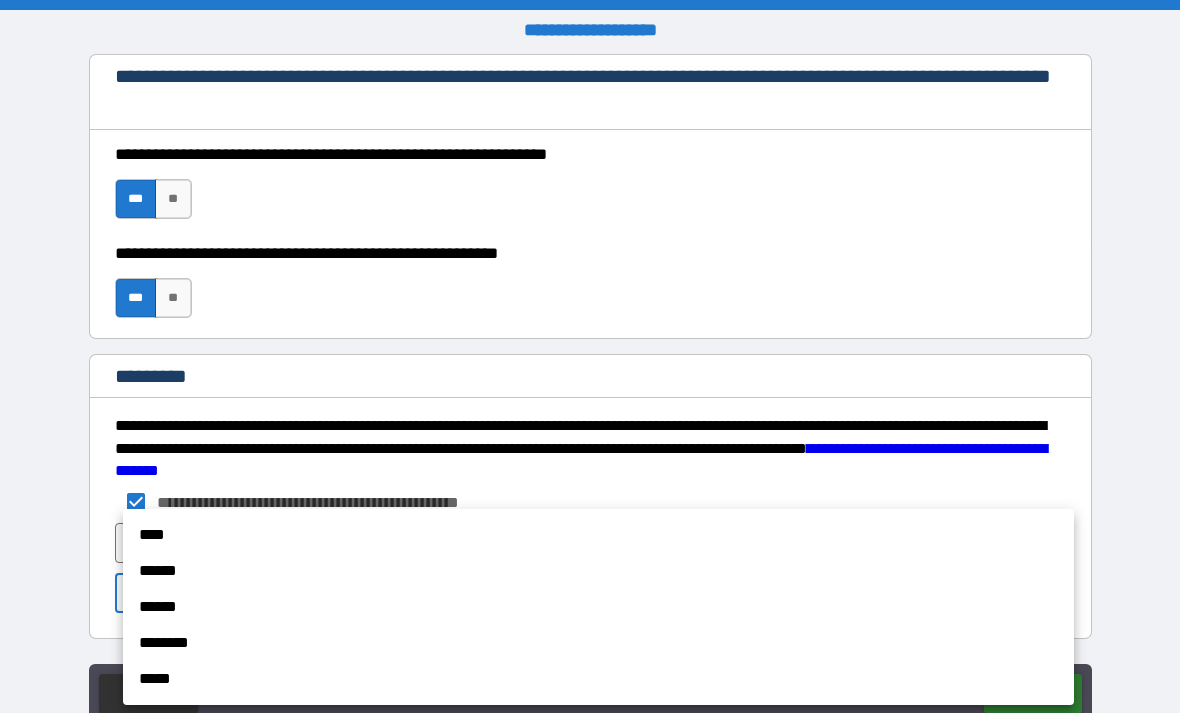 click on "****" at bounding box center [598, 535] 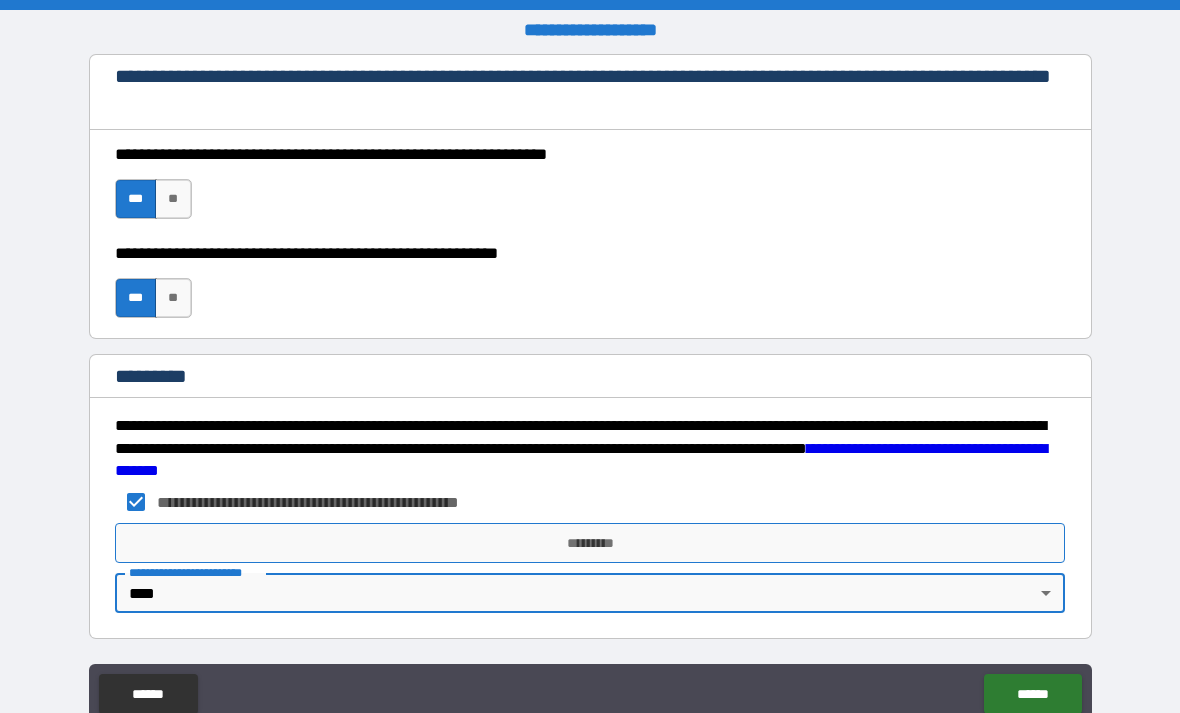 click on "*********" at bounding box center (590, 543) 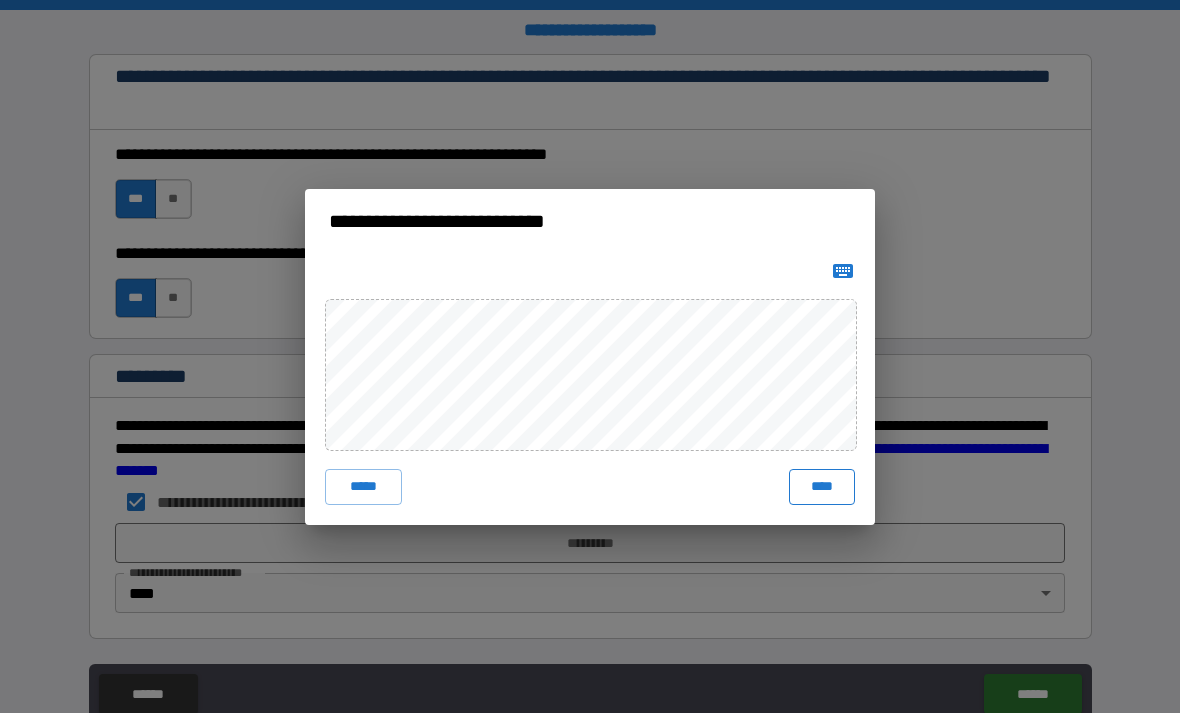 click on "****" at bounding box center (822, 487) 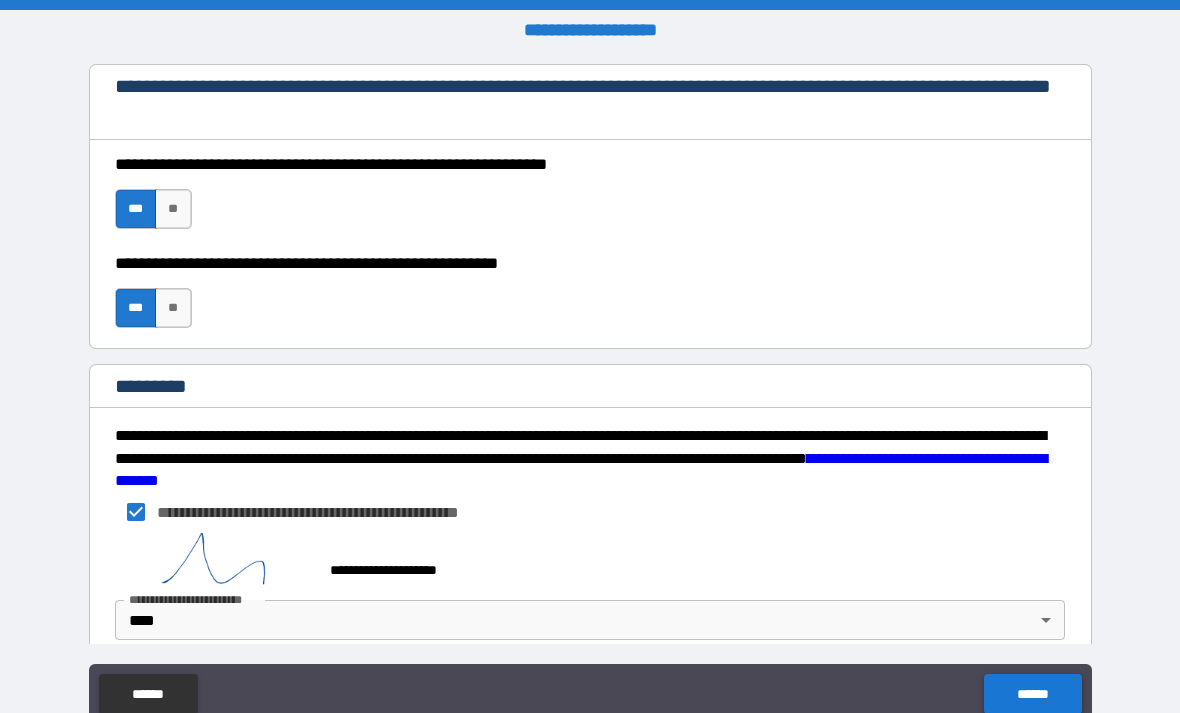 click on "******" at bounding box center (1032, 694) 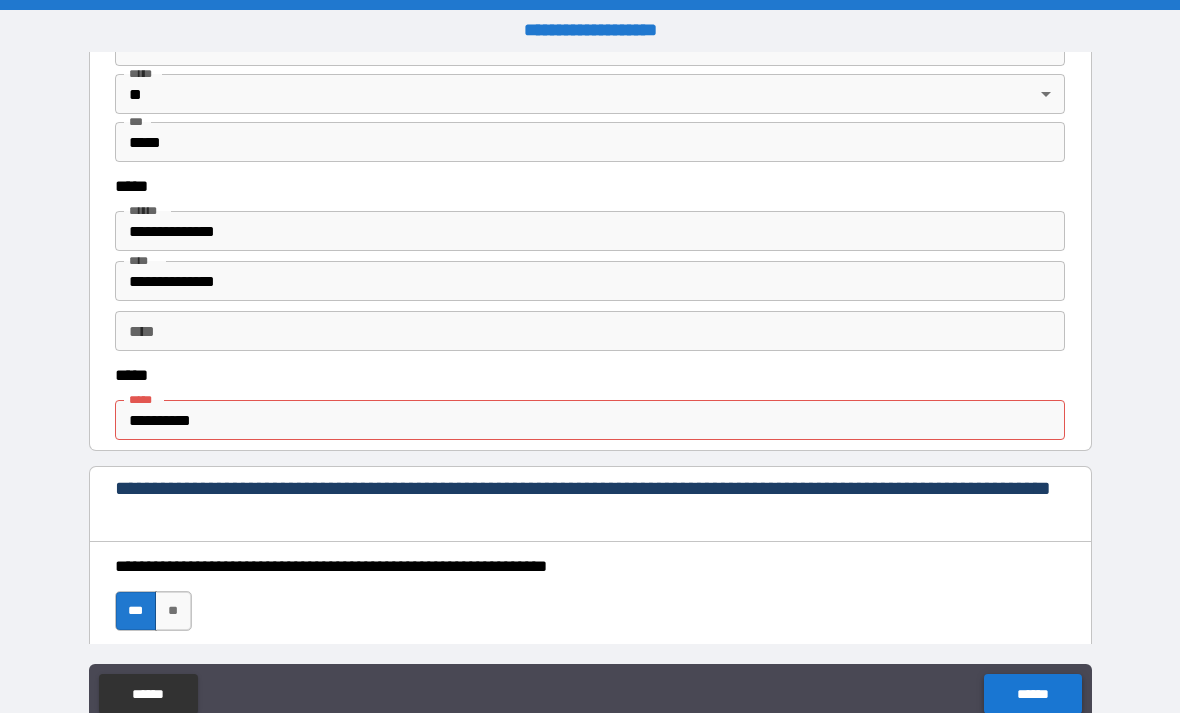 scroll, scrollTop: 876, scrollLeft: 0, axis: vertical 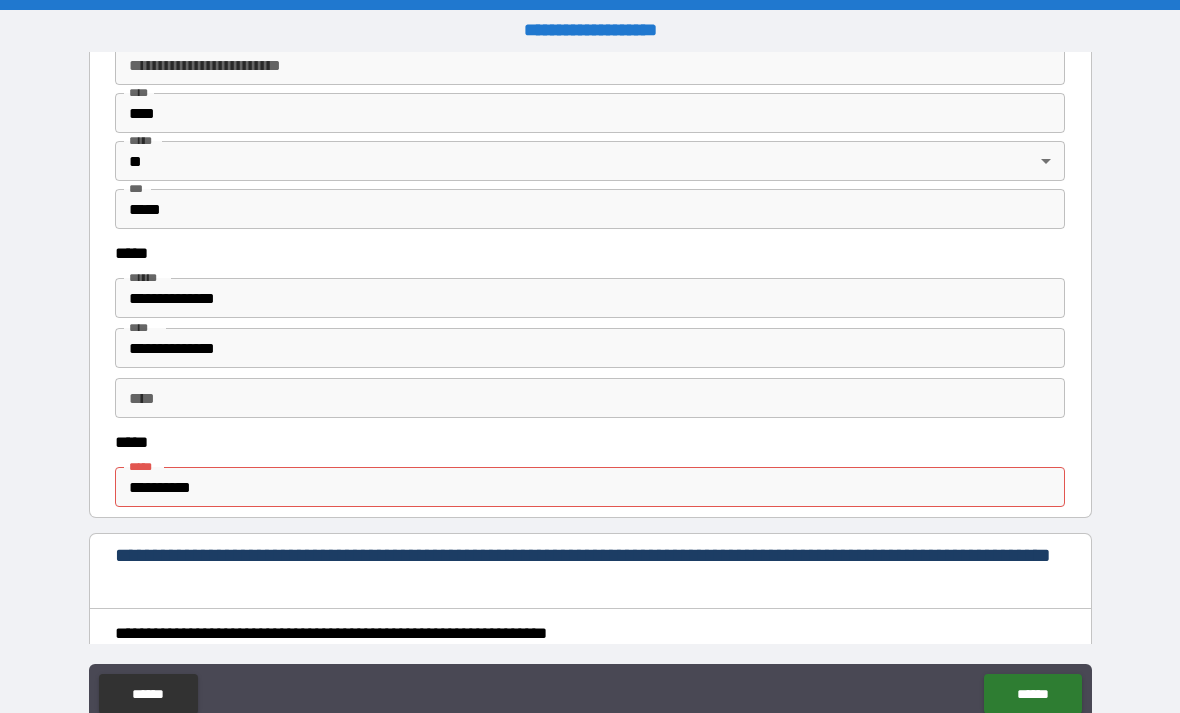 click on "**********" at bounding box center (590, 487) 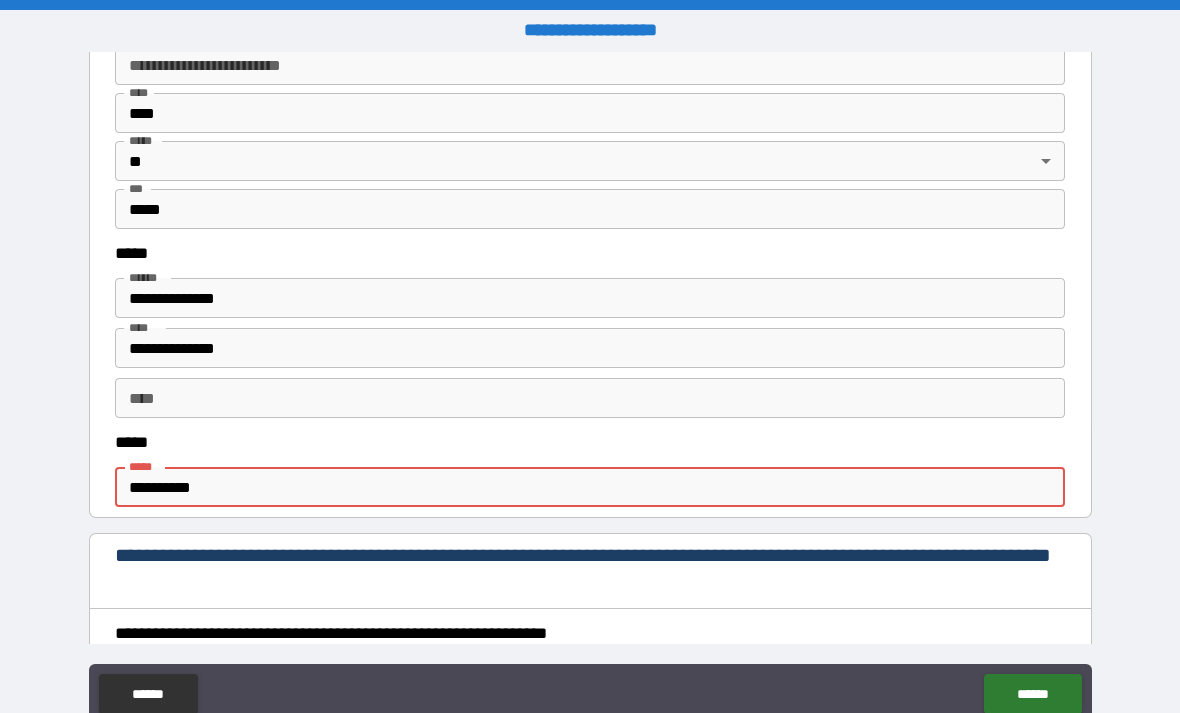 click on "**********" at bounding box center [590, 487] 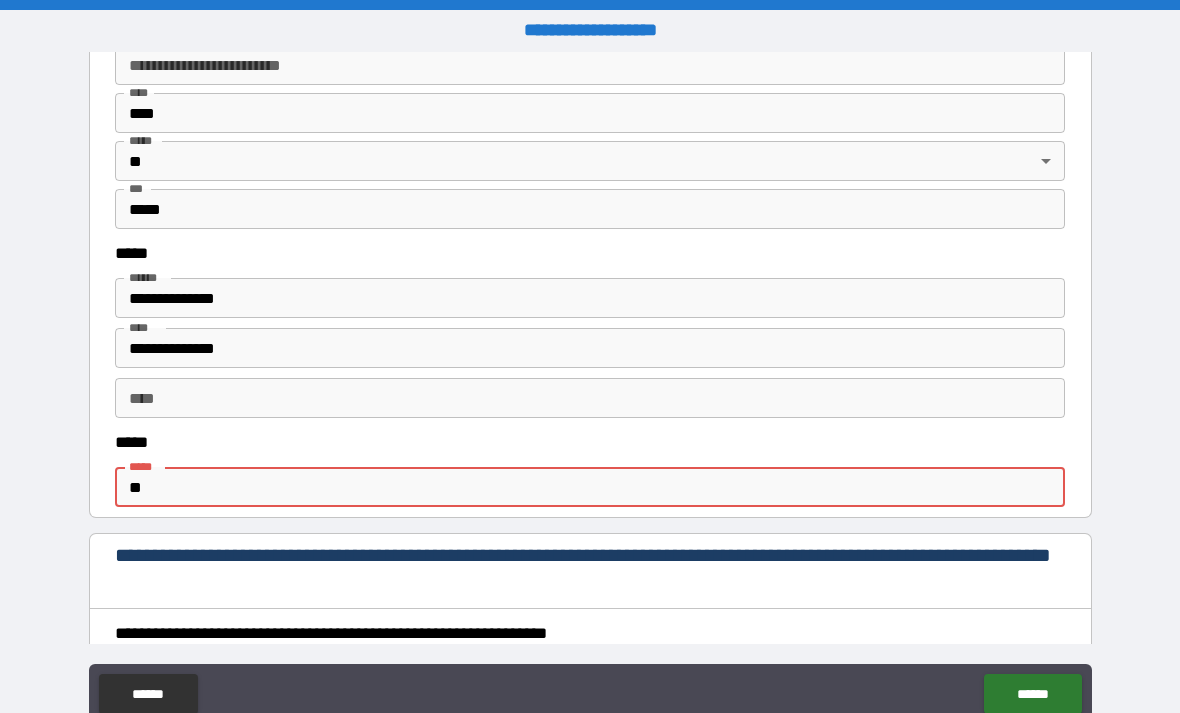 type on "*" 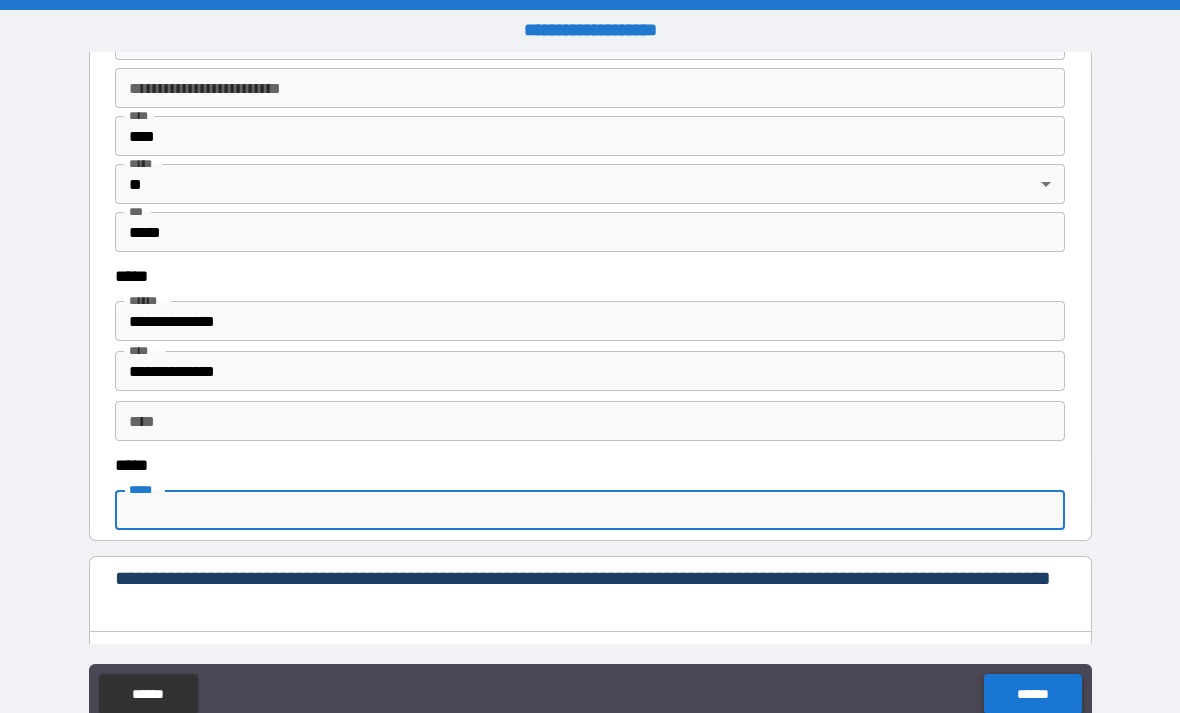 type 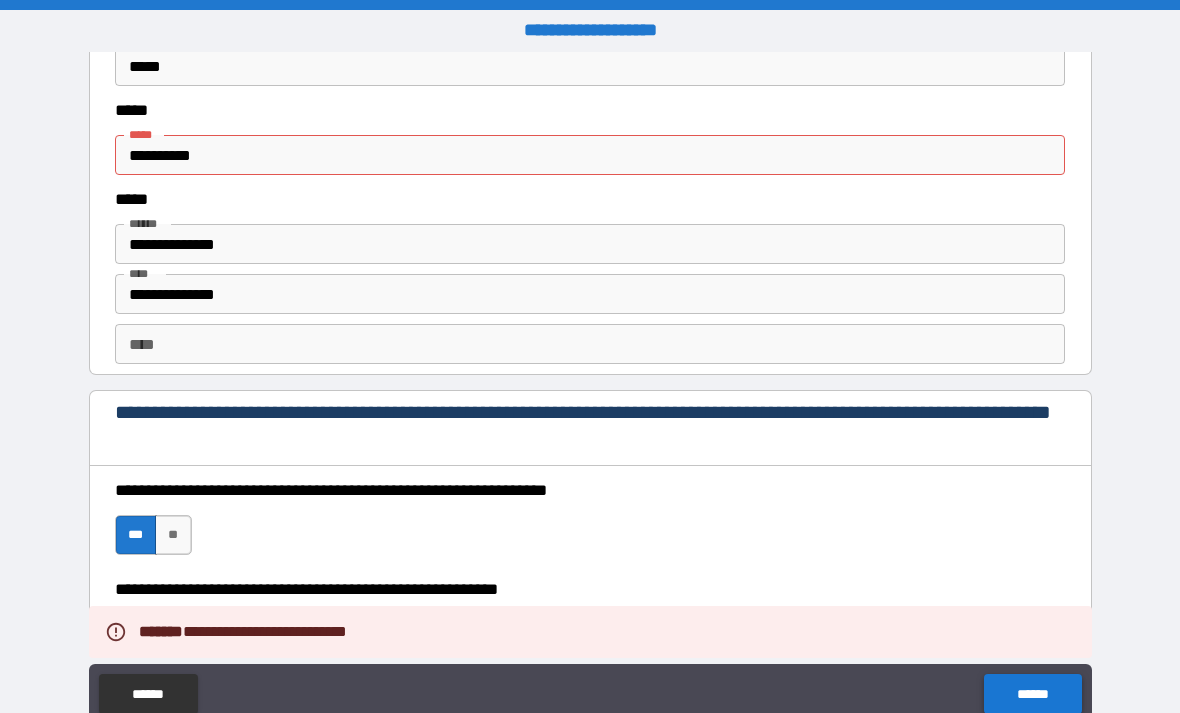 scroll, scrollTop: 2622, scrollLeft: 0, axis: vertical 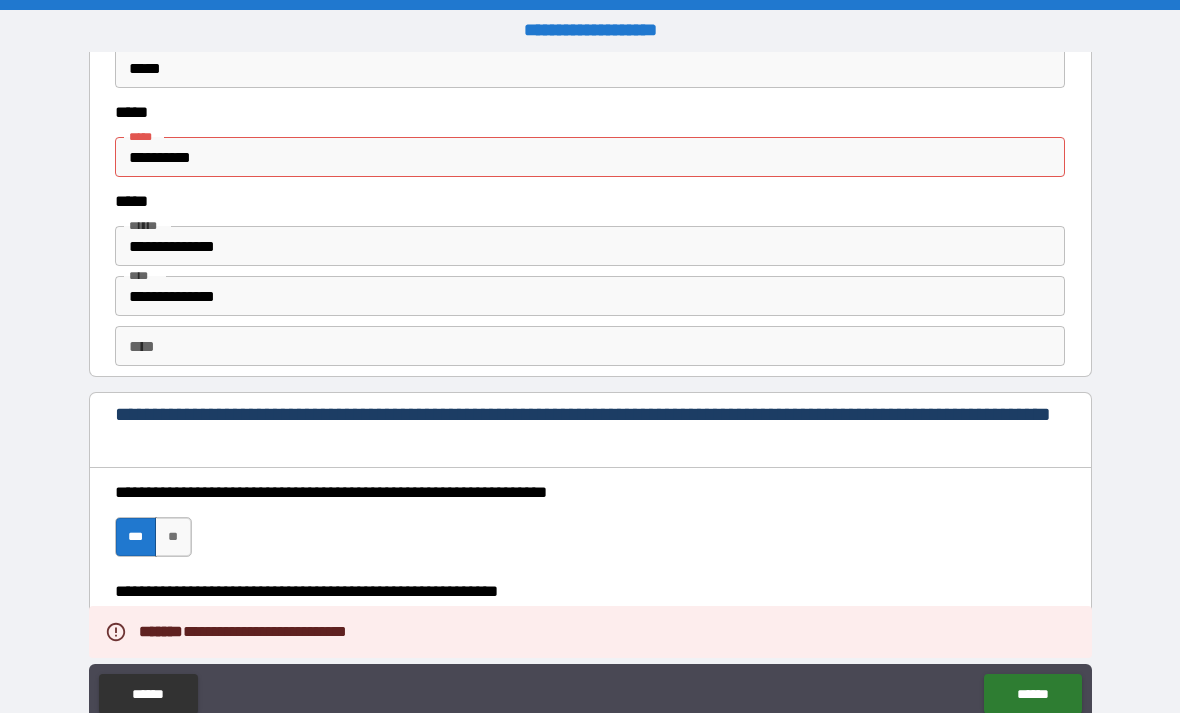 click on "*****" at bounding box center (590, 201) 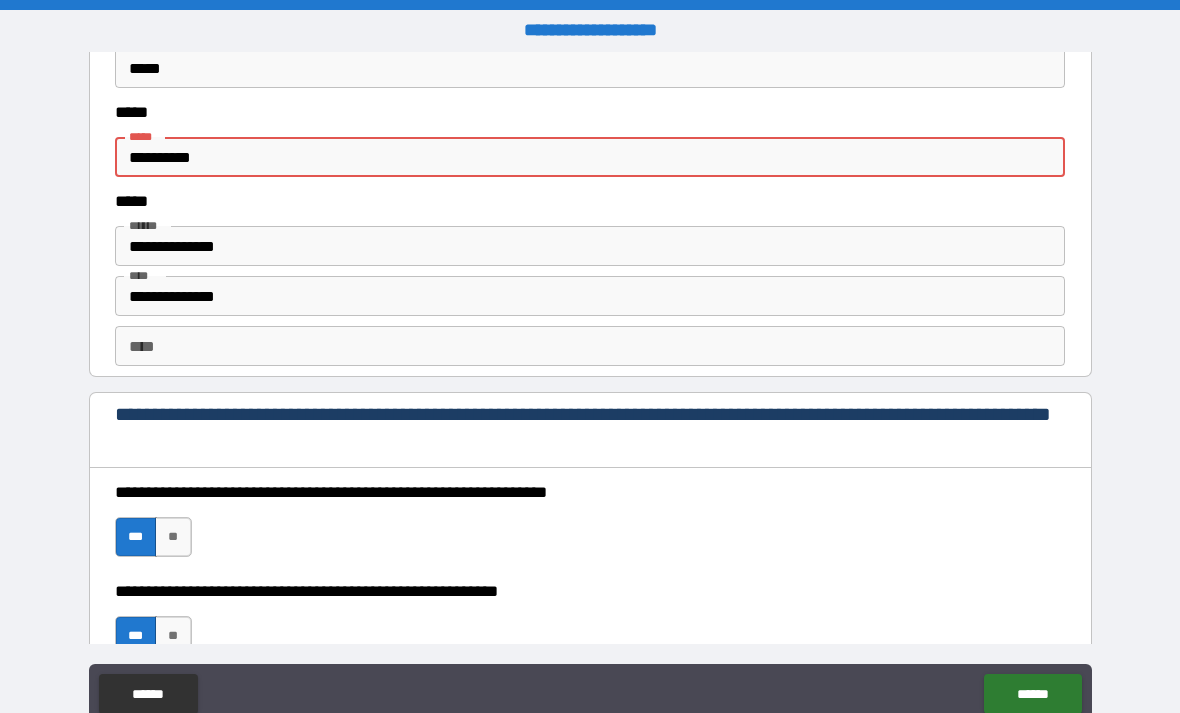 click on "**********" at bounding box center (590, 157) 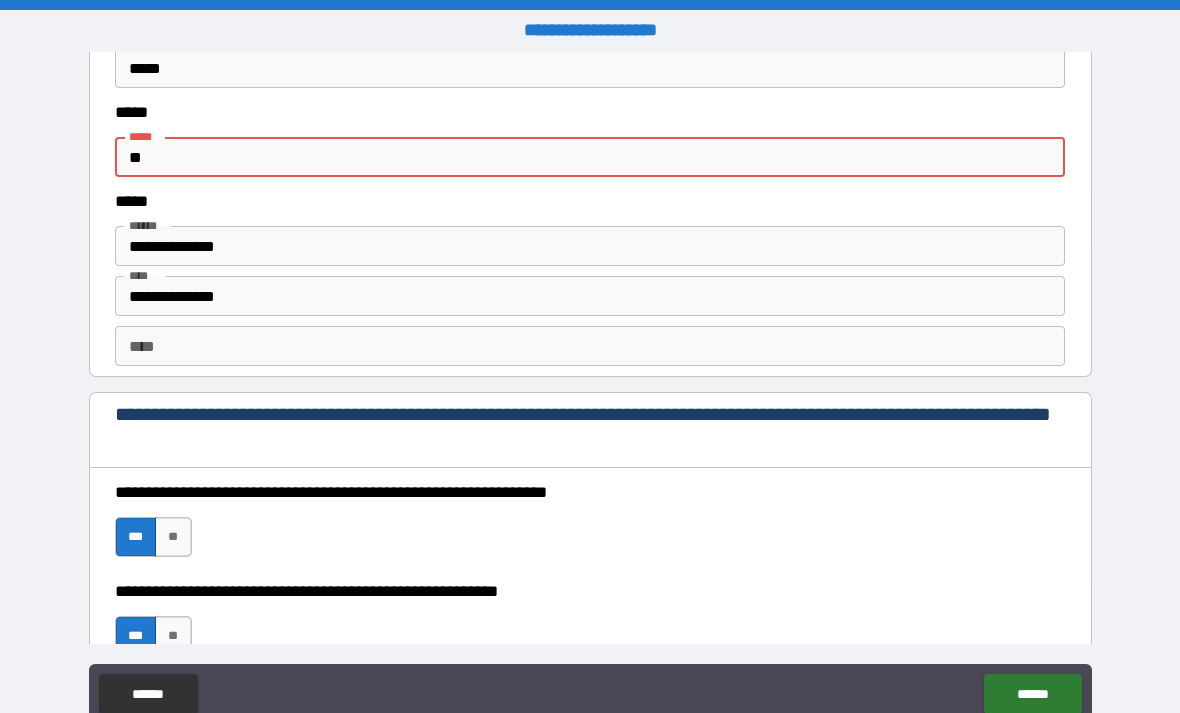 type on "*" 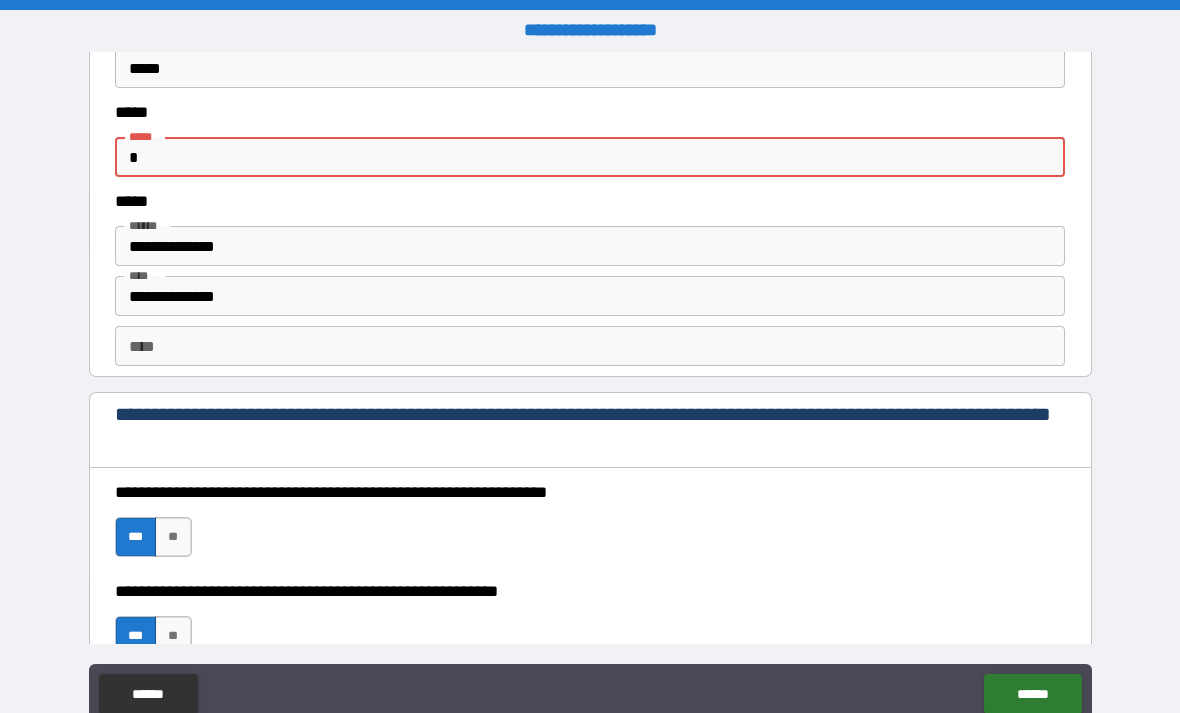 type 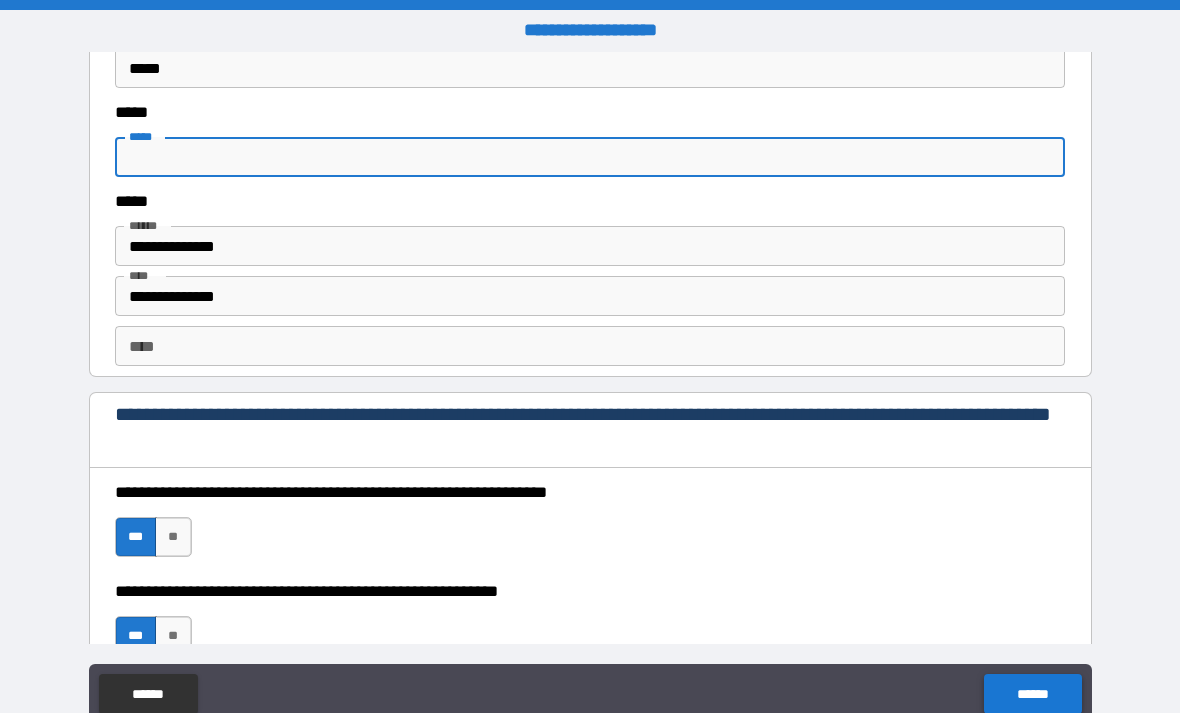 click on "******" at bounding box center [1032, 694] 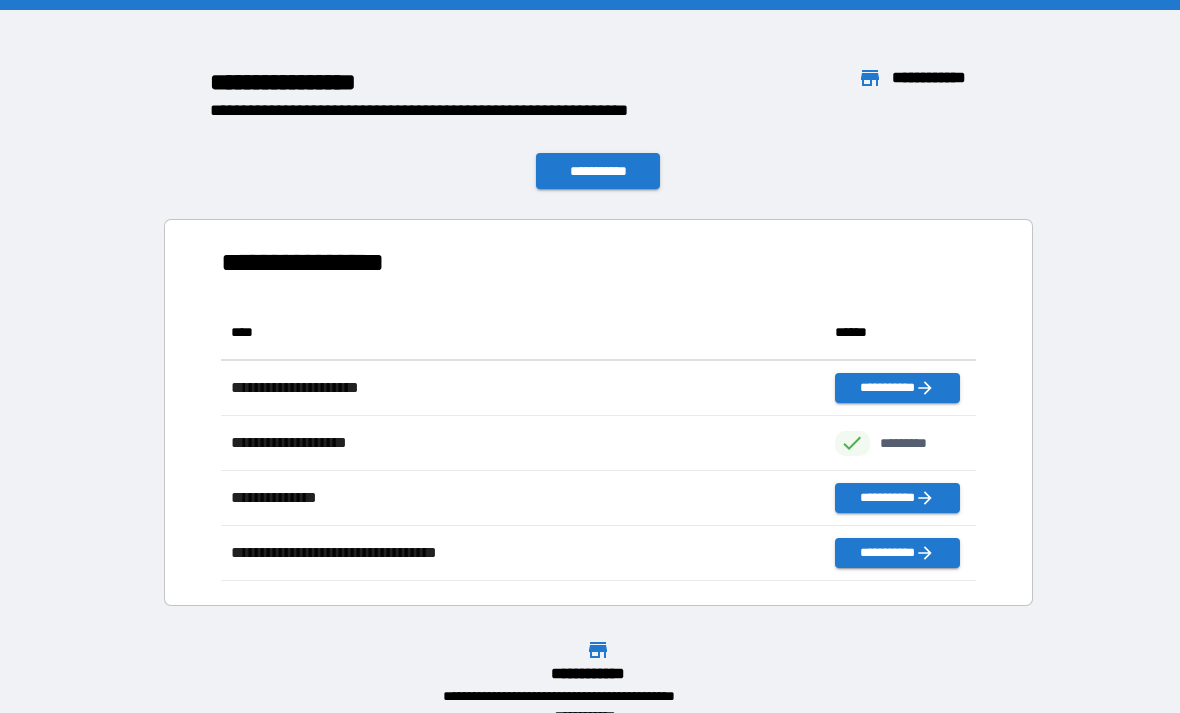 scroll, scrollTop: 1, scrollLeft: 1, axis: both 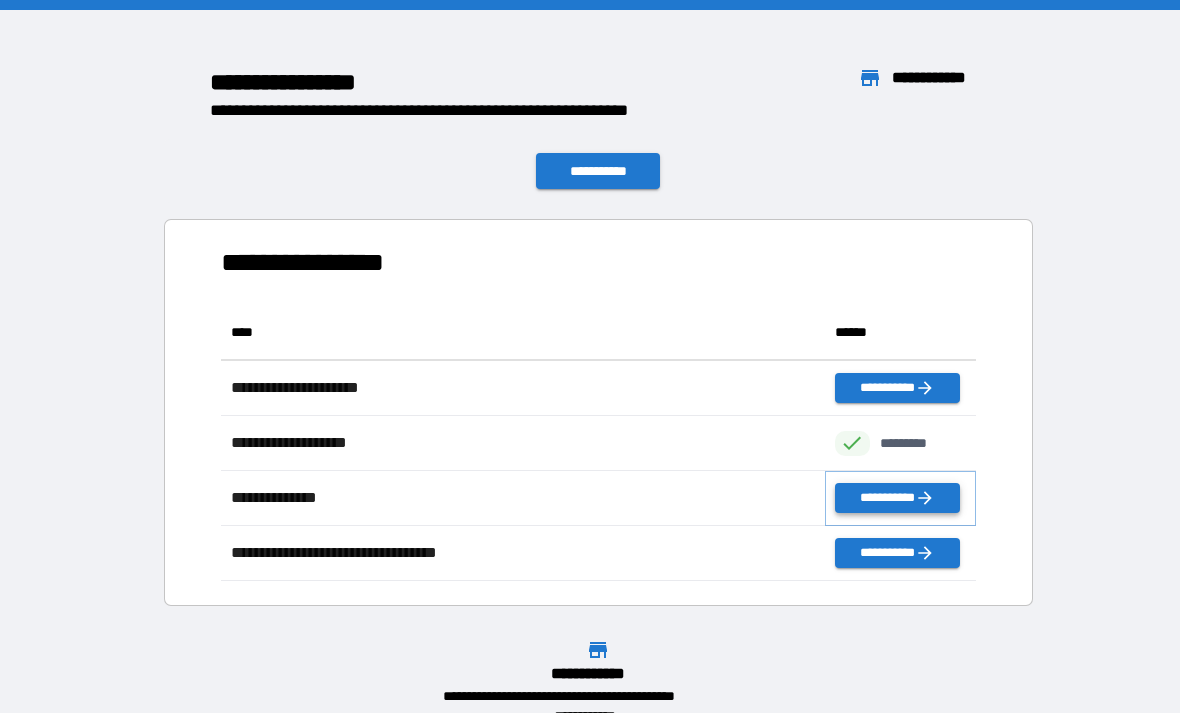 click on "**********" at bounding box center [897, 498] 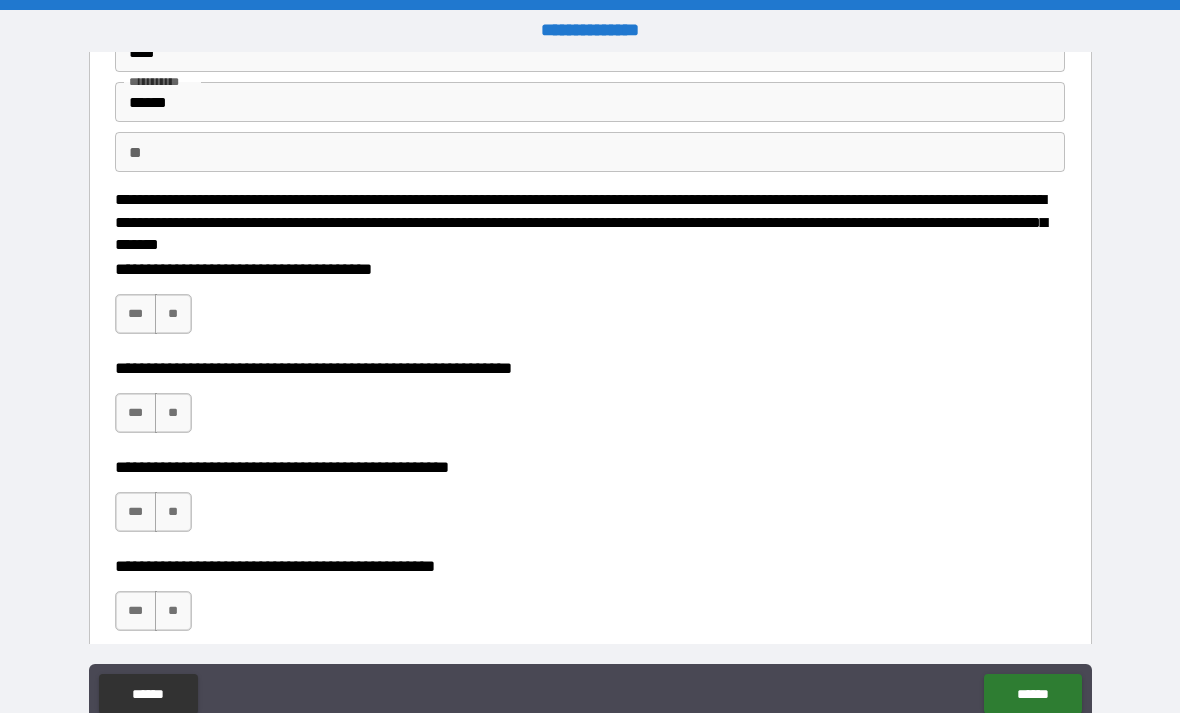 scroll, scrollTop: 114, scrollLeft: 0, axis: vertical 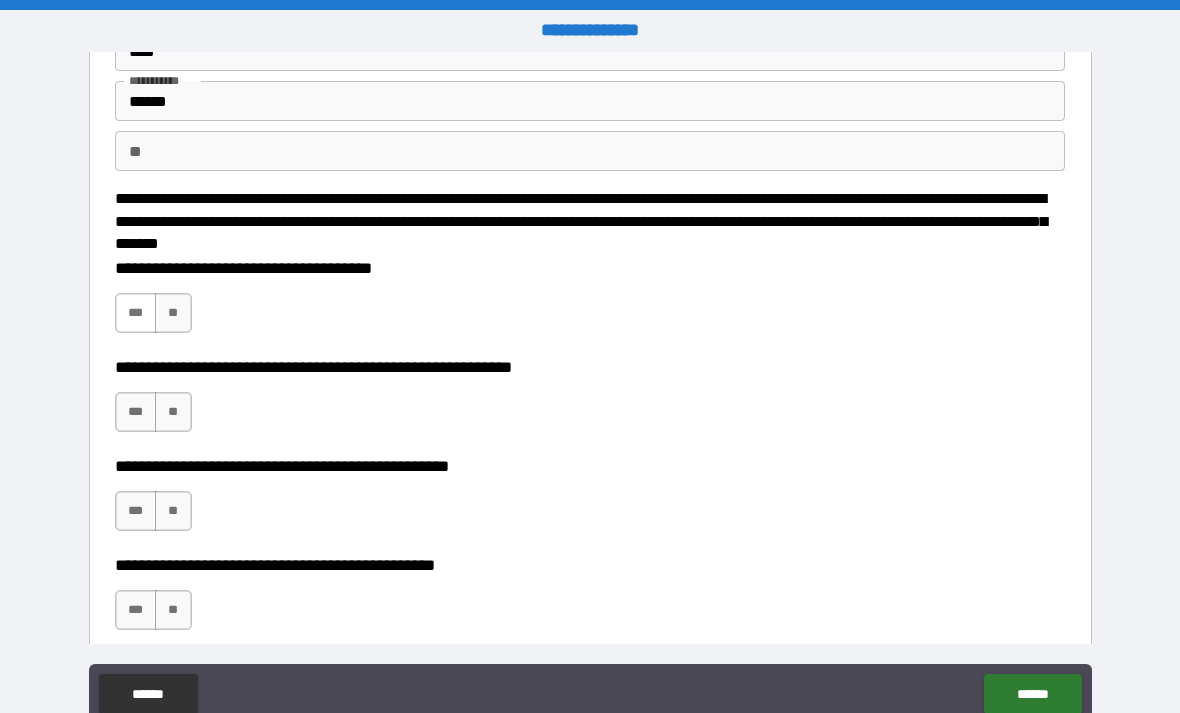 click on "***" at bounding box center (136, 313) 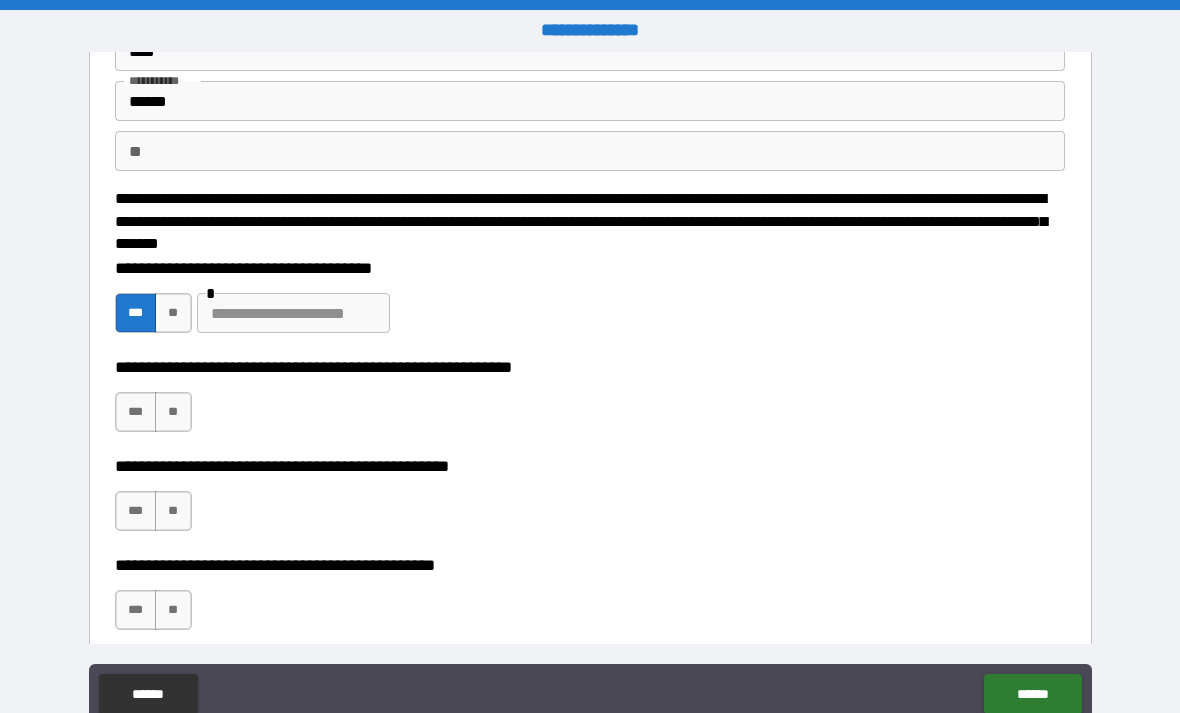 click on "***" at bounding box center [136, 313] 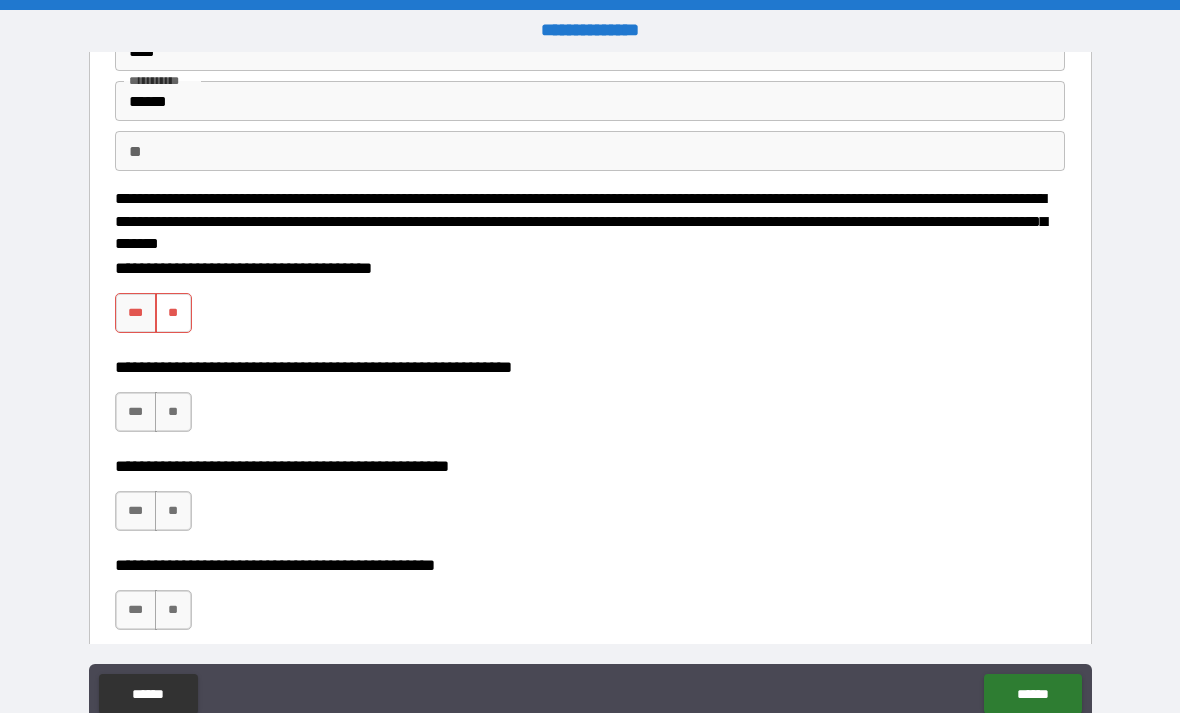 click on "**" at bounding box center (173, 313) 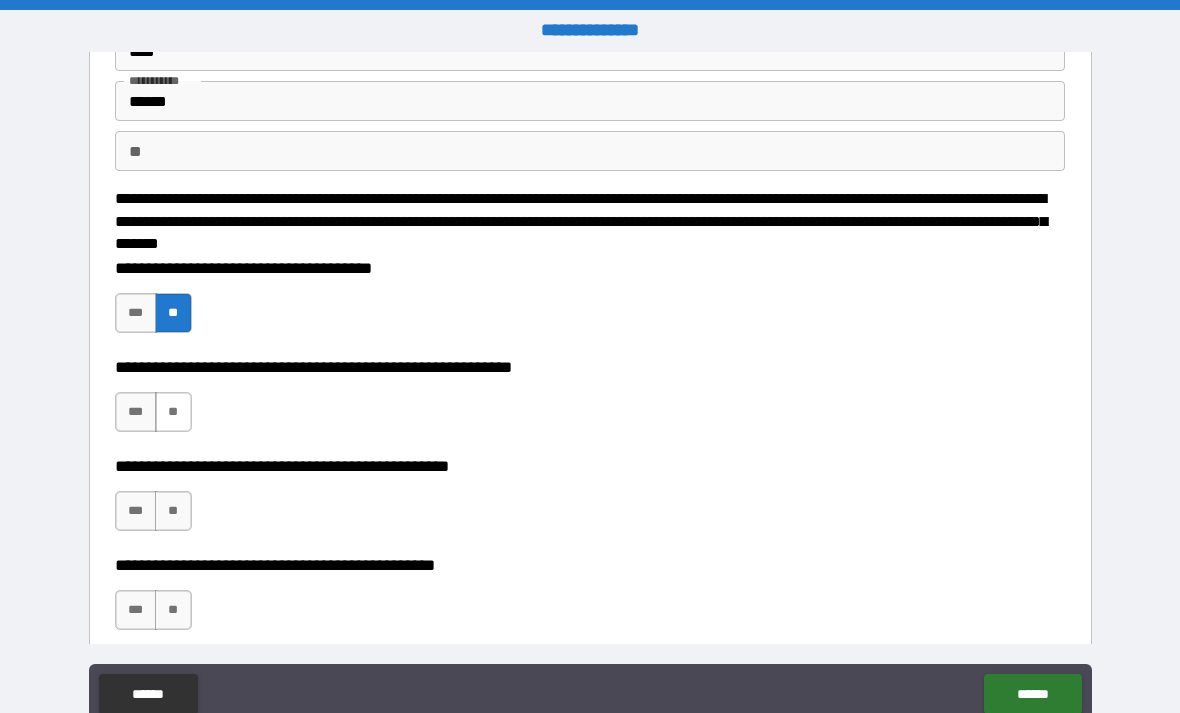 click on "**" at bounding box center (173, 412) 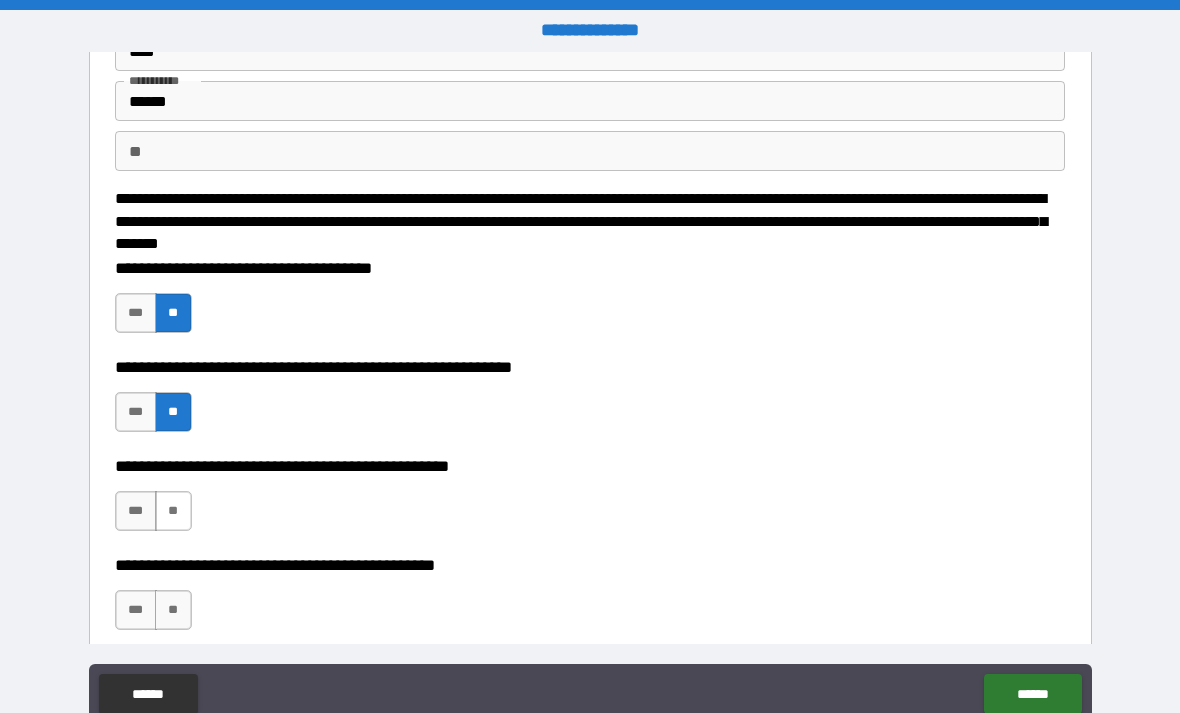 click on "**" at bounding box center [173, 511] 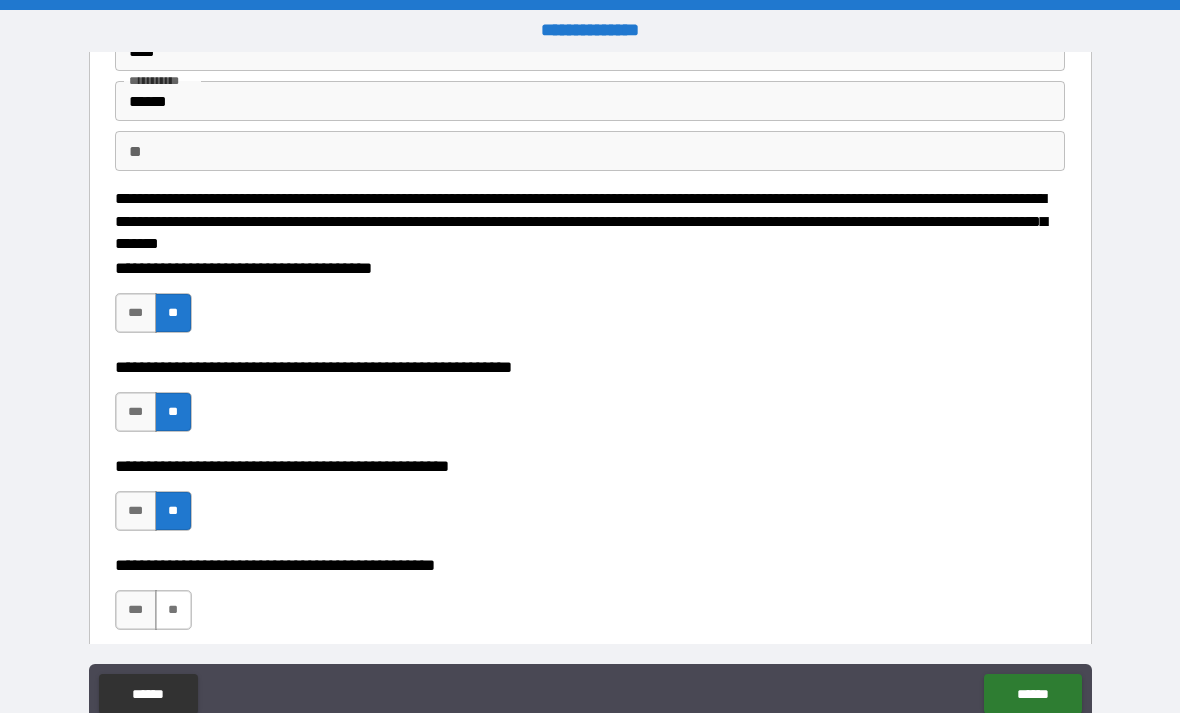 click on "**" at bounding box center (173, 610) 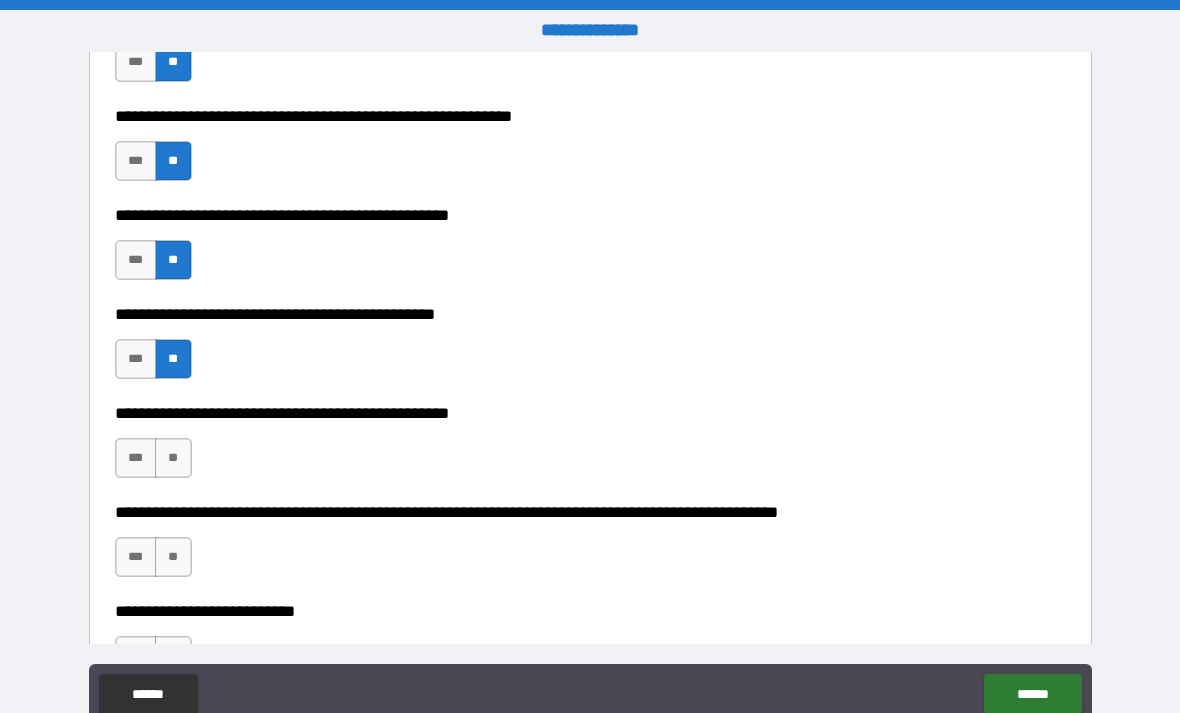 scroll, scrollTop: 371, scrollLeft: 0, axis: vertical 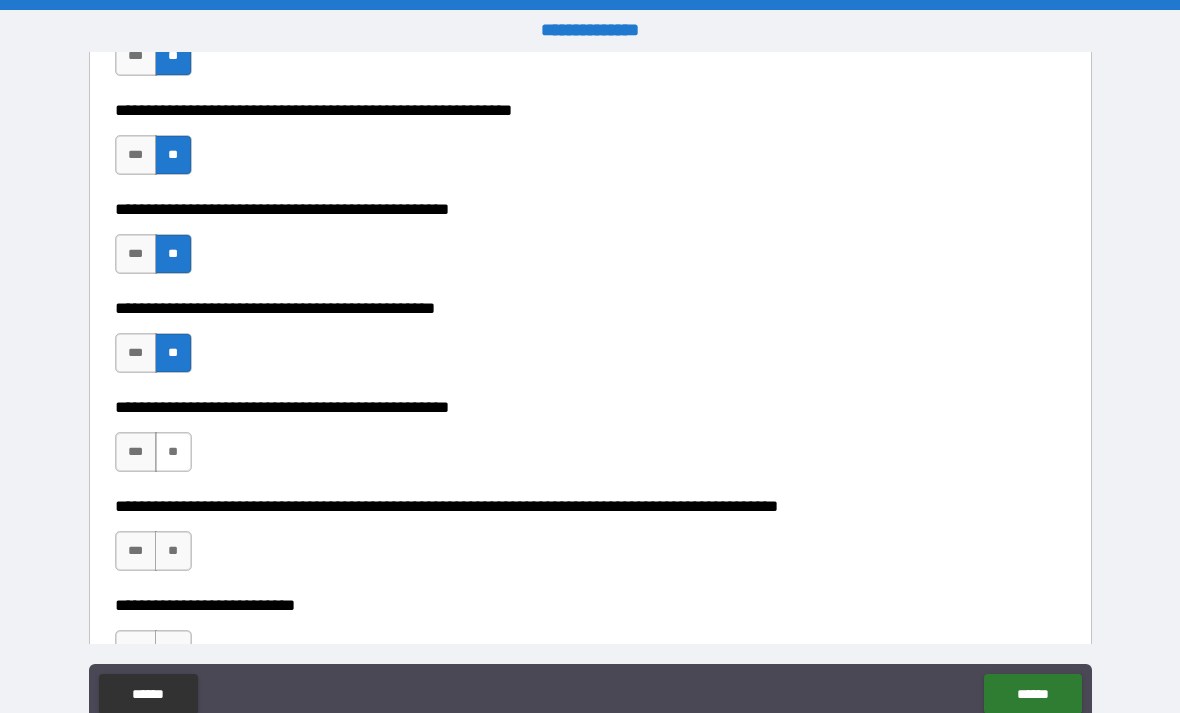 click on "**" at bounding box center [173, 452] 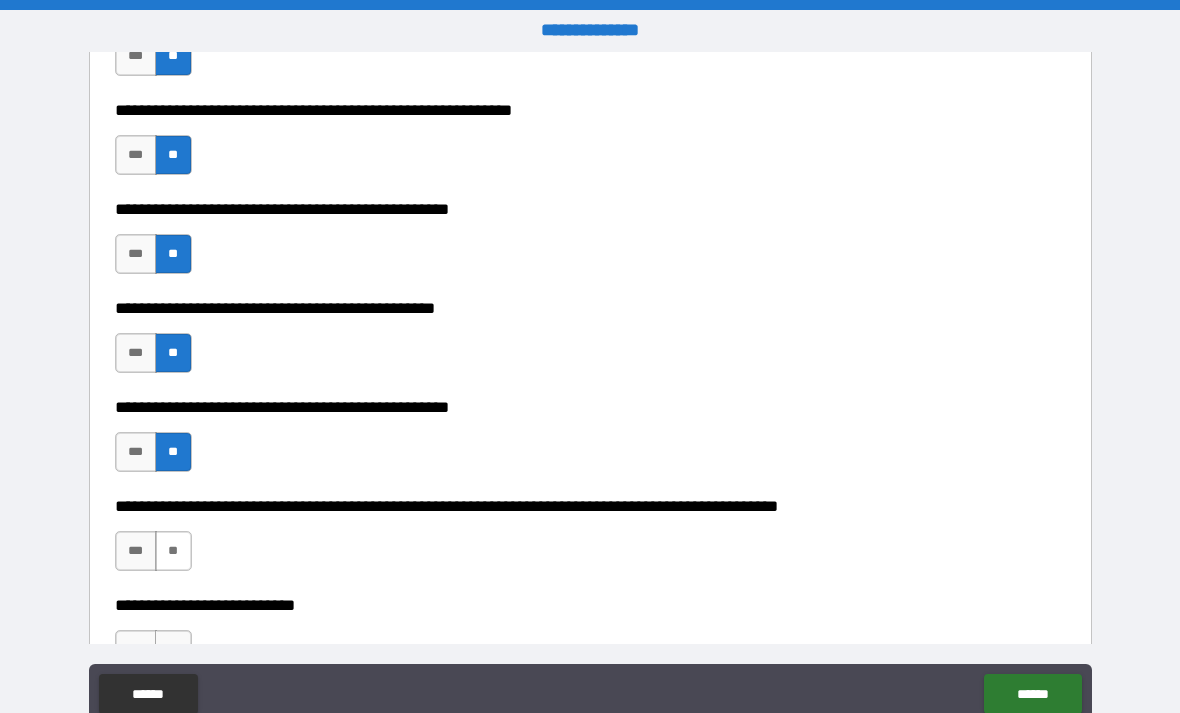 click on "**" at bounding box center [173, 551] 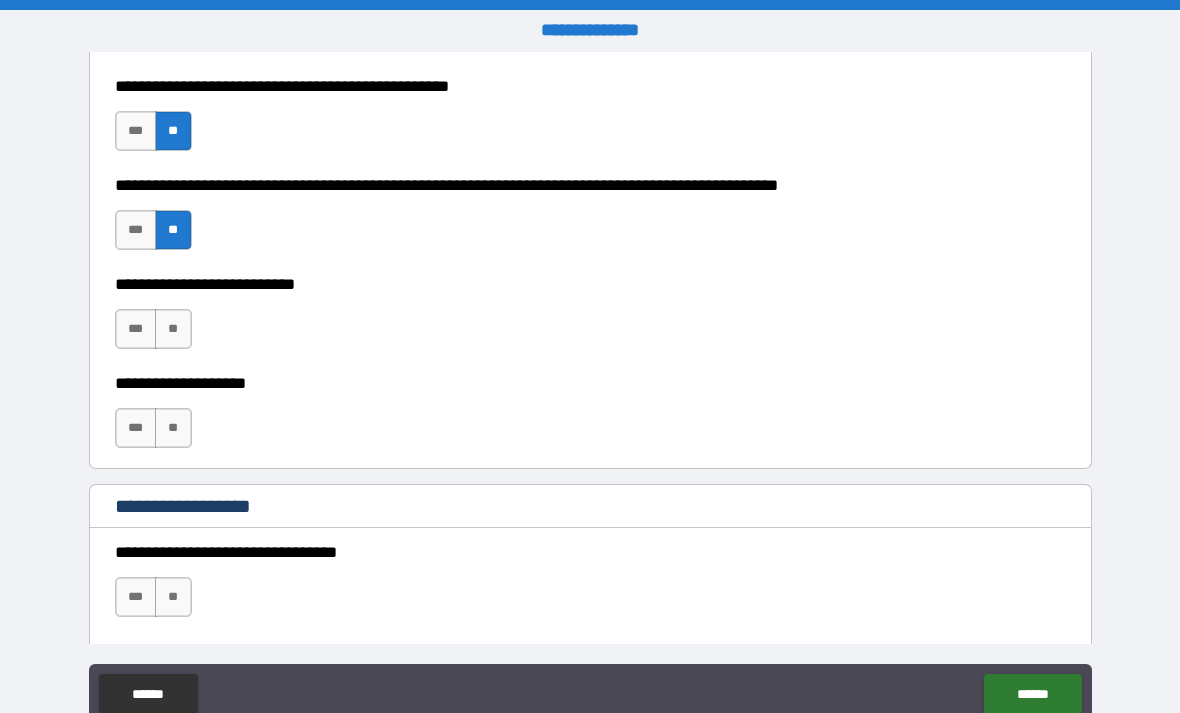 scroll, scrollTop: 694, scrollLeft: 0, axis: vertical 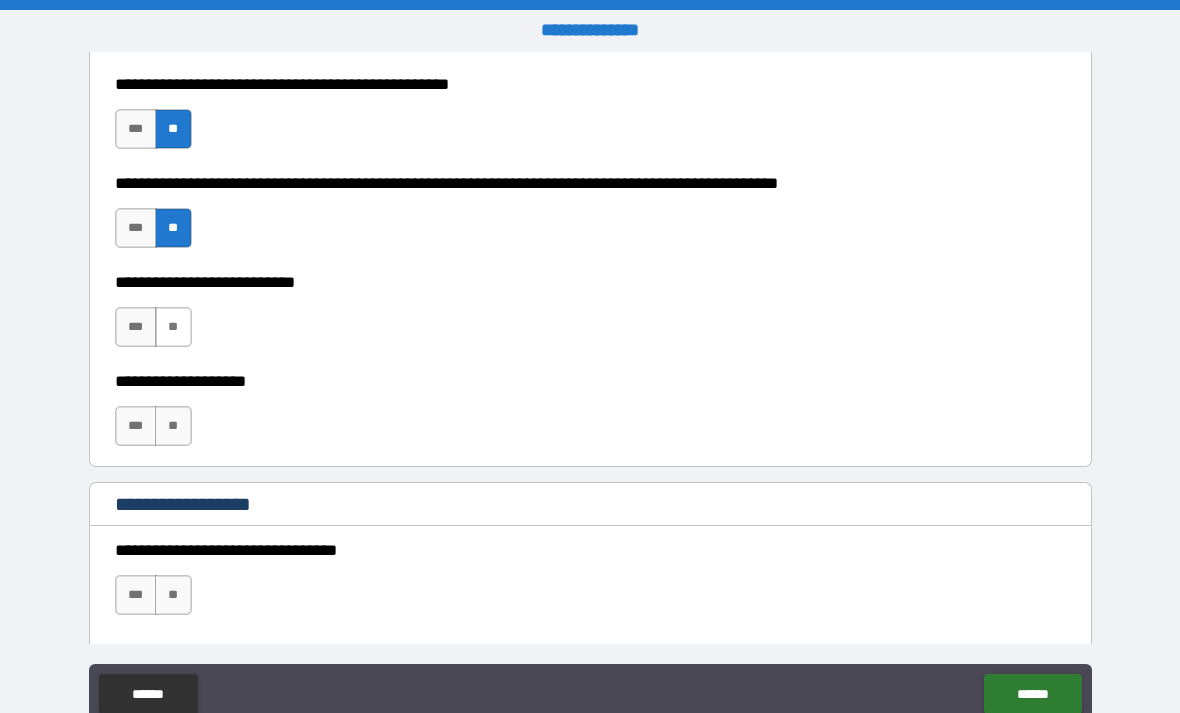 click on "**" at bounding box center [173, 327] 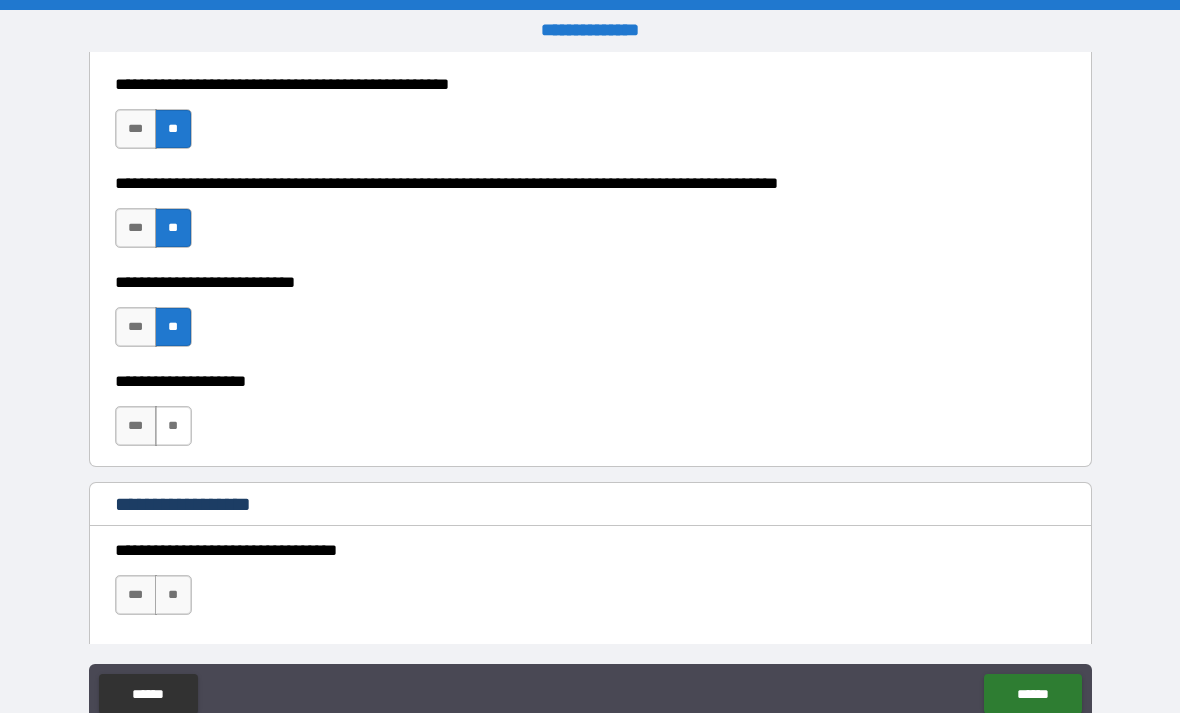 click on "**" at bounding box center [173, 426] 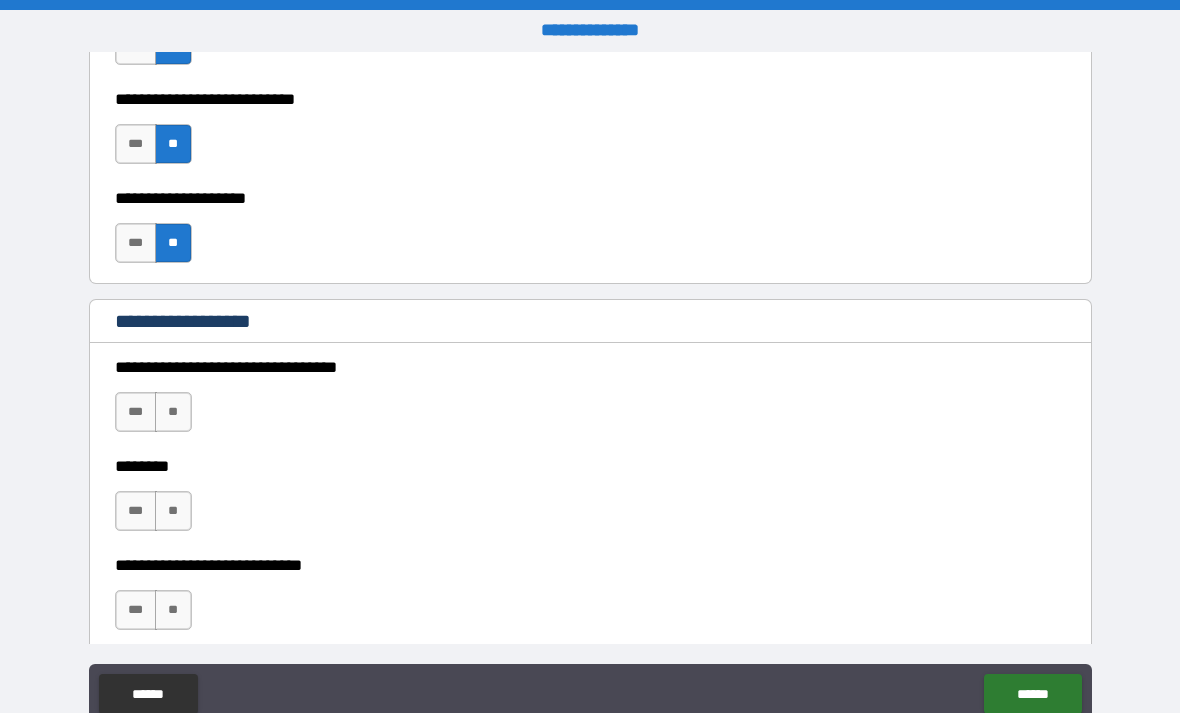scroll, scrollTop: 904, scrollLeft: 0, axis: vertical 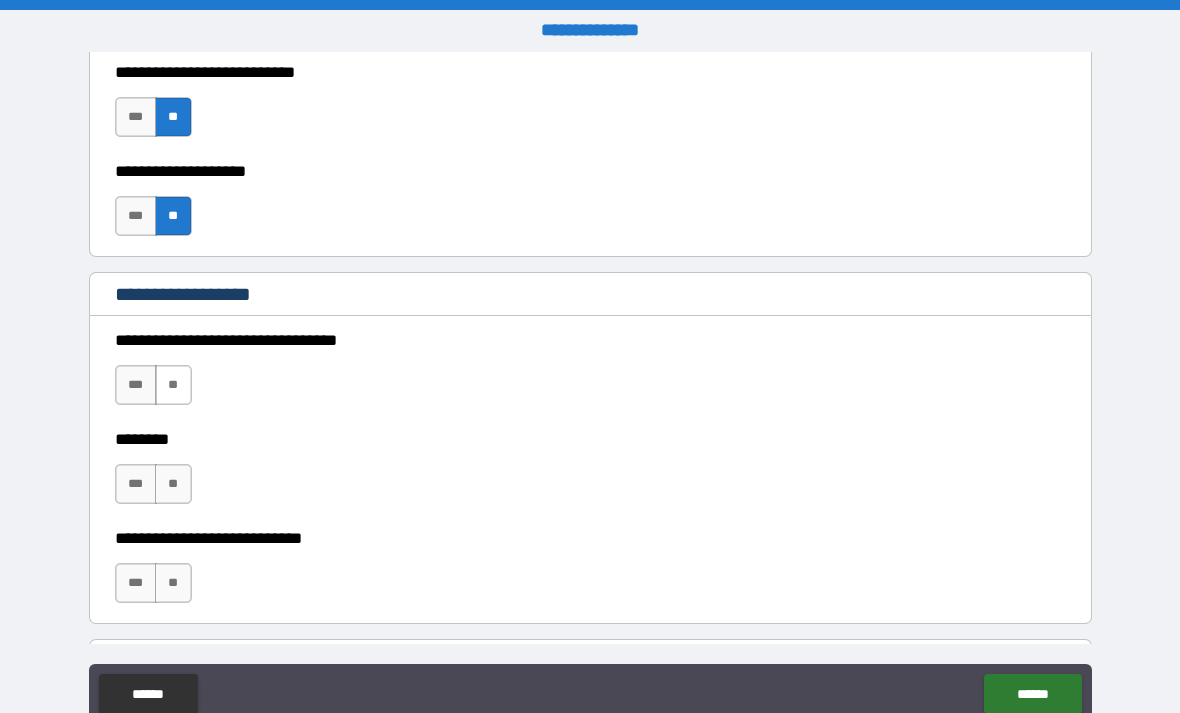 click on "**" at bounding box center (173, 385) 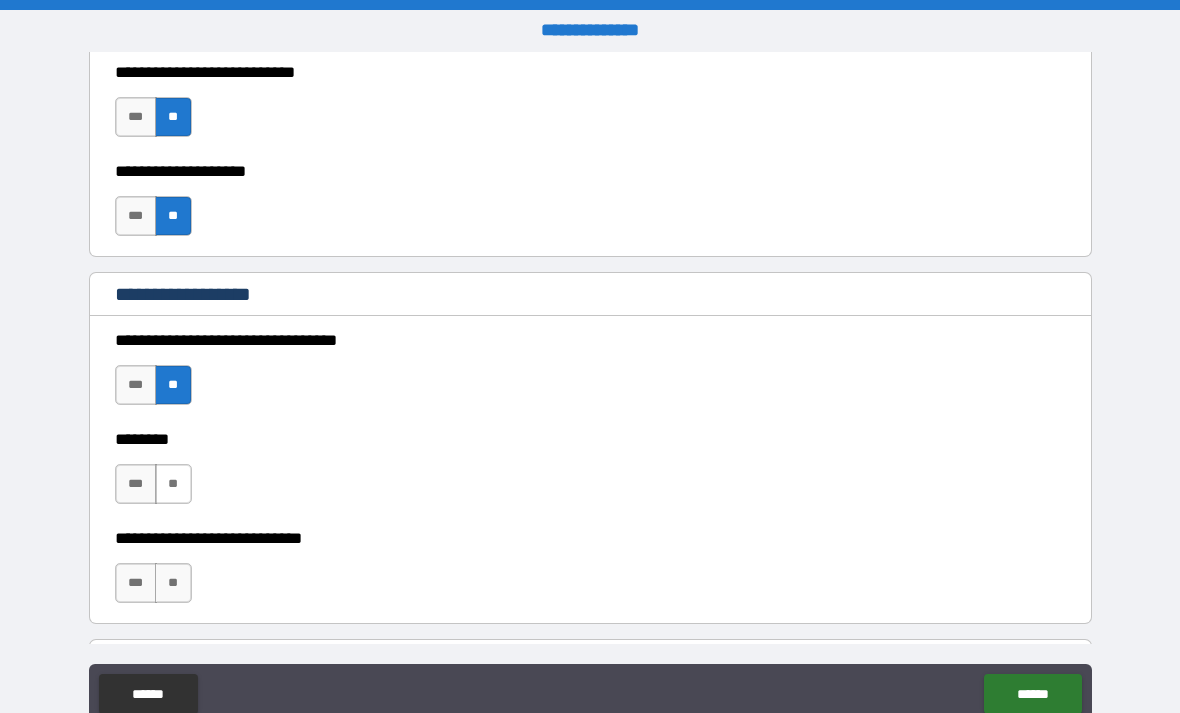 click on "**" at bounding box center (173, 484) 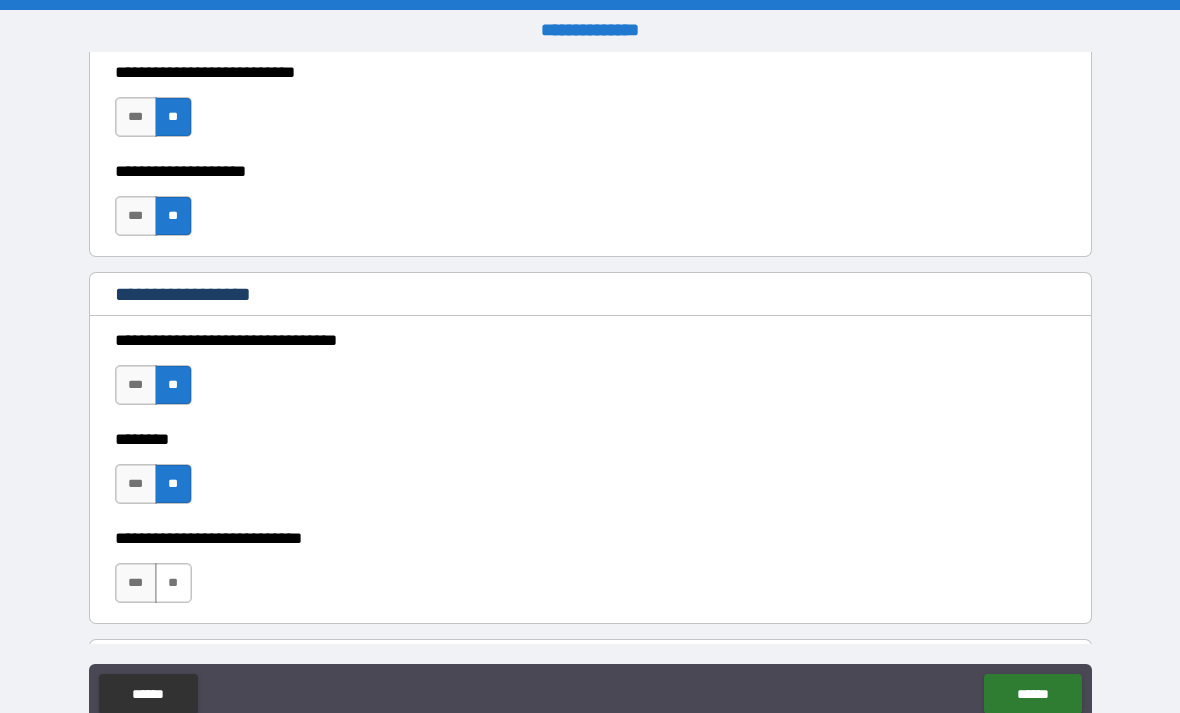click on "**" at bounding box center [173, 583] 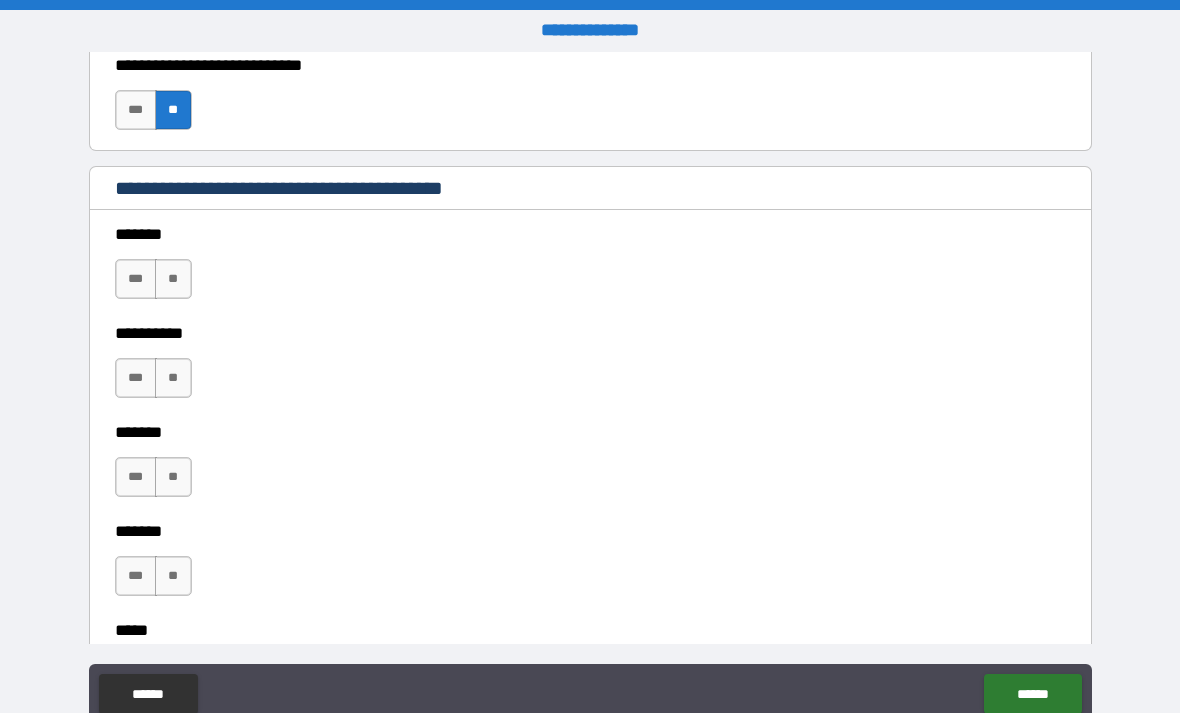 scroll, scrollTop: 1384, scrollLeft: 0, axis: vertical 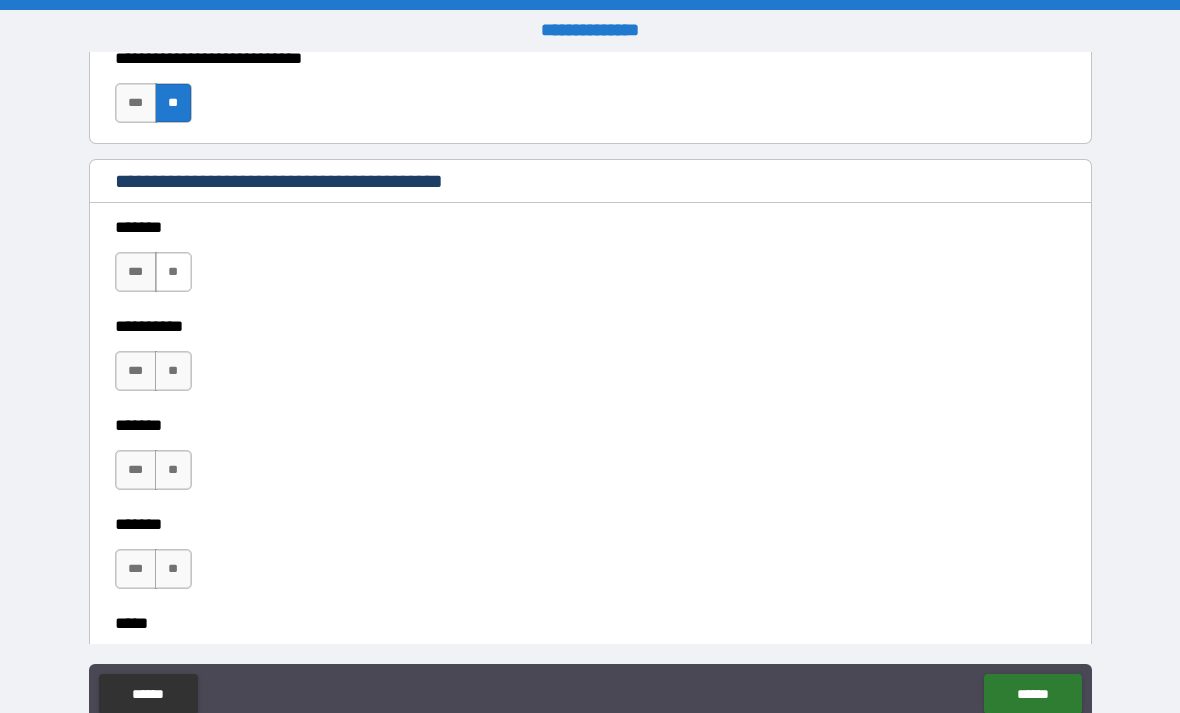 click on "**" at bounding box center (173, 272) 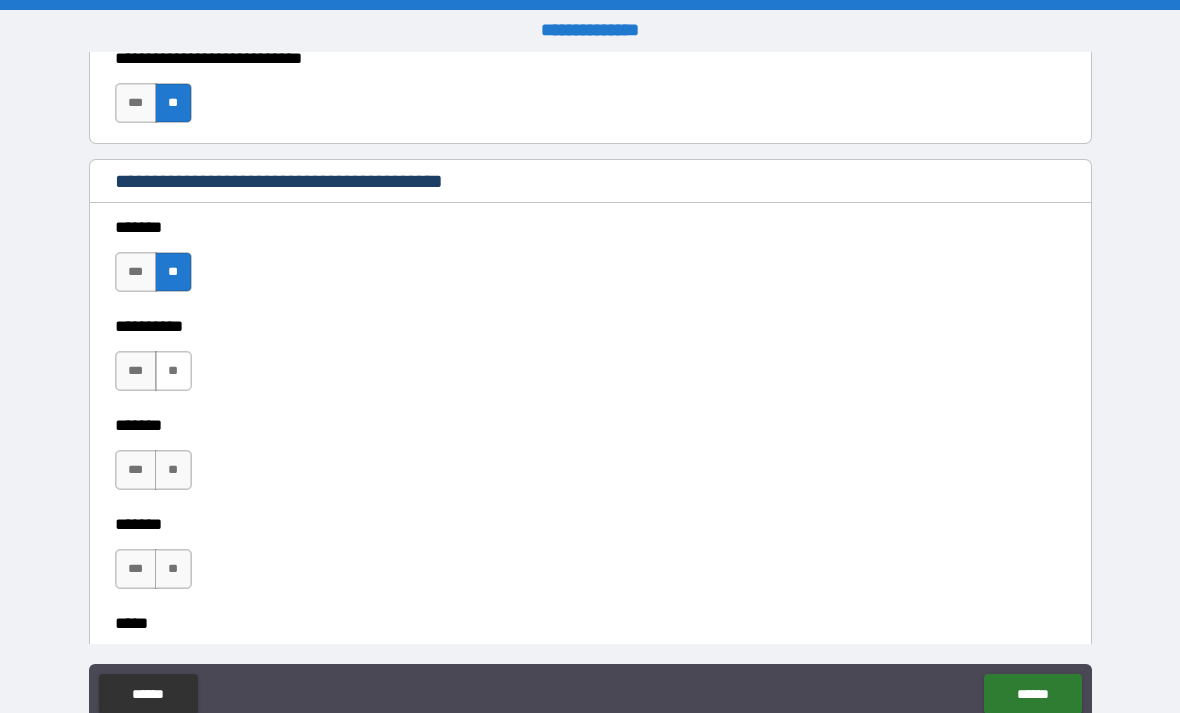 click on "**" at bounding box center [173, 371] 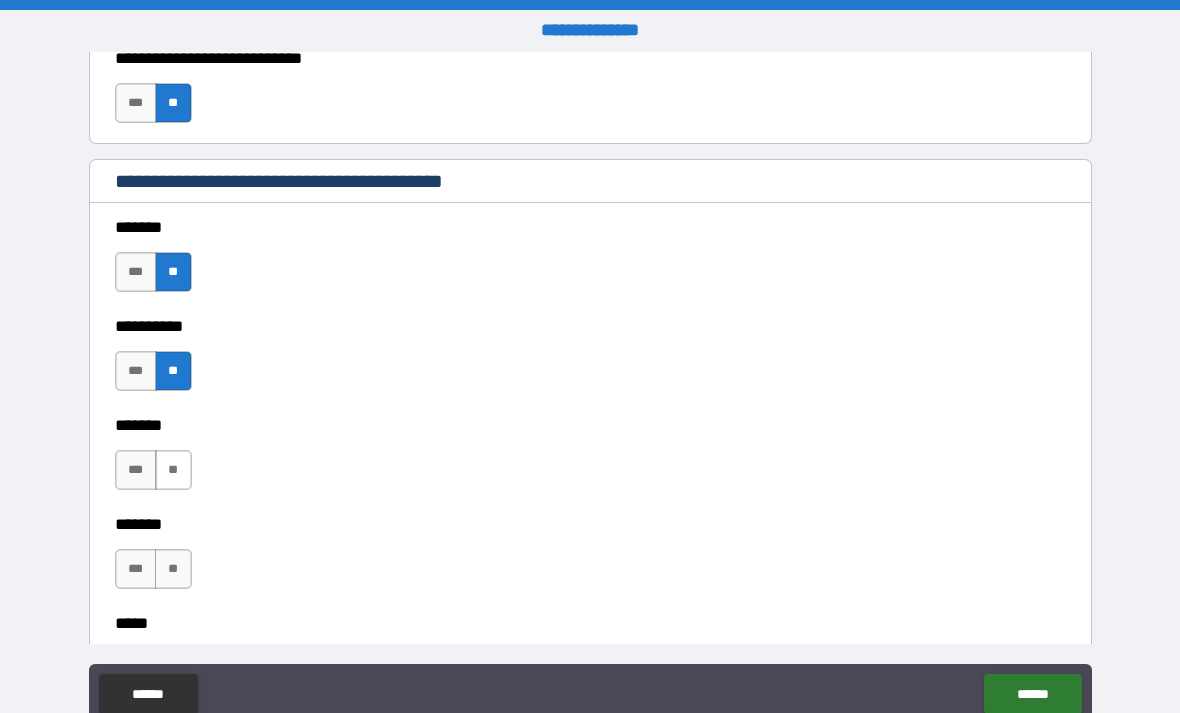 click on "**" at bounding box center [173, 470] 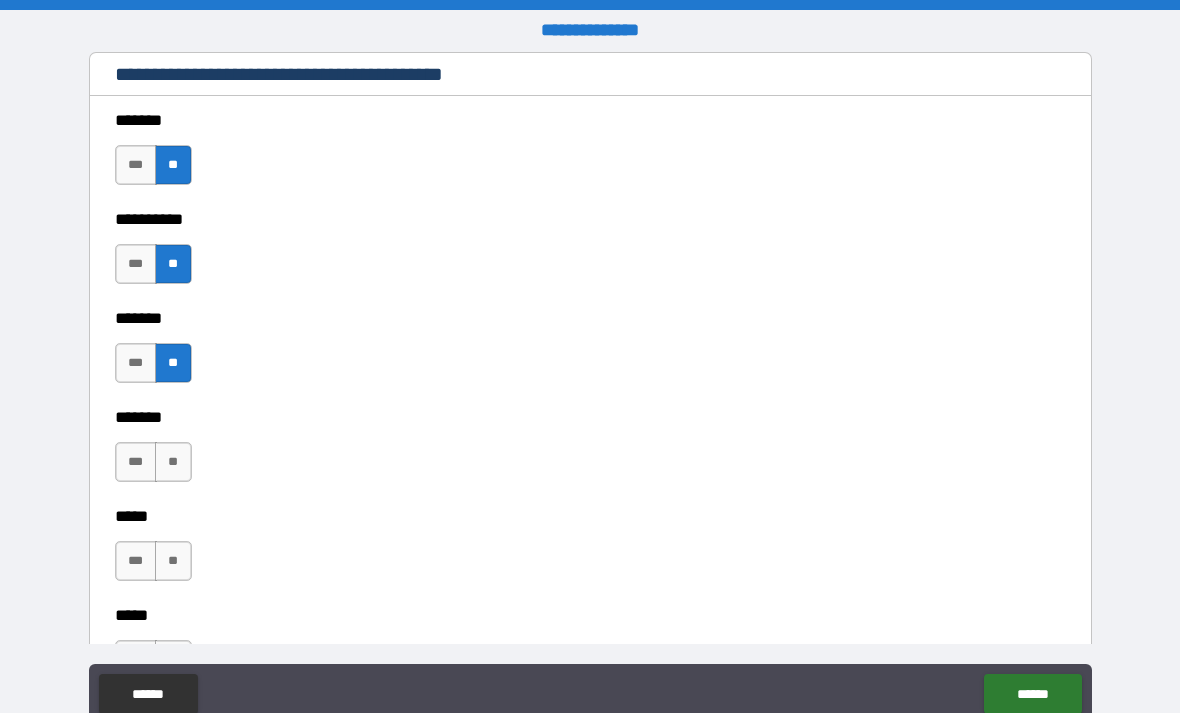 scroll, scrollTop: 1493, scrollLeft: 0, axis: vertical 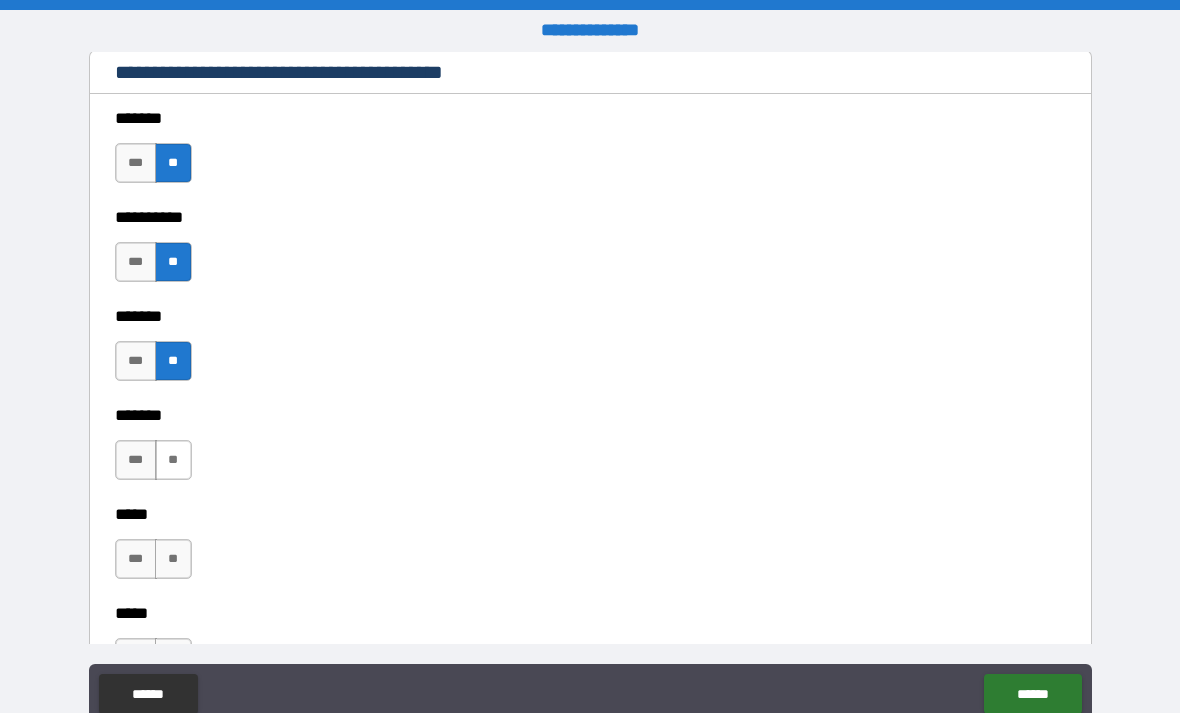 click on "**" at bounding box center (173, 460) 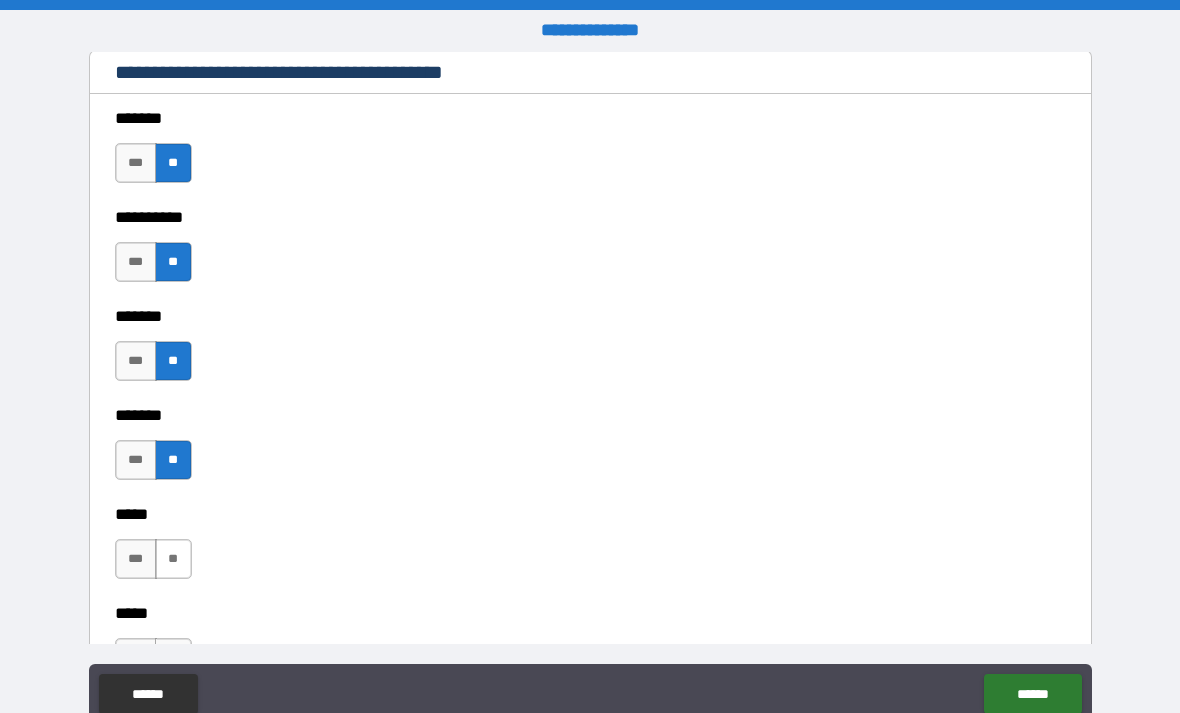 click on "**" at bounding box center [173, 559] 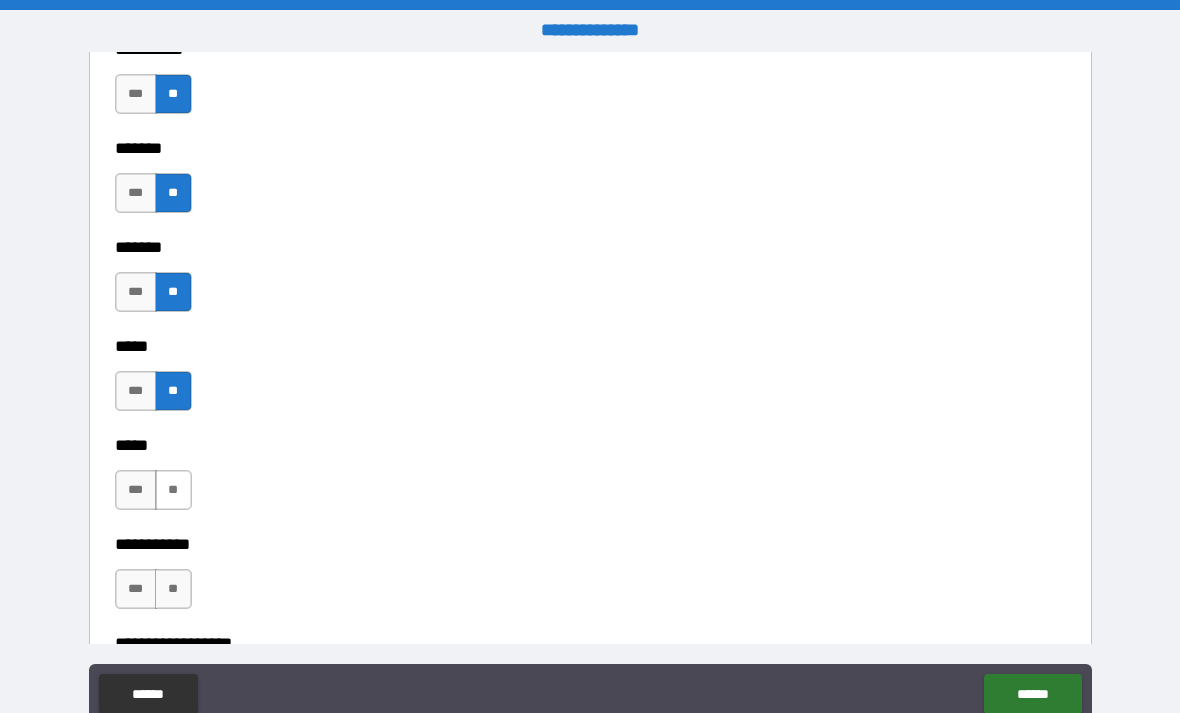 click on "**" at bounding box center [173, 490] 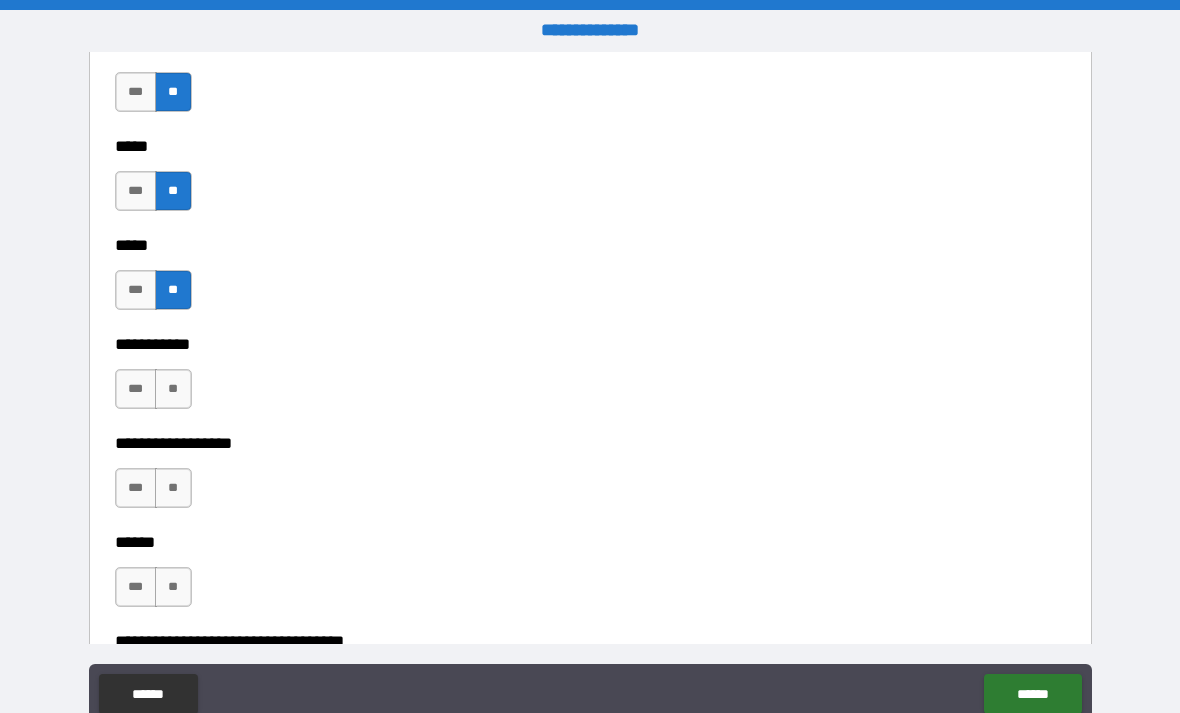 scroll, scrollTop: 1868, scrollLeft: 0, axis: vertical 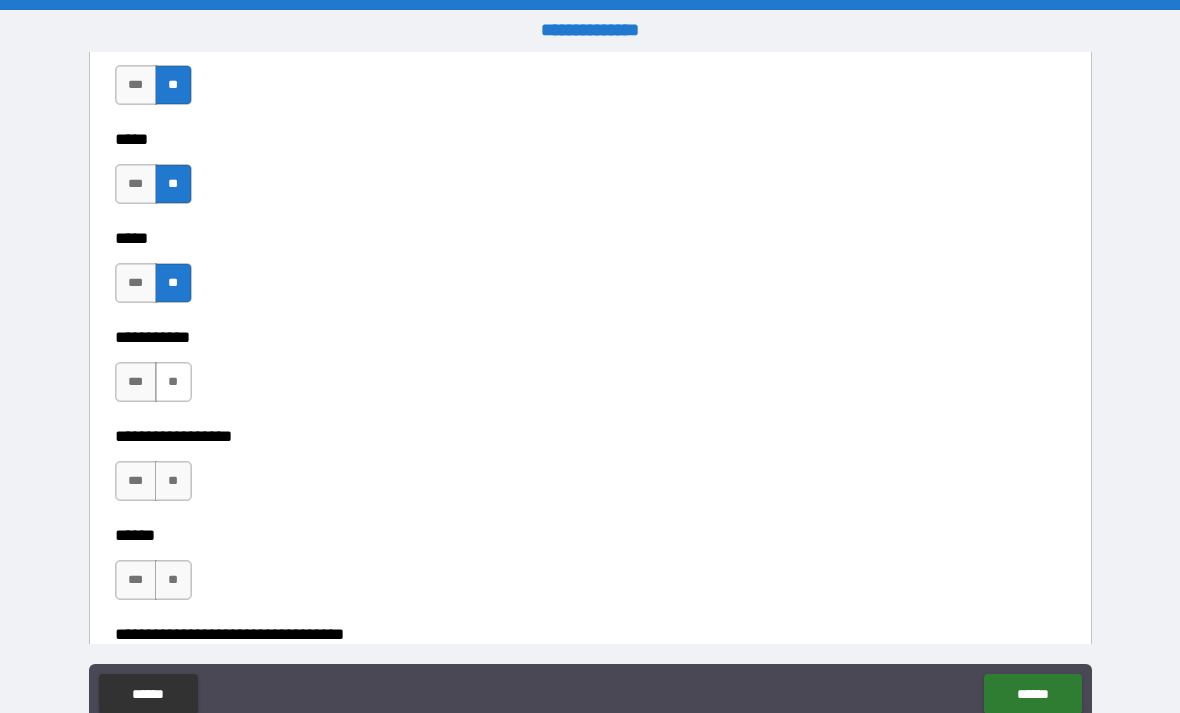 click on "**" at bounding box center (173, 382) 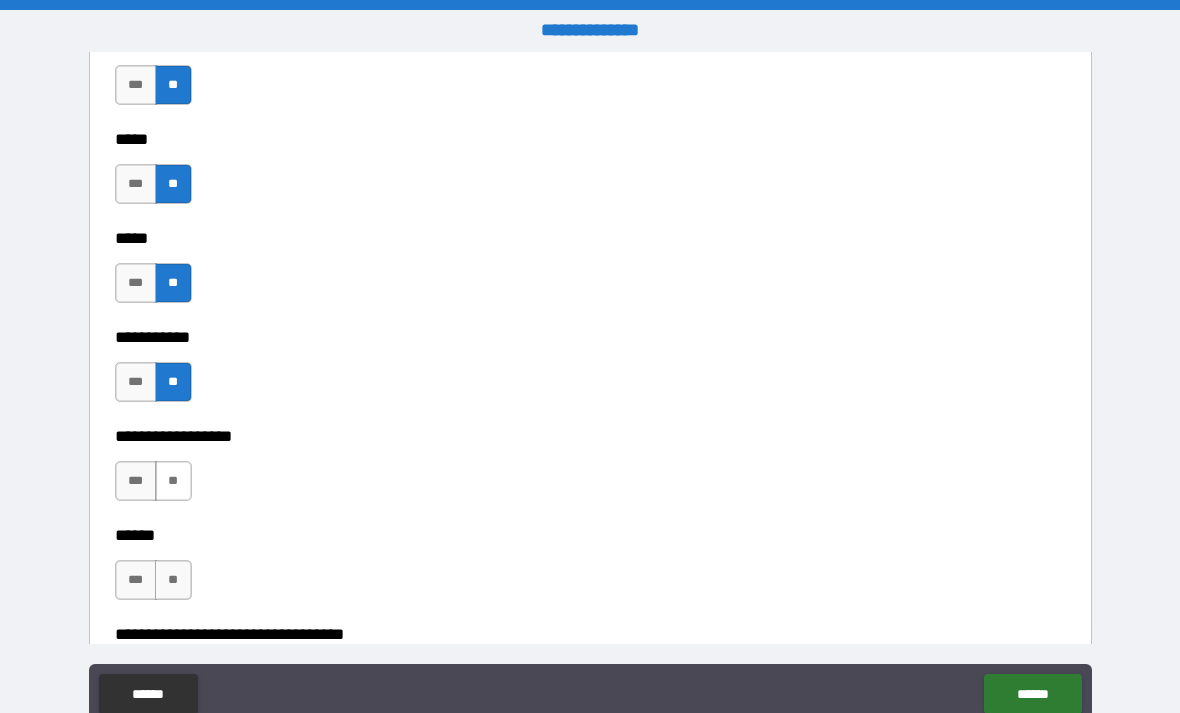 click on "**" at bounding box center (173, 481) 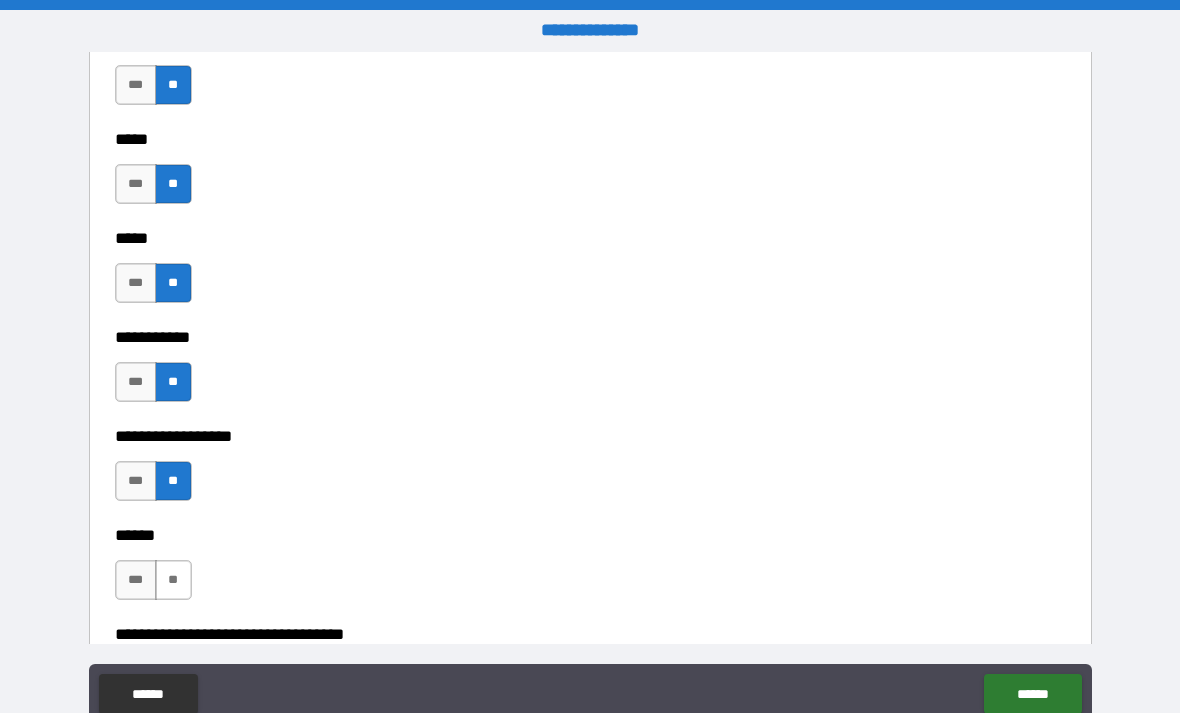 click on "**" at bounding box center [173, 580] 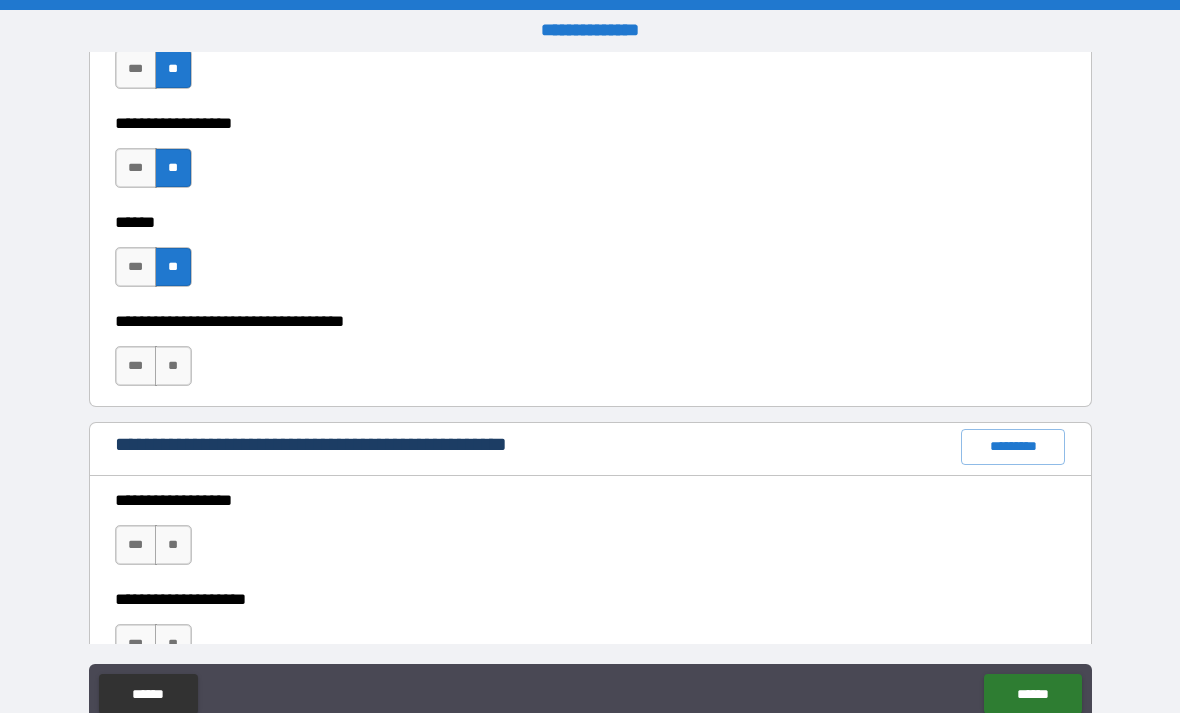 scroll, scrollTop: 2185, scrollLeft: 0, axis: vertical 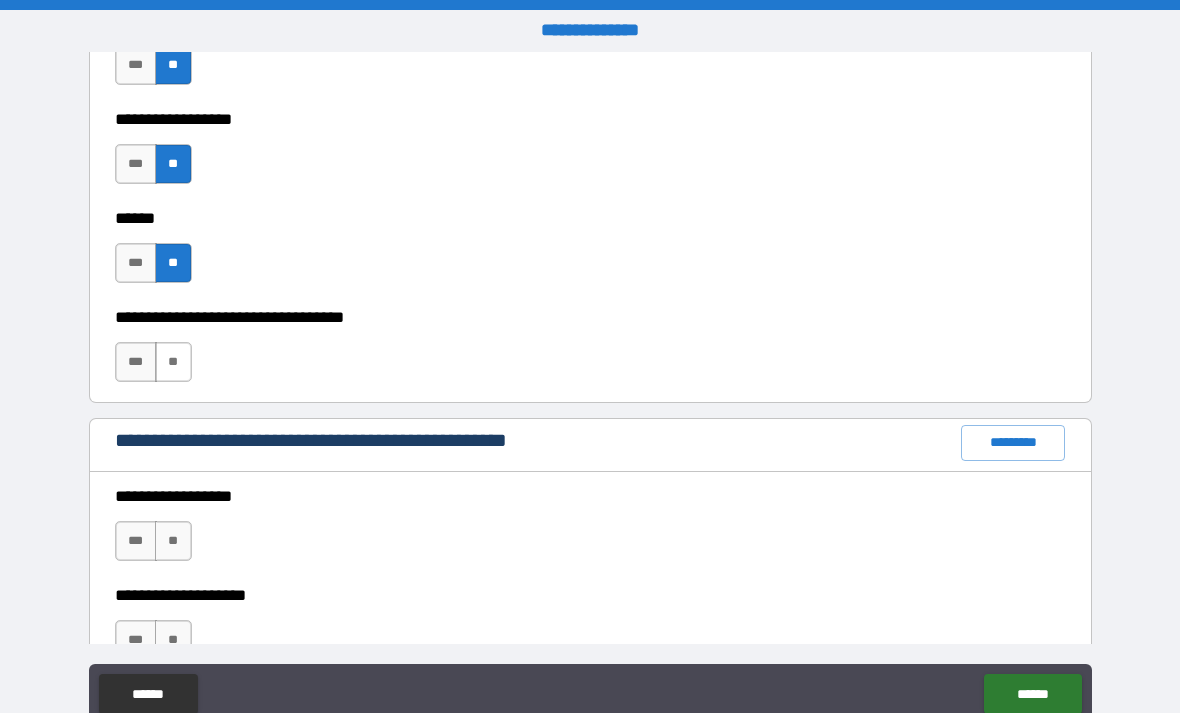 click on "**" at bounding box center (173, 362) 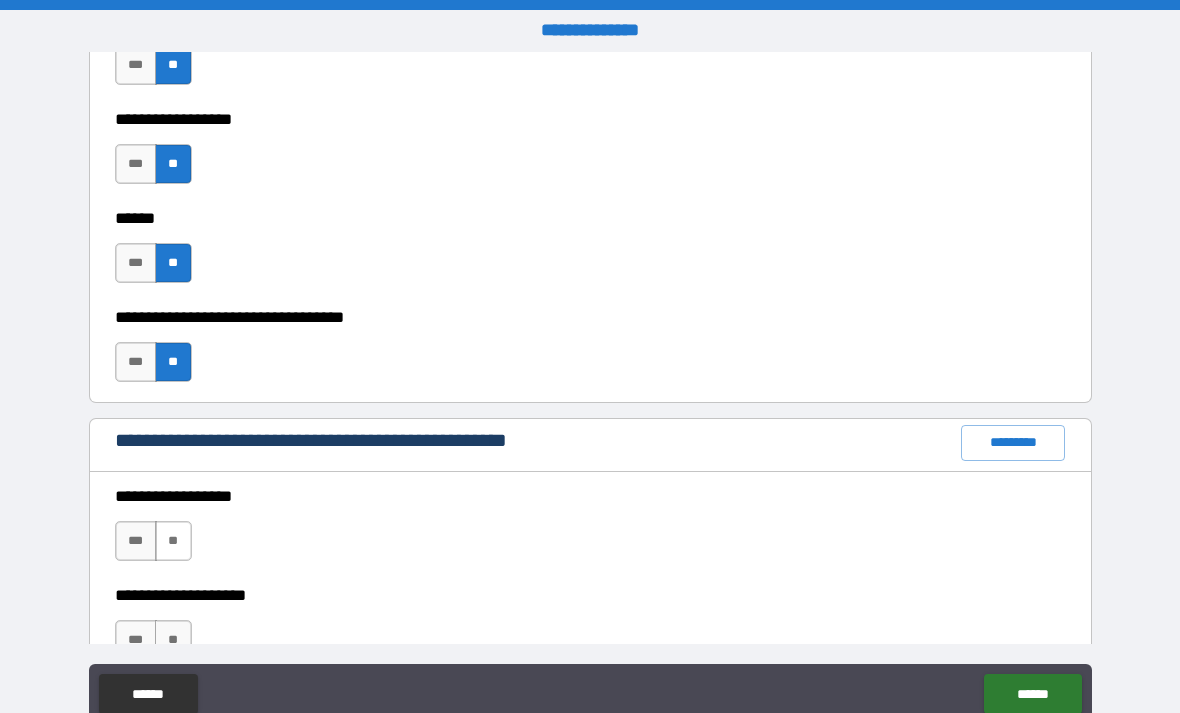 click on "**" at bounding box center (173, 541) 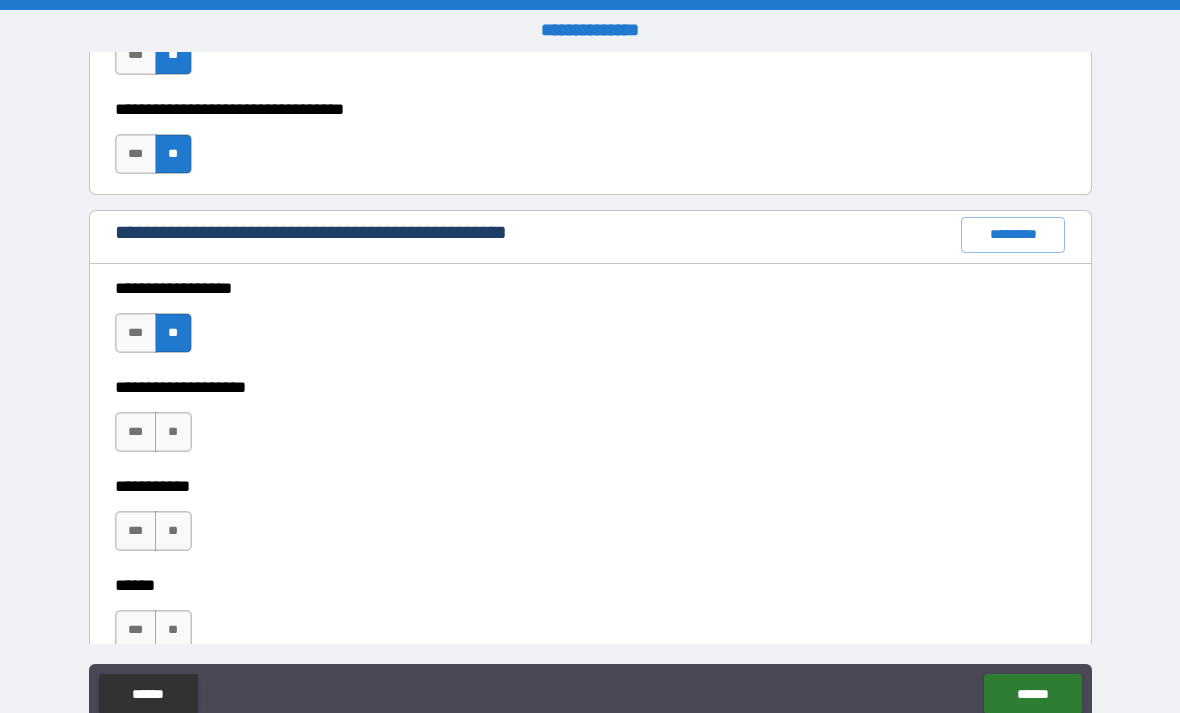 scroll, scrollTop: 2394, scrollLeft: 0, axis: vertical 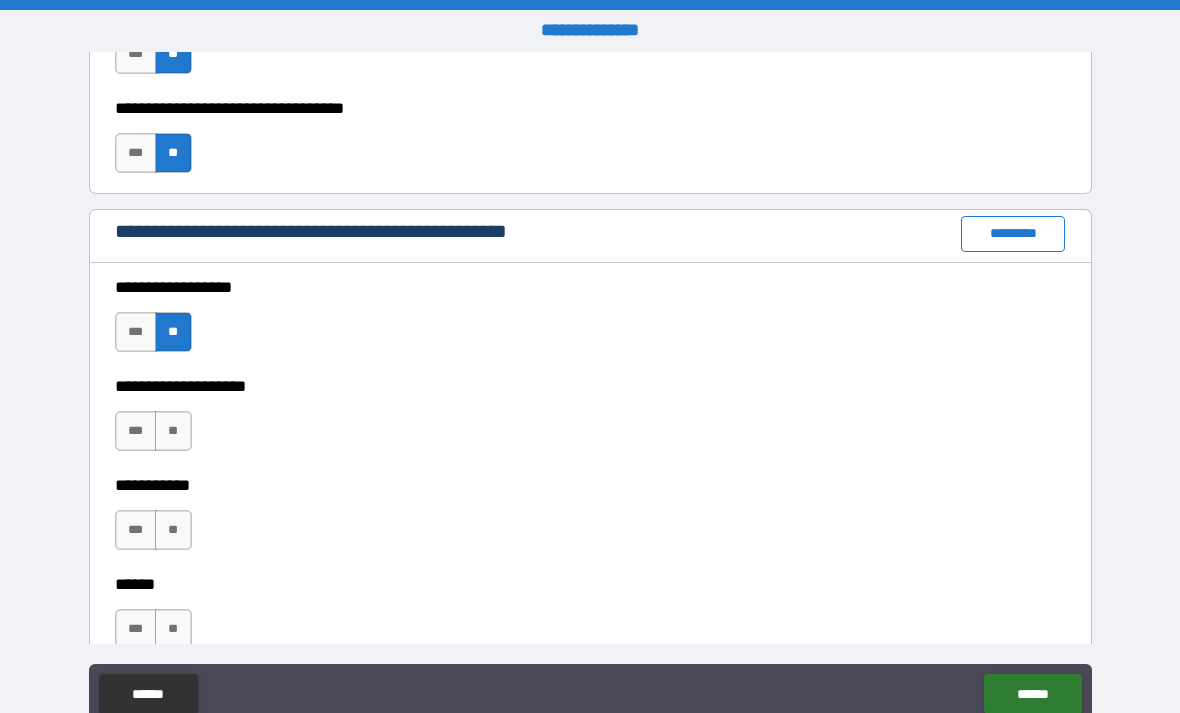 click on "*********" at bounding box center [1013, 234] 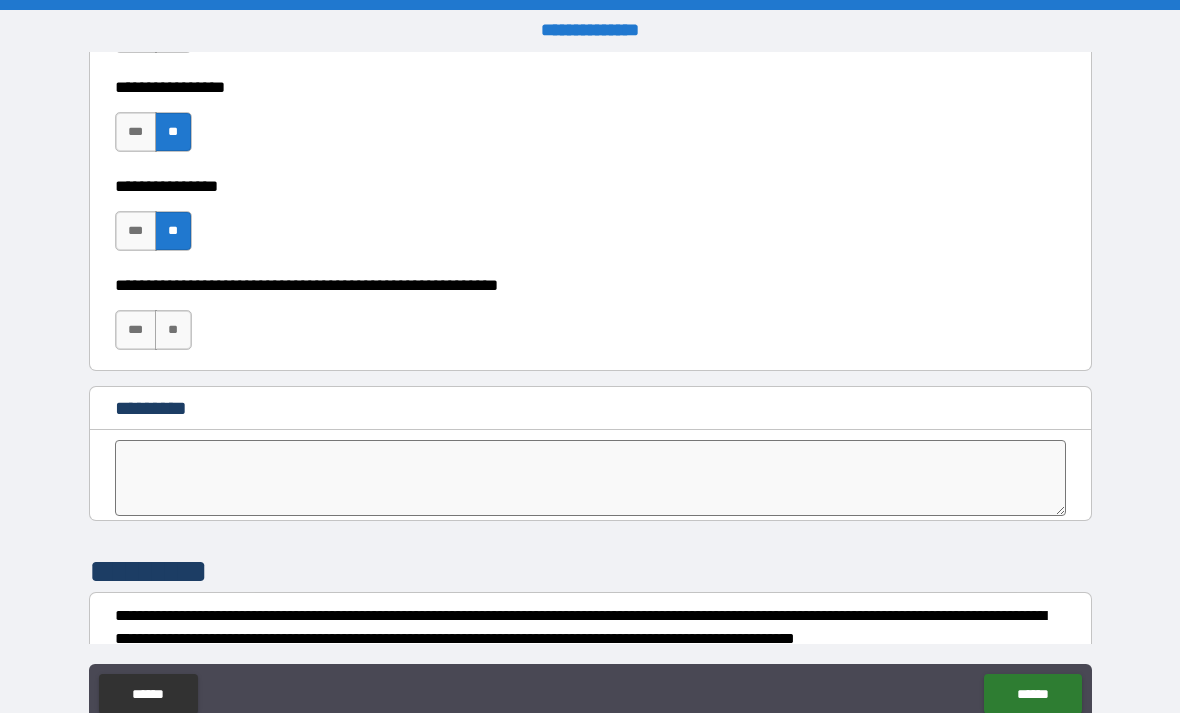 scroll, scrollTop: 10020, scrollLeft: 0, axis: vertical 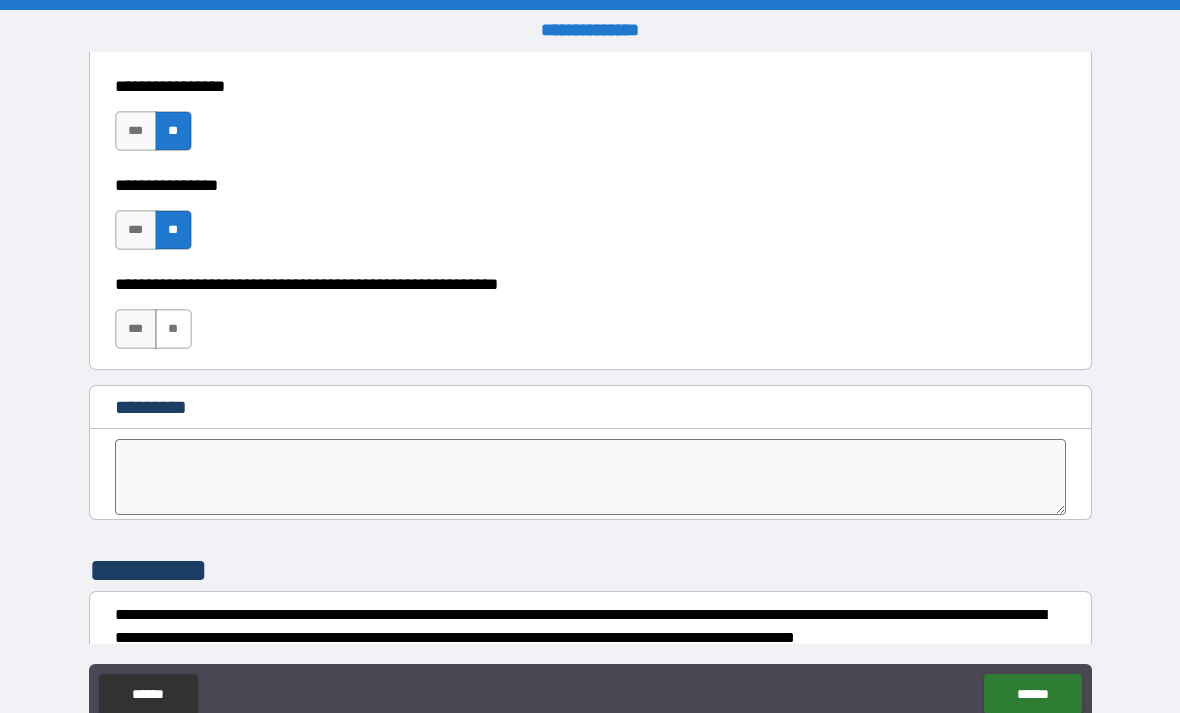 click on "**" at bounding box center (173, 329) 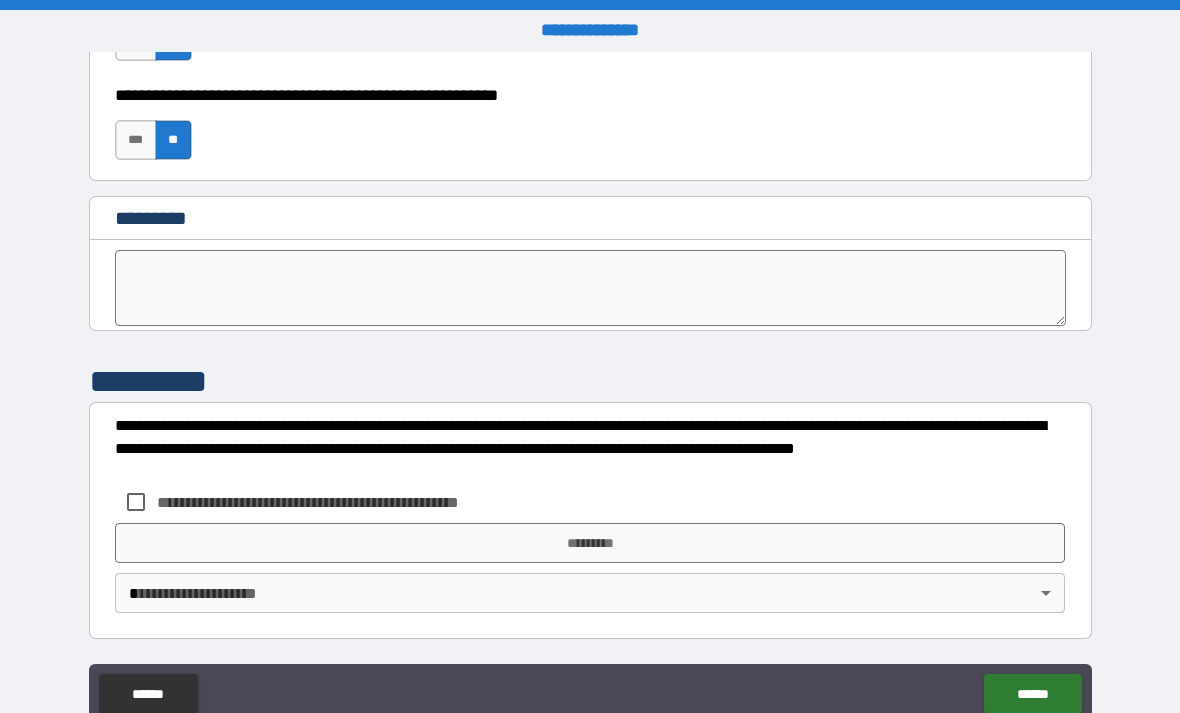 scroll, scrollTop: 10209, scrollLeft: 0, axis: vertical 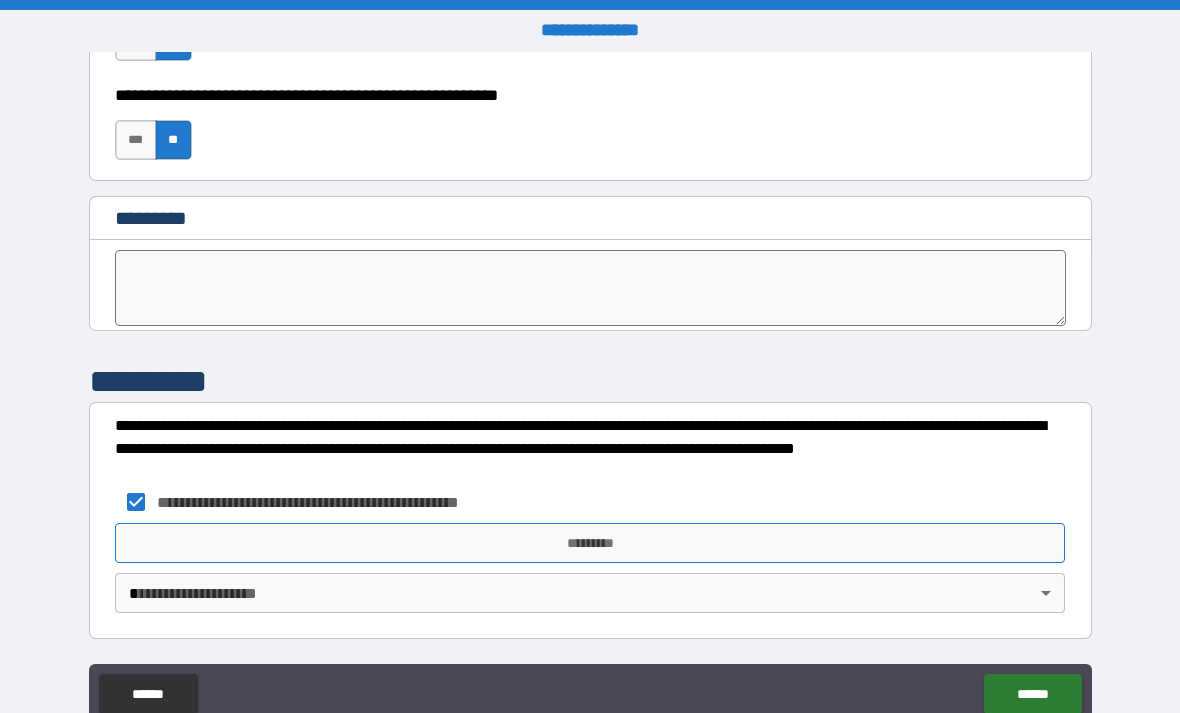 click on "*********" at bounding box center (590, 543) 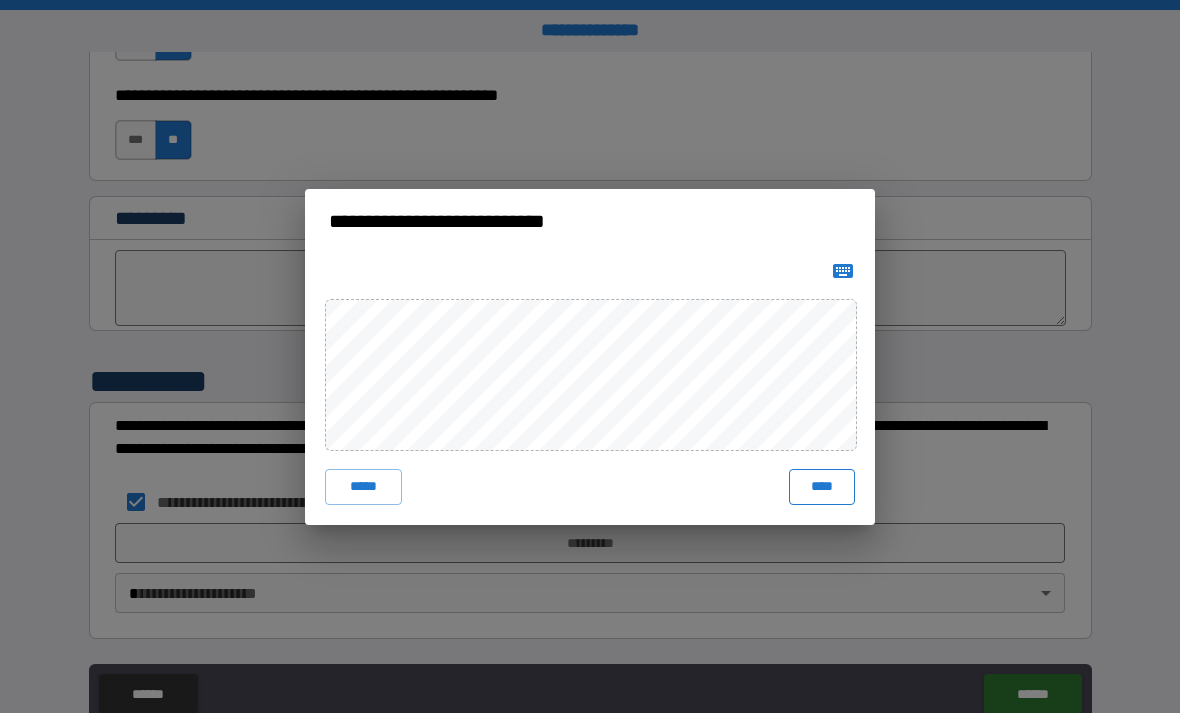 click on "****" at bounding box center [822, 487] 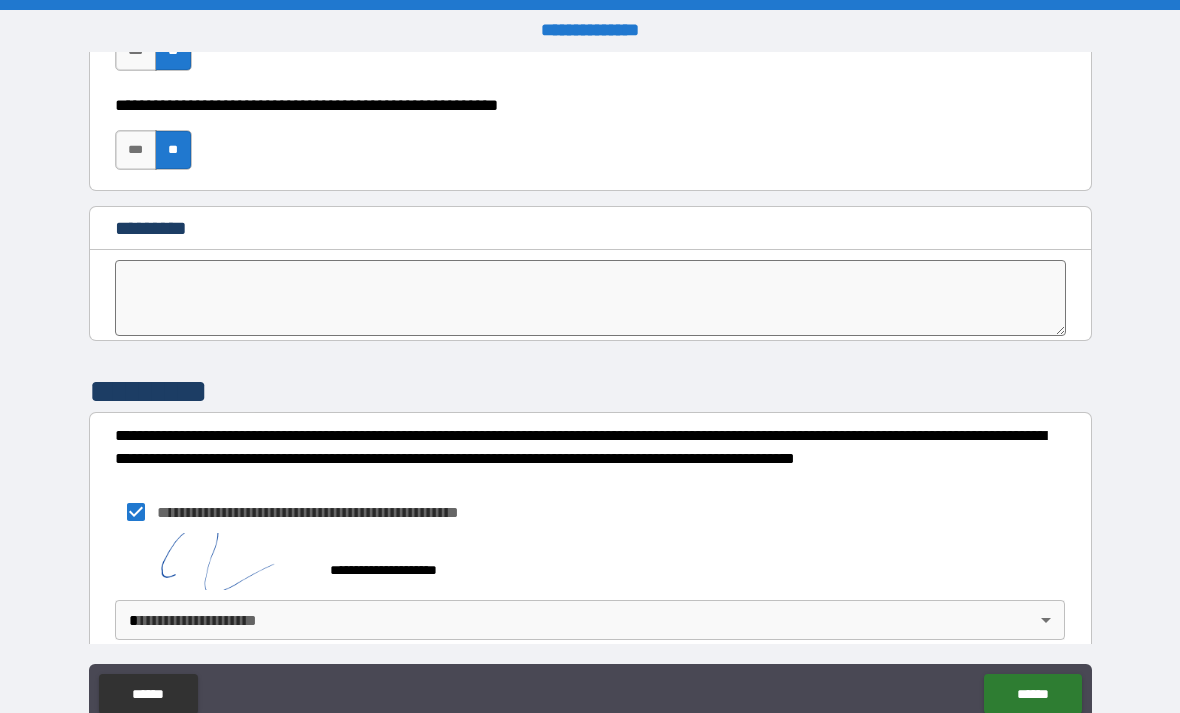 click on "**********" at bounding box center (590, 388) 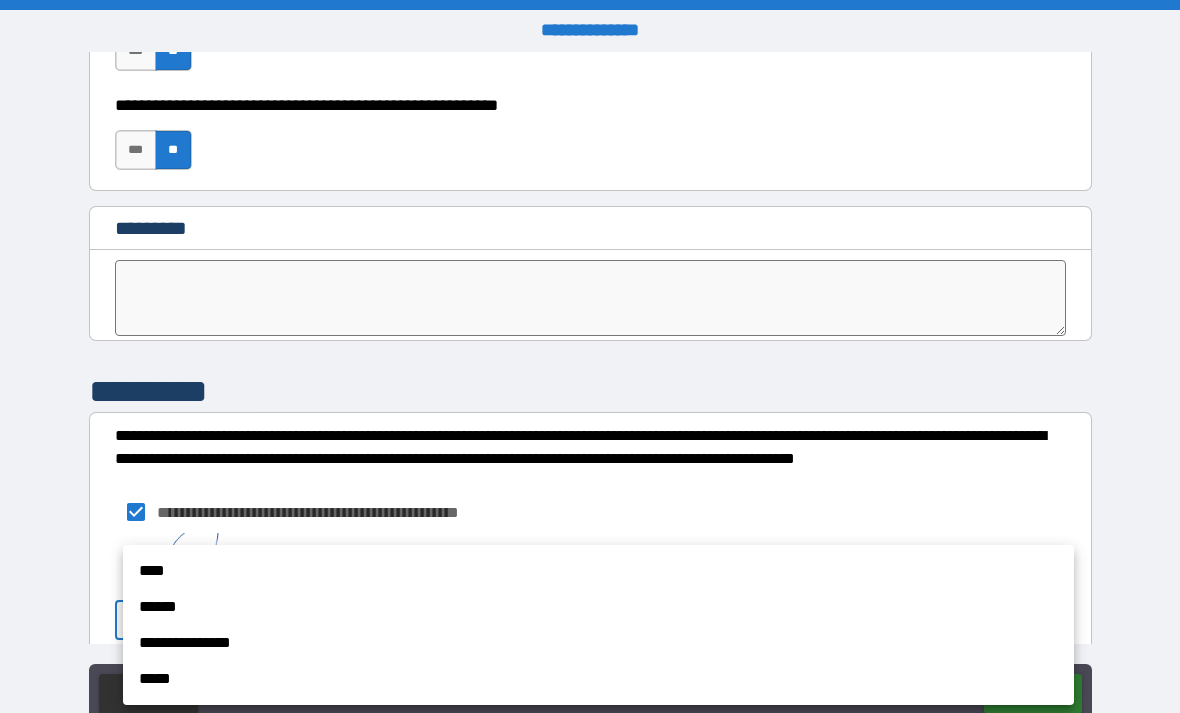 click on "******" at bounding box center [598, 607] 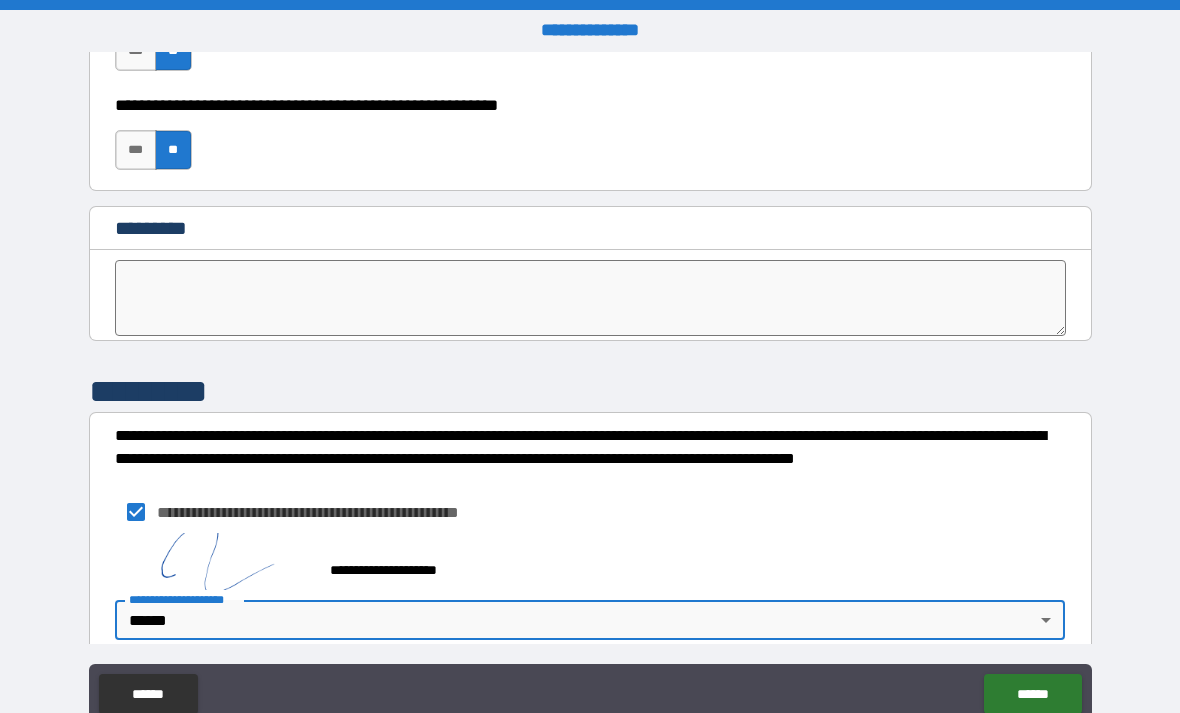 click on "**********" at bounding box center (590, 388) 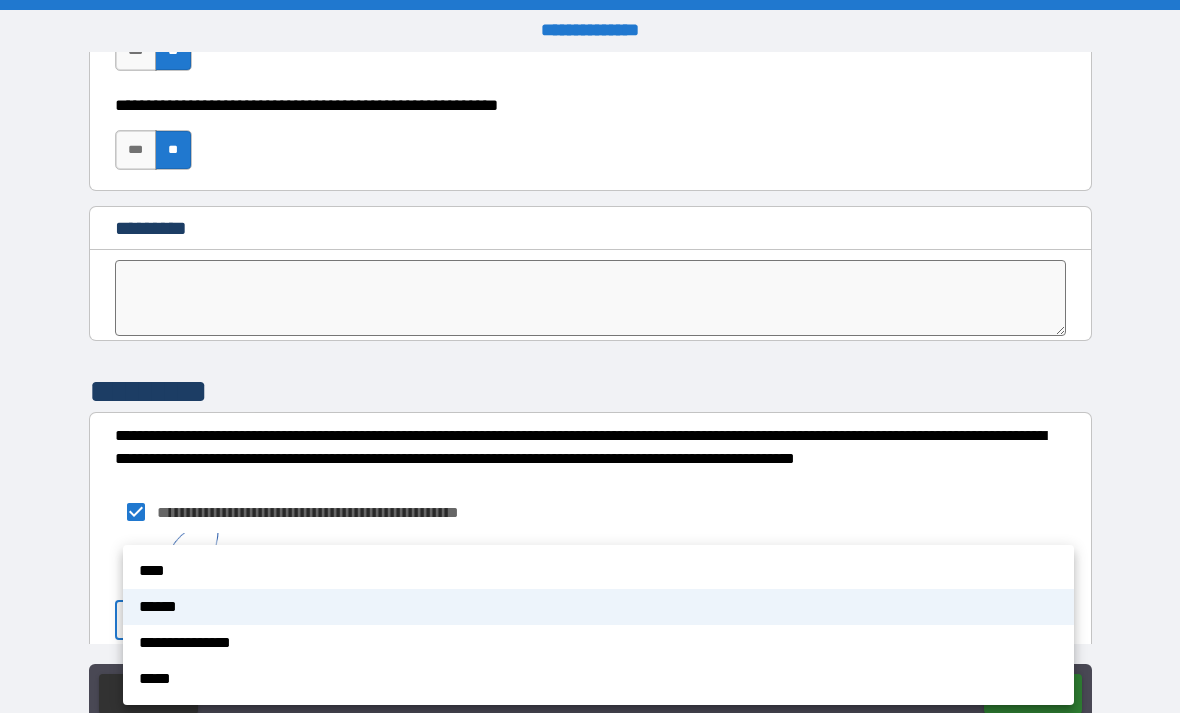 click on "****" at bounding box center (598, 571) 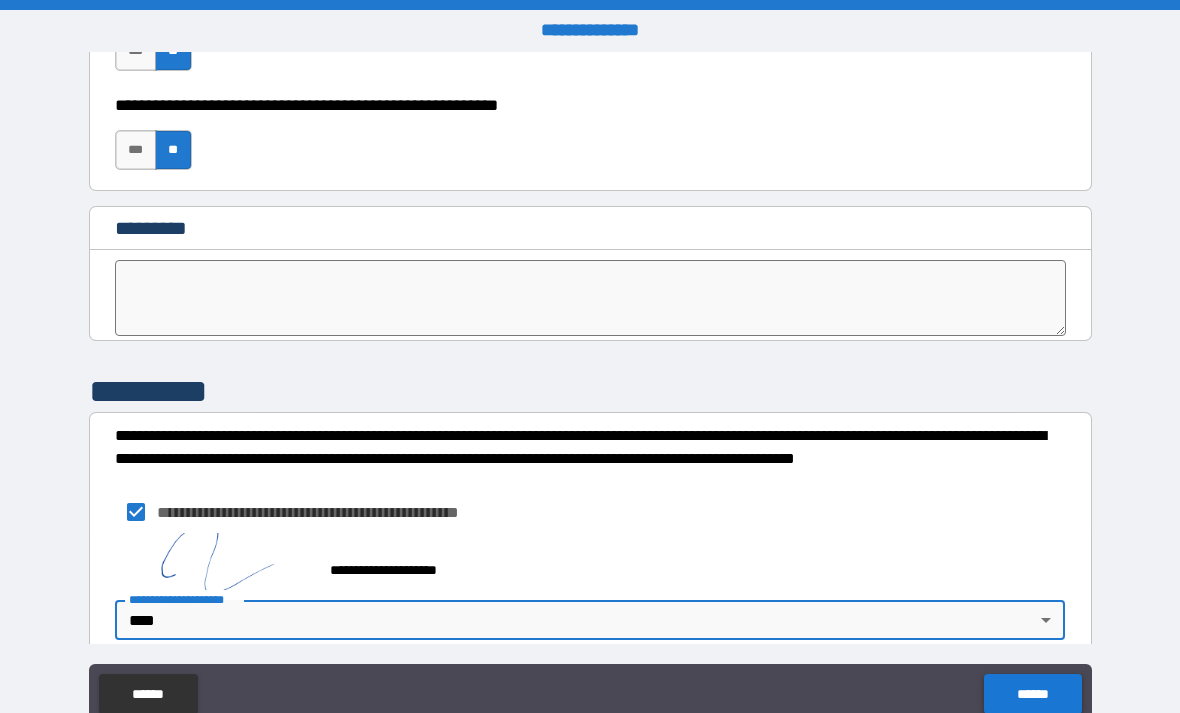 click on "******" at bounding box center (1032, 694) 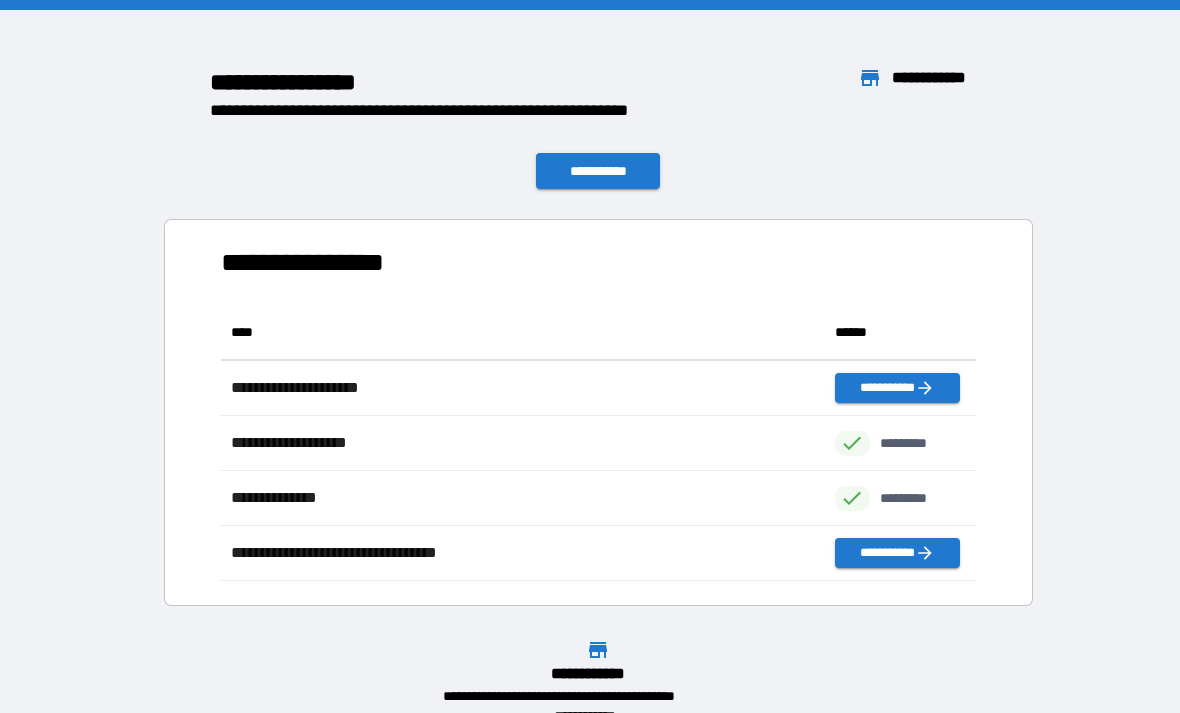 scroll, scrollTop: 1, scrollLeft: 1, axis: both 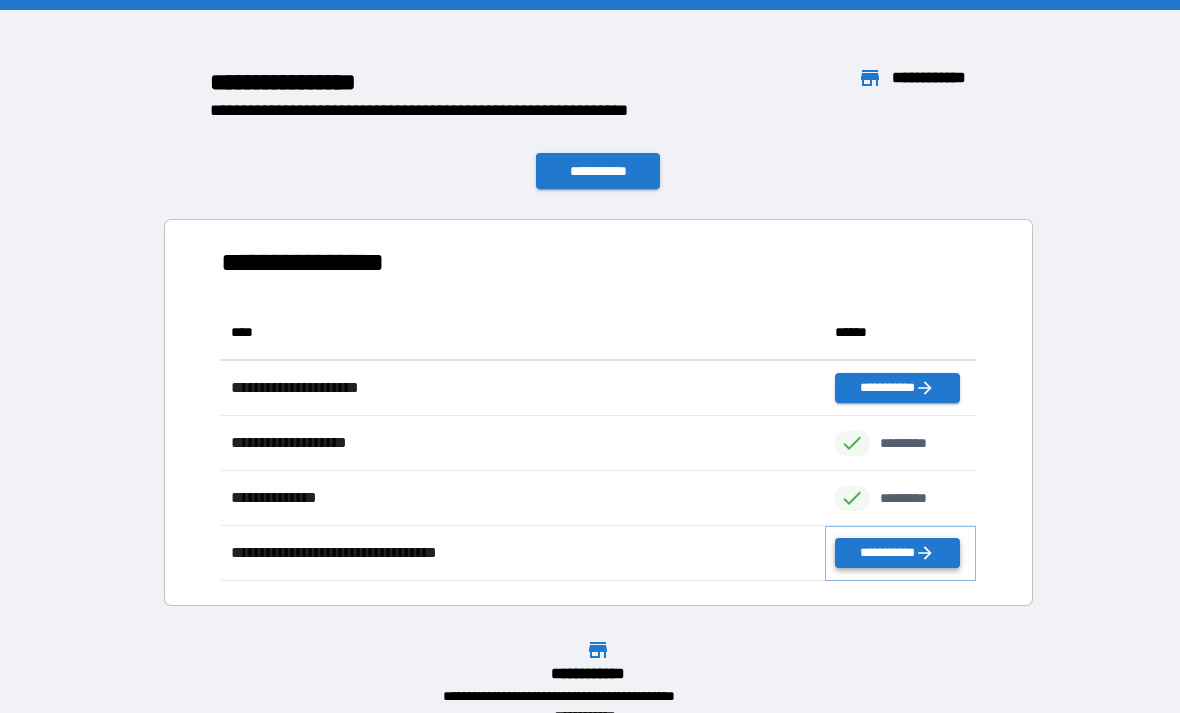 click on "**********" at bounding box center (897, 553) 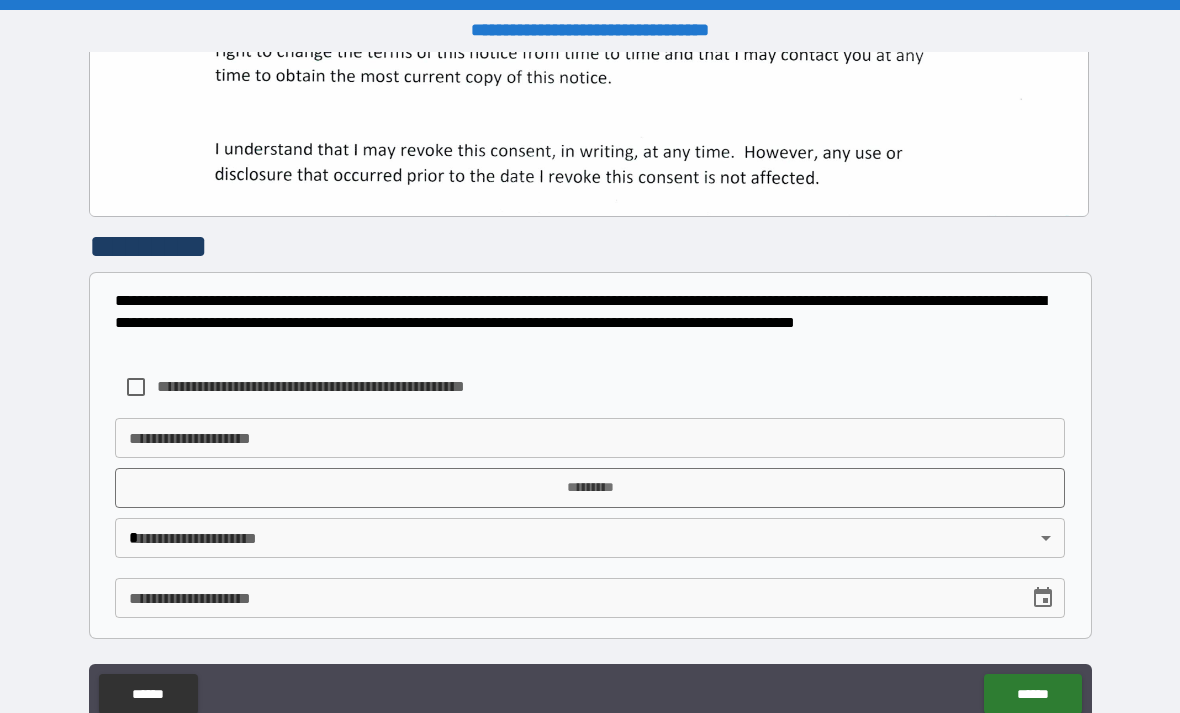 scroll, scrollTop: 644, scrollLeft: 0, axis: vertical 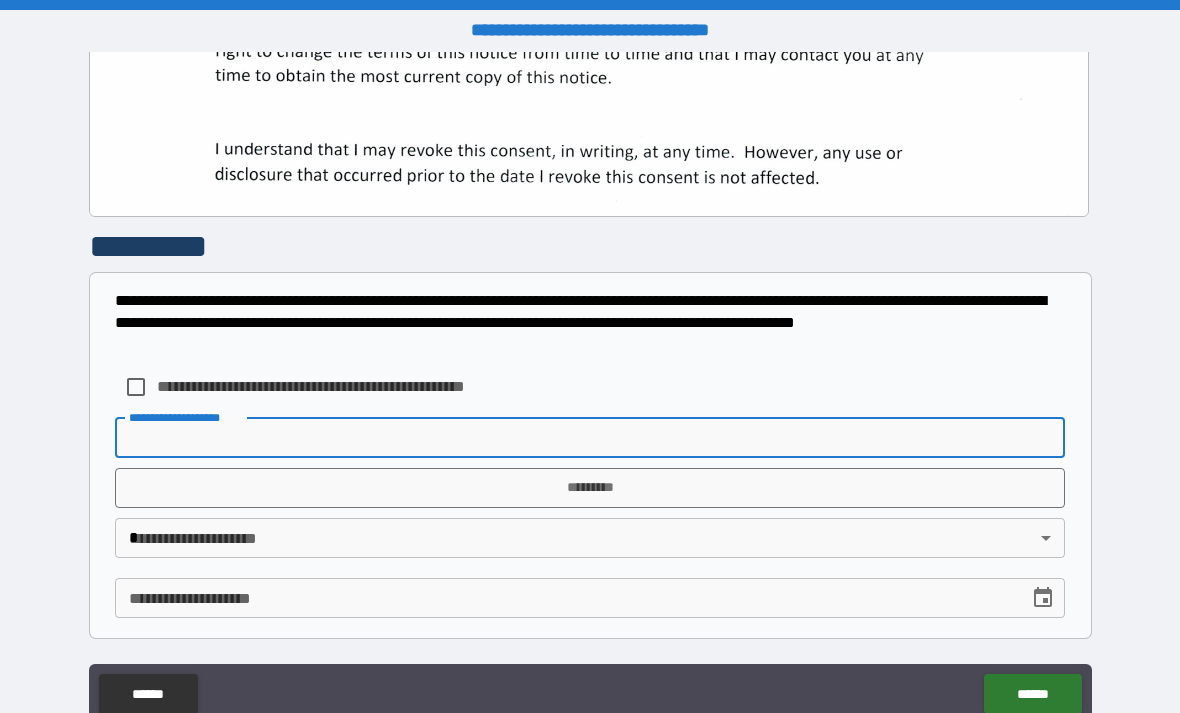 click on "**********" at bounding box center [322, 387] 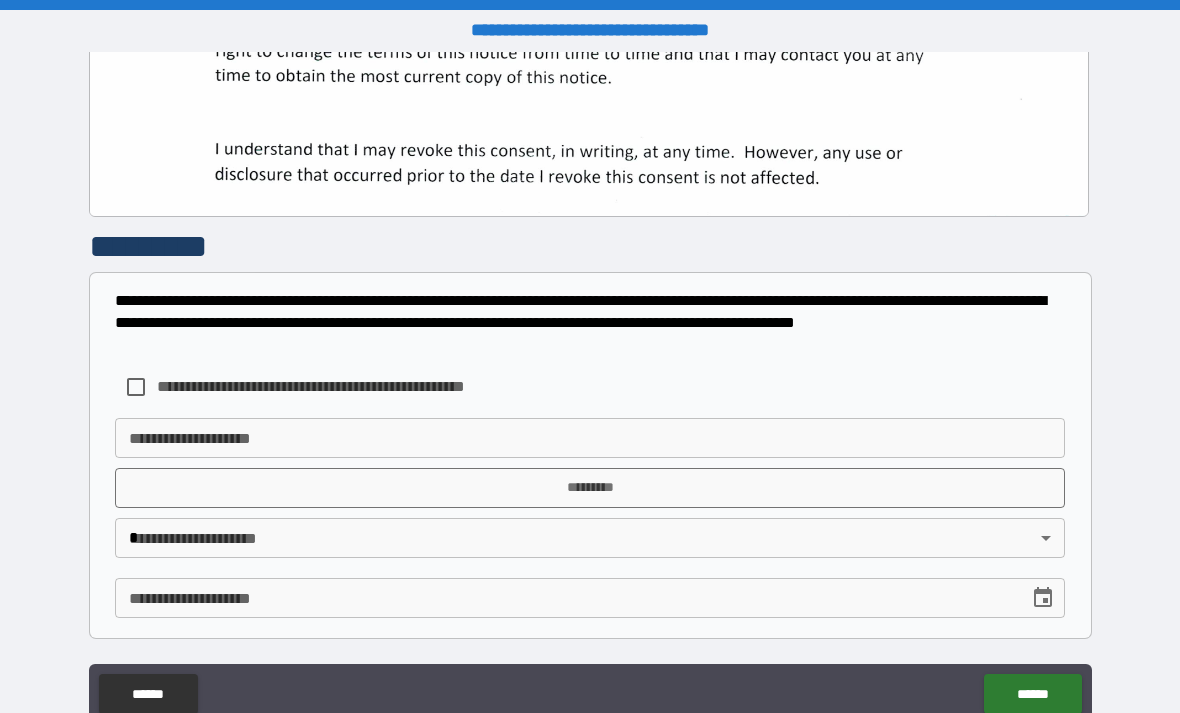 click on "**********" at bounding box center (322, 387) 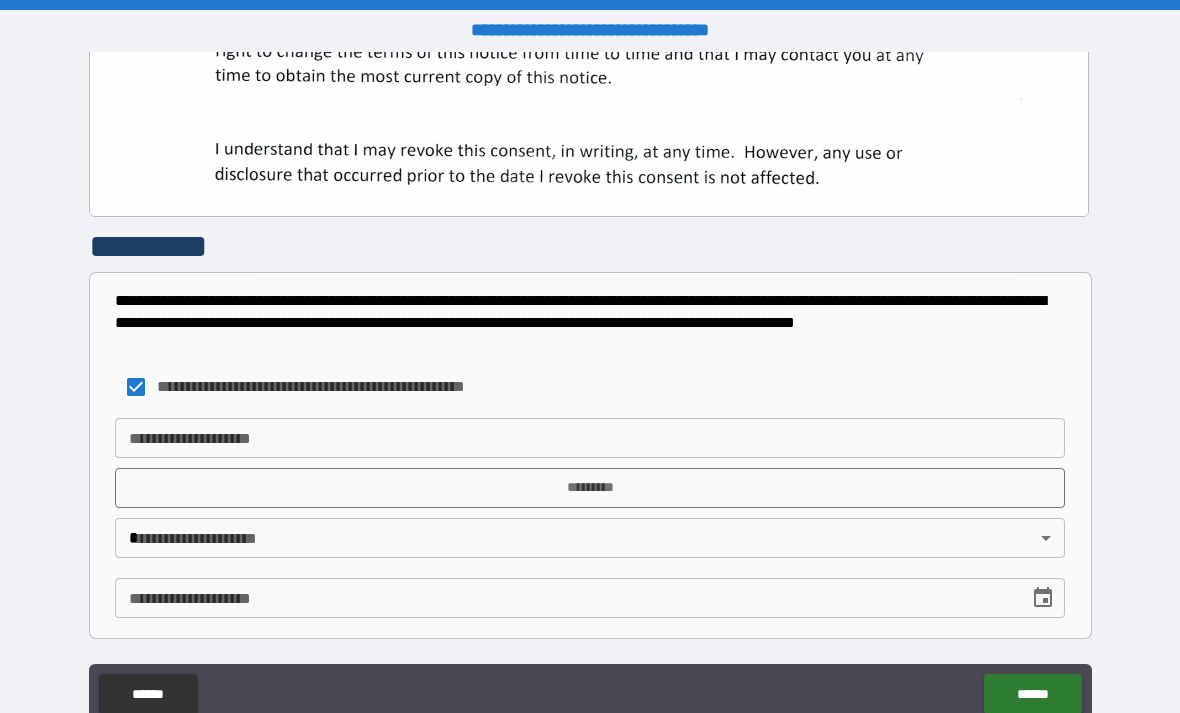 click on "**********" at bounding box center [590, 438] 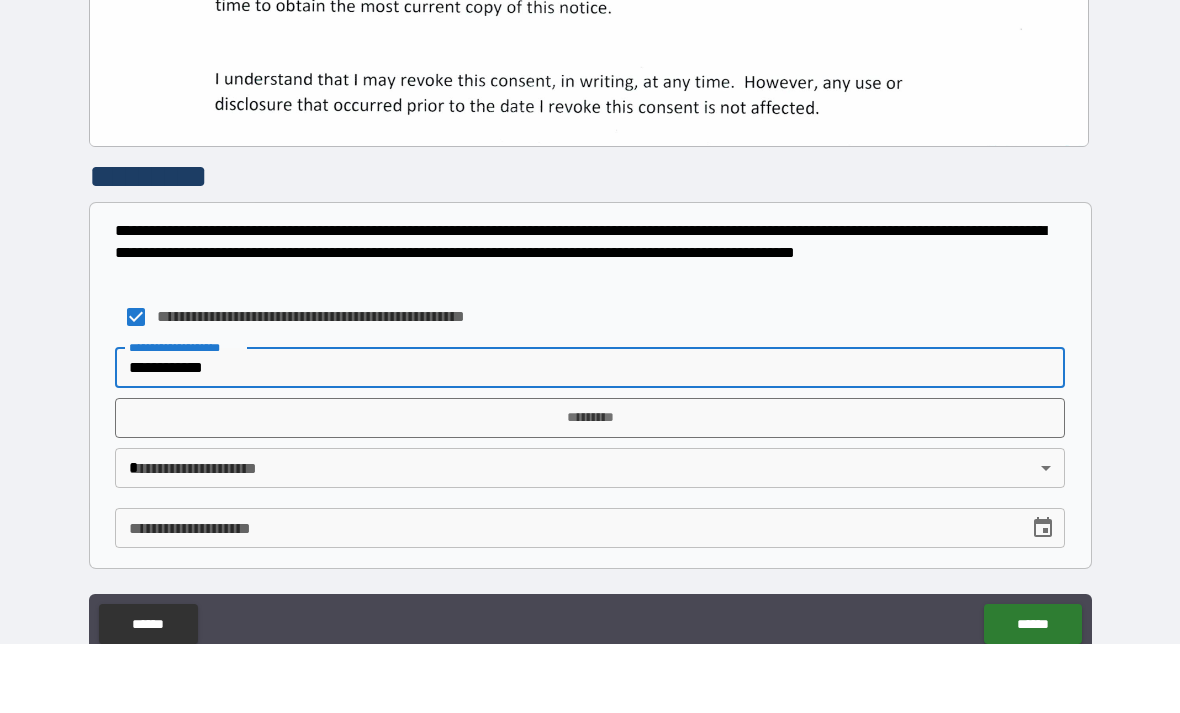 scroll, scrollTop: 5, scrollLeft: 0, axis: vertical 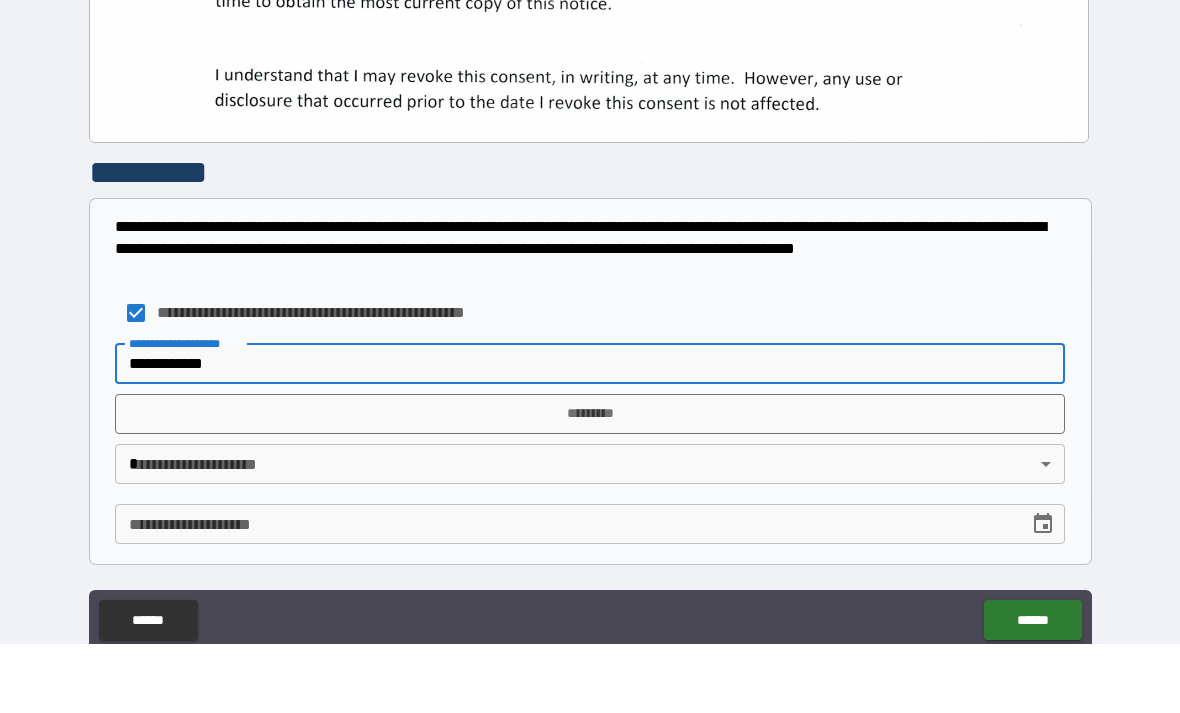 type on "**********" 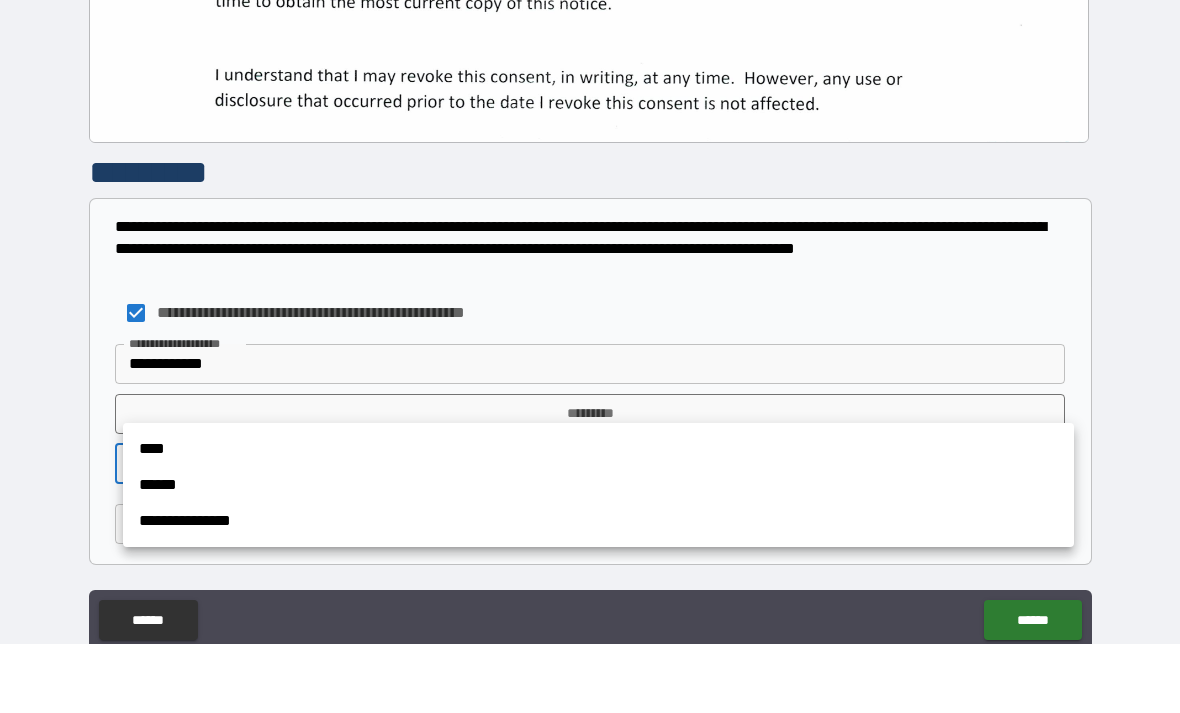 scroll, scrollTop: 64, scrollLeft: 0, axis: vertical 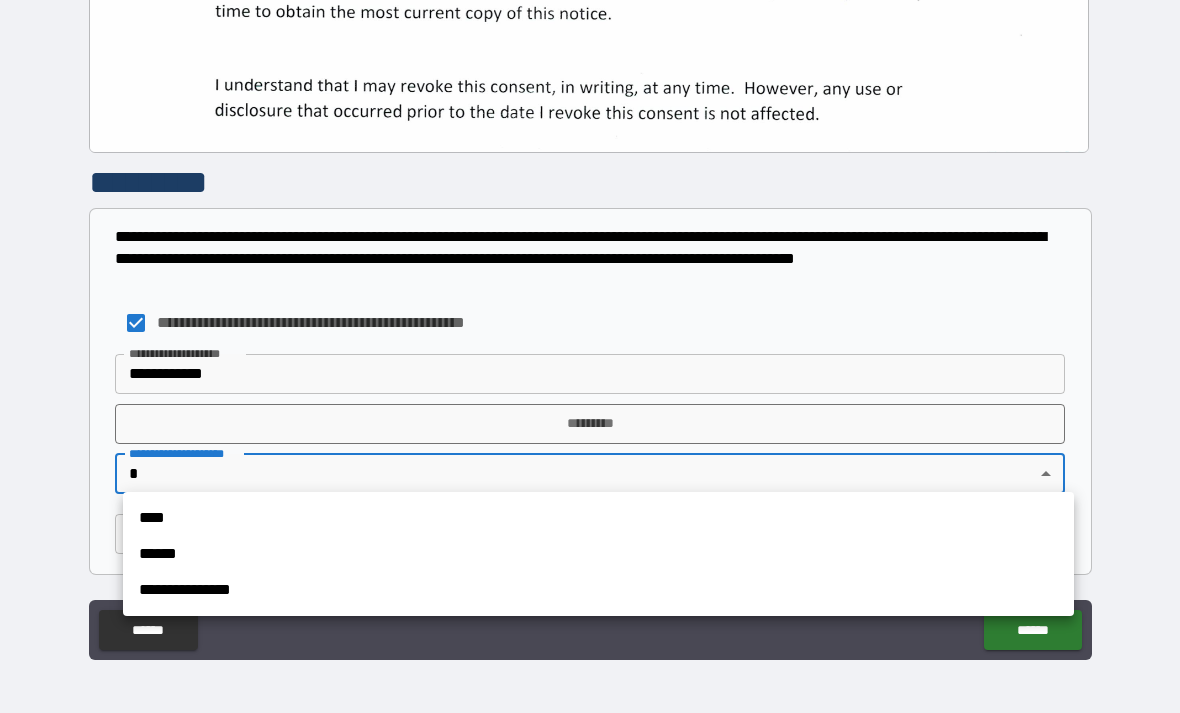 click on "****" at bounding box center [598, 518] 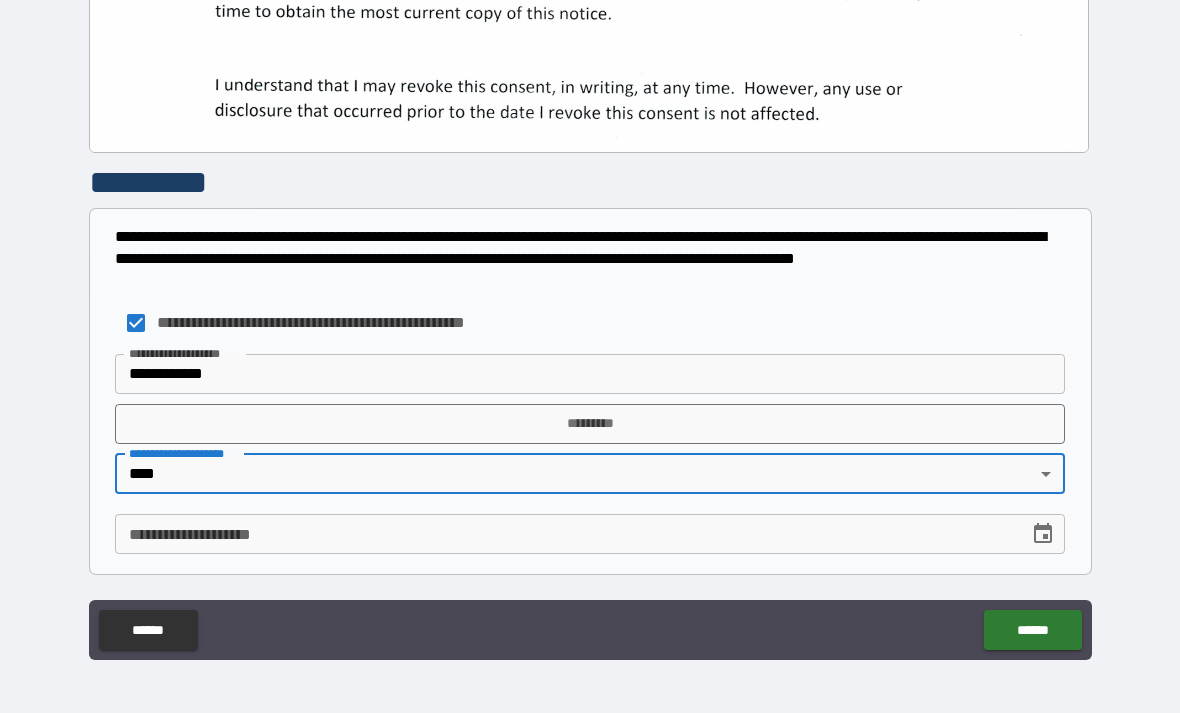 click on "**********" at bounding box center (565, 534) 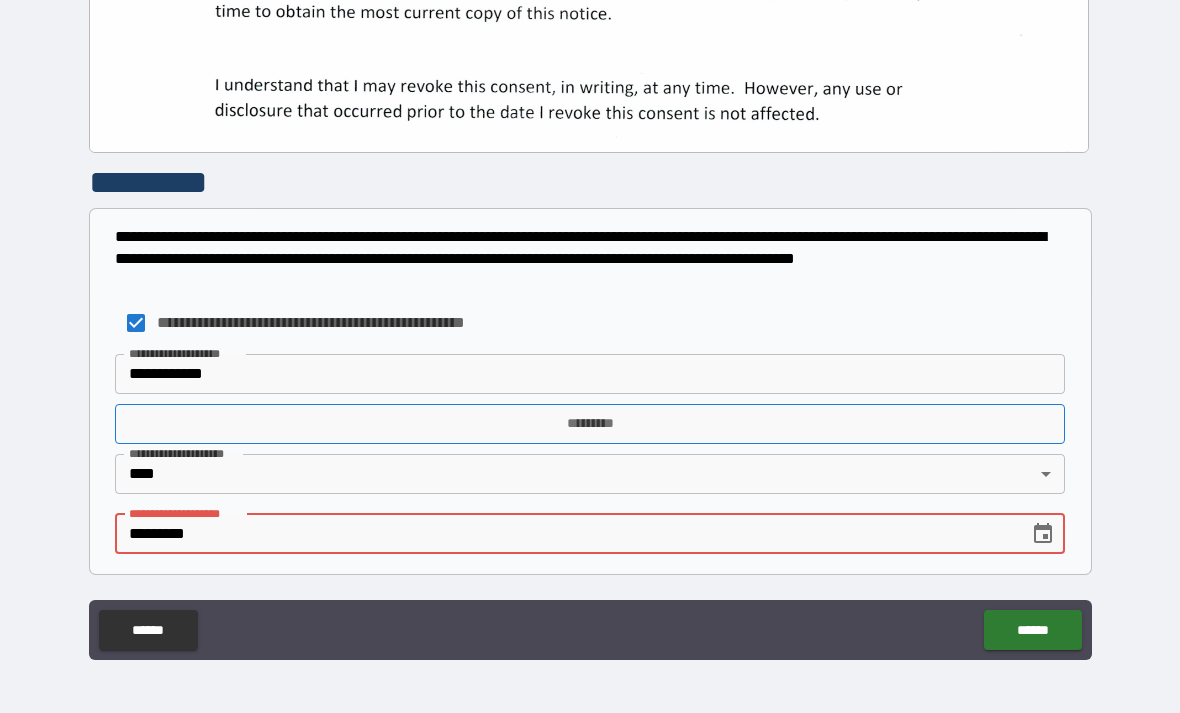 click on "*********" at bounding box center (590, 424) 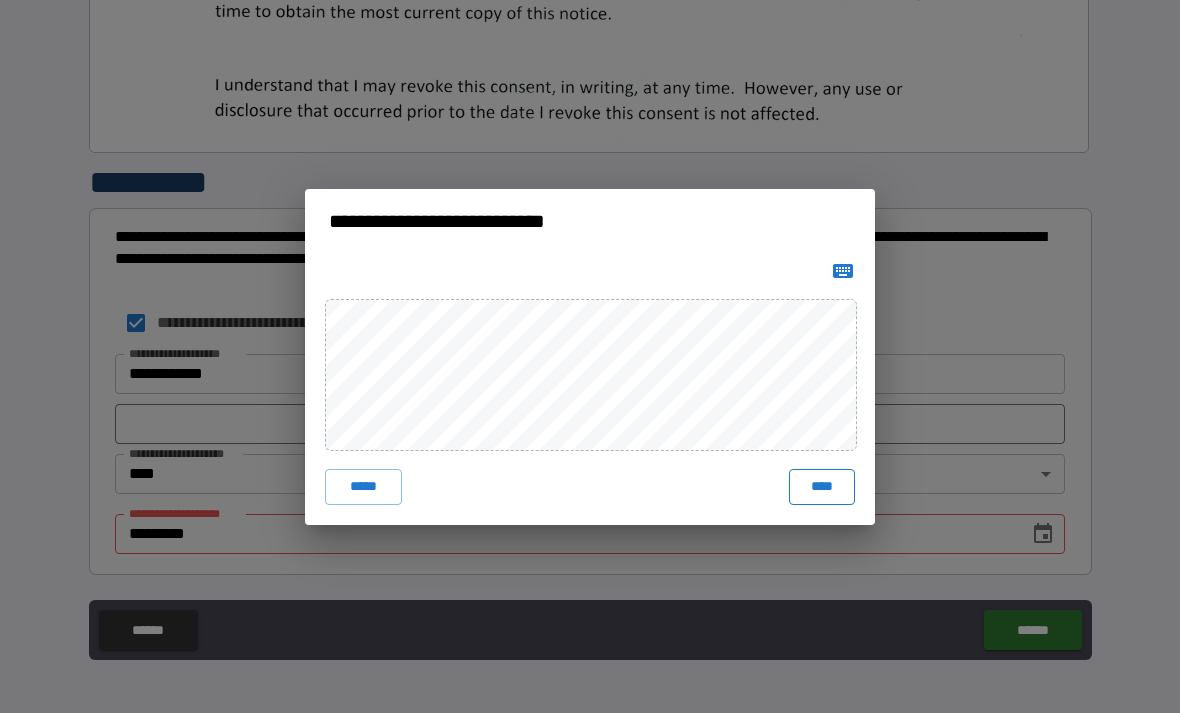 click on "****" at bounding box center [822, 487] 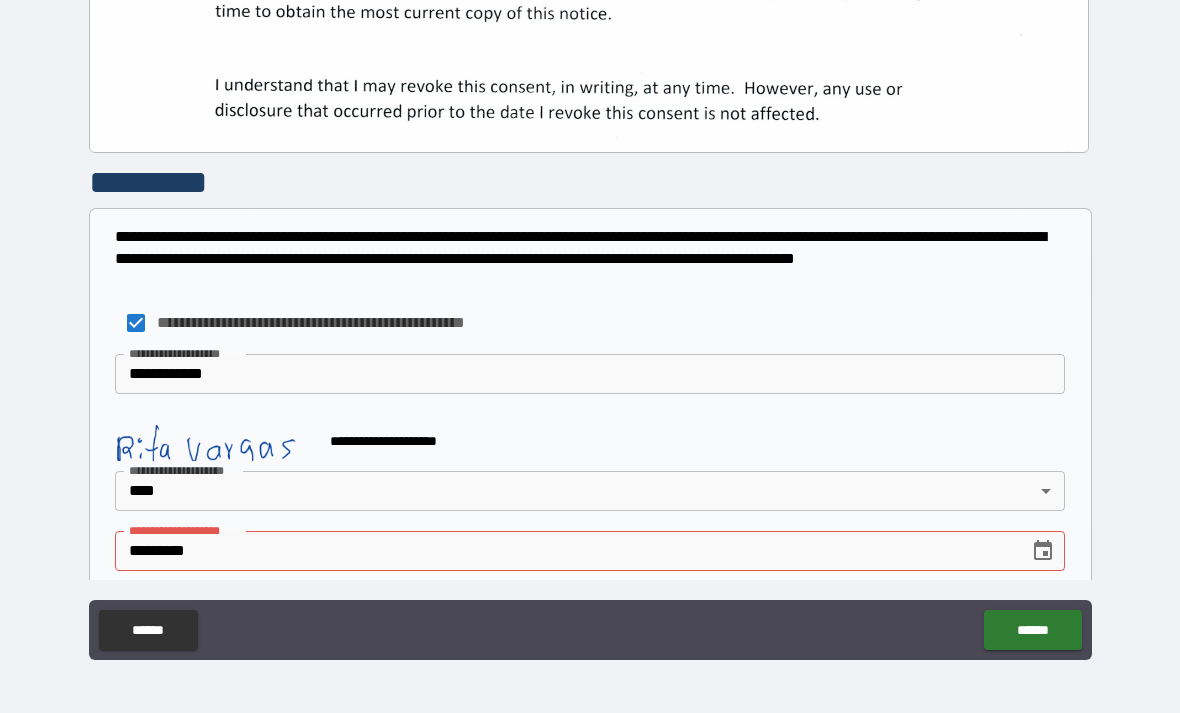 scroll, scrollTop: 634, scrollLeft: 0, axis: vertical 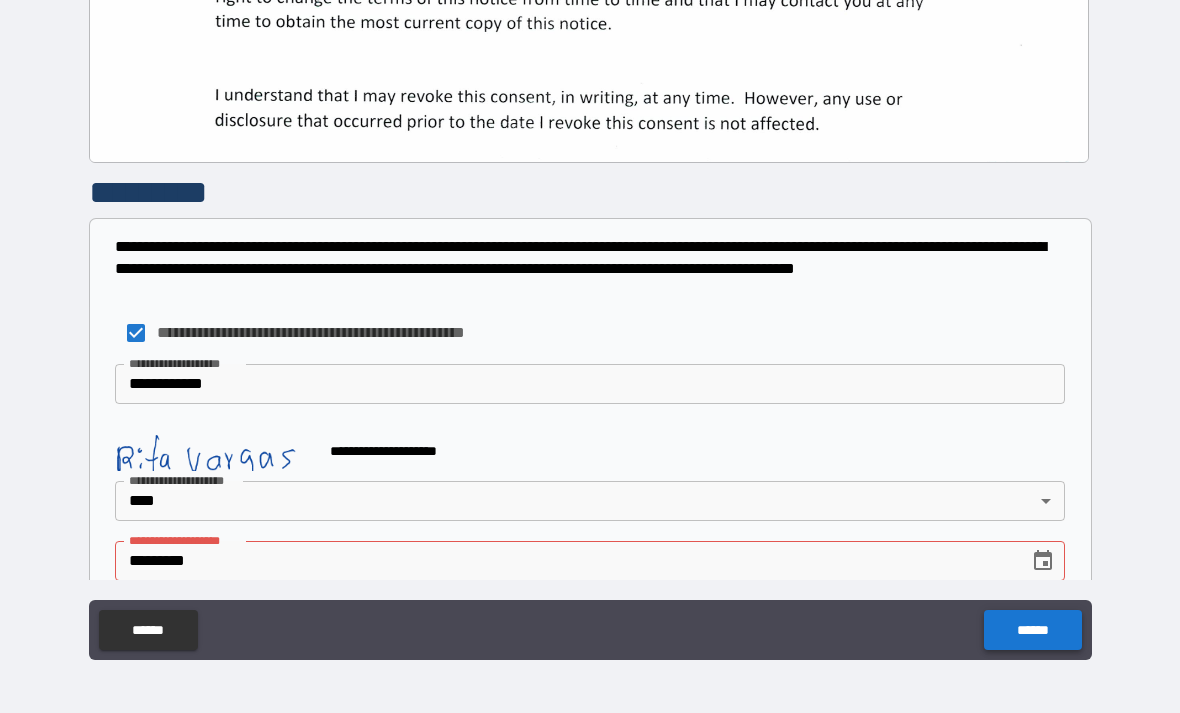 click on "******" at bounding box center [1032, 630] 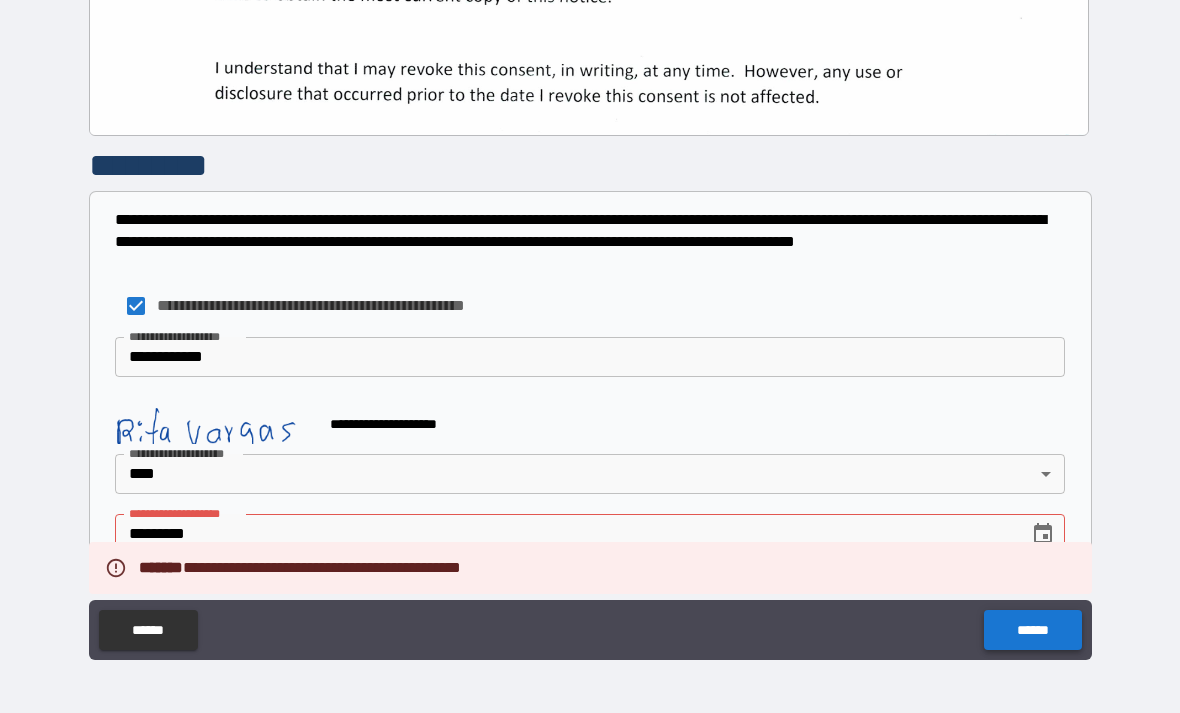 scroll, scrollTop: 661, scrollLeft: 0, axis: vertical 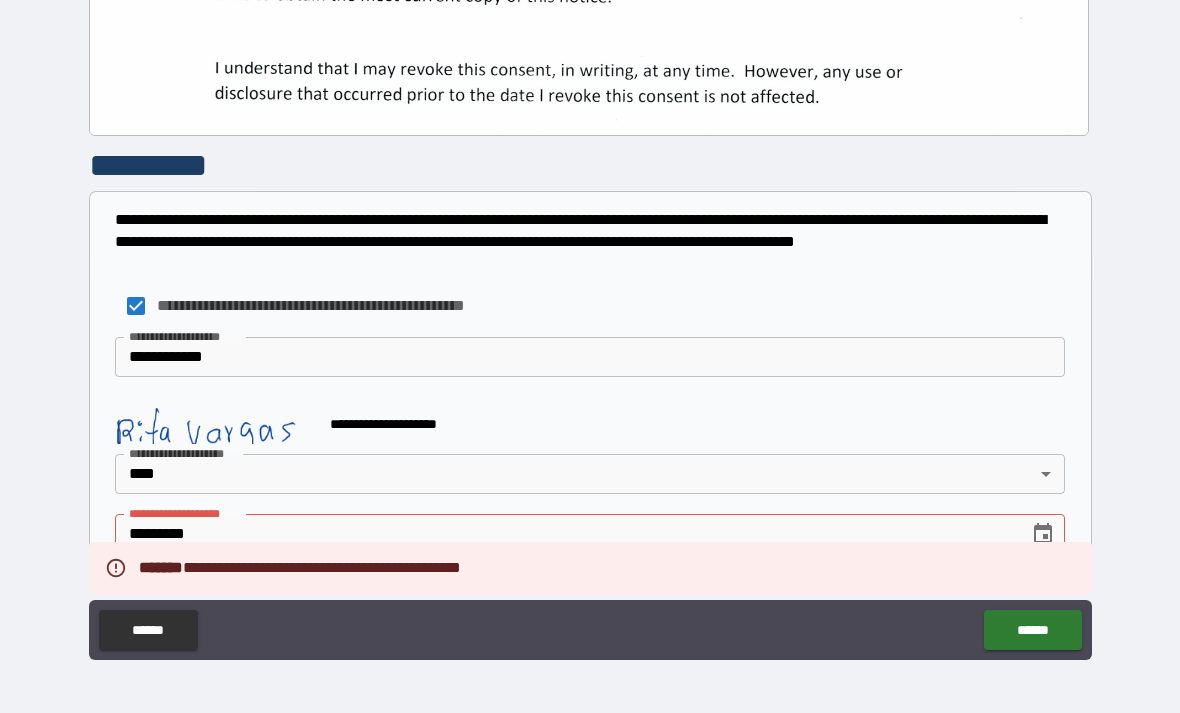 click on "*********" at bounding box center (565, 534) 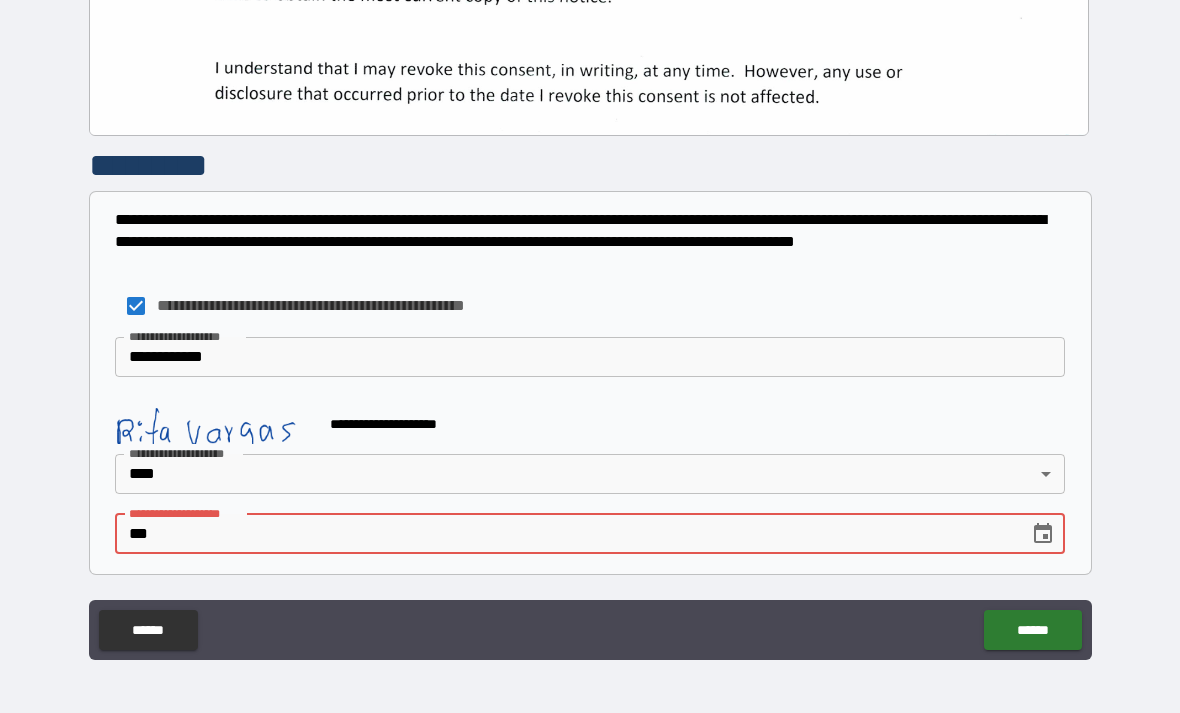 type on "*" 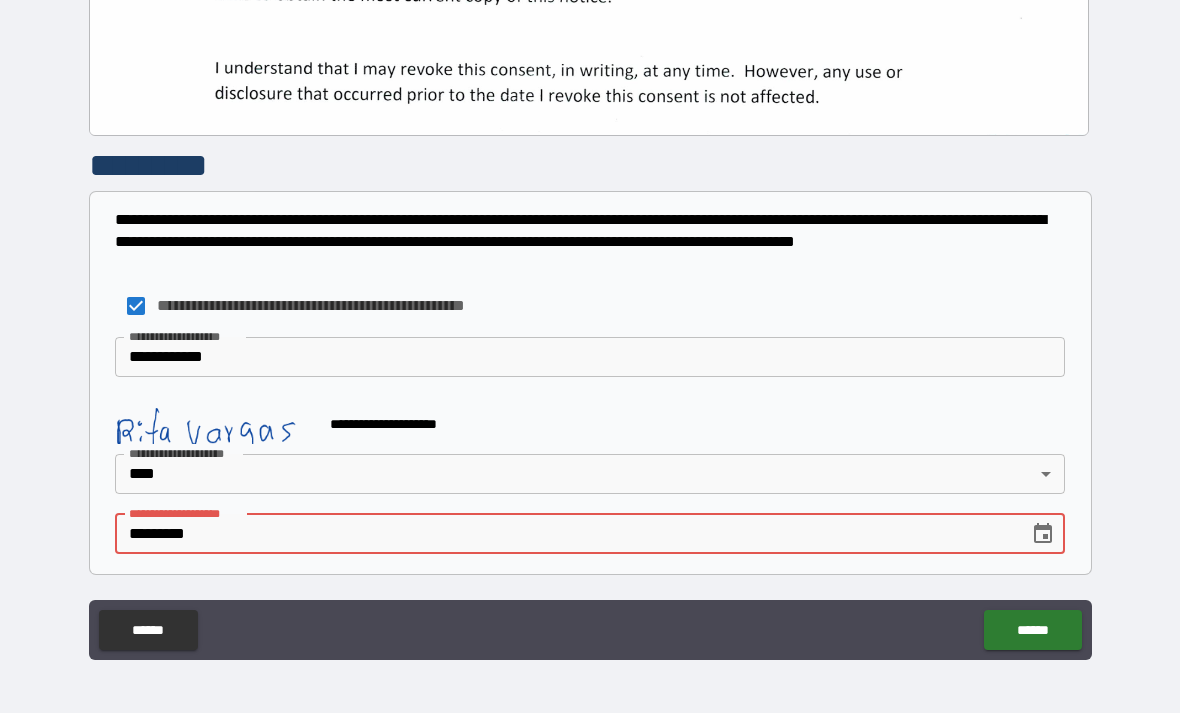 type on "**********" 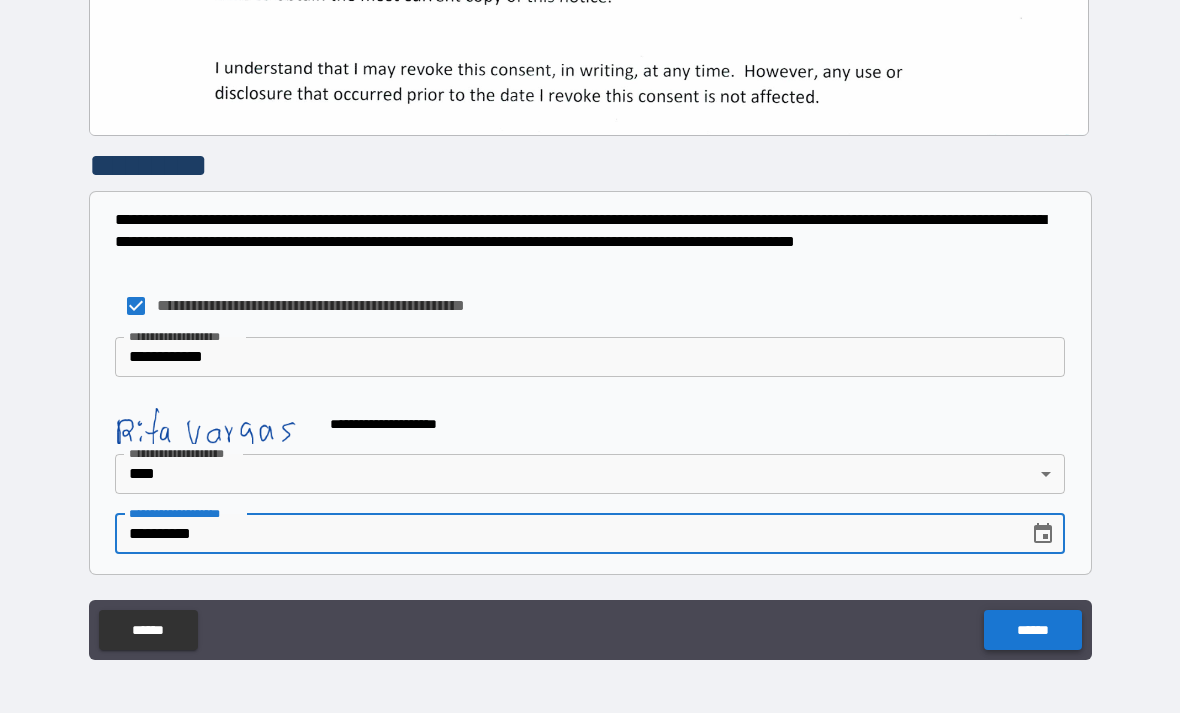 click on "******" at bounding box center (1032, 630) 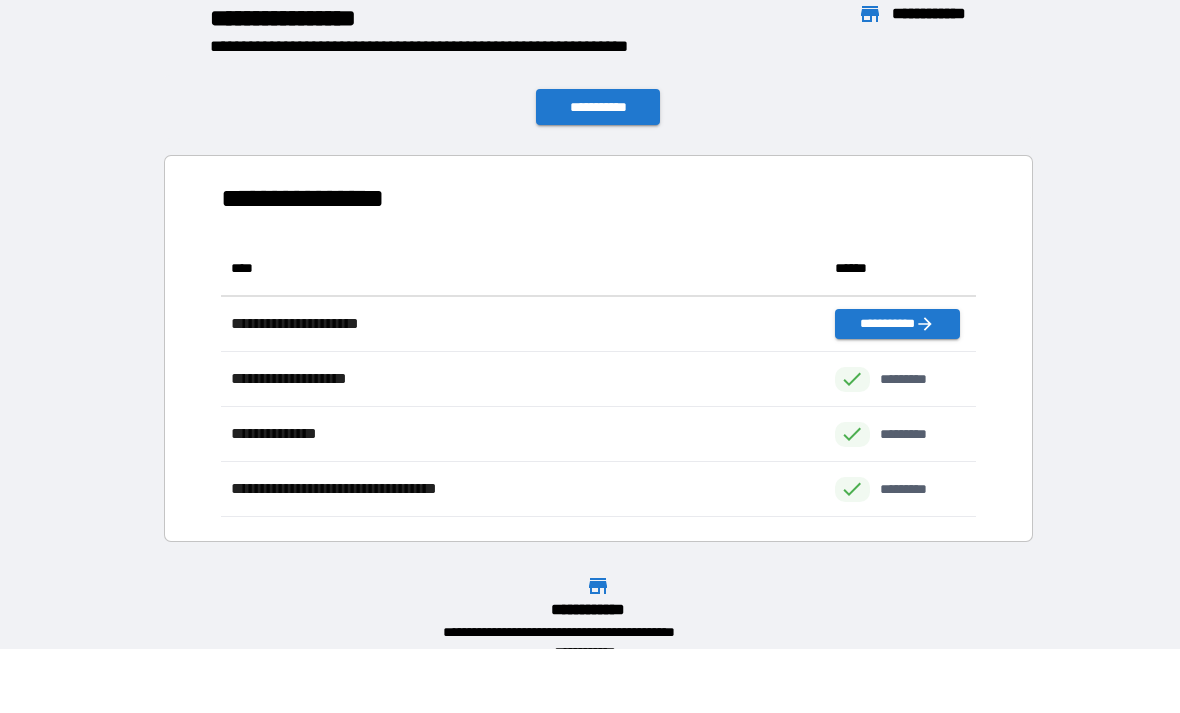 scroll, scrollTop: 1, scrollLeft: 1, axis: both 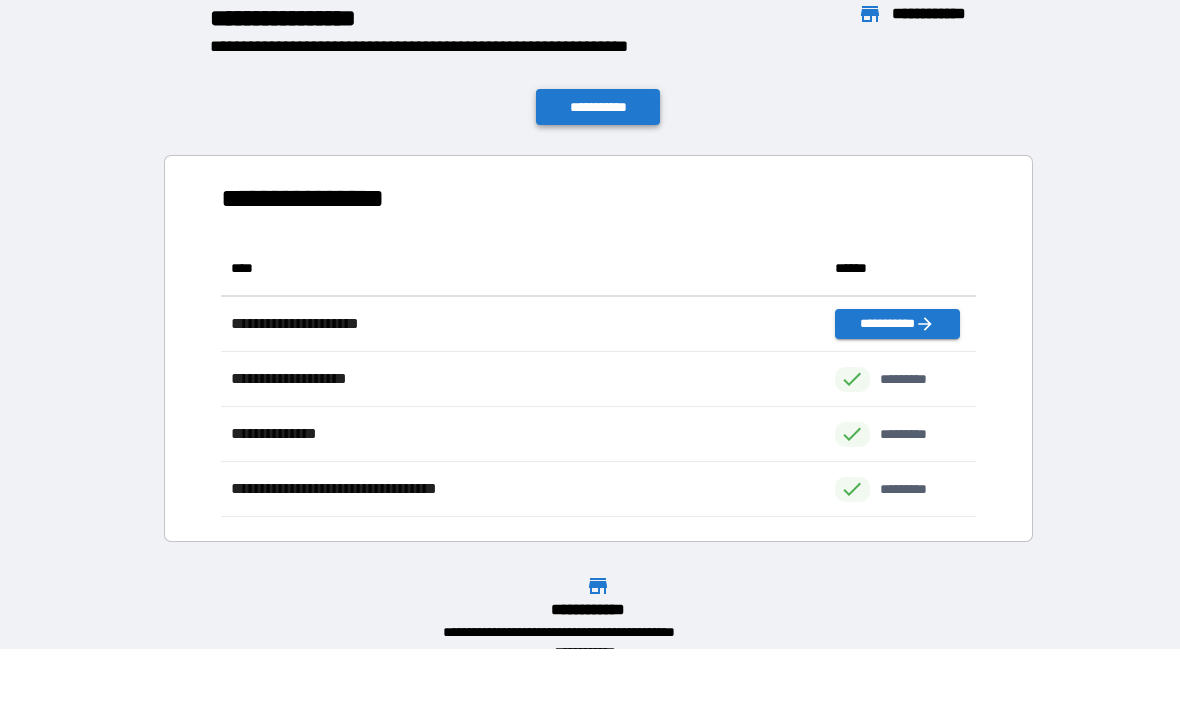 click on "**********" at bounding box center (598, 107) 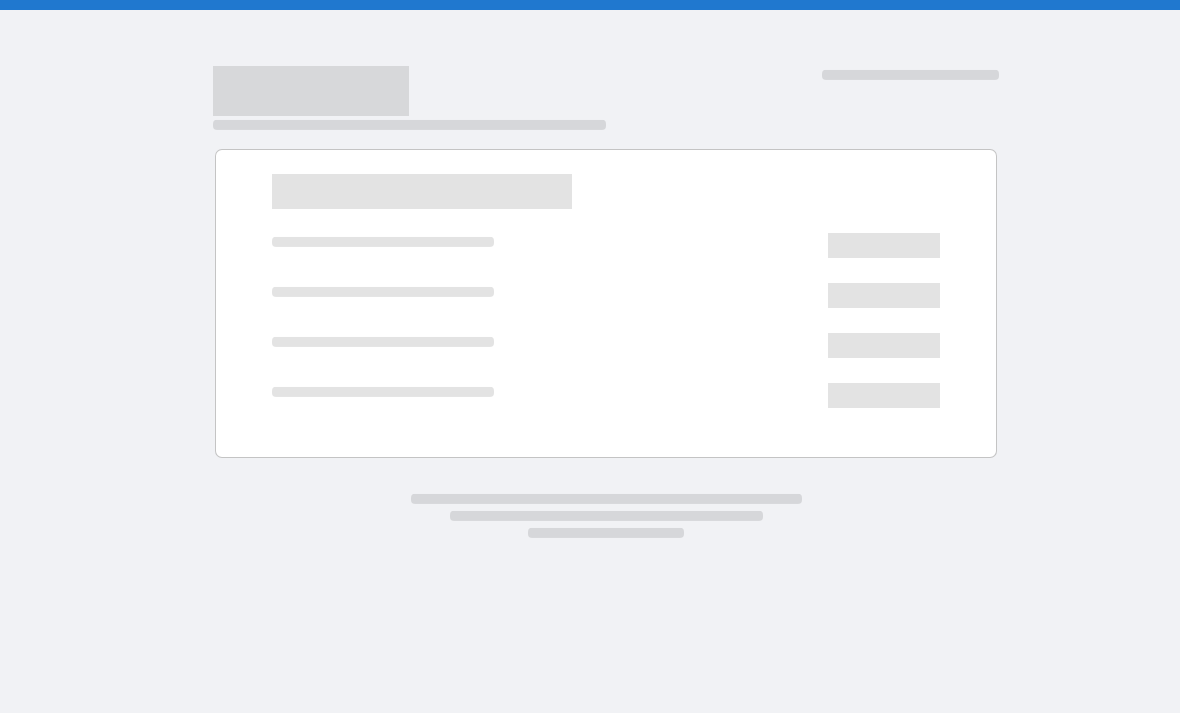 scroll, scrollTop: 0, scrollLeft: 0, axis: both 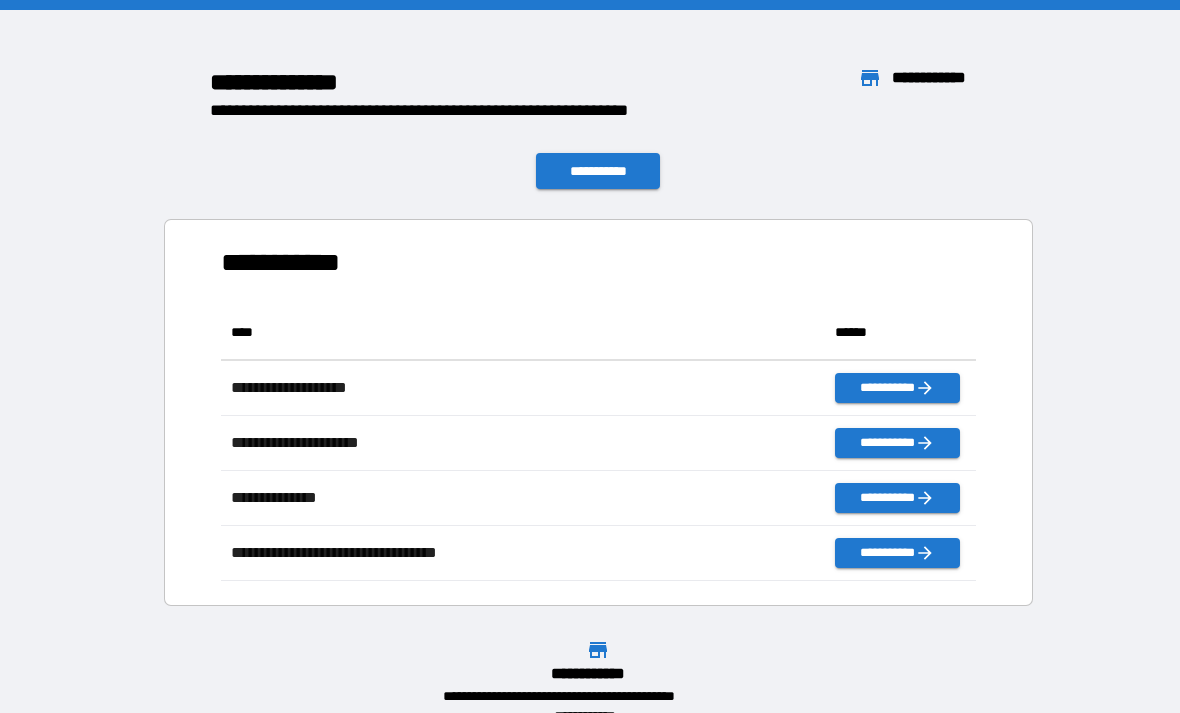 click on "**********" at bounding box center (590, 368) 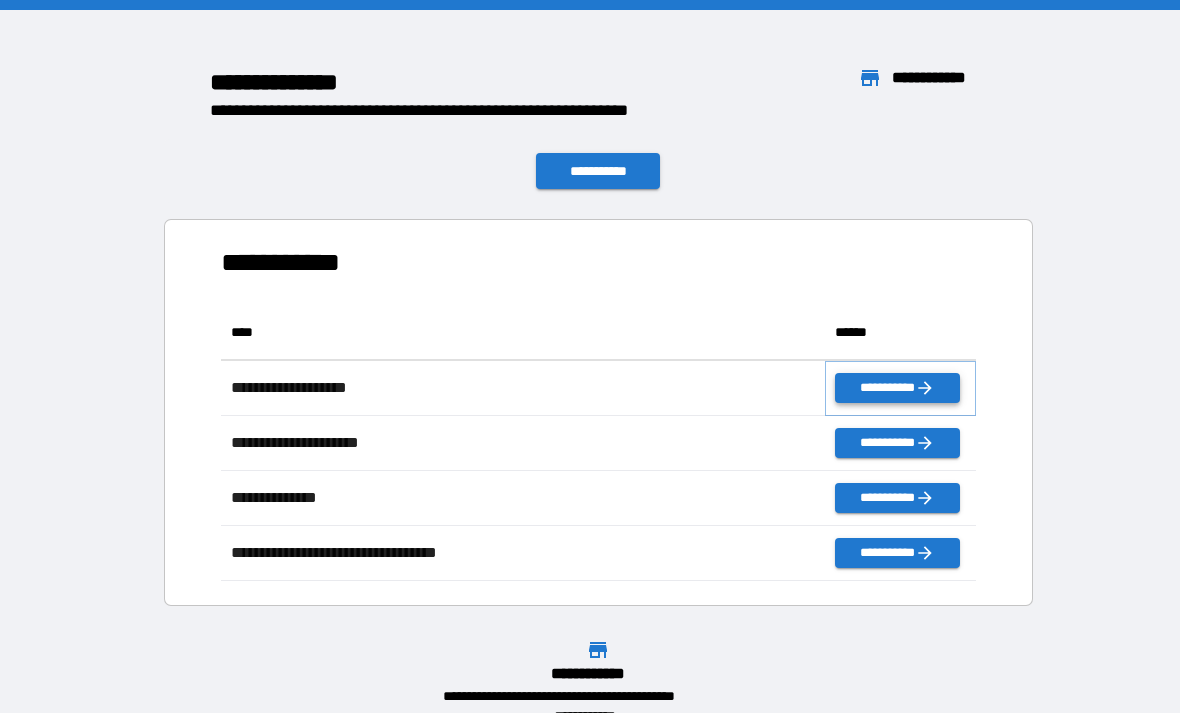 click on "**********" at bounding box center [897, 388] 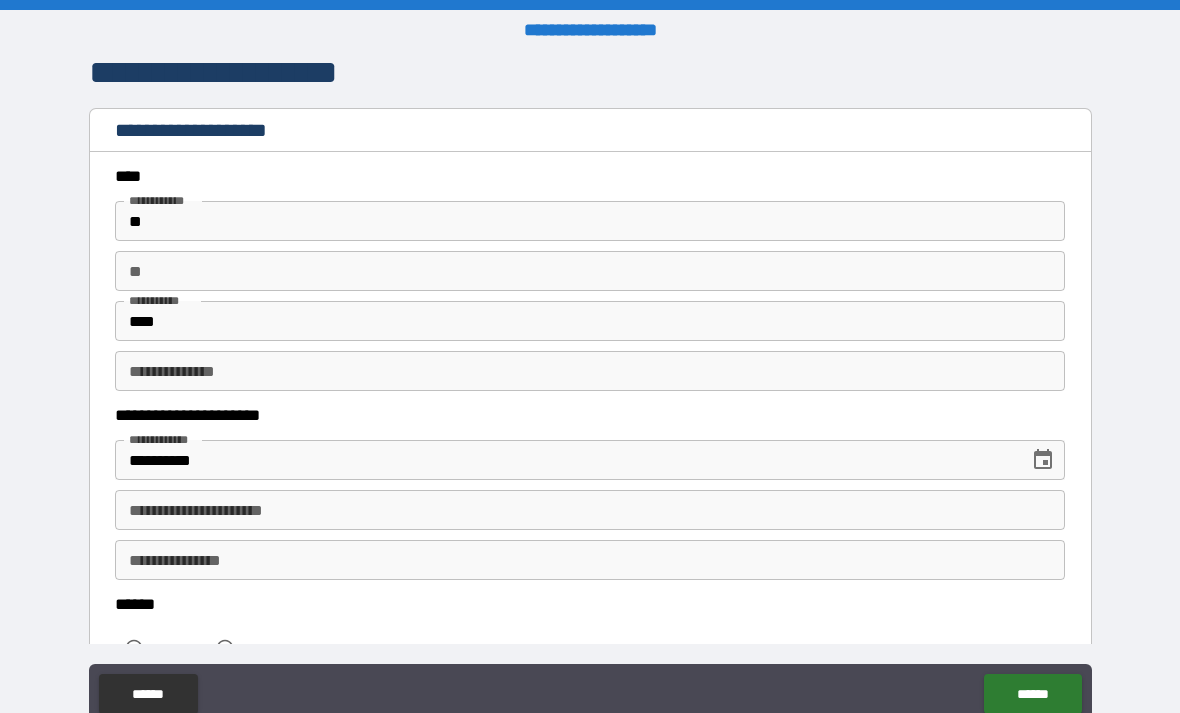 scroll, scrollTop: 0, scrollLeft: 0, axis: both 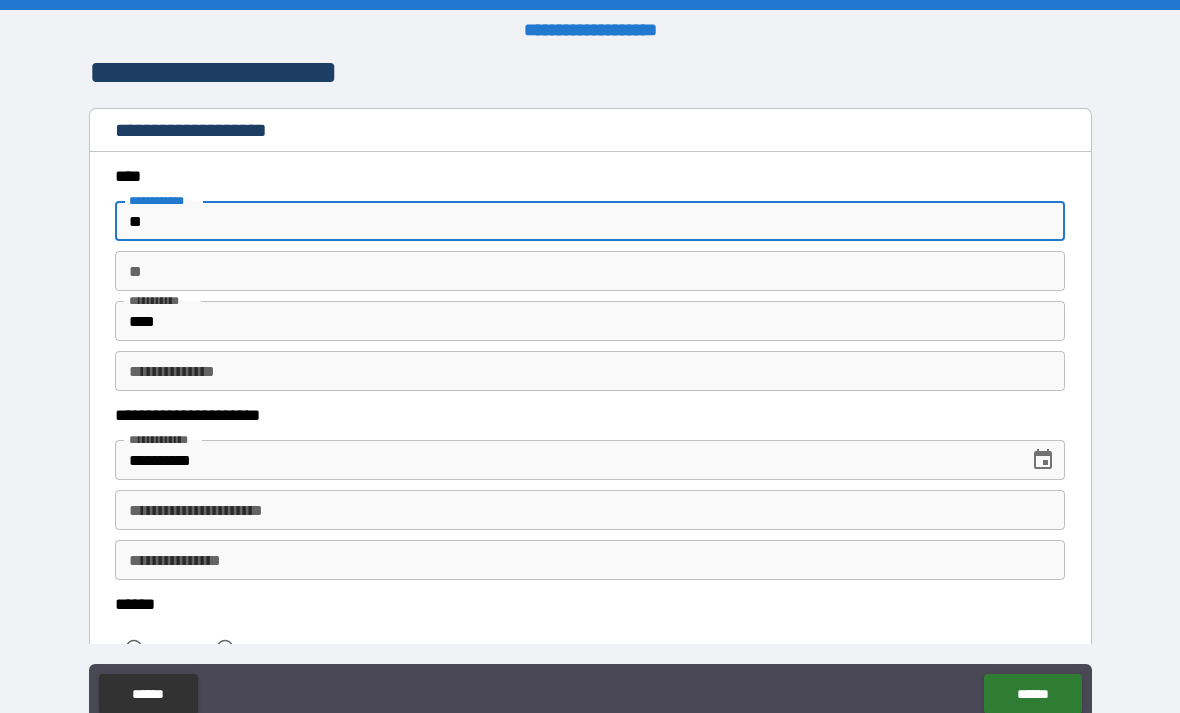 click on "**" at bounding box center (590, 221) 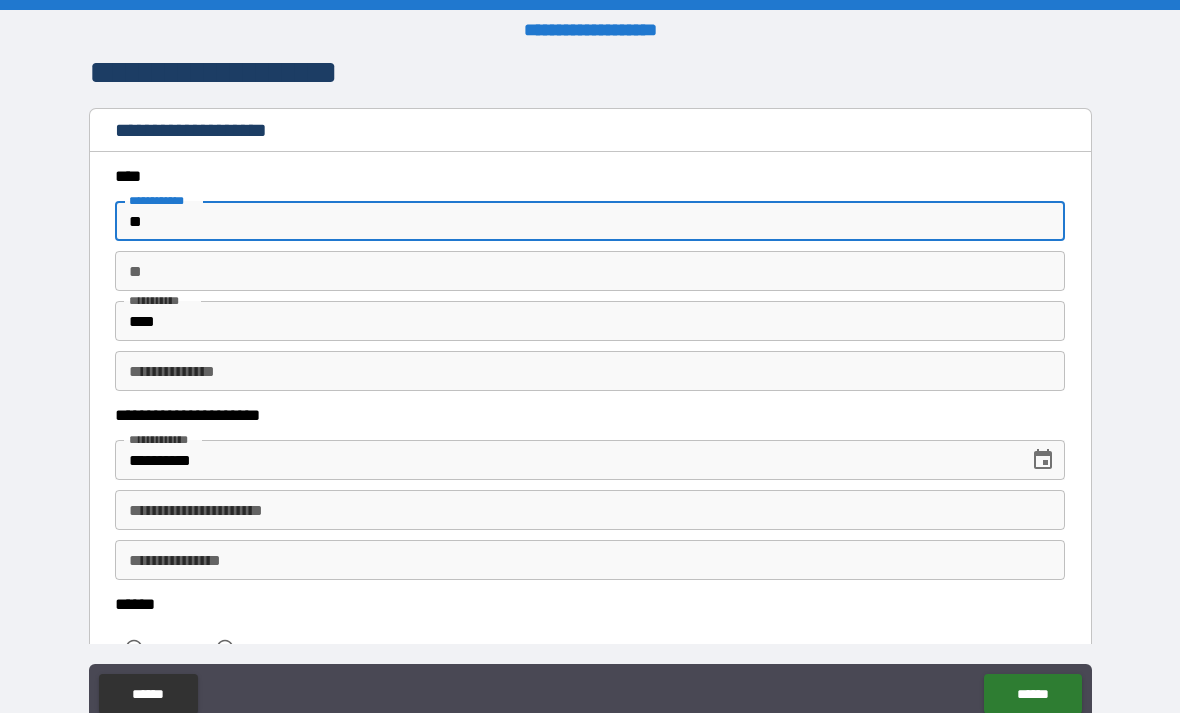 type on "*" 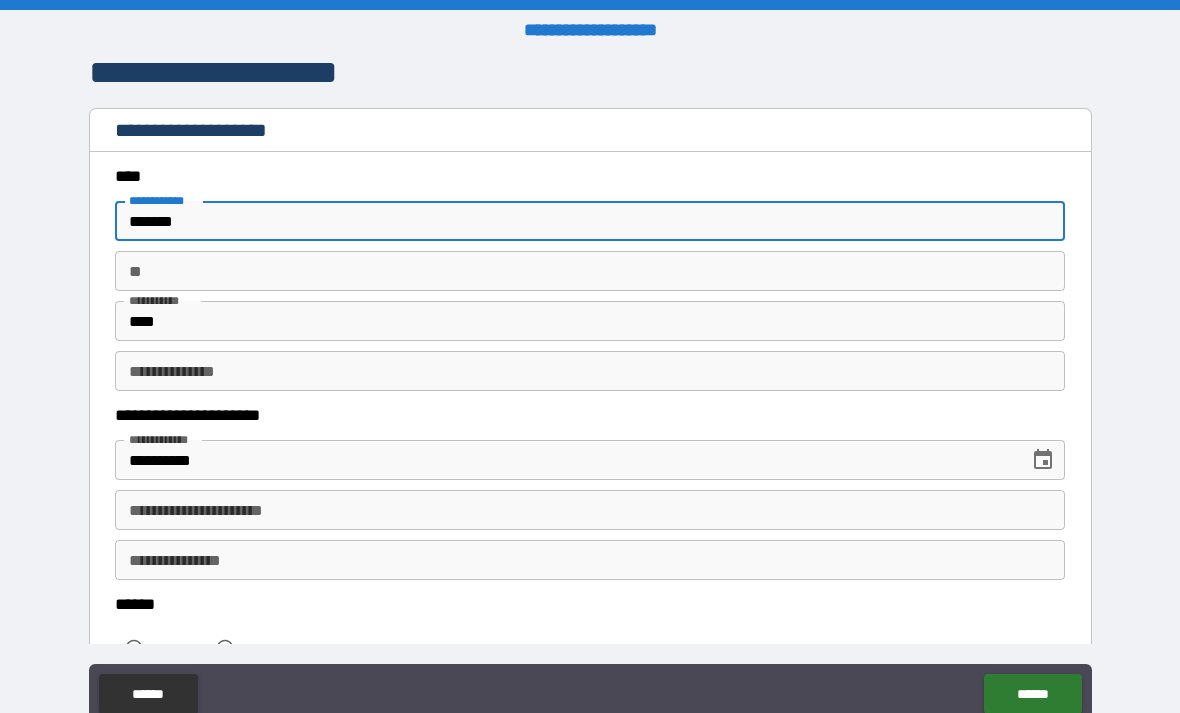 type on "*******" 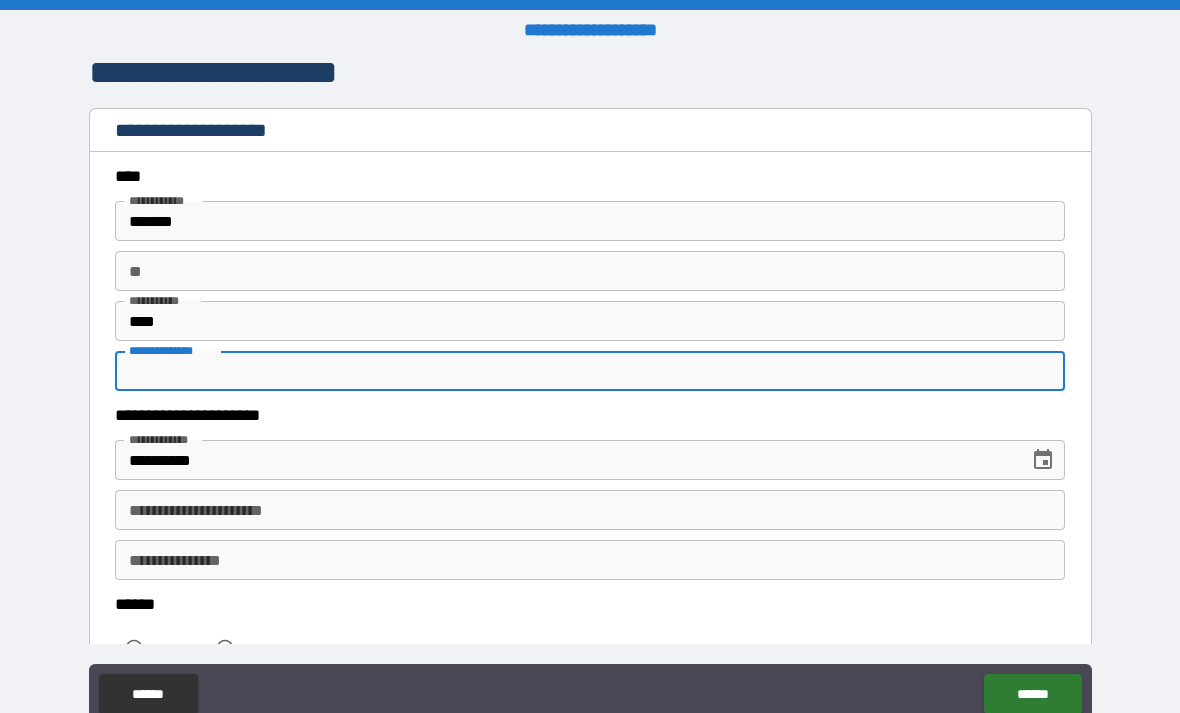 click on "**********" at bounding box center [565, 460] 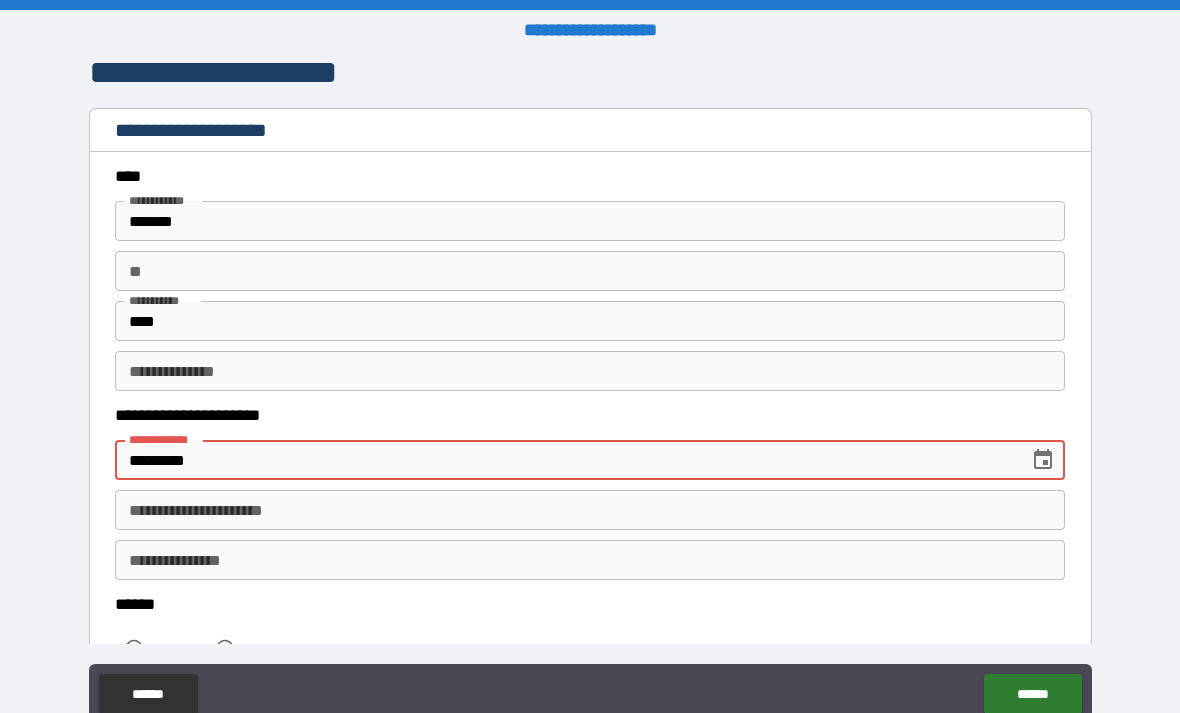 type on "**********" 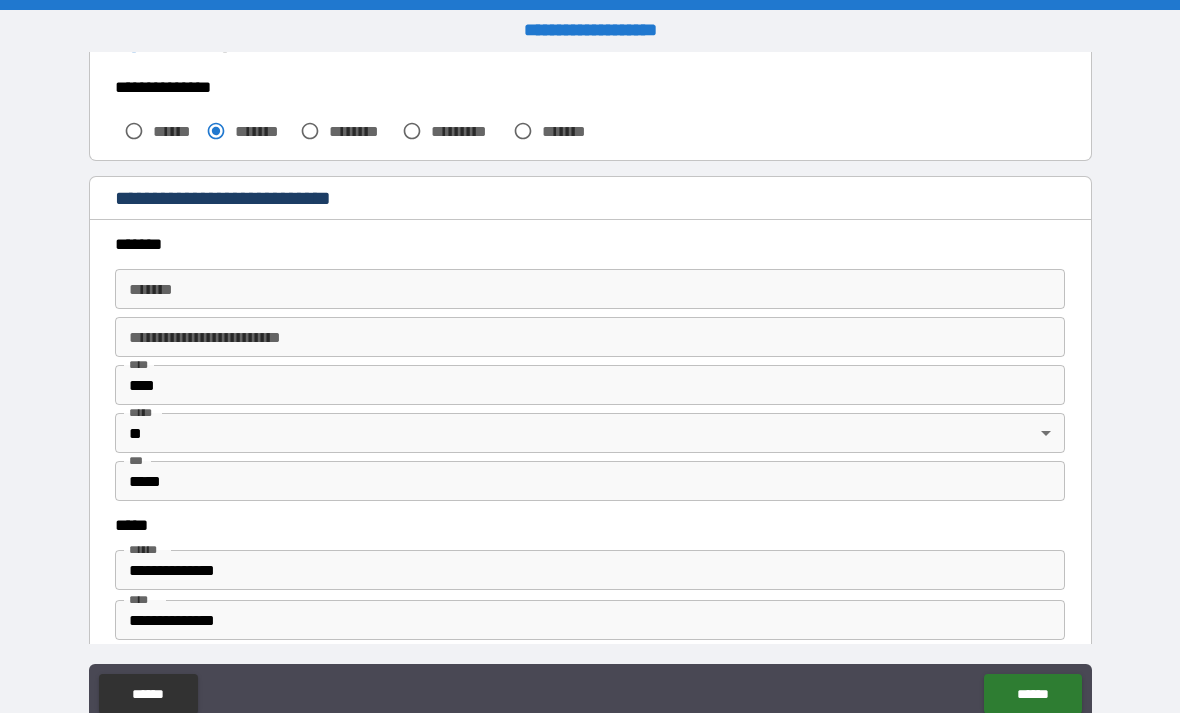 scroll, scrollTop: 607, scrollLeft: 0, axis: vertical 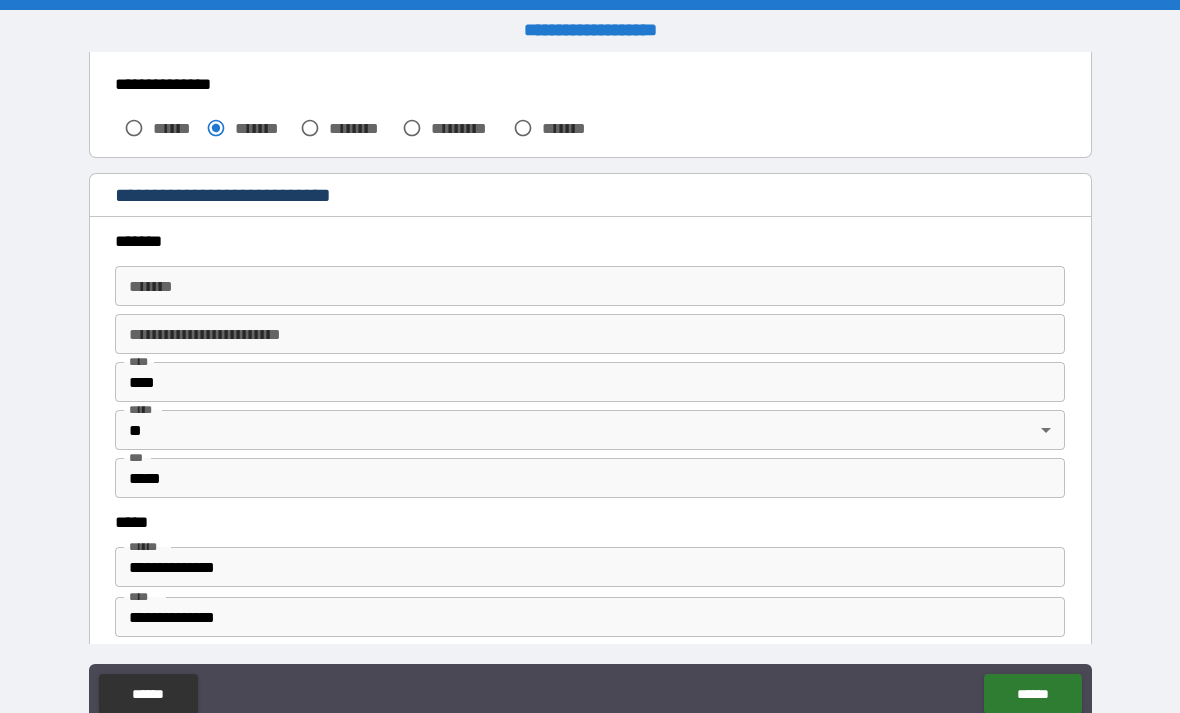 click on "******* *******" at bounding box center (590, 286) 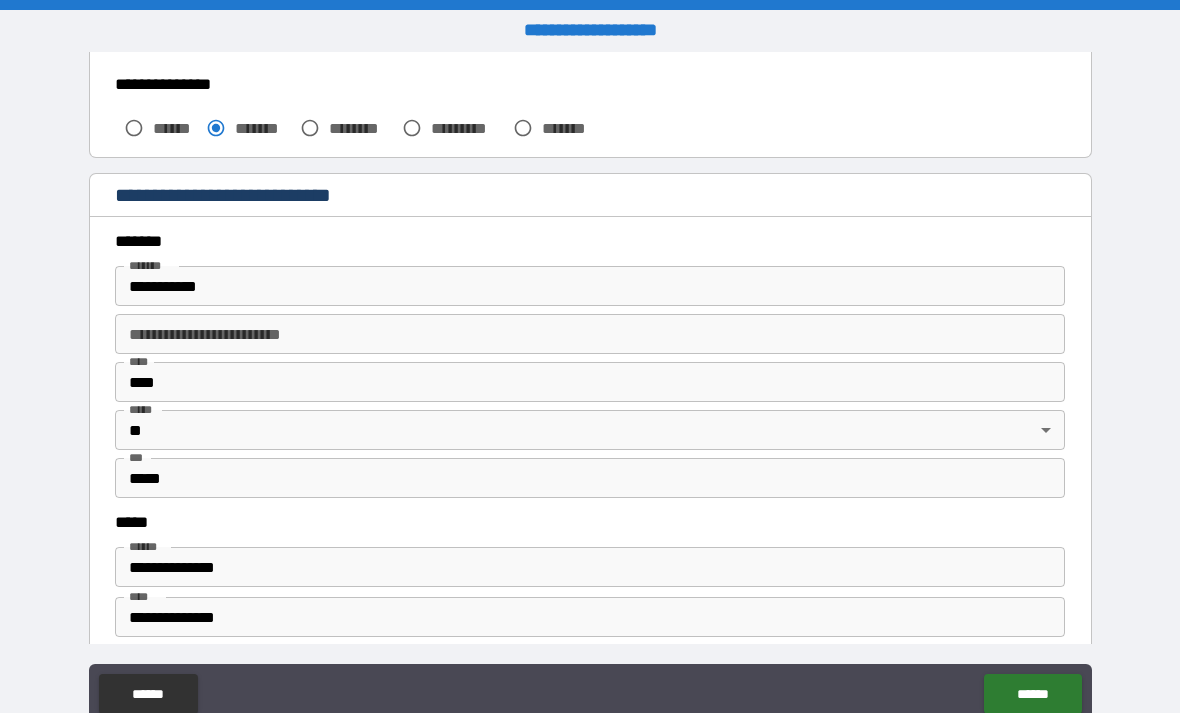 type on "**********" 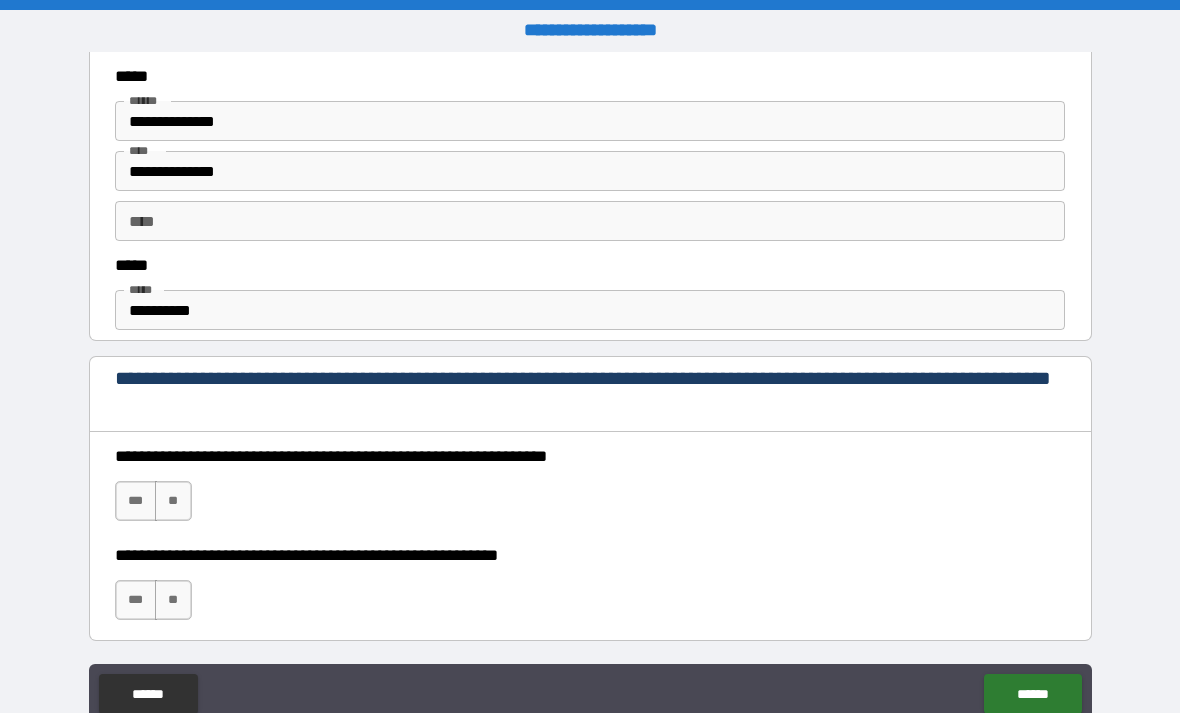 scroll, scrollTop: 1084, scrollLeft: 0, axis: vertical 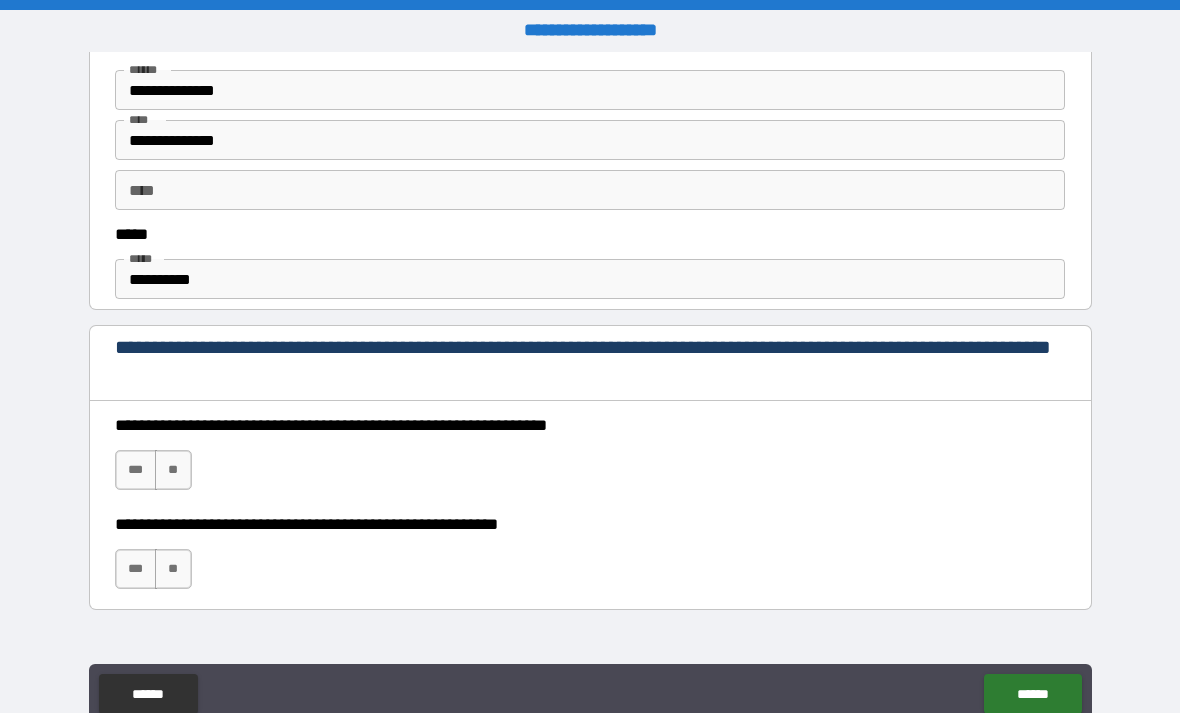 click on "*****" at bounding box center [144, 258] 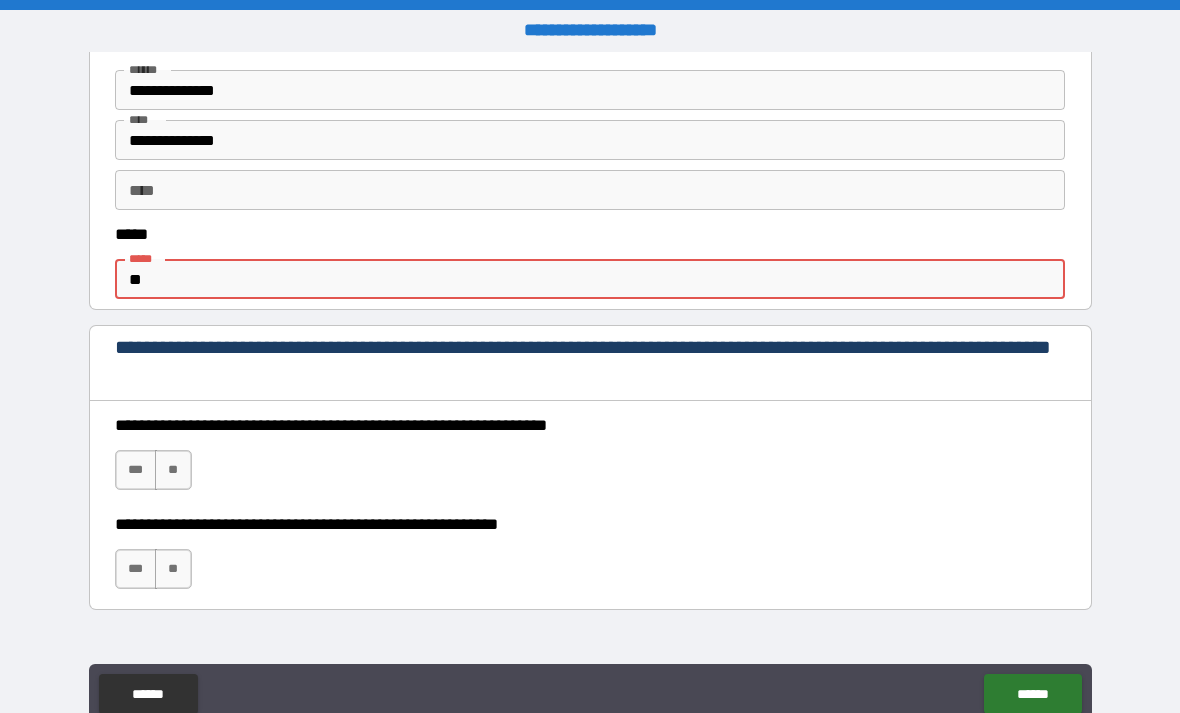 type on "*" 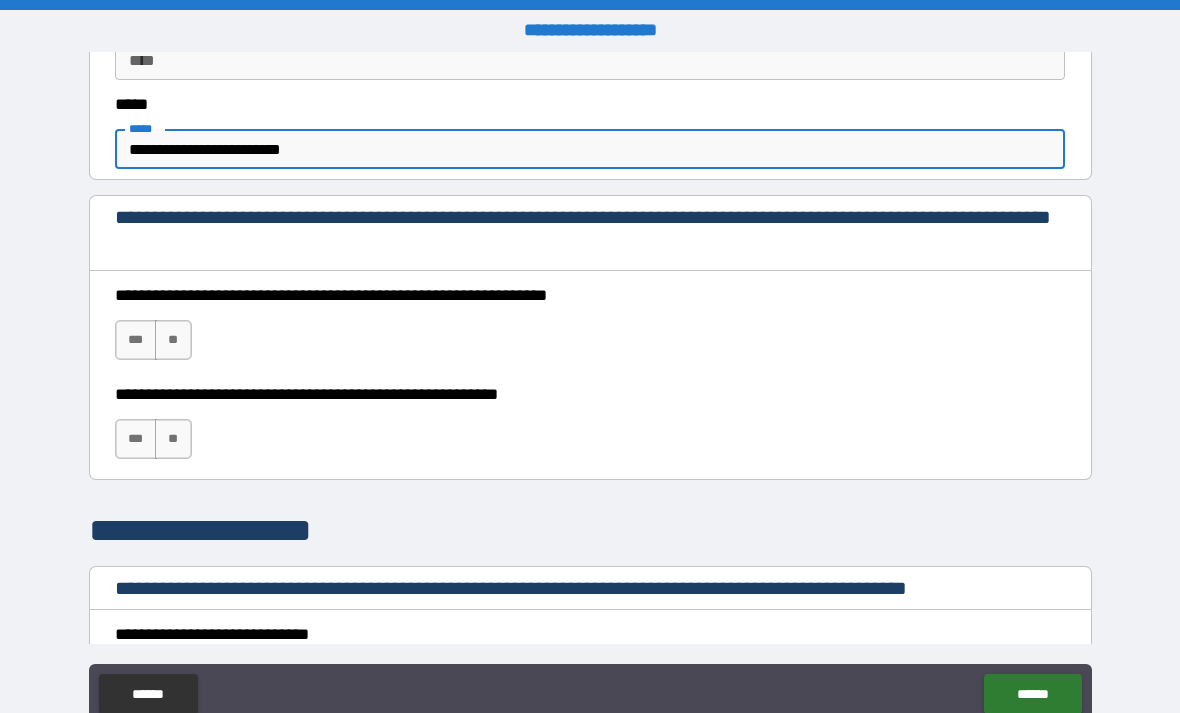 scroll, scrollTop: 1222, scrollLeft: 0, axis: vertical 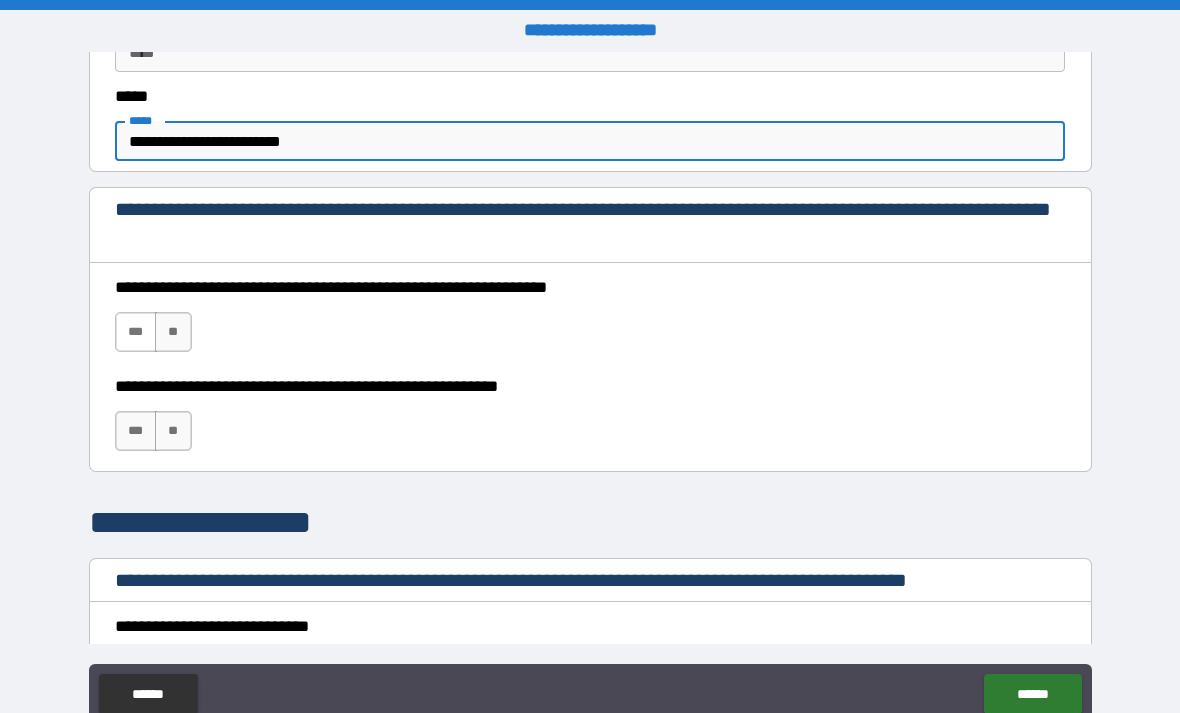 type on "**********" 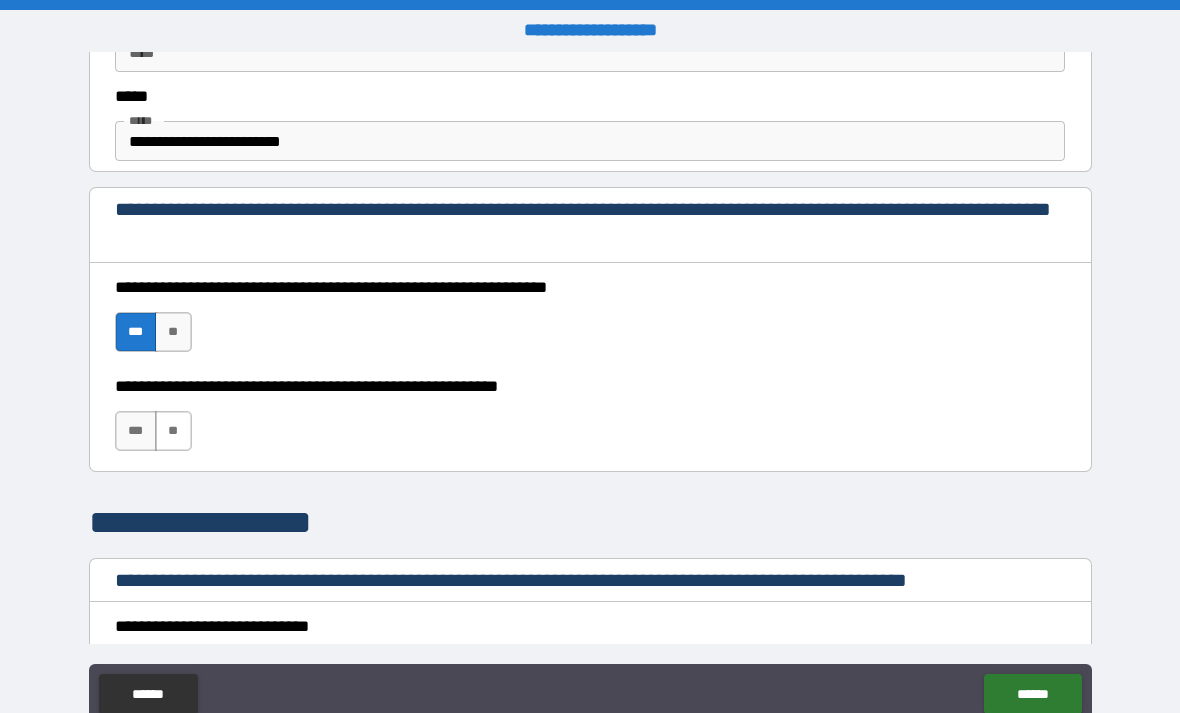 click on "**" at bounding box center [173, 431] 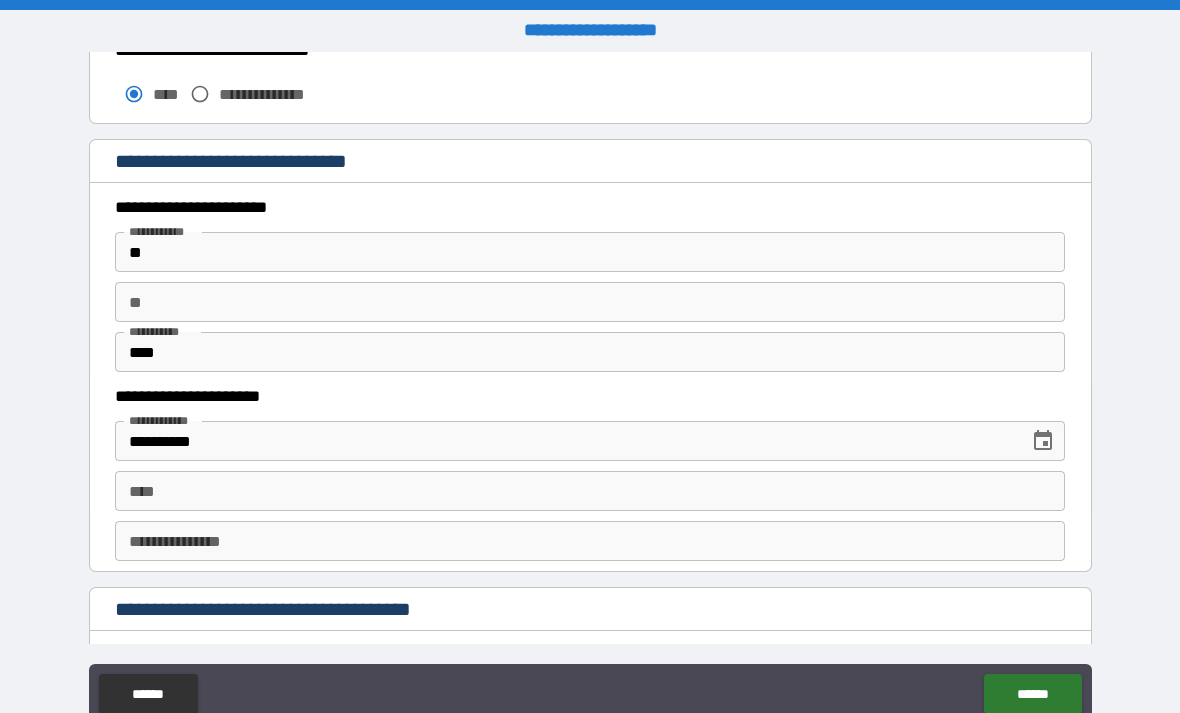 scroll, scrollTop: 1833, scrollLeft: 0, axis: vertical 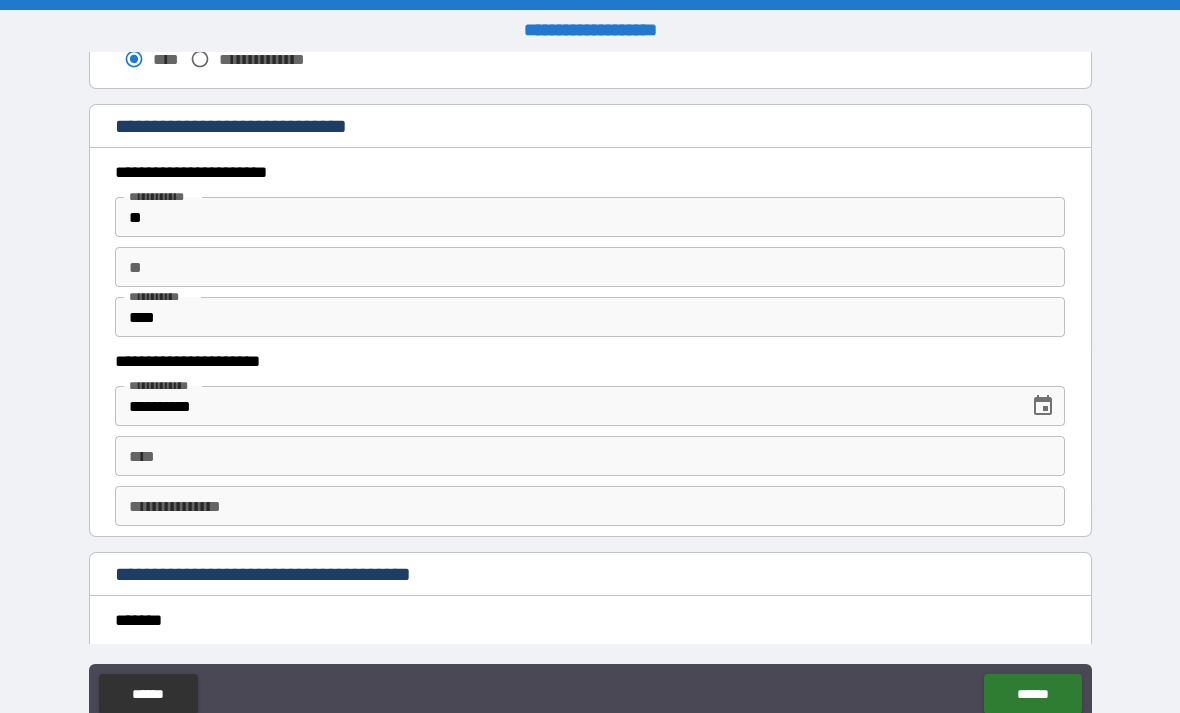click on "**" at bounding box center (590, 217) 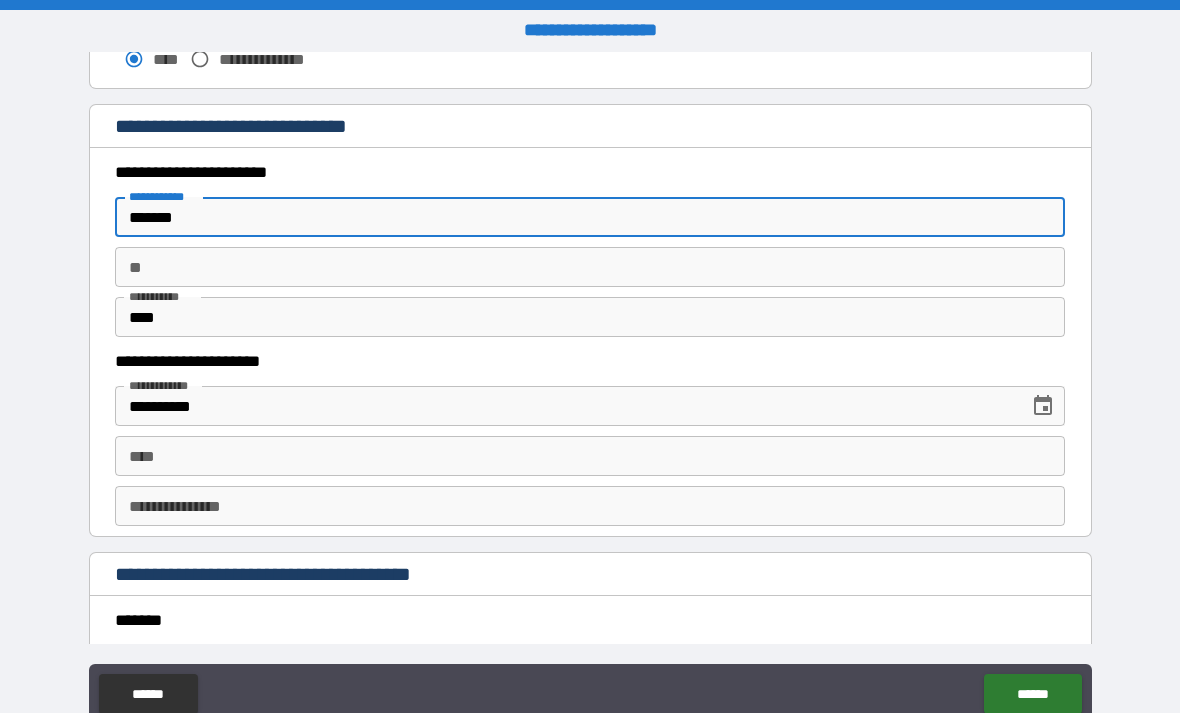 type on "*******" 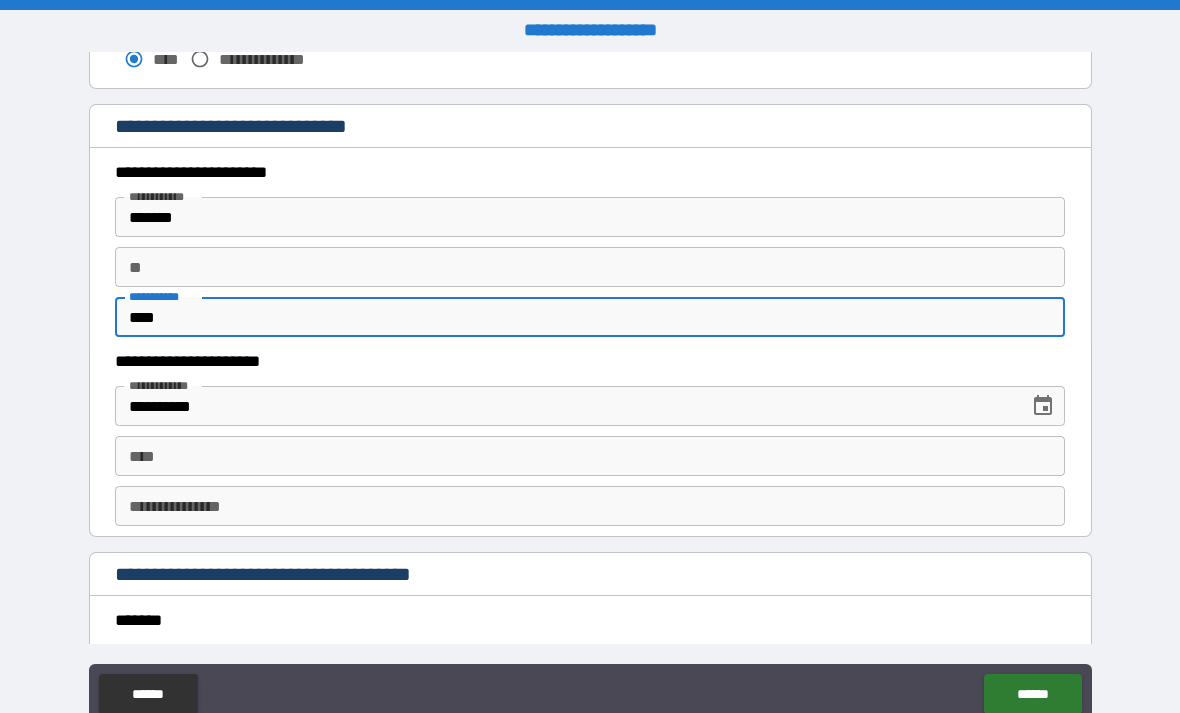 type on "****" 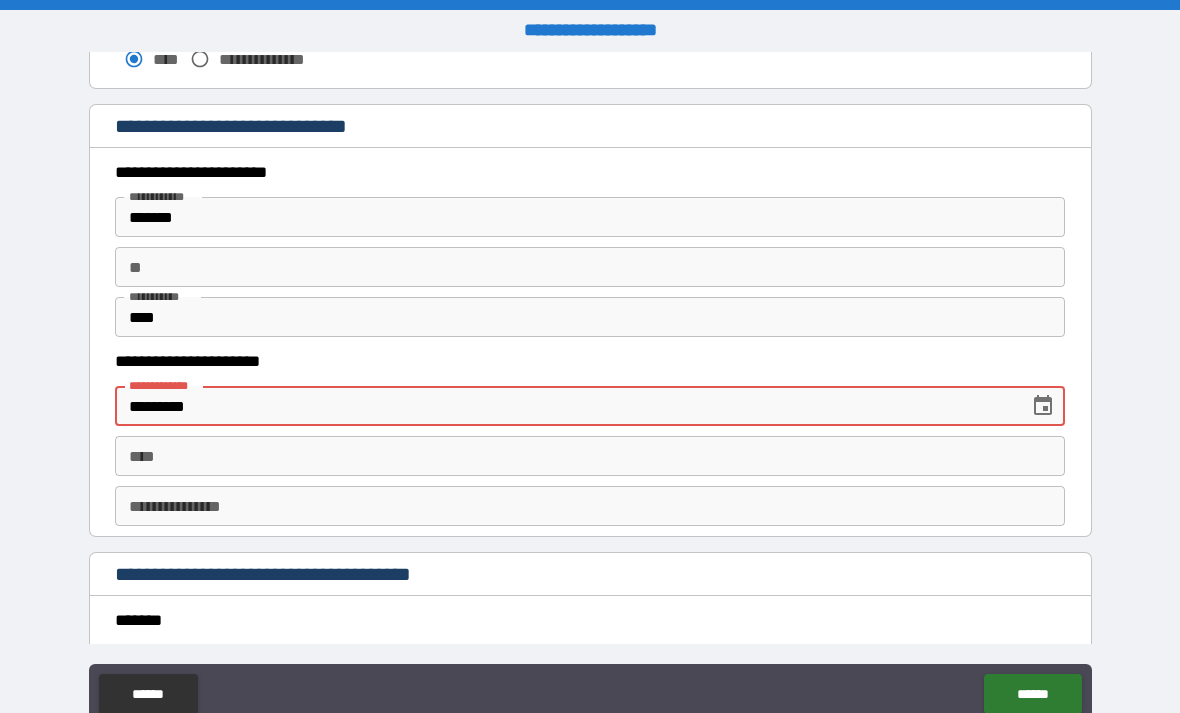 type on "**********" 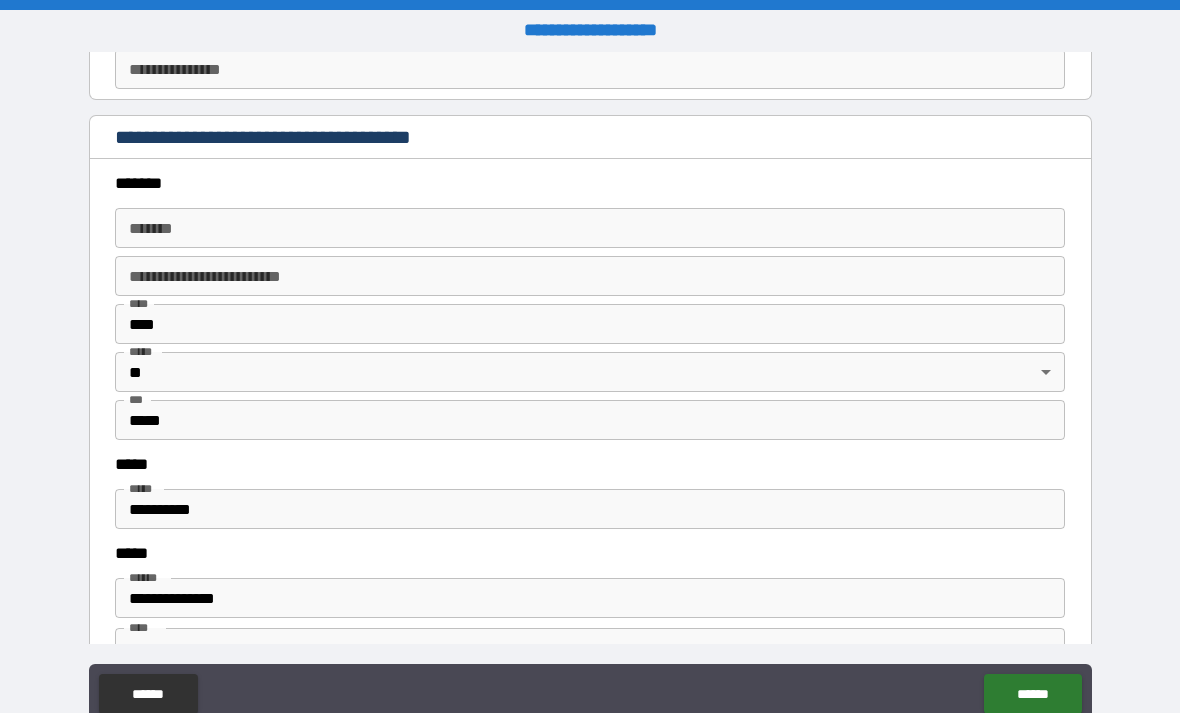 scroll, scrollTop: 2270, scrollLeft: 0, axis: vertical 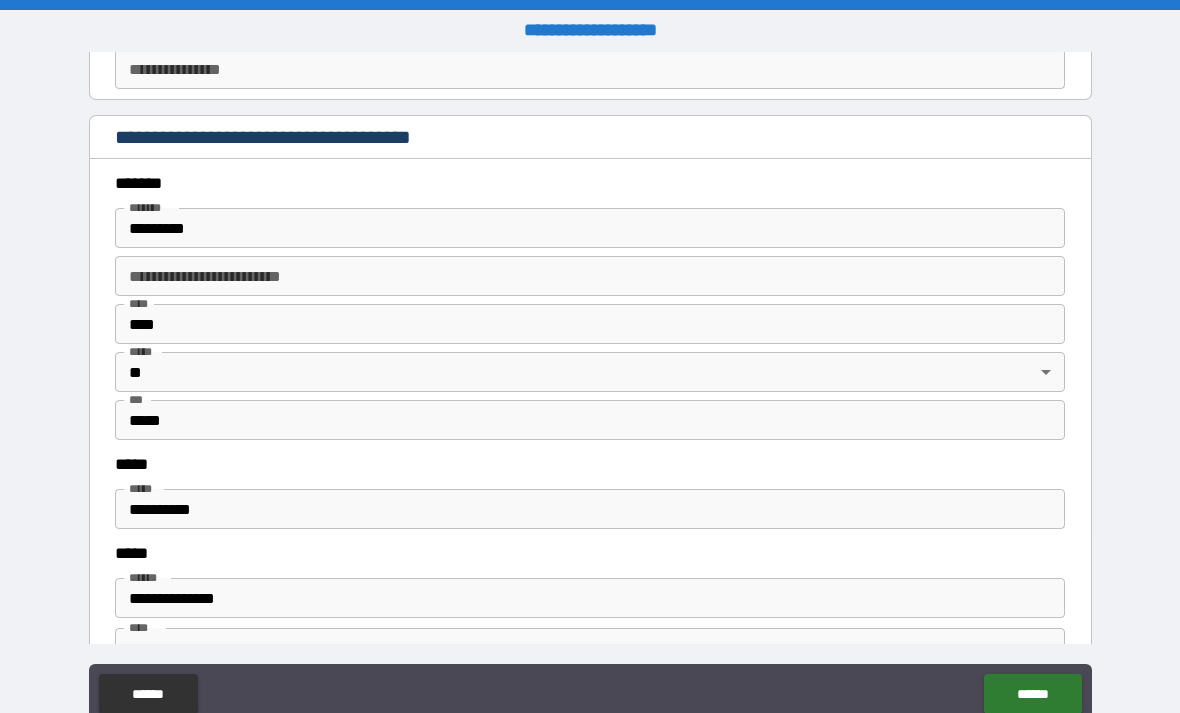 type on "**********" 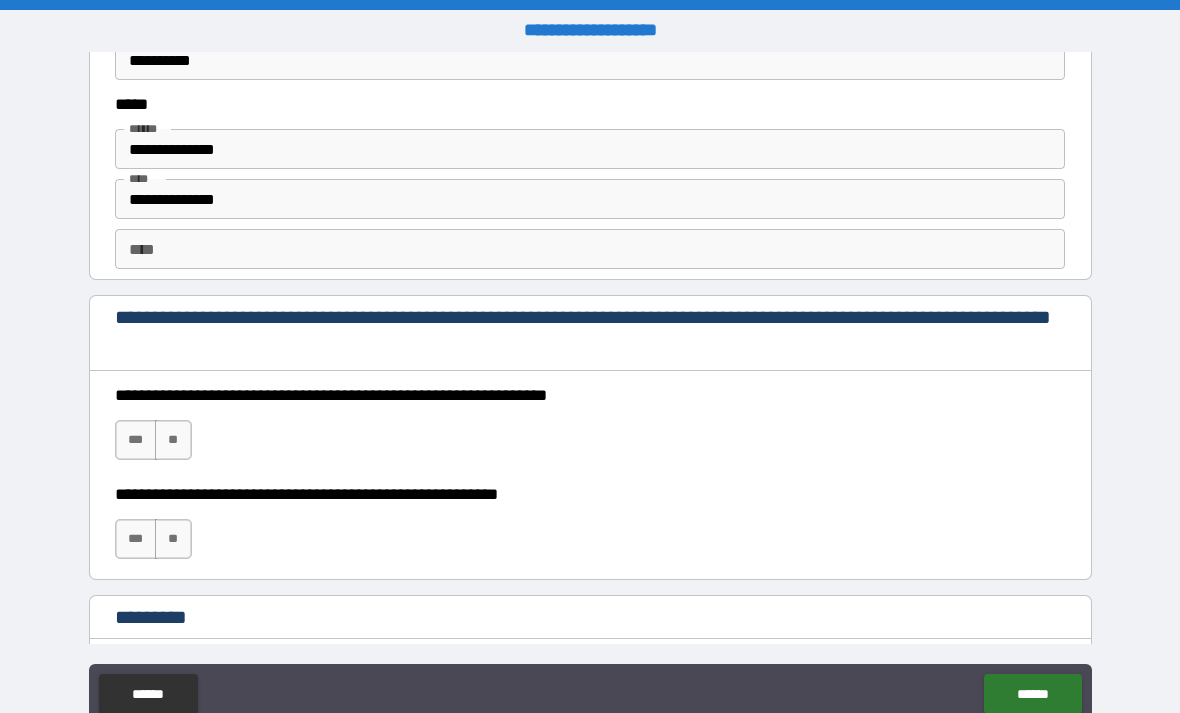 scroll, scrollTop: 2680, scrollLeft: 0, axis: vertical 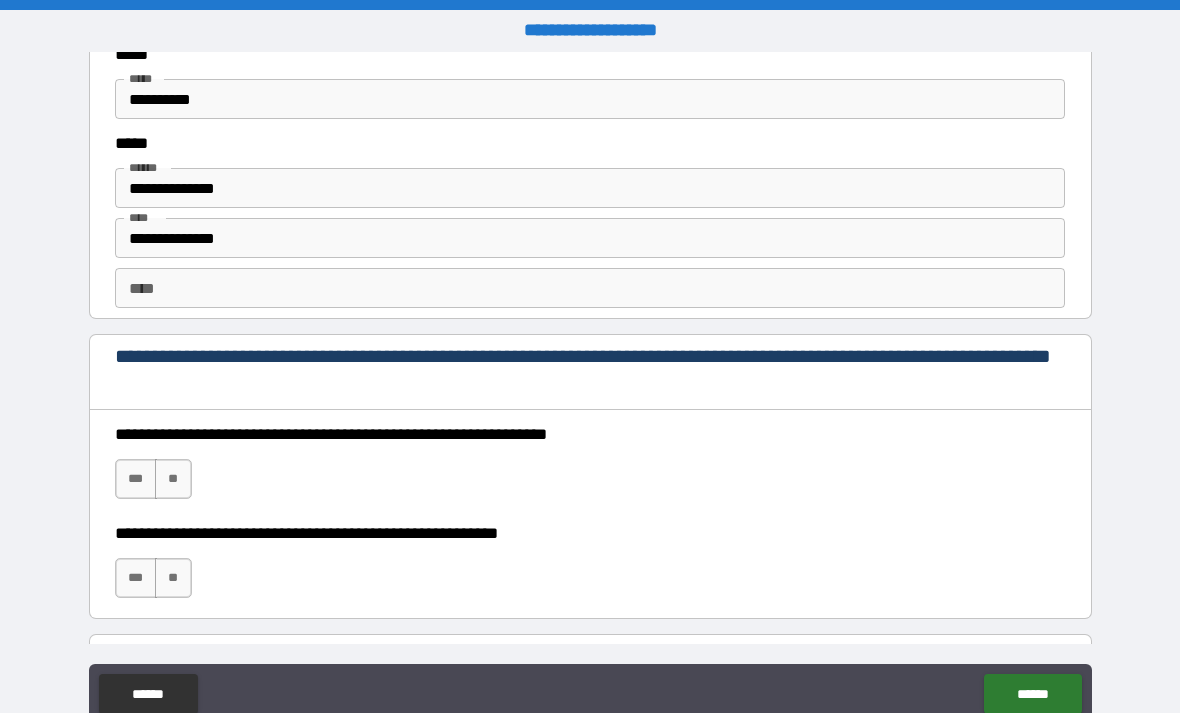 click on "**********" at bounding box center (590, 99) 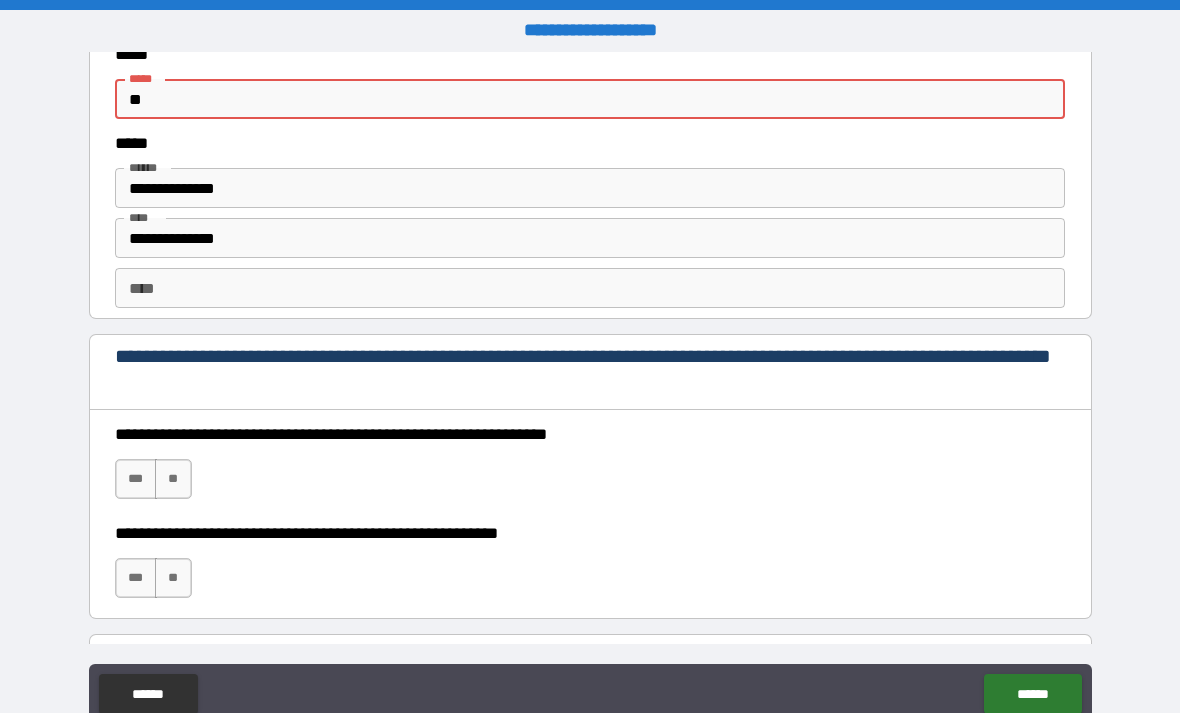 type on "*" 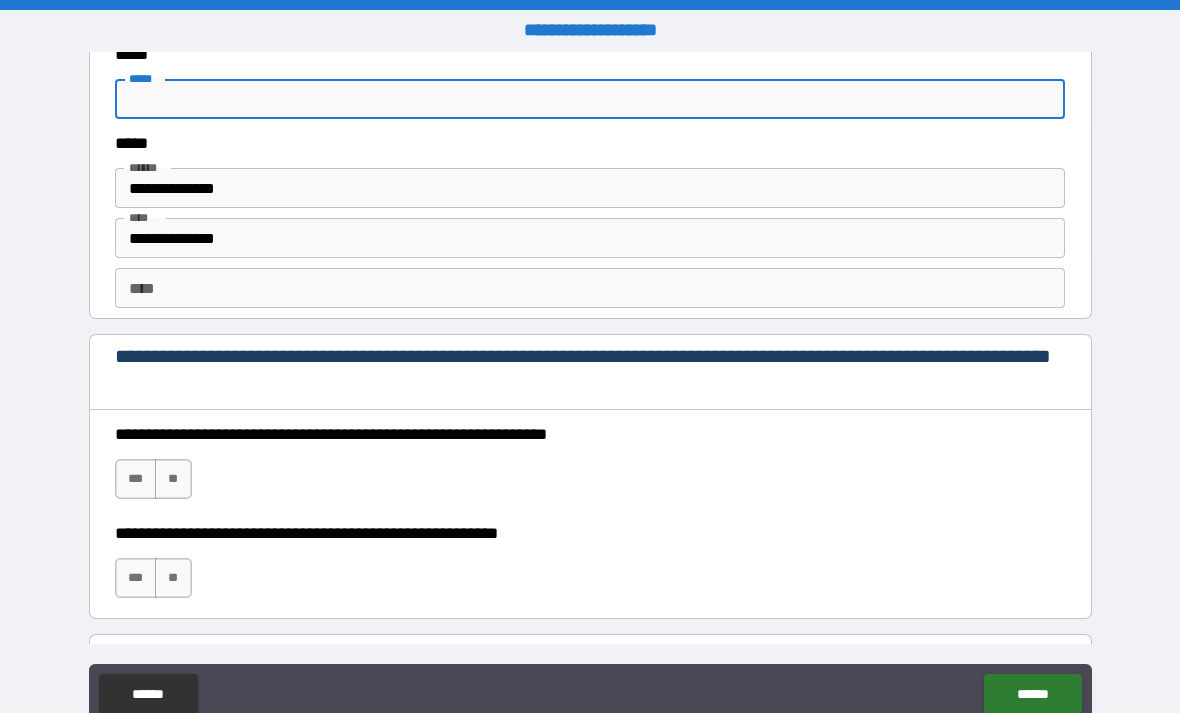 type on "*" 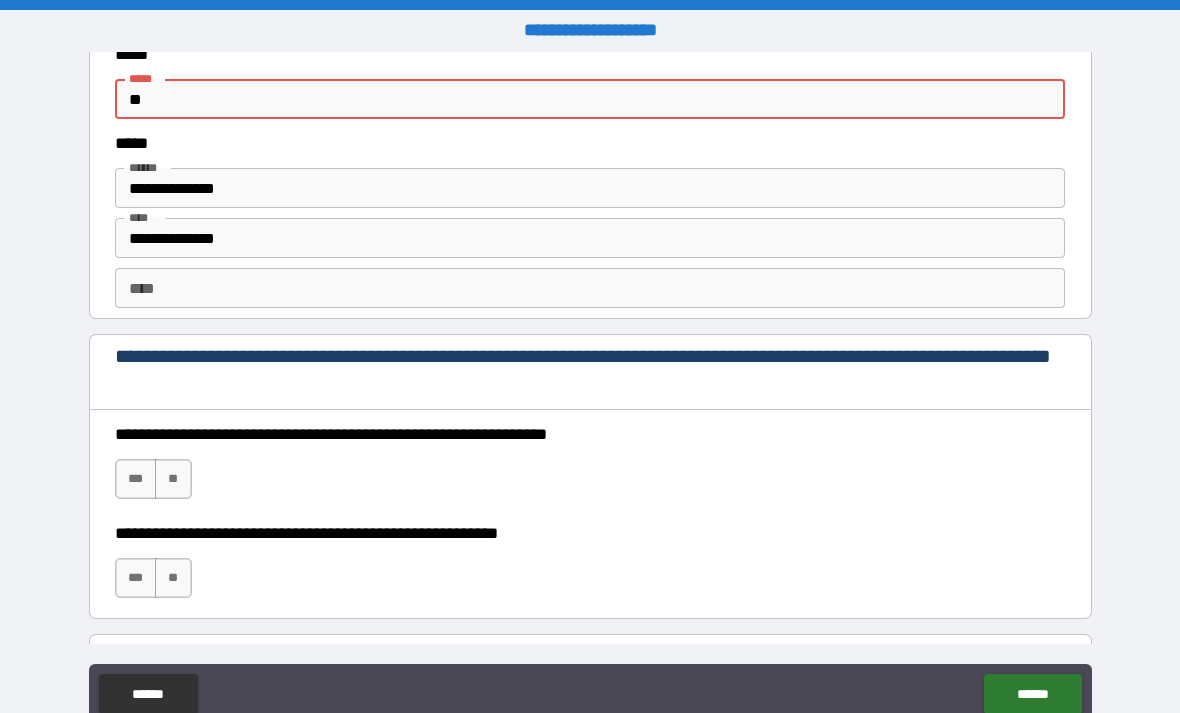 type on "*" 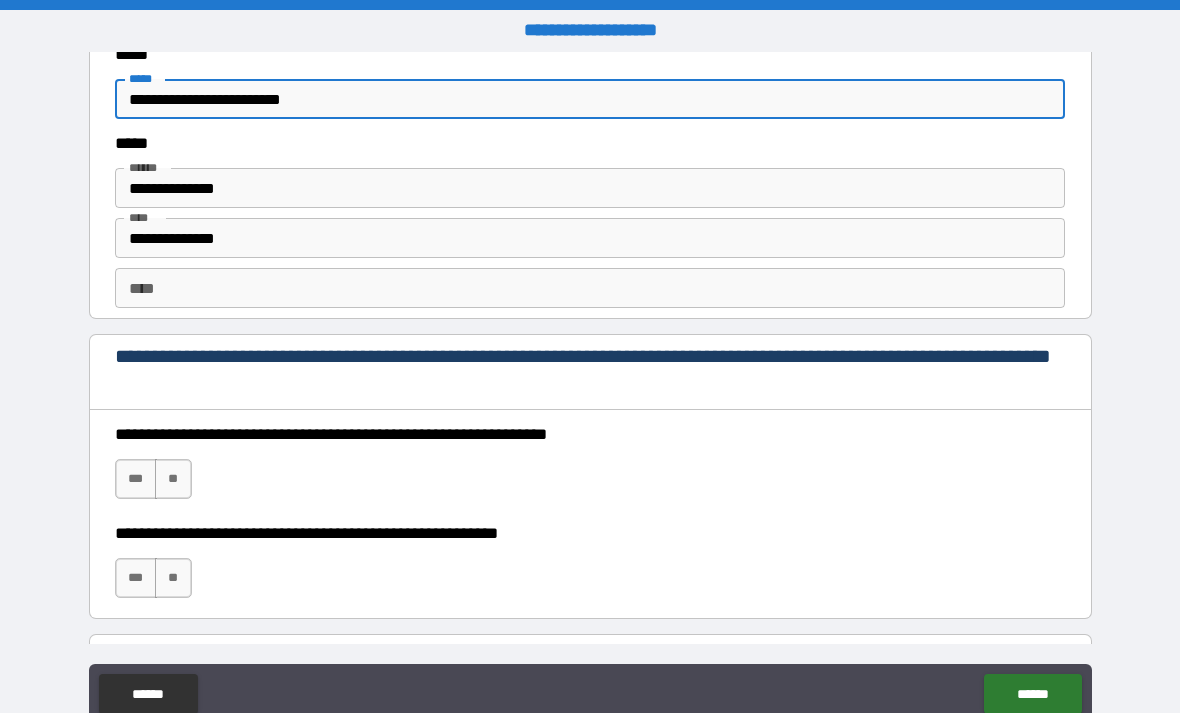 click on "**********" at bounding box center (590, 99) 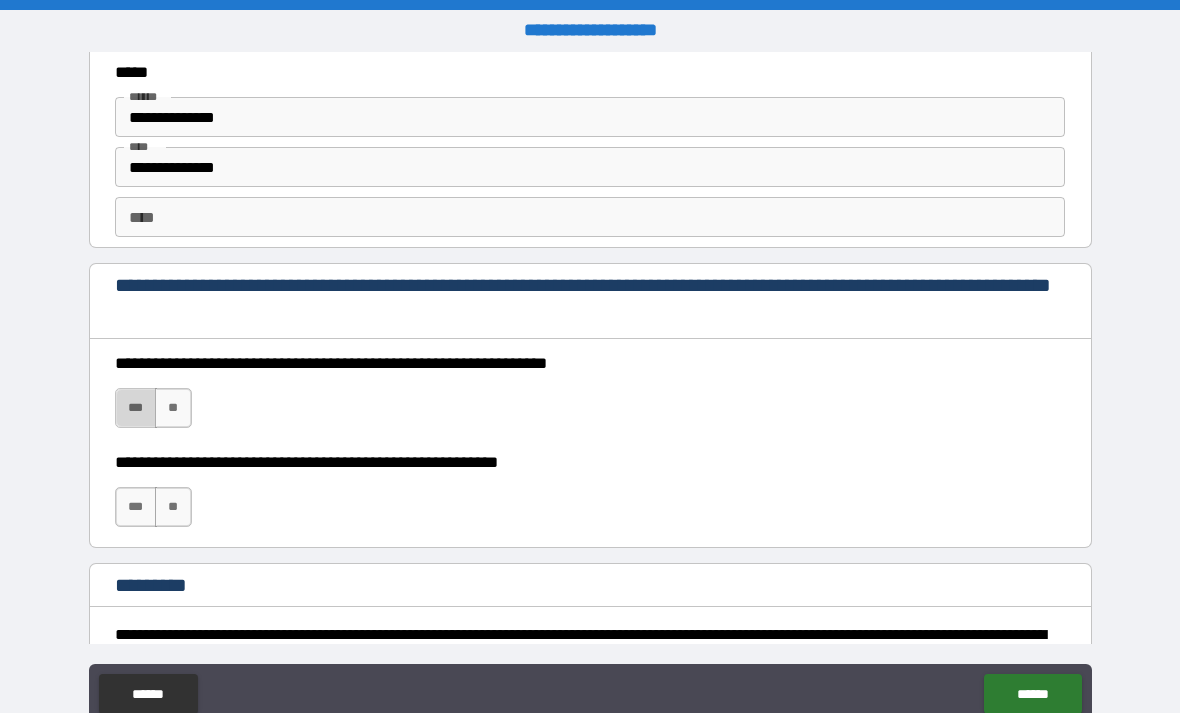 type on "**********" 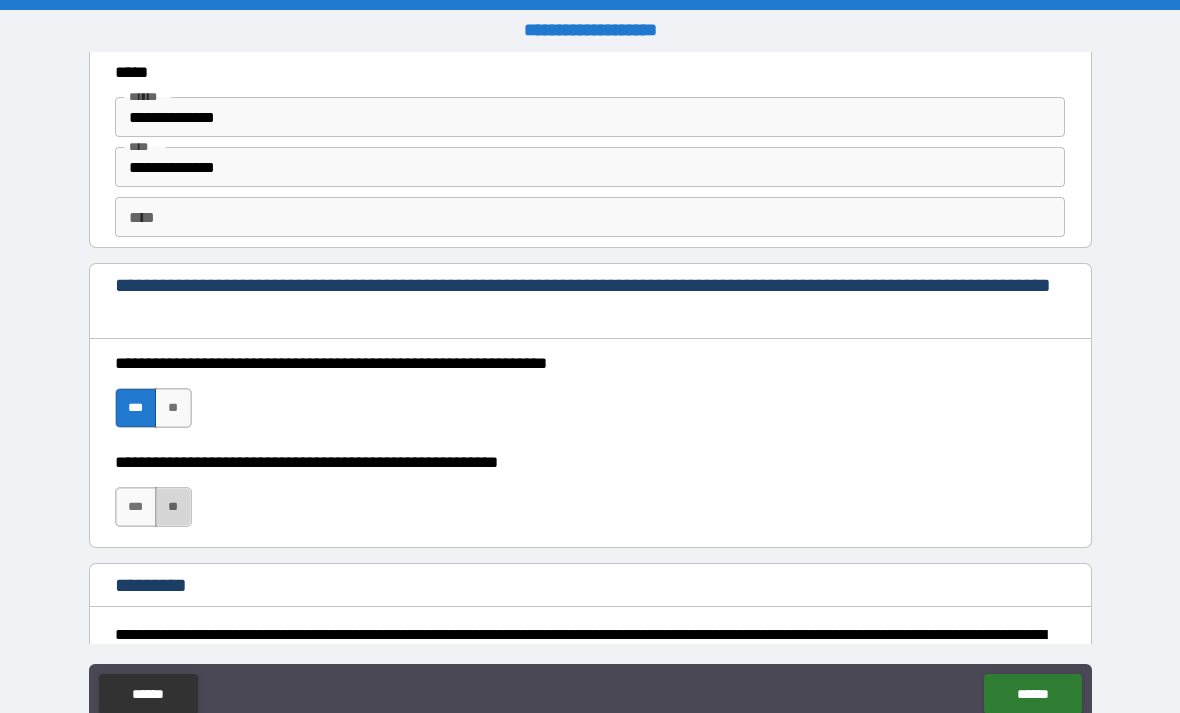 click on "**" at bounding box center (173, 507) 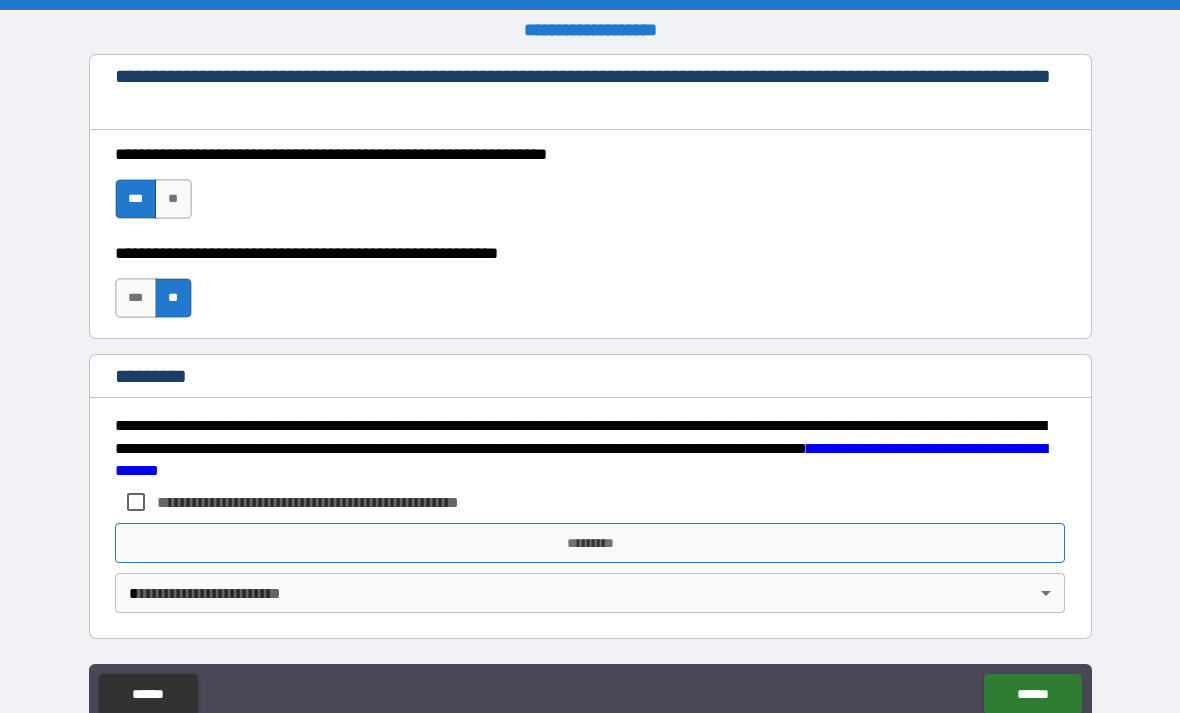 scroll, scrollTop: 2960, scrollLeft: 0, axis: vertical 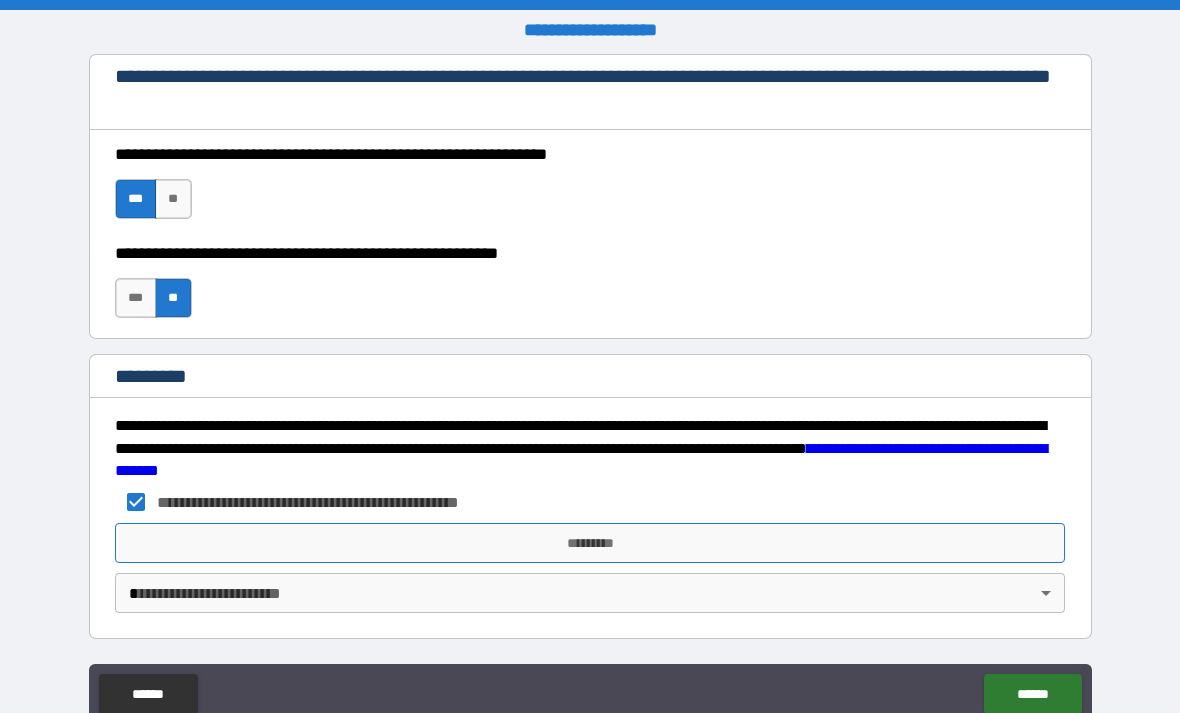 click on "*********" at bounding box center [590, 543] 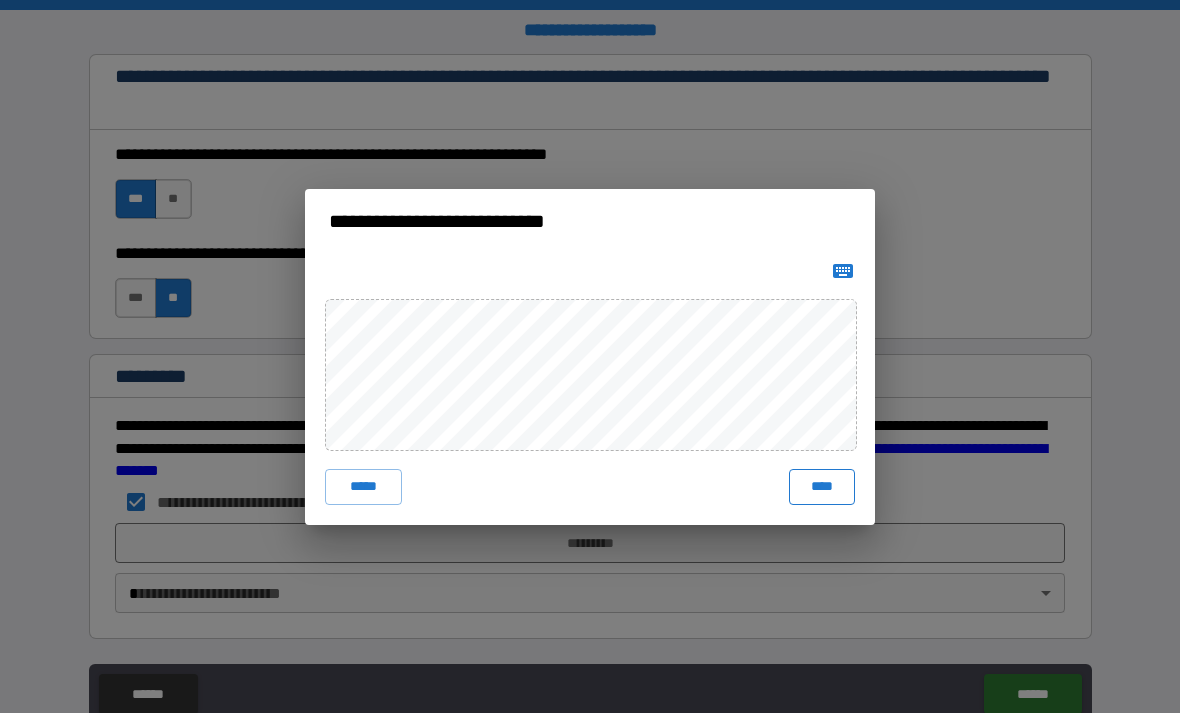 click on "****" at bounding box center [822, 487] 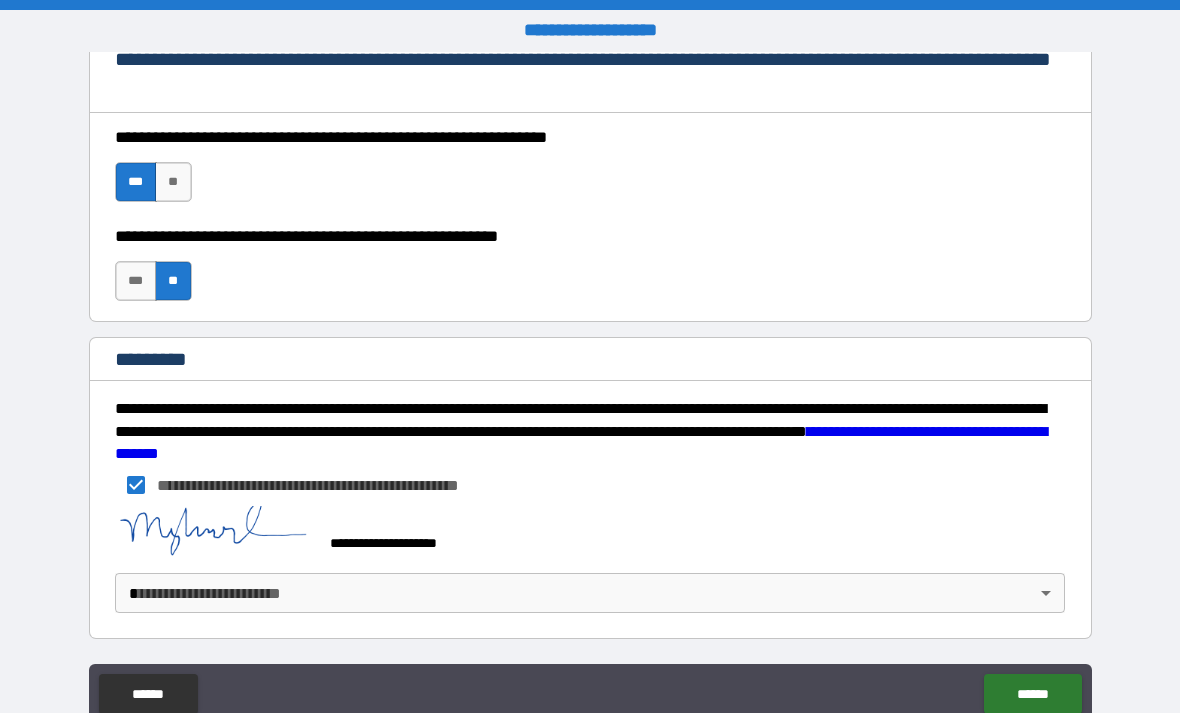 scroll, scrollTop: 2977, scrollLeft: 0, axis: vertical 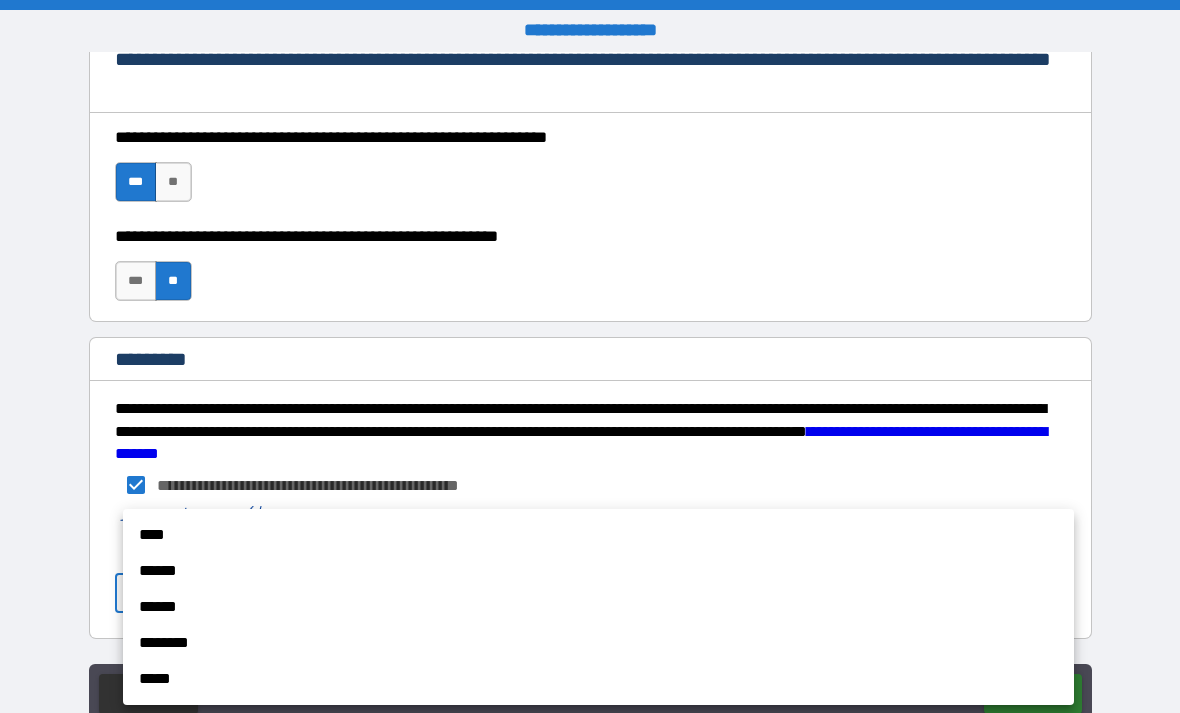 click on "****" at bounding box center [598, 535] 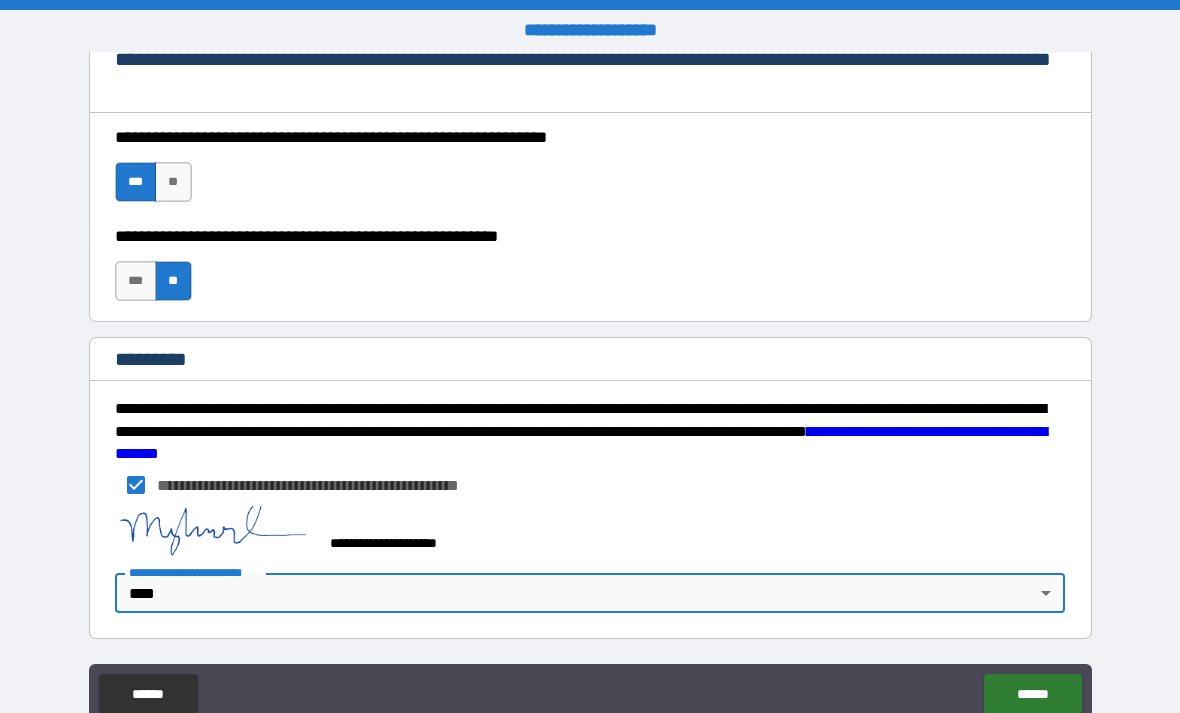 type on "*" 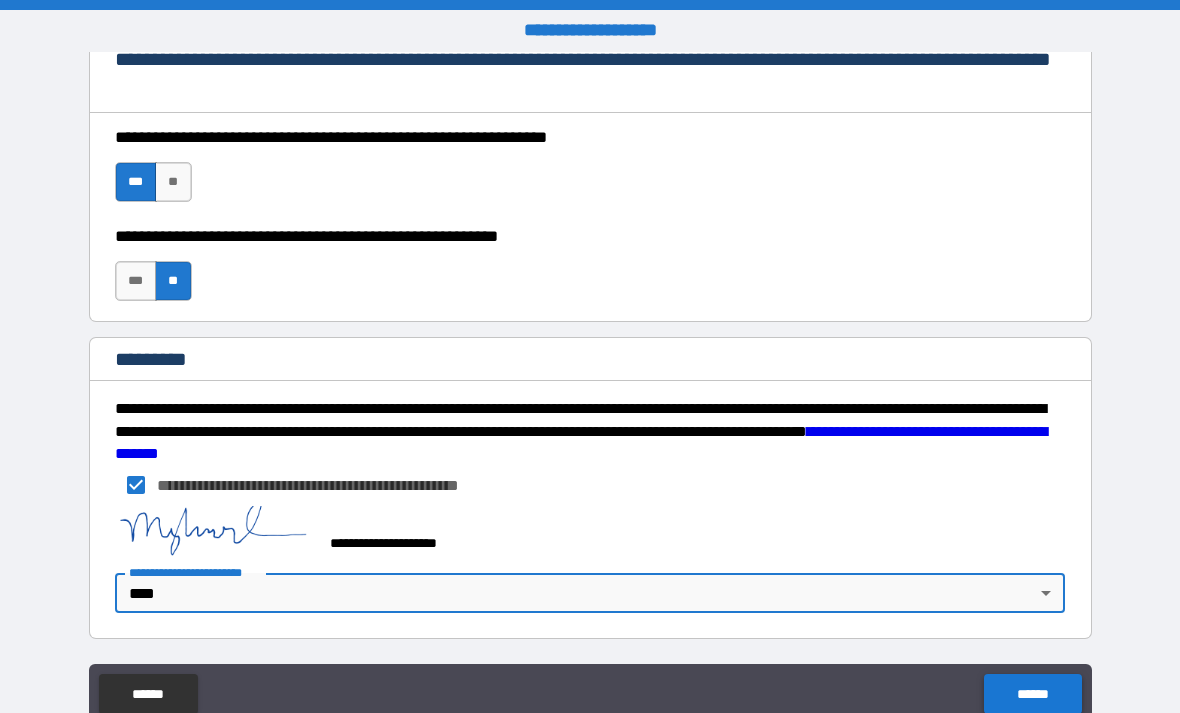 click on "******" at bounding box center (1032, 694) 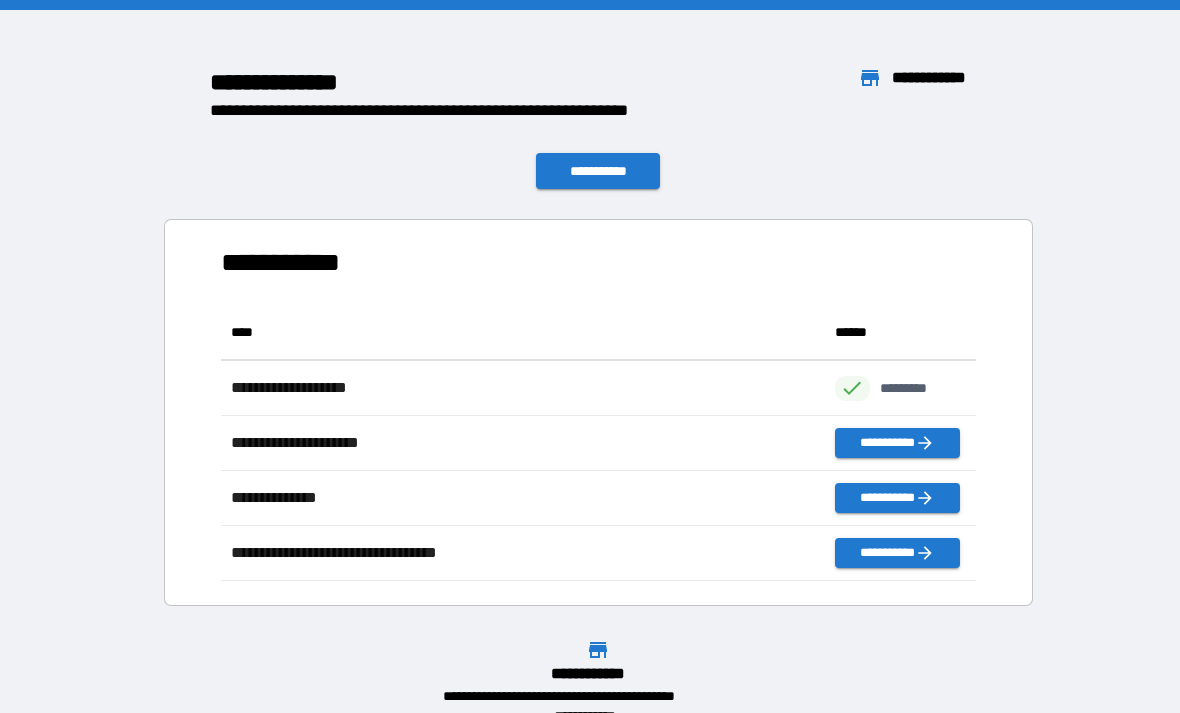scroll, scrollTop: 1, scrollLeft: 1, axis: both 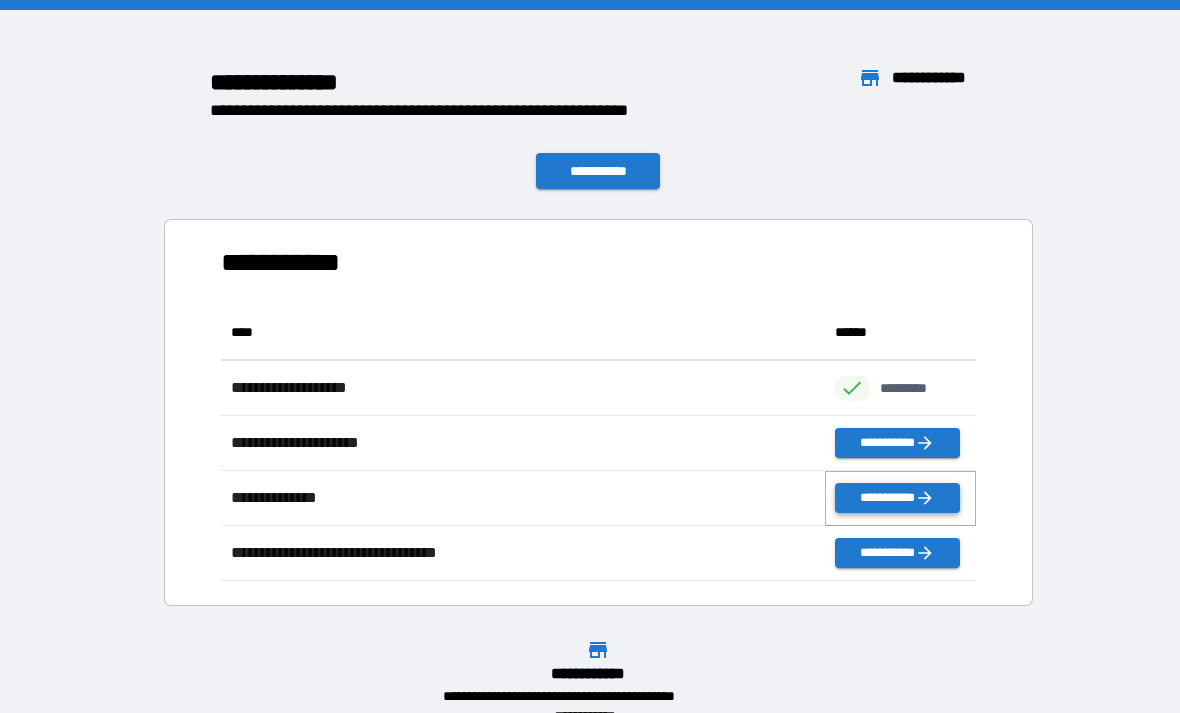 click on "**********" at bounding box center (897, 498) 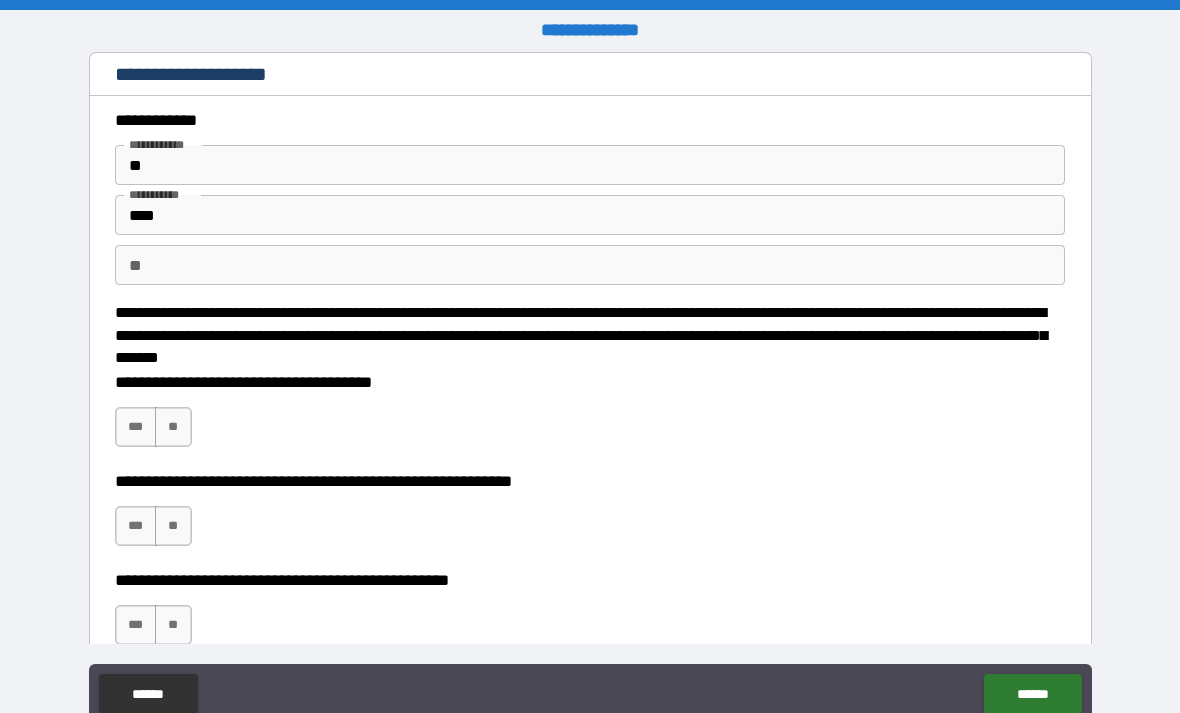 click on "**" at bounding box center [590, 165] 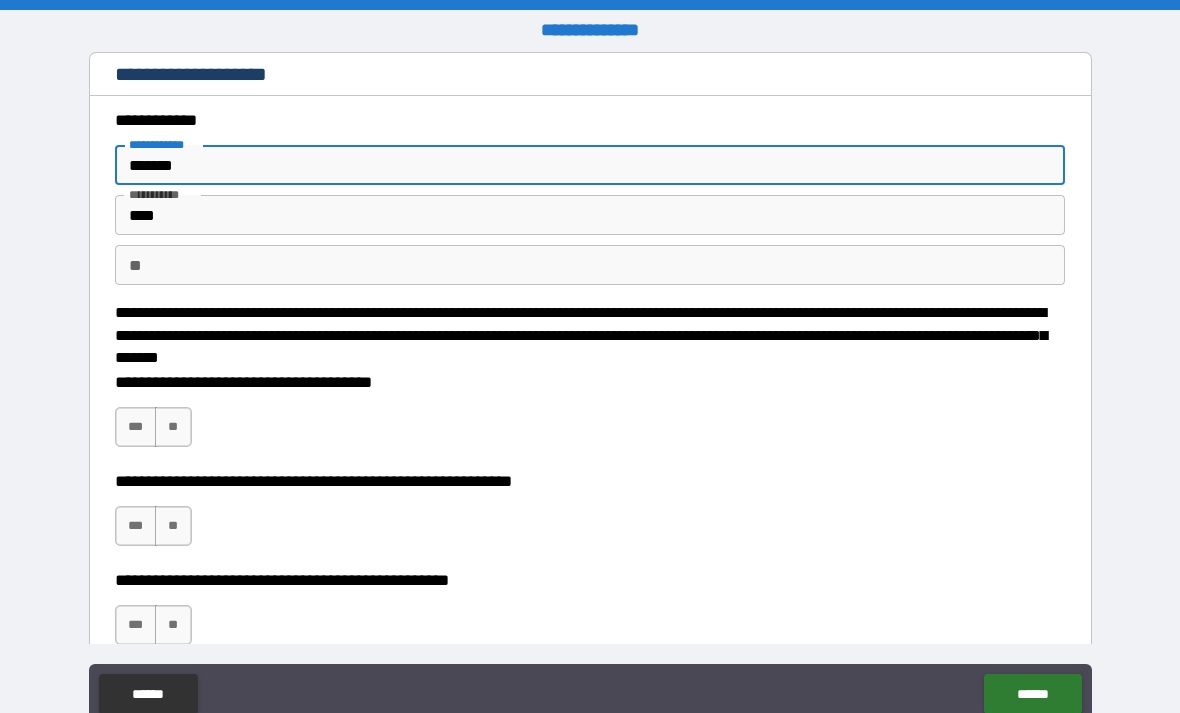 type on "*******" 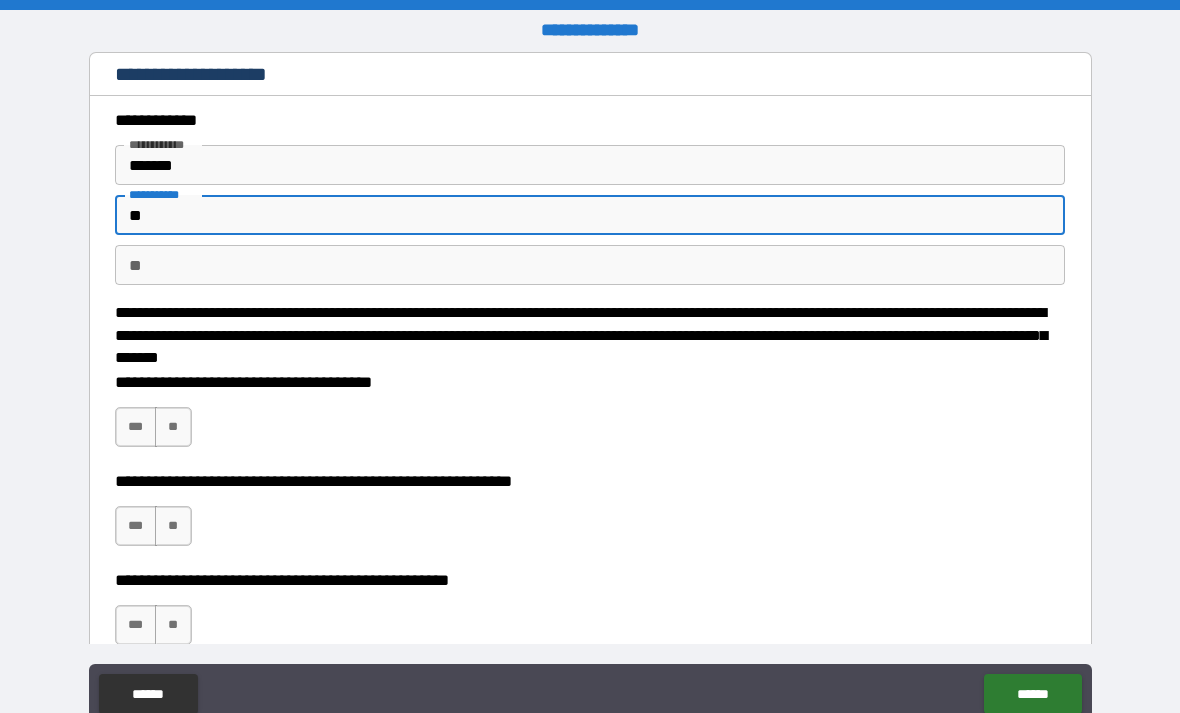 type on "*" 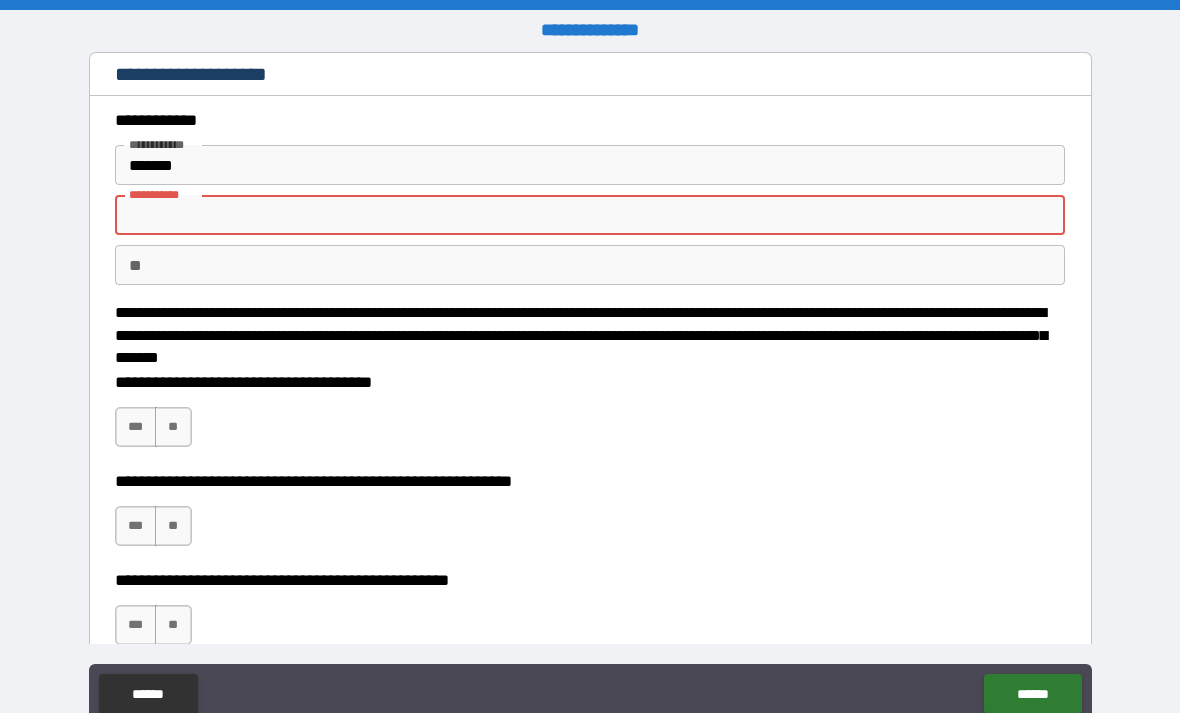 type on "*" 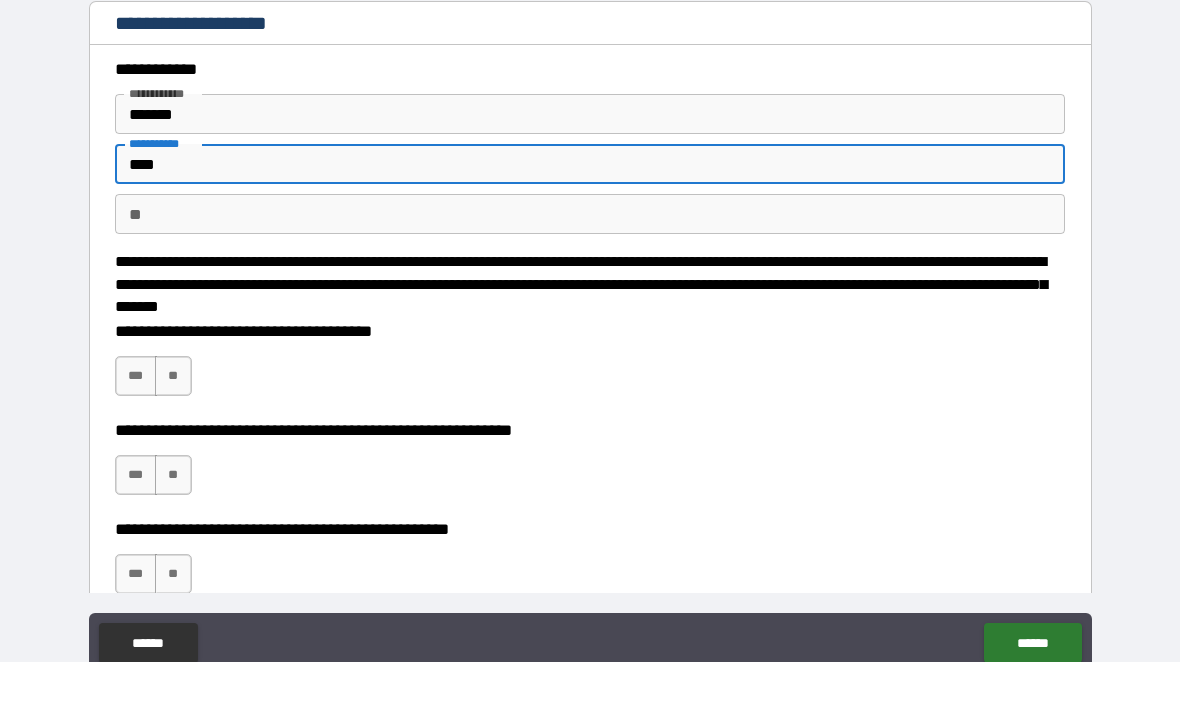 scroll, scrollTop: 64, scrollLeft: 0, axis: vertical 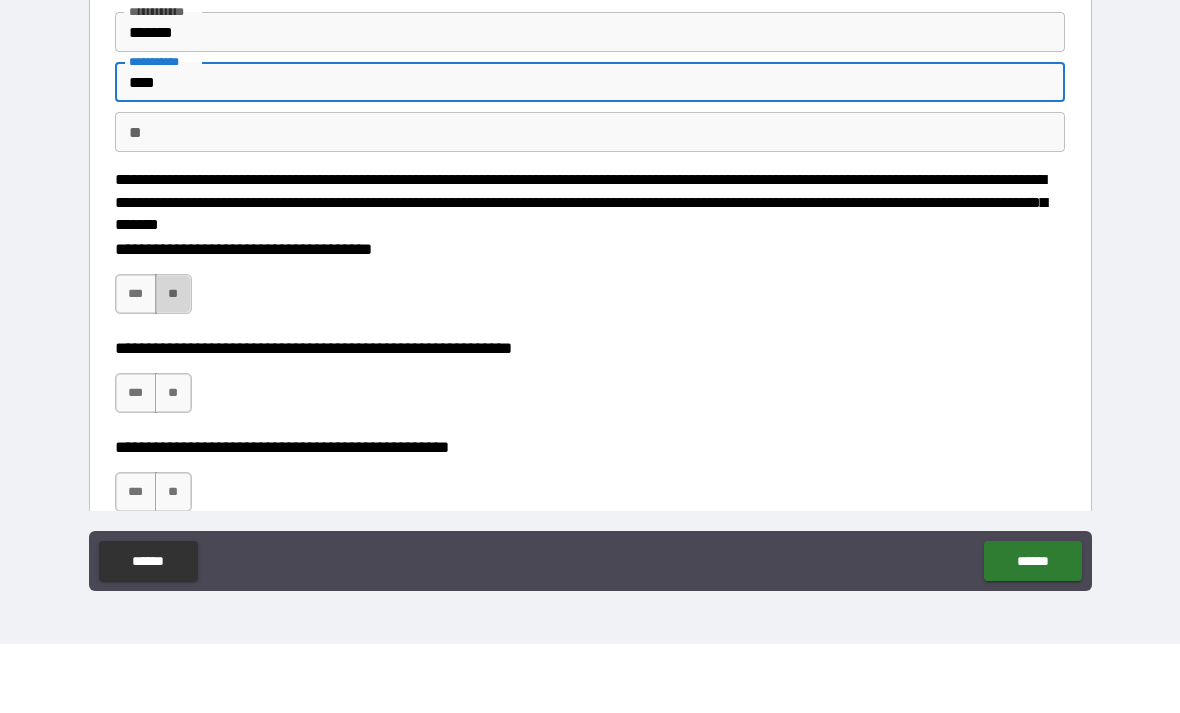 type on "****" 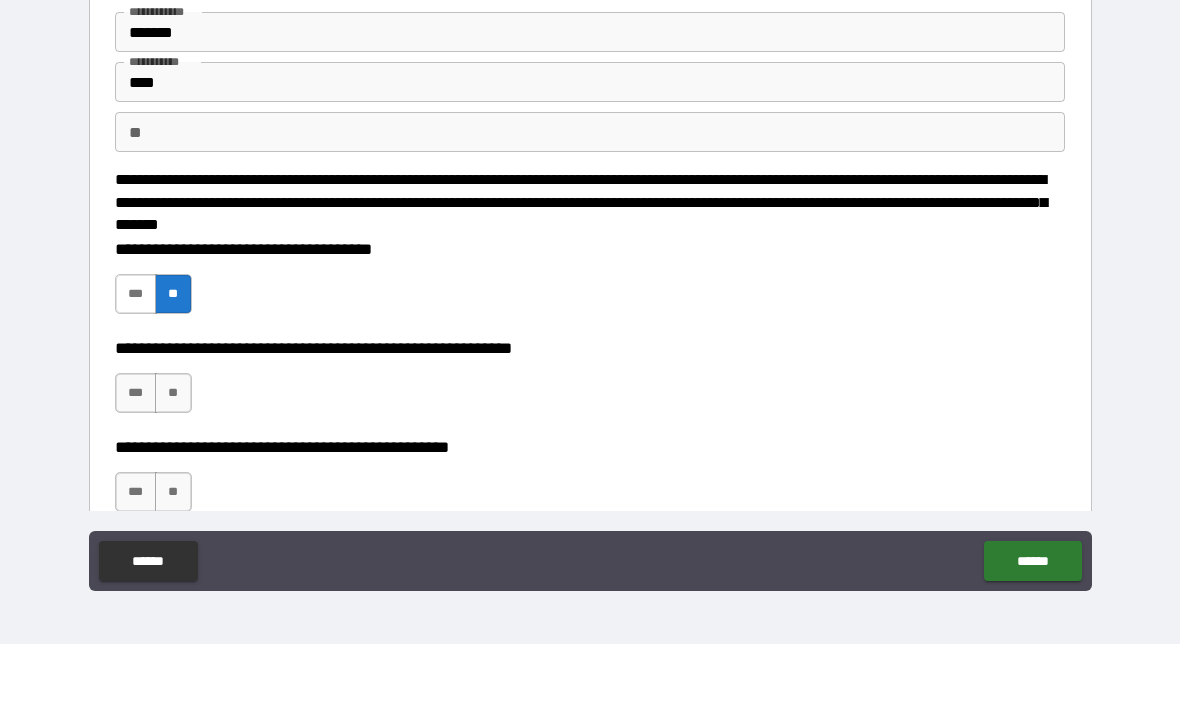 click on "***" at bounding box center (136, 363) 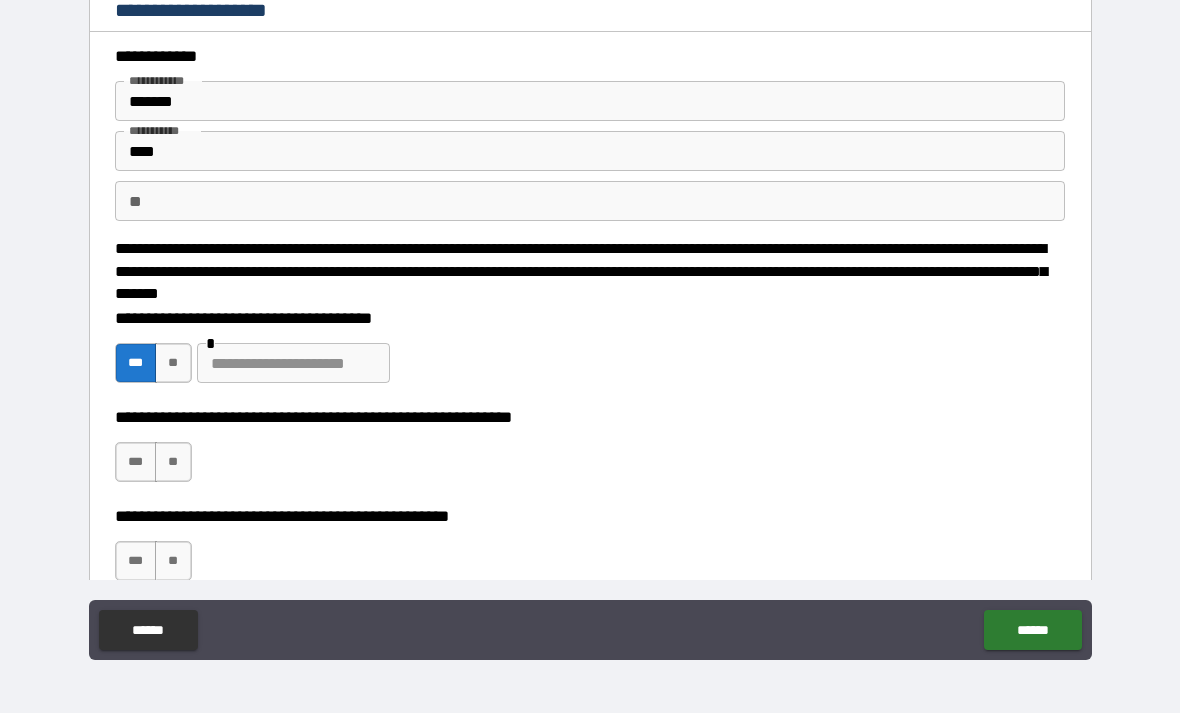 click at bounding box center [293, 363] 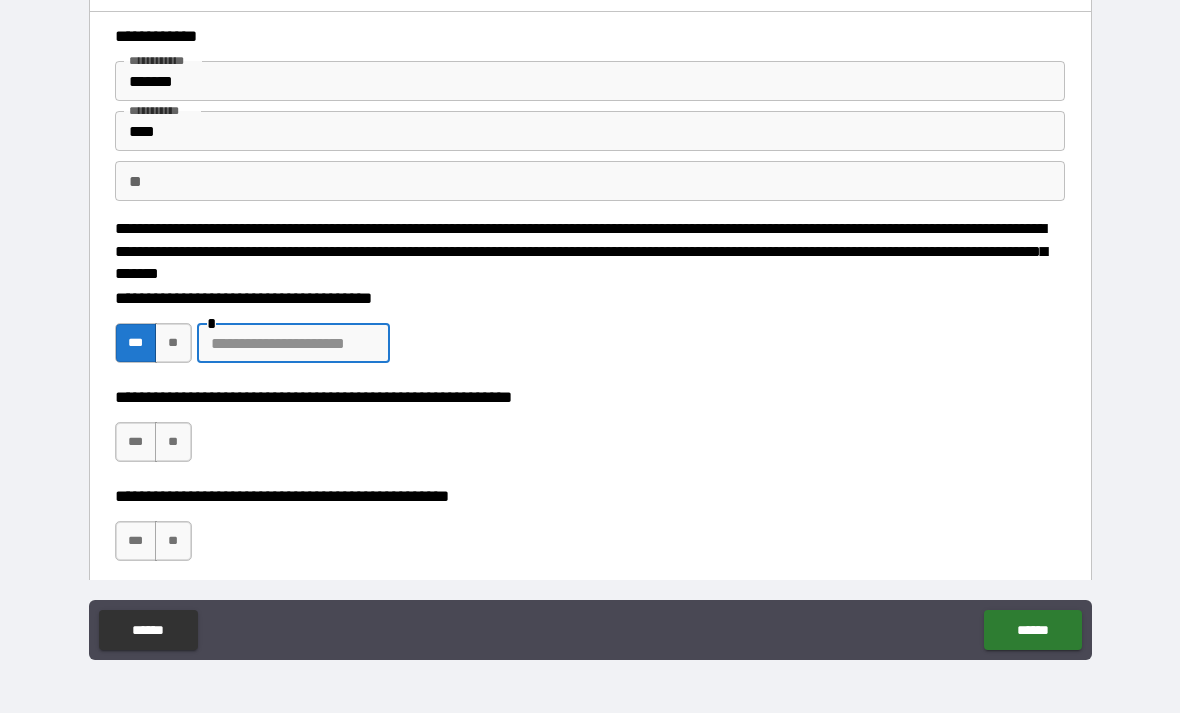 scroll, scrollTop: 23, scrollLeft: 0, axis: vertical 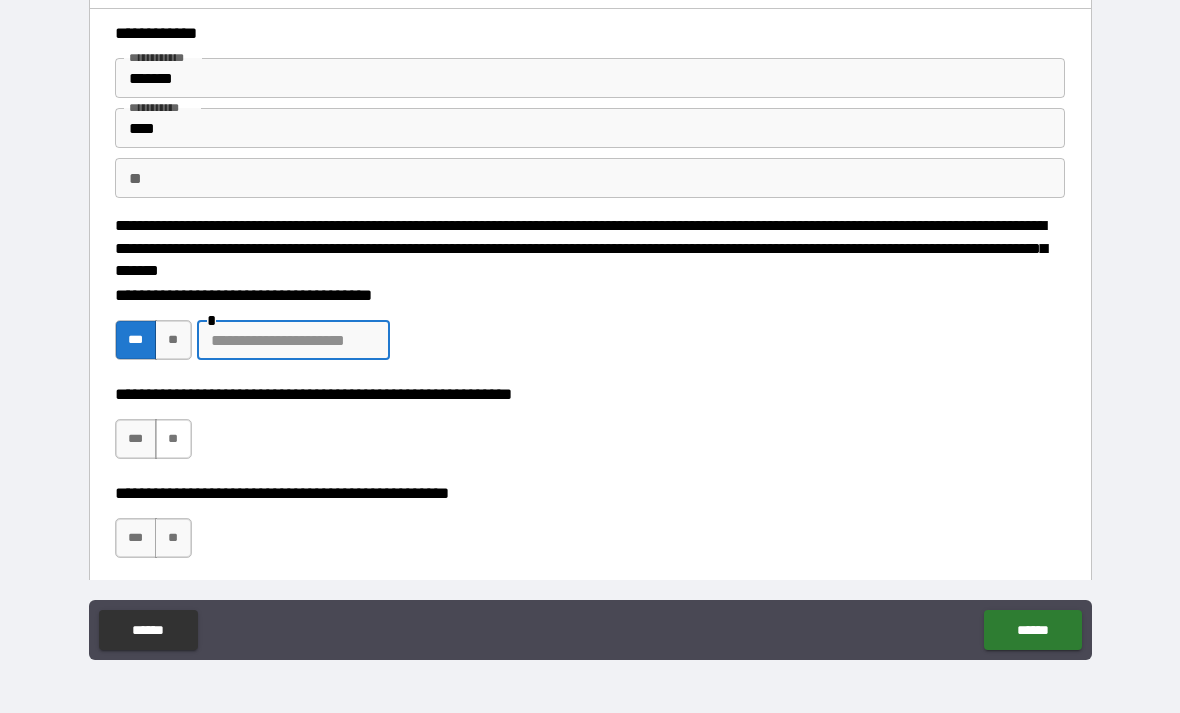 click on "**" at bounding box center (173, 439) 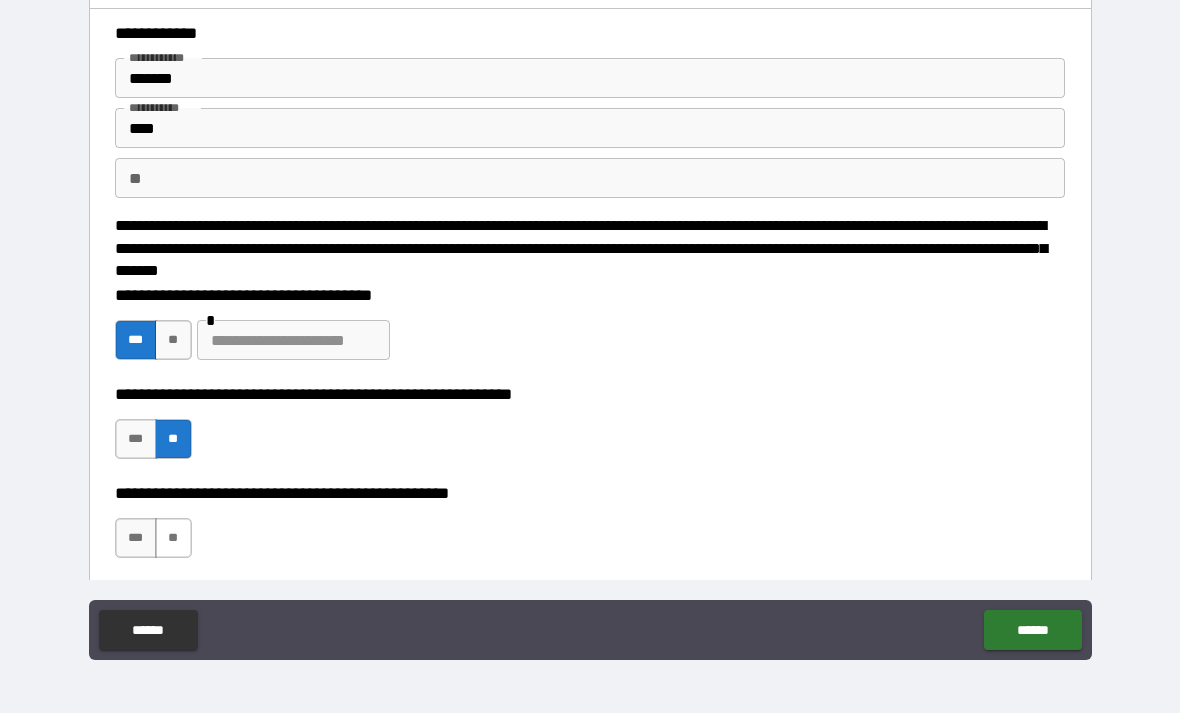 click on "**" at bounding box center (173, 538) 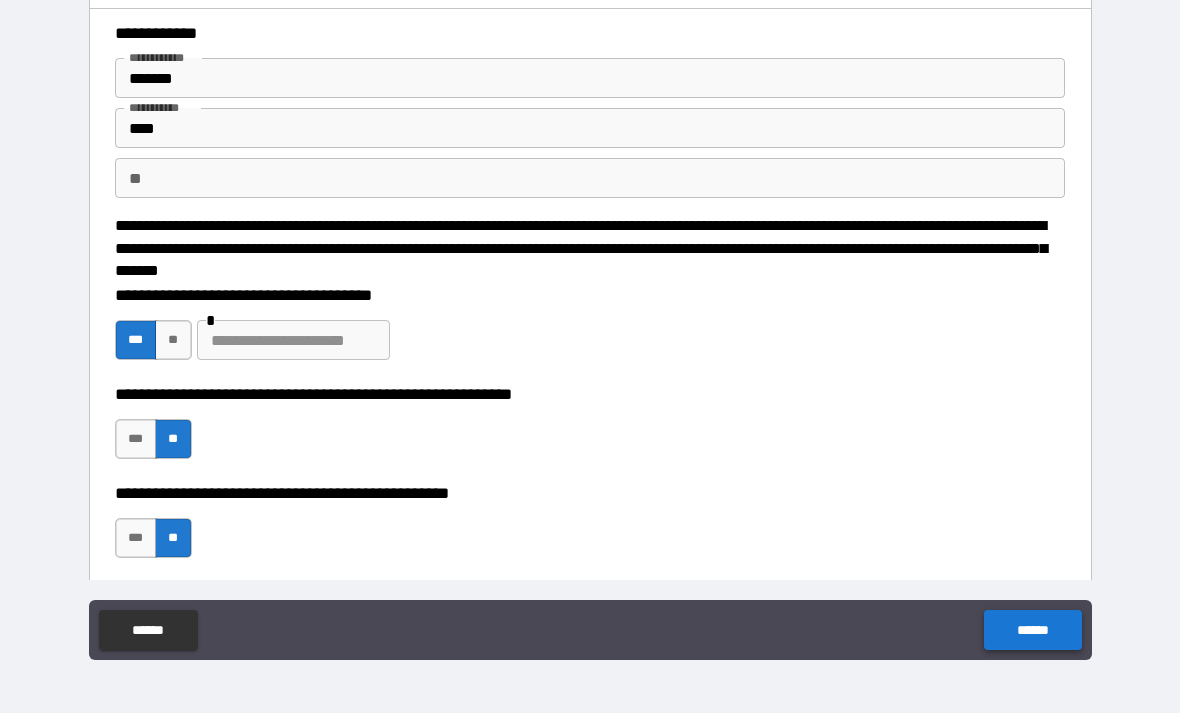 click on "******" at bounding box center (1032, 630) 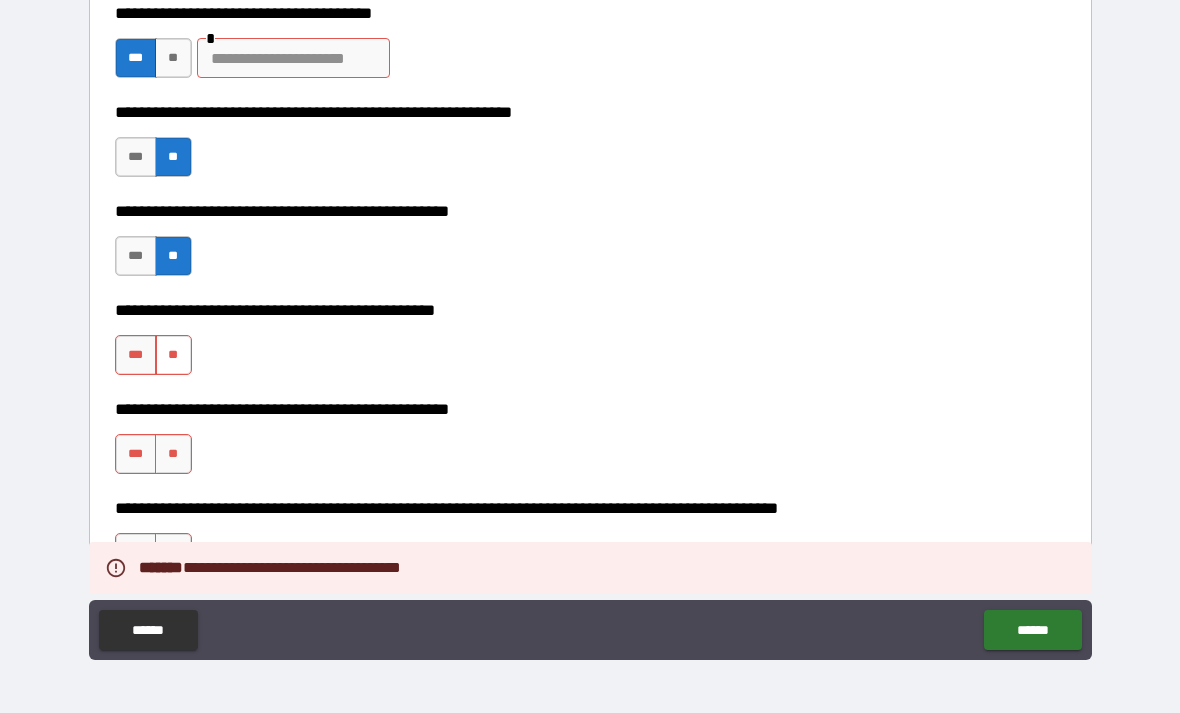 click on "**" at bounding box center [173, 355] 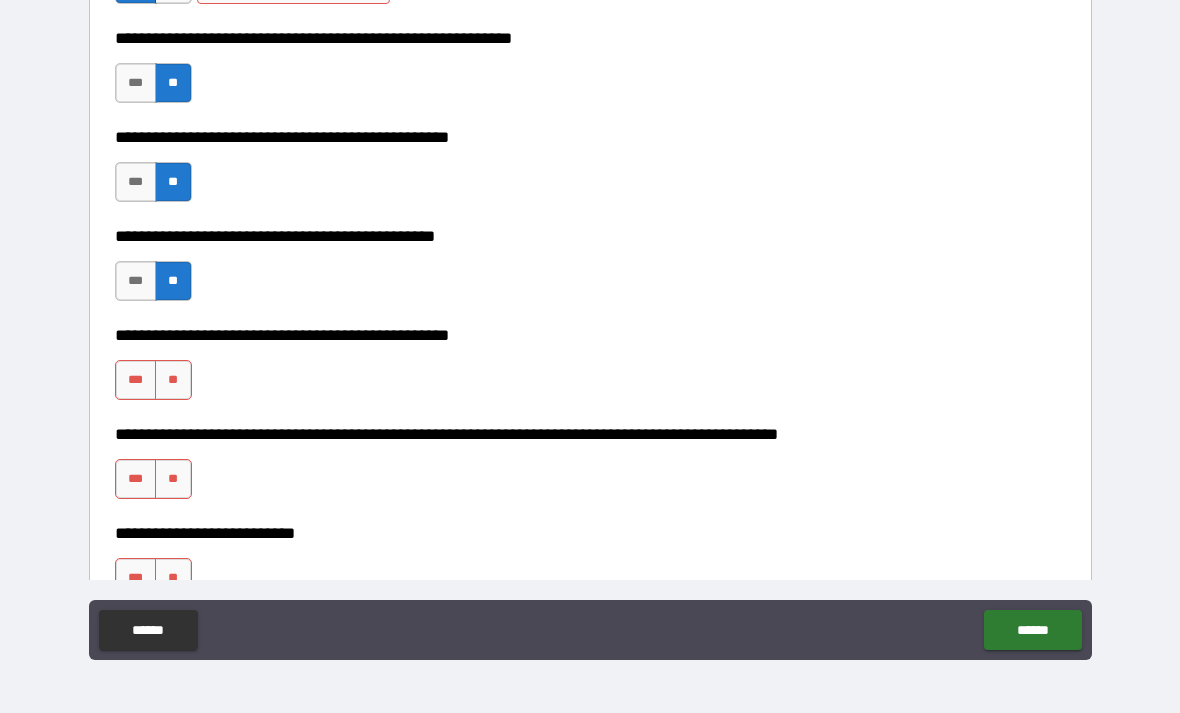 scroll, scrollTop: 381, scrollLeft: 0, axis: vertical 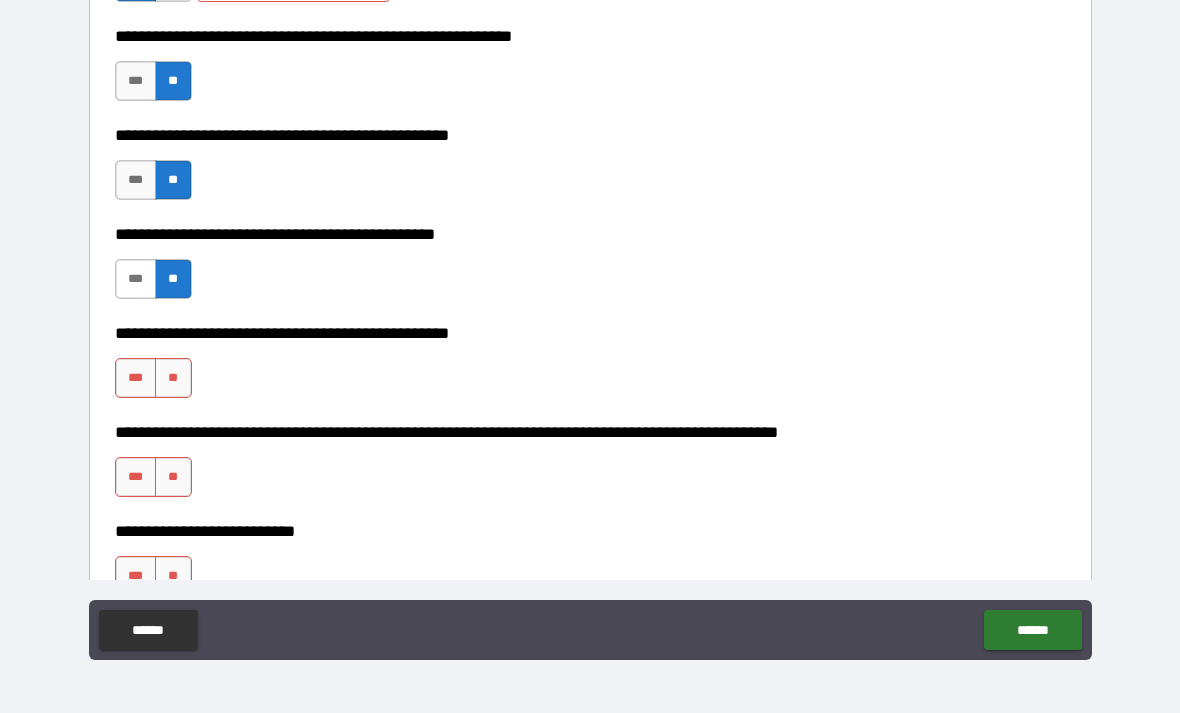 click on "***" at bounding box center [136, 279] 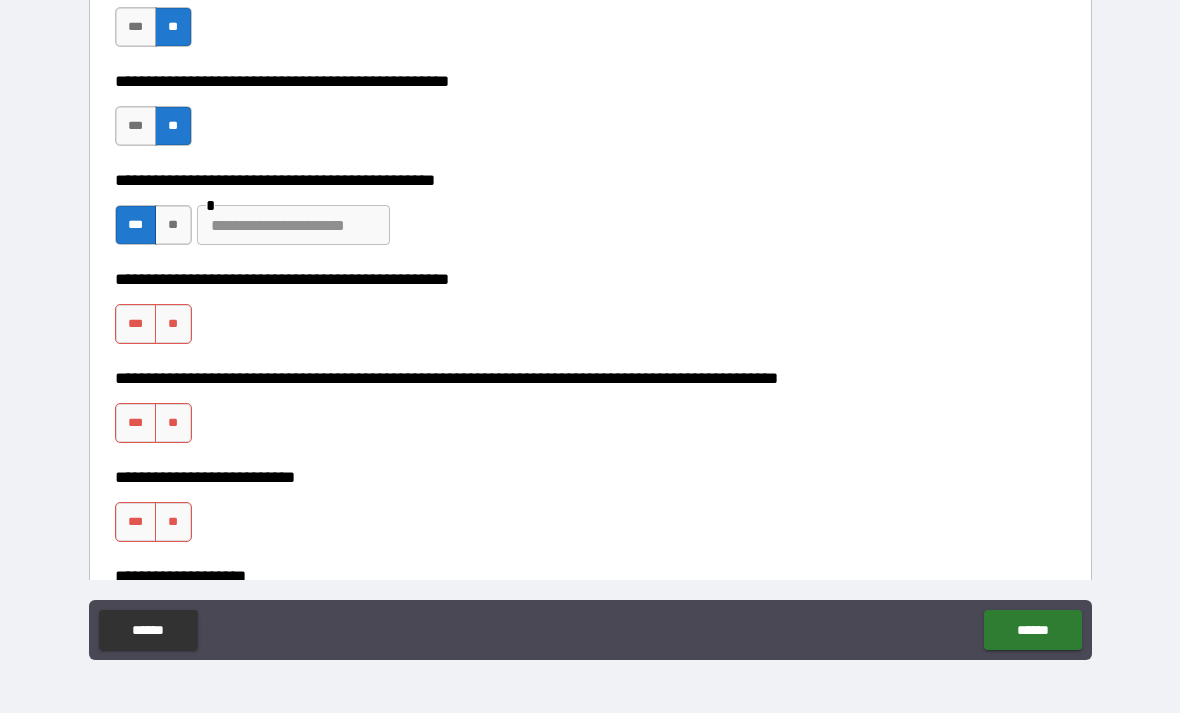 scroll, scrollTop: 444, scrollLeft: 0, axis: vertical 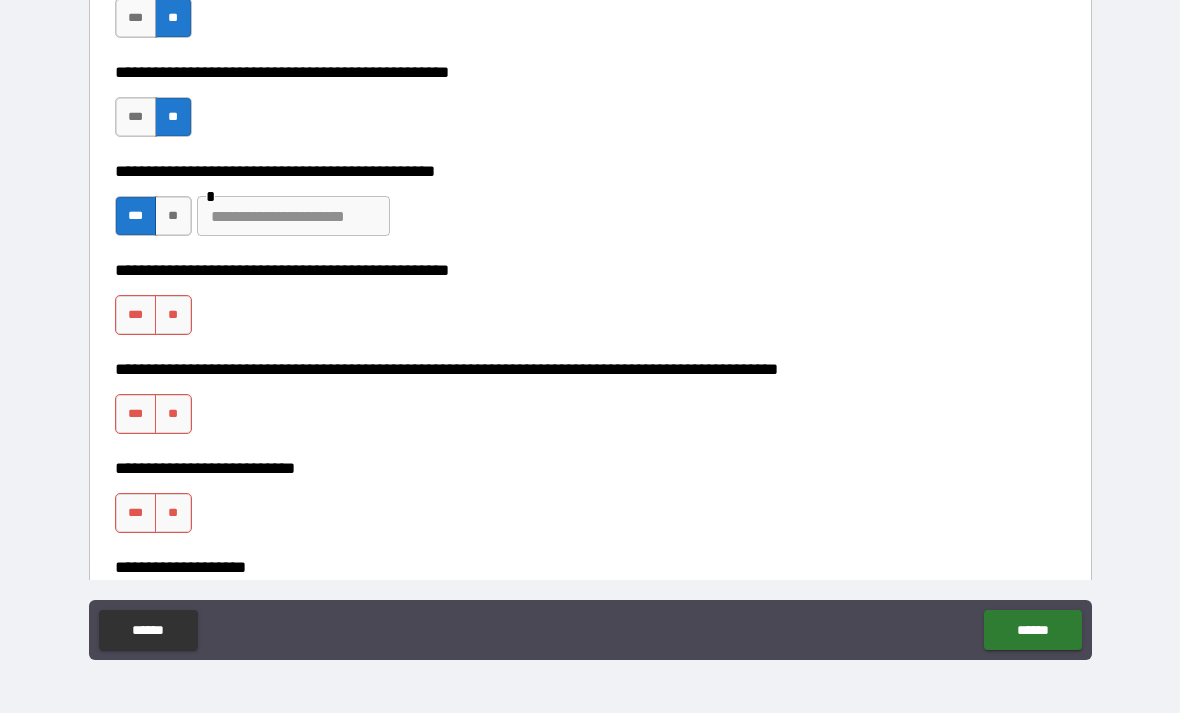 click at bounding box center (293, 216) 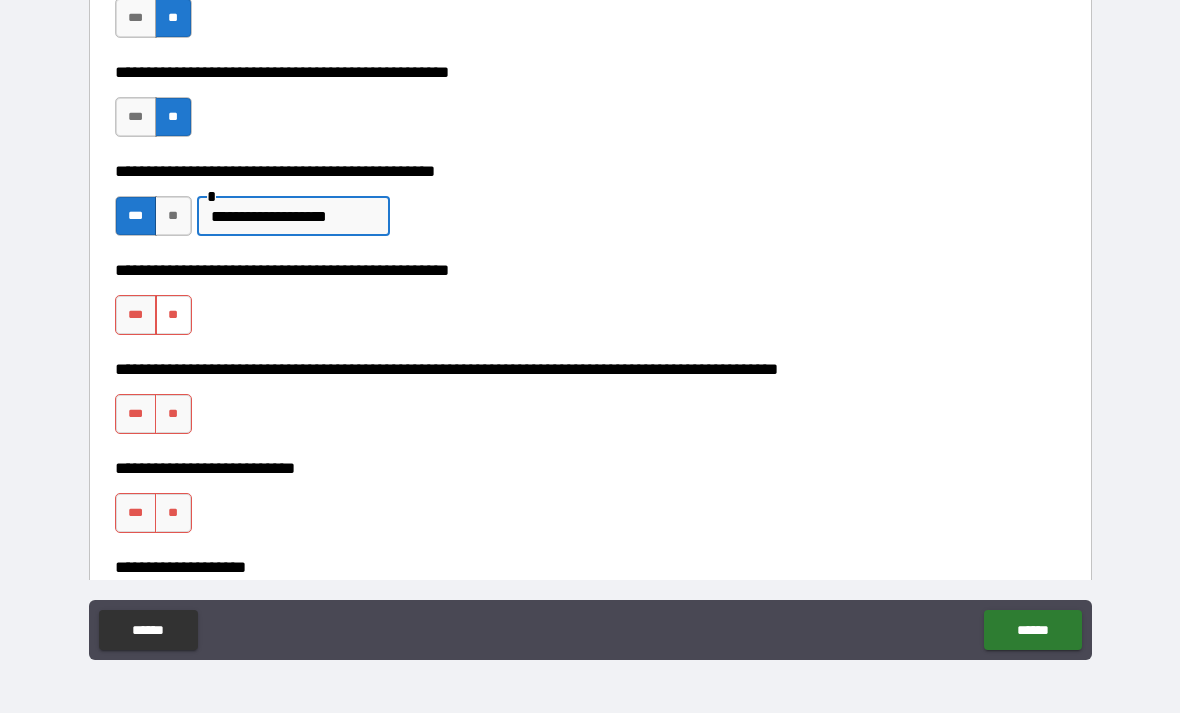 type on "**********" 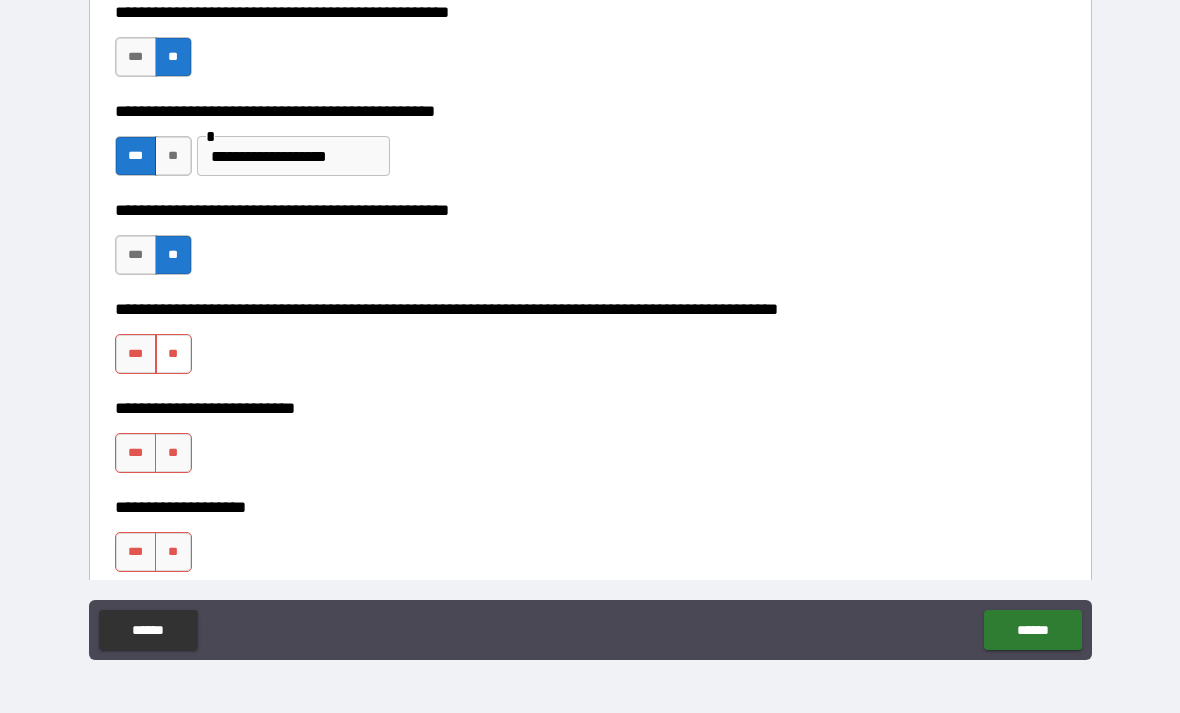 click on "**" at bounding box center [173, 354] 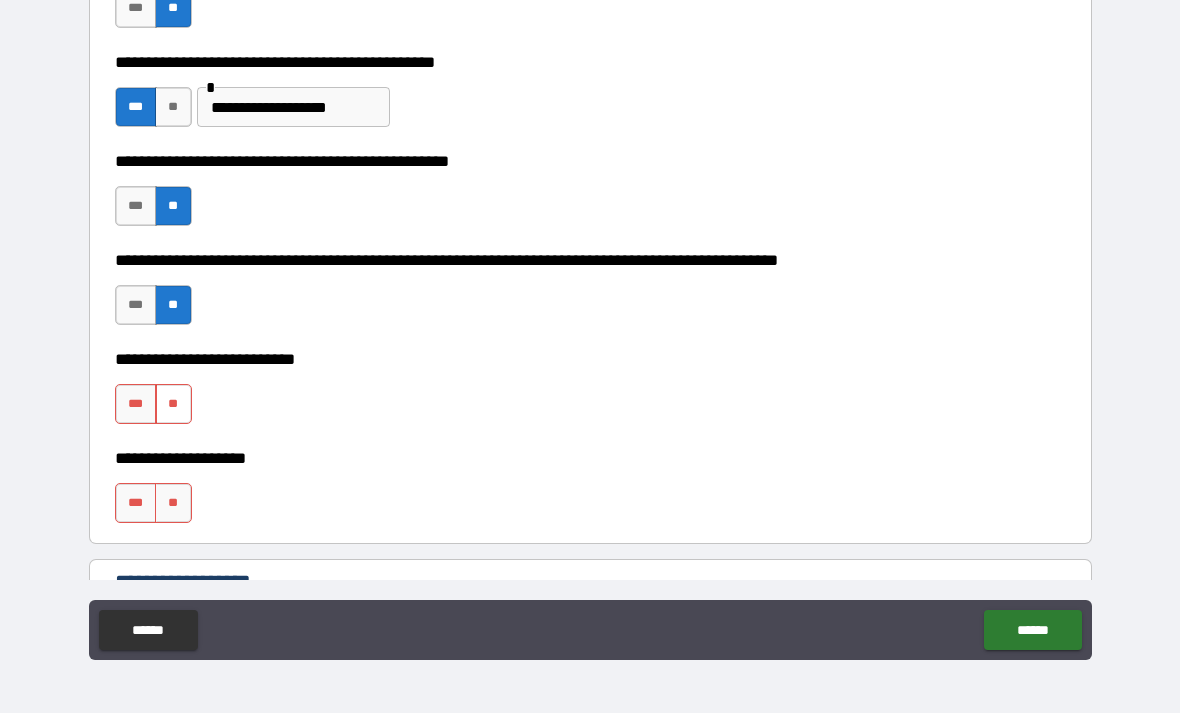 click on "**" at bounding box center (173, 404) 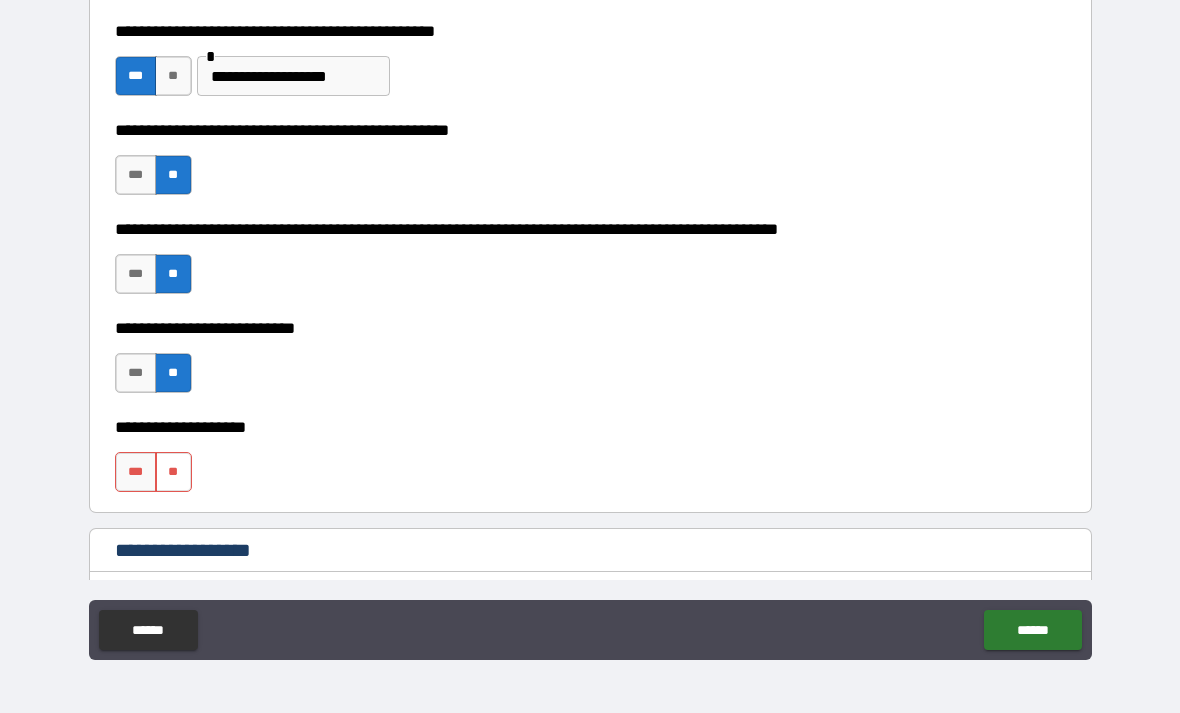 click on "**" at bounding box center [173, 472] 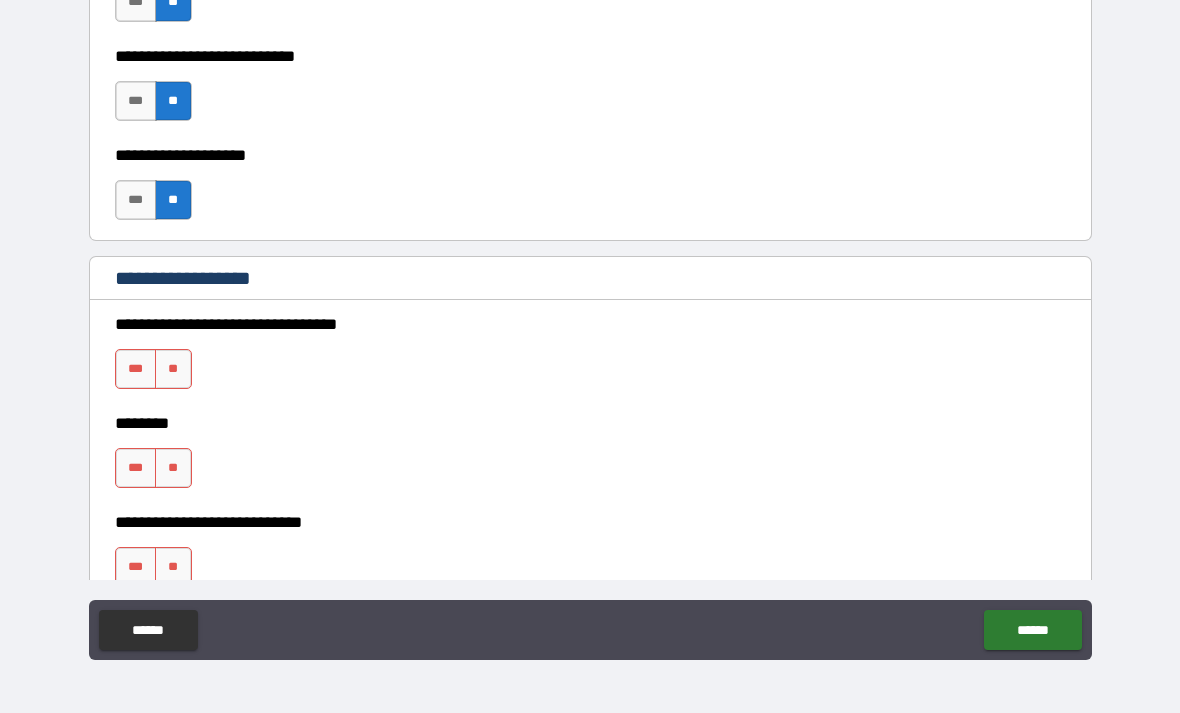 scroll, scrollTop: 865, scrollLeft: 0, axis: vertical 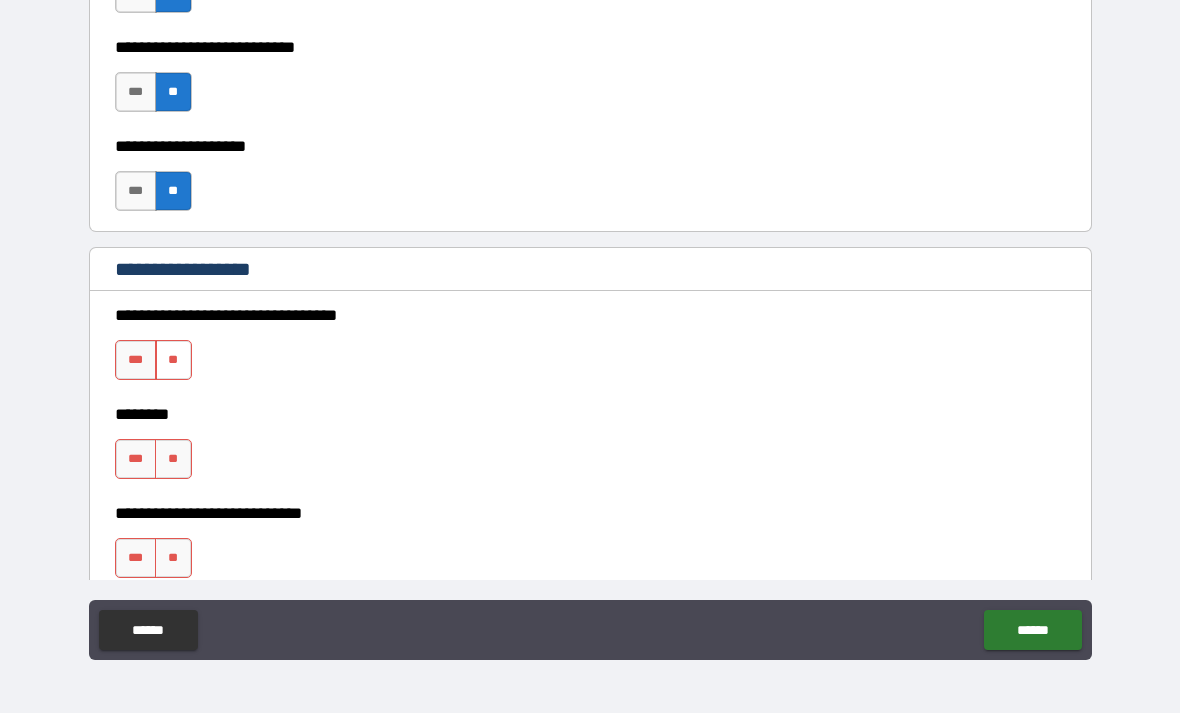 click on "**" at bounding box center (173, 360) 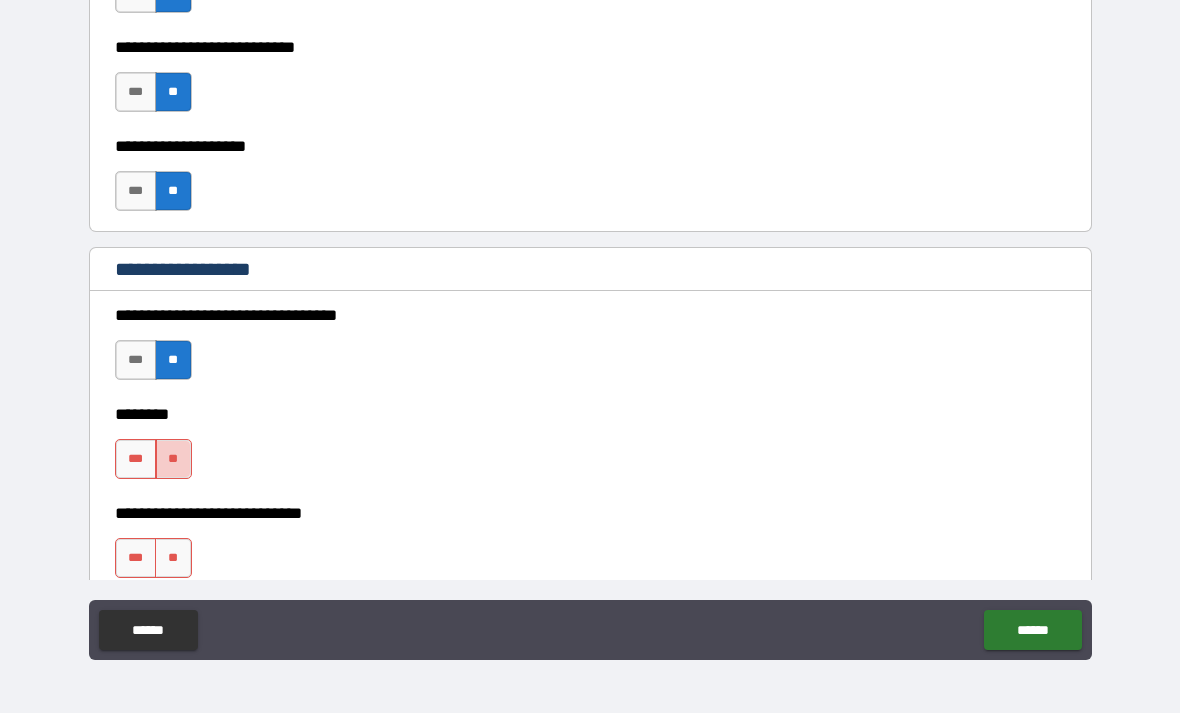 click on "**" at bounding box center [173, 459] 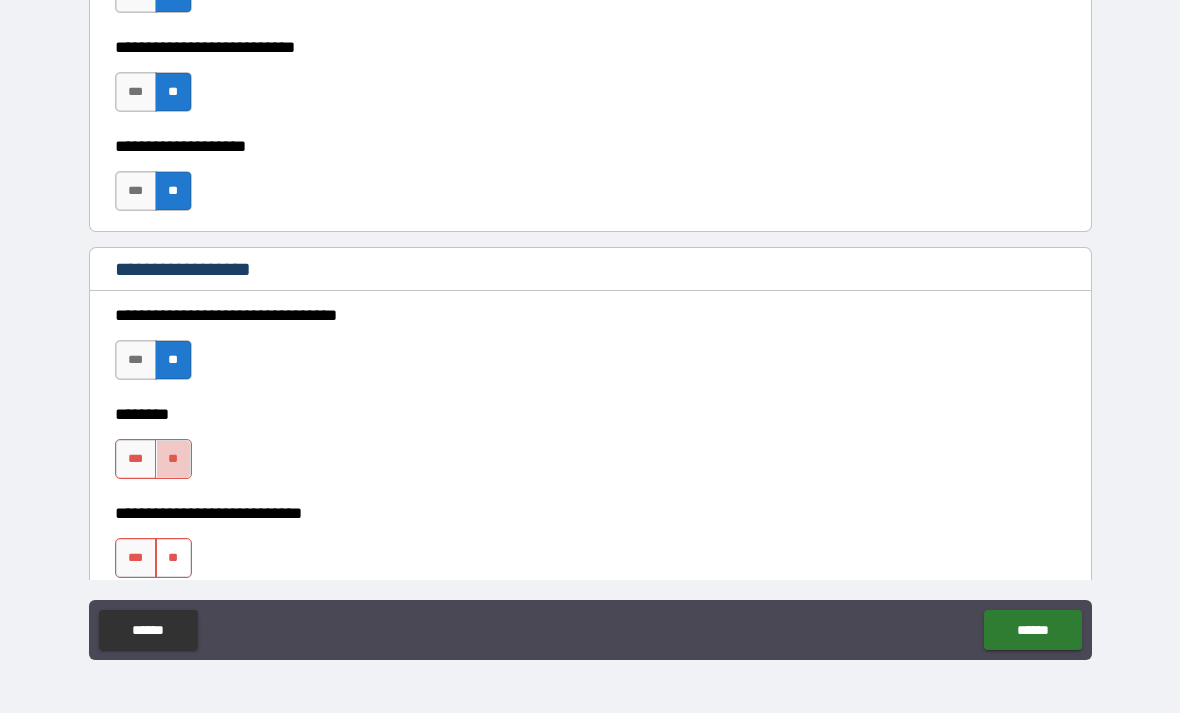 click on "**" at bounding box center (173, 558) 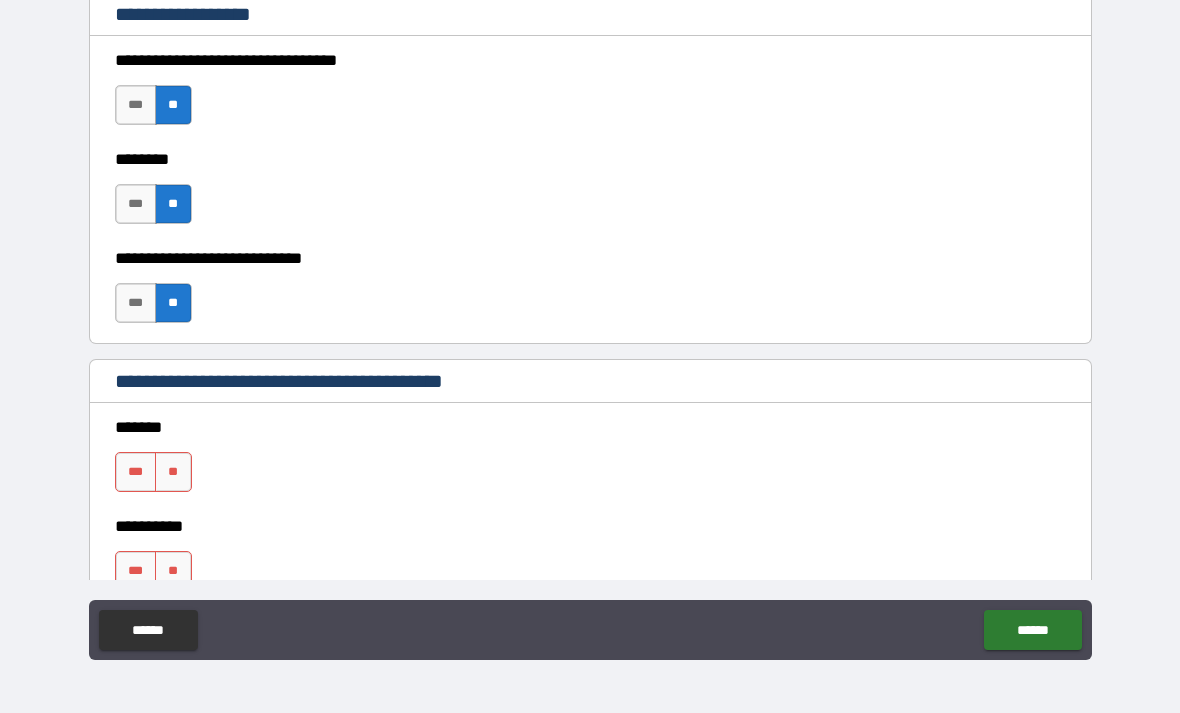 click on "**********" at bounding box center [590, 294] 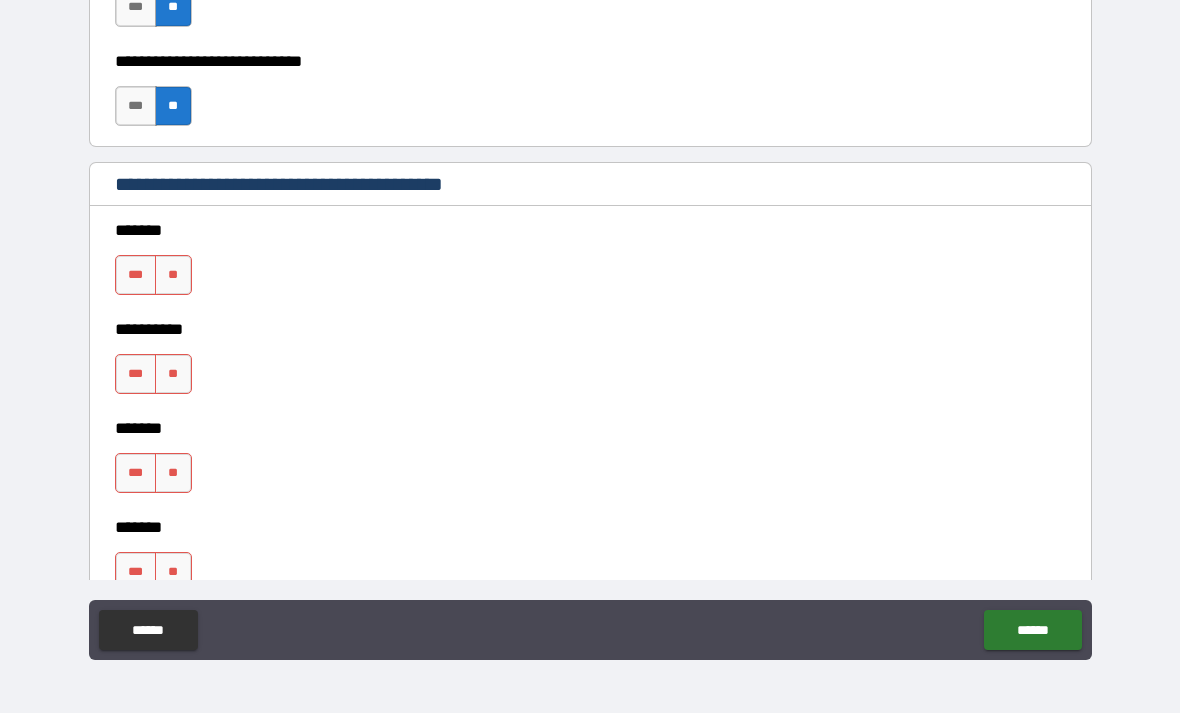 scroll, scrollTop: 1318, scrollLeft: 0, axis: vertical 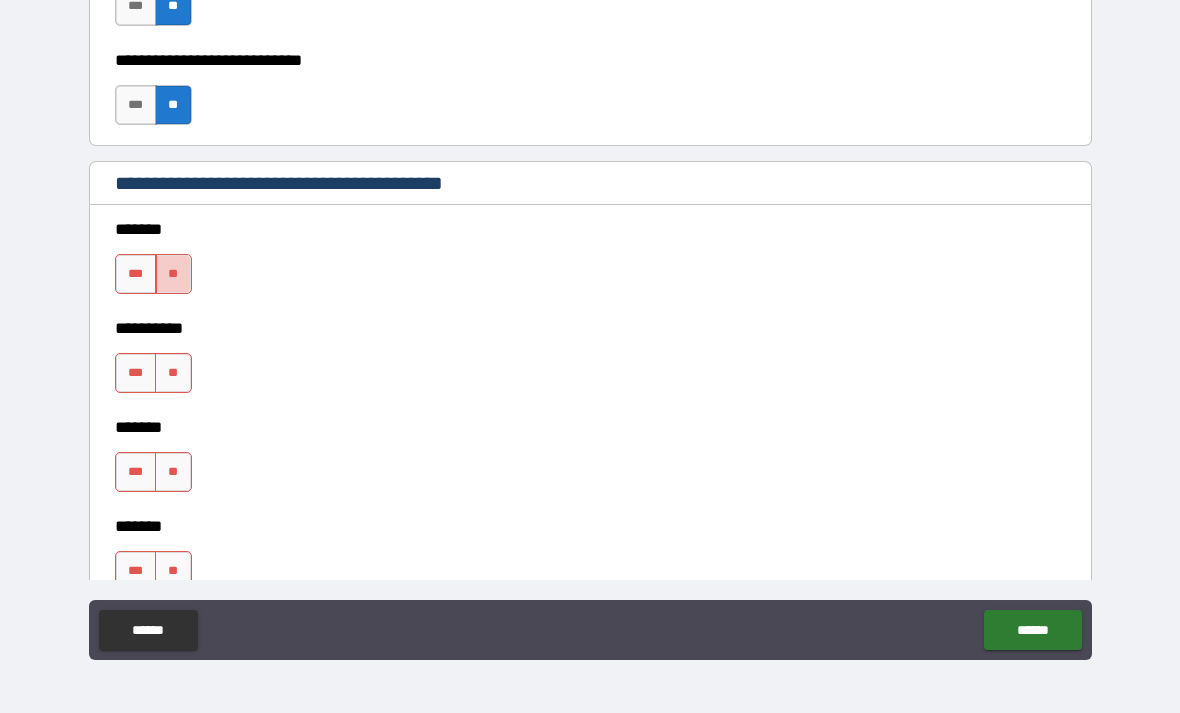 click on "**" at bounding box center (173, 274) 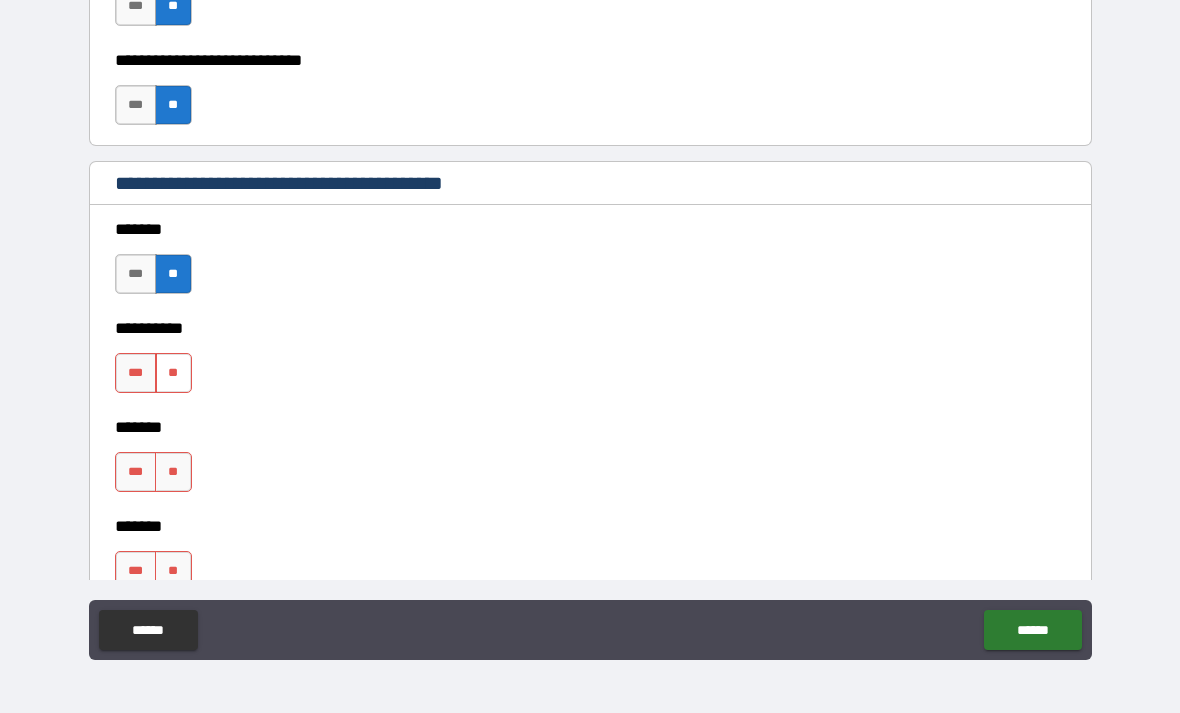 click on "**" at bounding box center [173, 373] 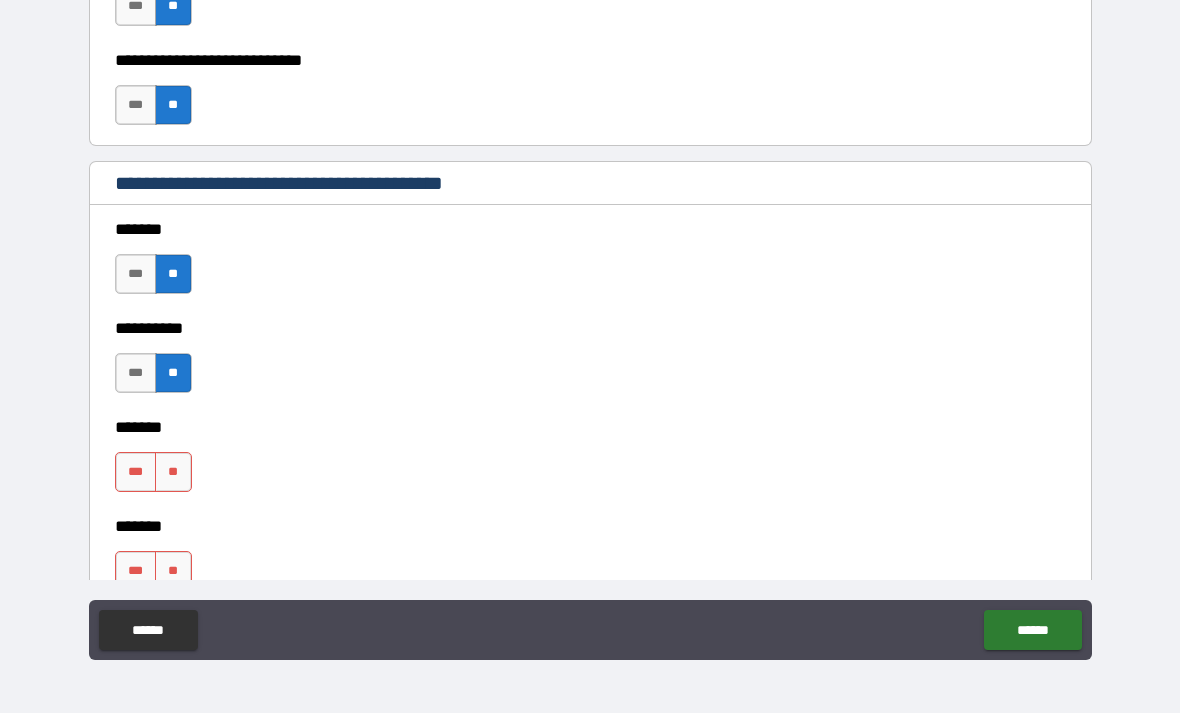 click on "******* *** ** ******* *** **" at bounding box center [590, 512] 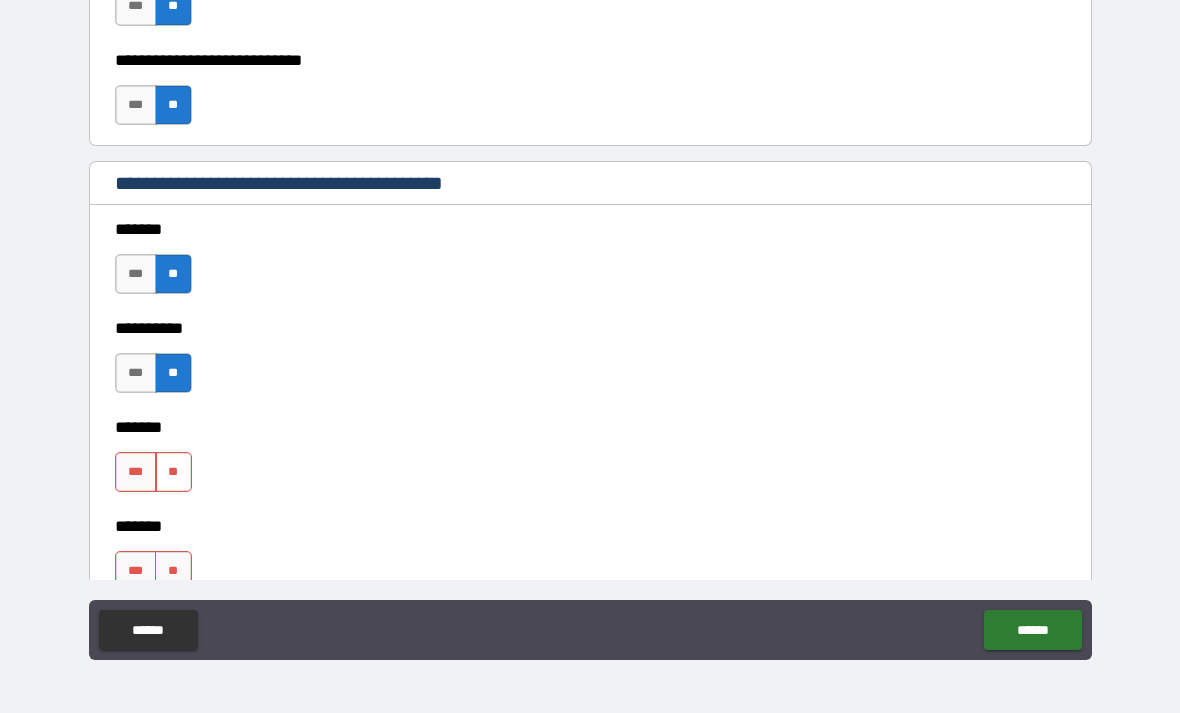click on "**" at bounding box center [173, 472] 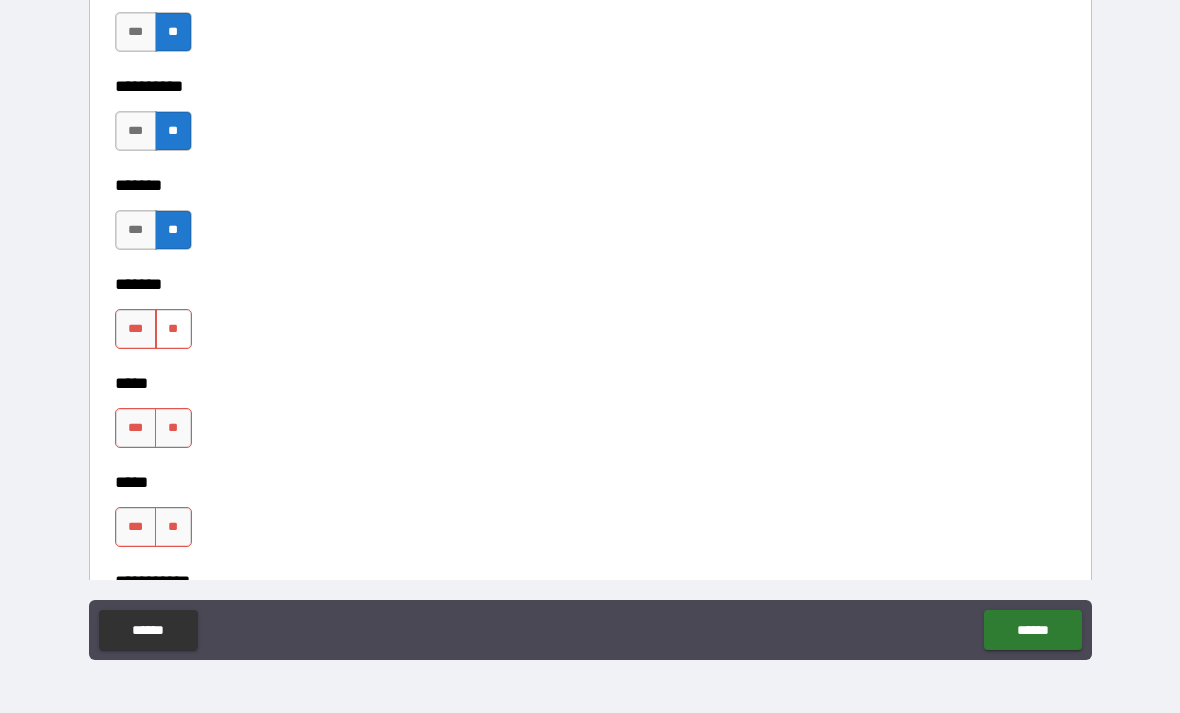 click on "**" at bounding box center (173, 329) 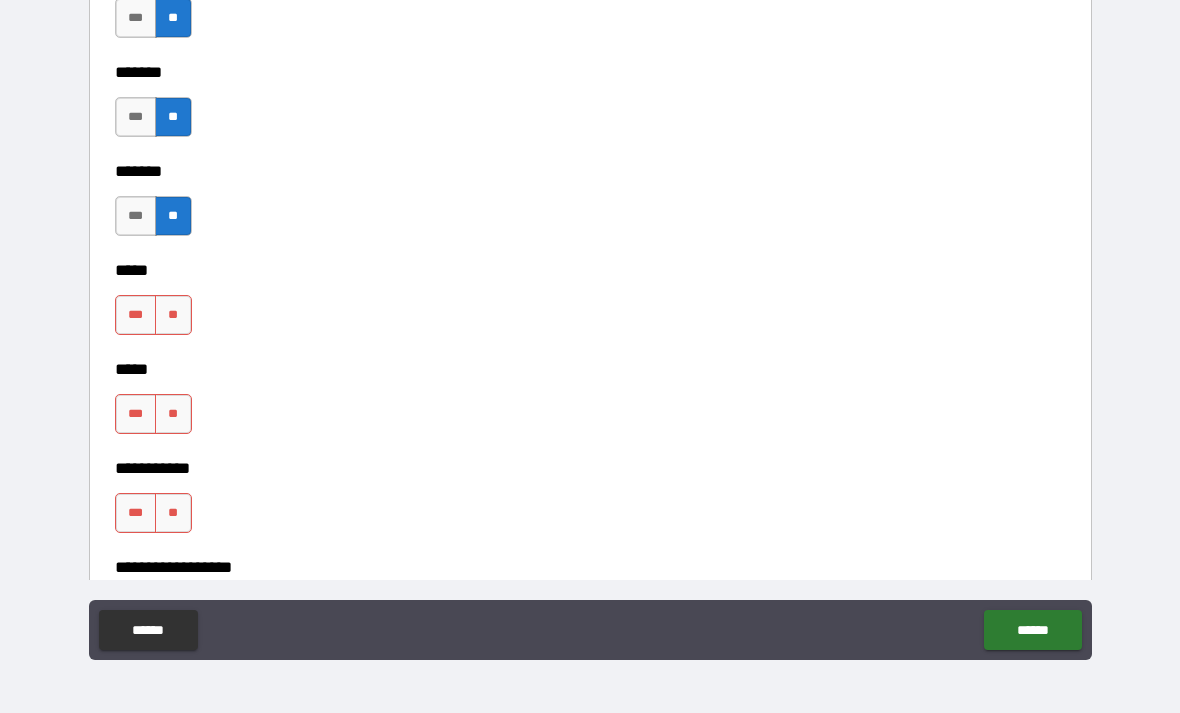 scroll, scrollTop: 1678, scrollLeft: 0, axis: vertical 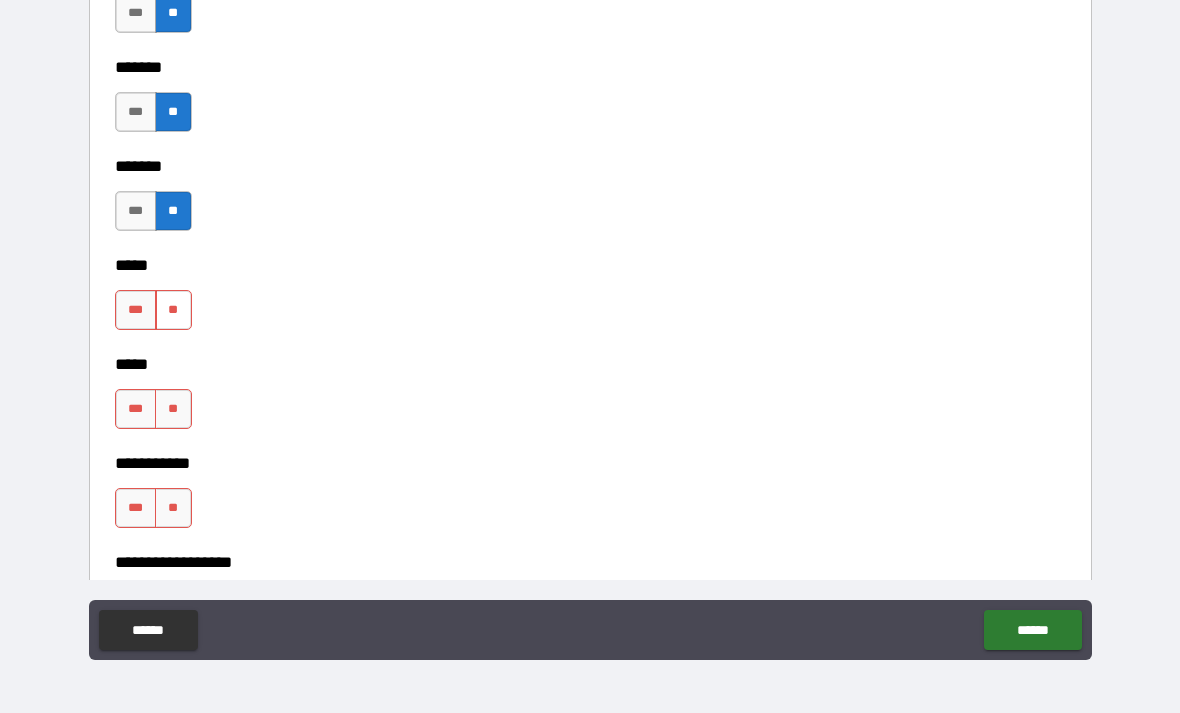 click on "**" at bounding box center [173, 310] 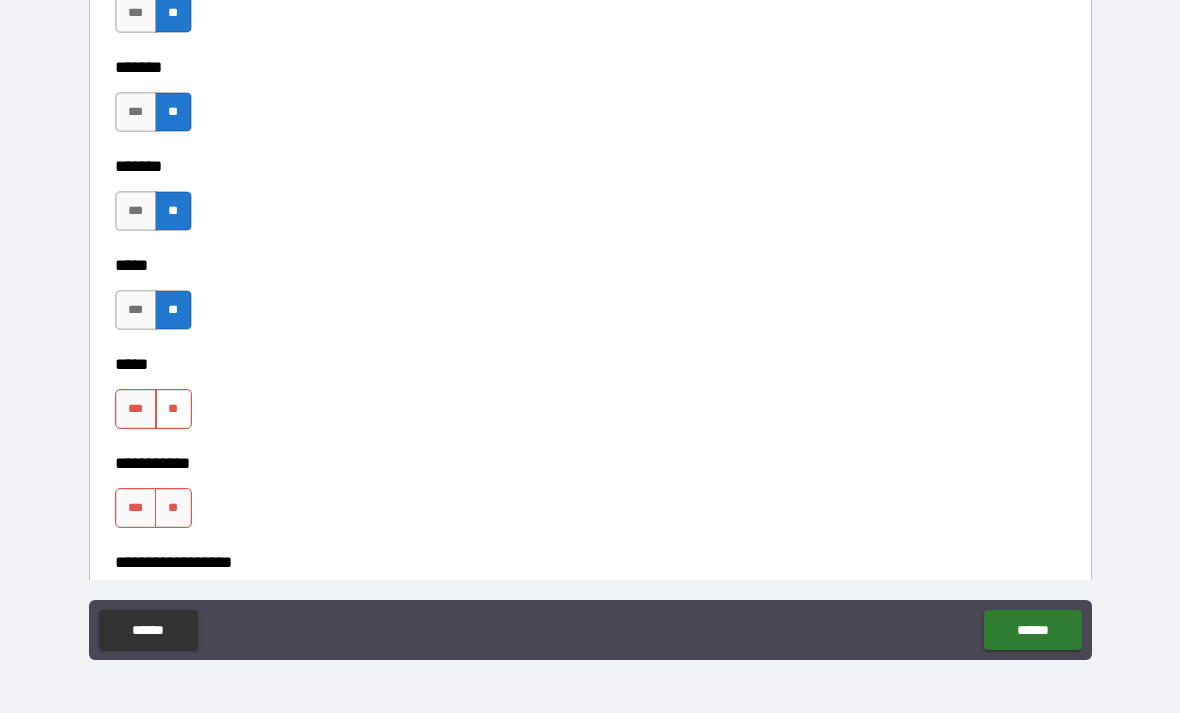 click on "**" at bounding box center [173, 409] 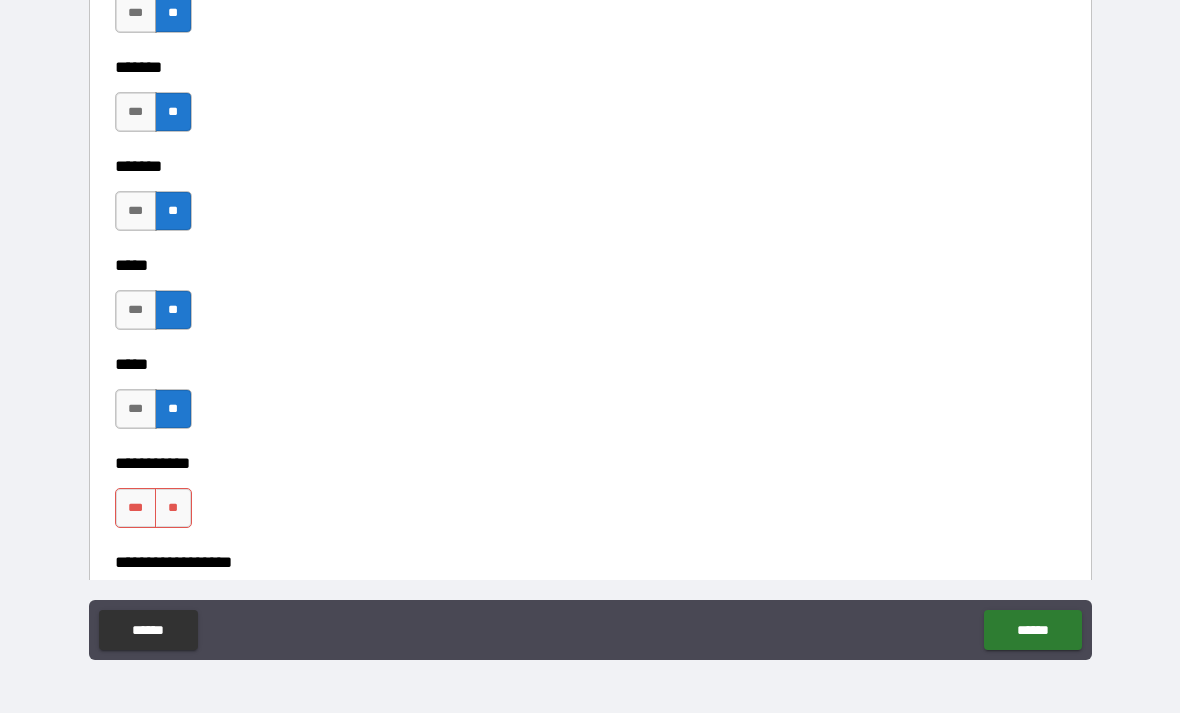 click on "**********" at bounding box center [590, 548] 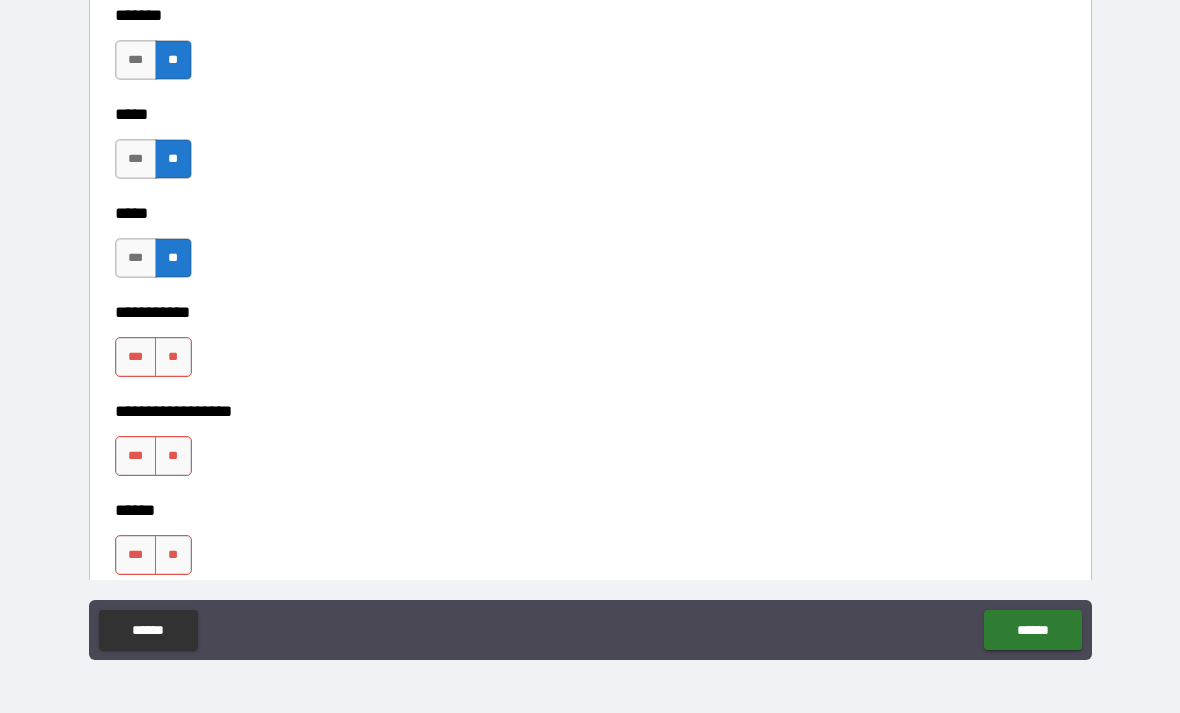 scroll, scrollTop: 1828, scrollLeft: 0, axis: vertical 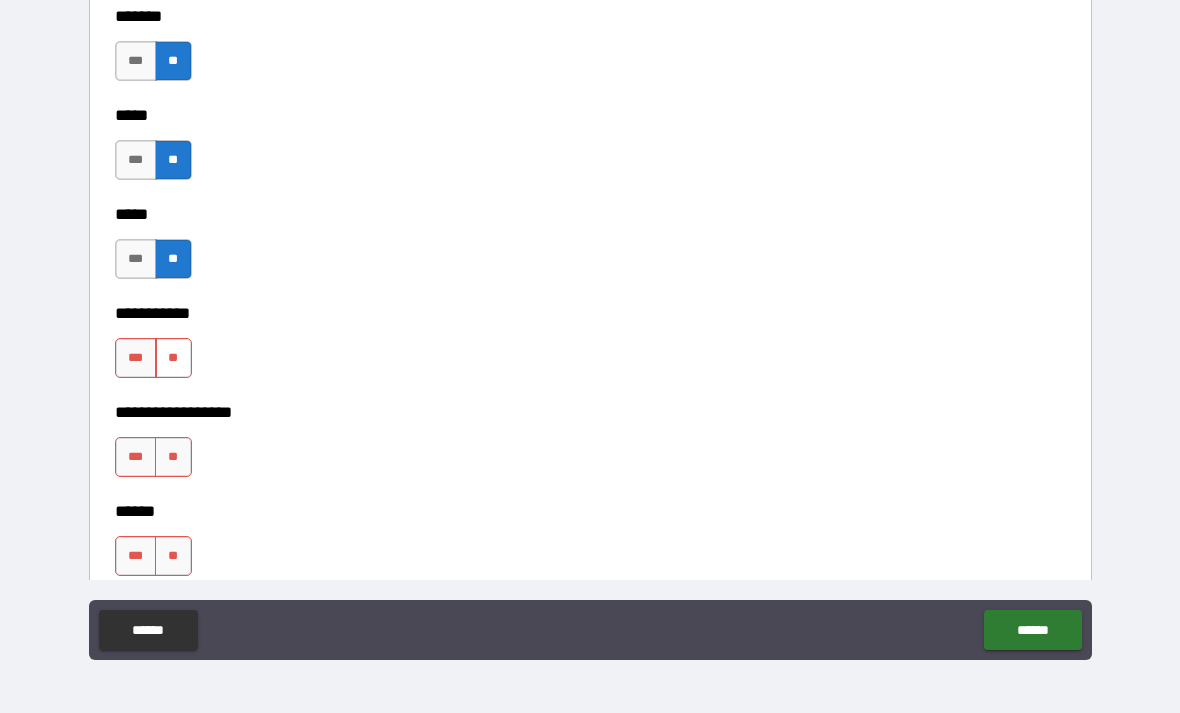 click on "**" at bounding box center (173, 358) 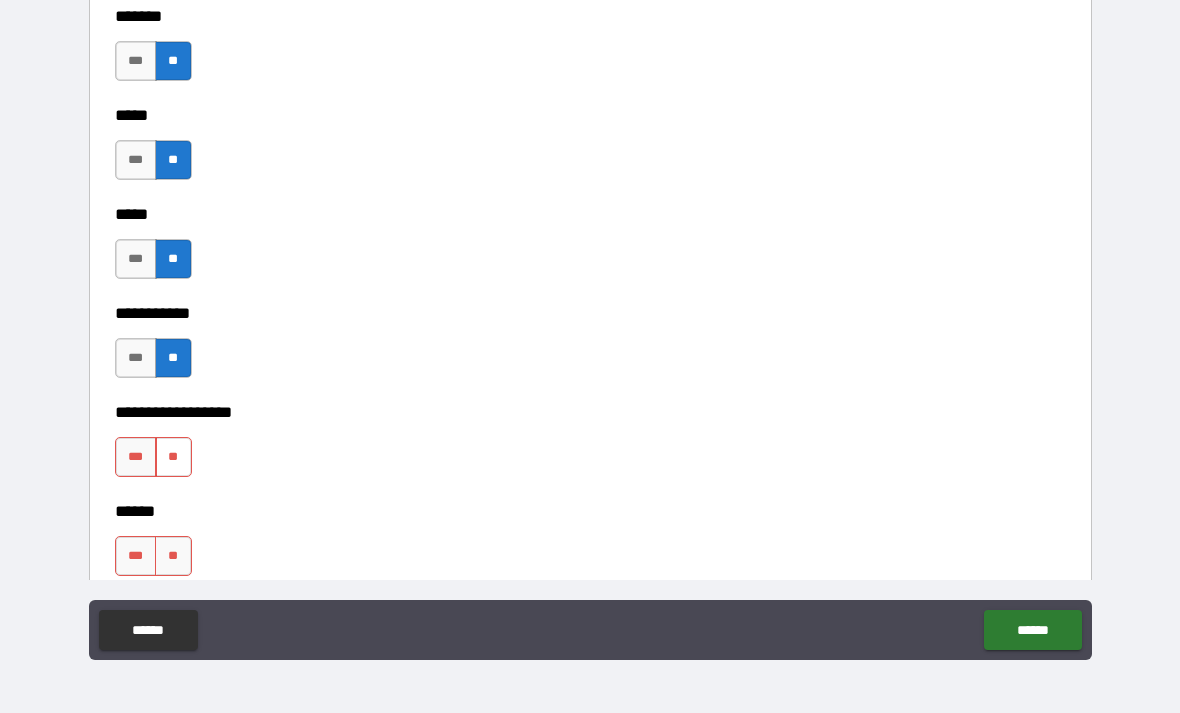 click on "**" at bounding box center [173, 457] 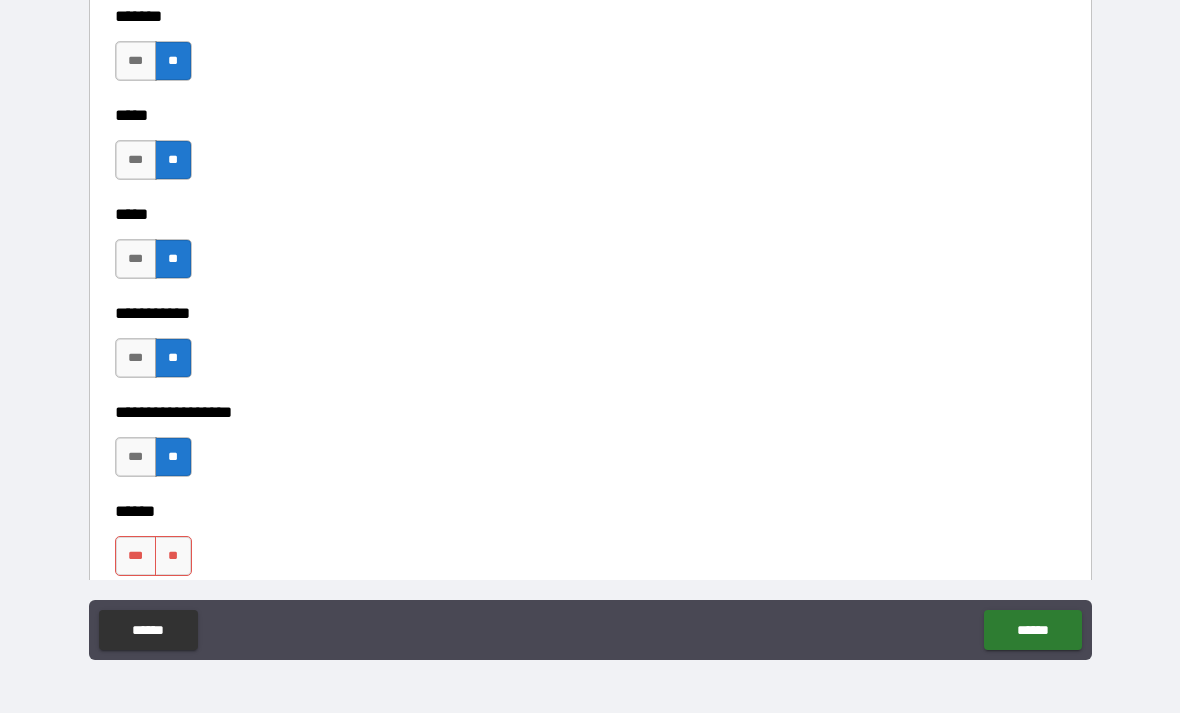 click on "****** *** **" at bounding box center [590, 546] 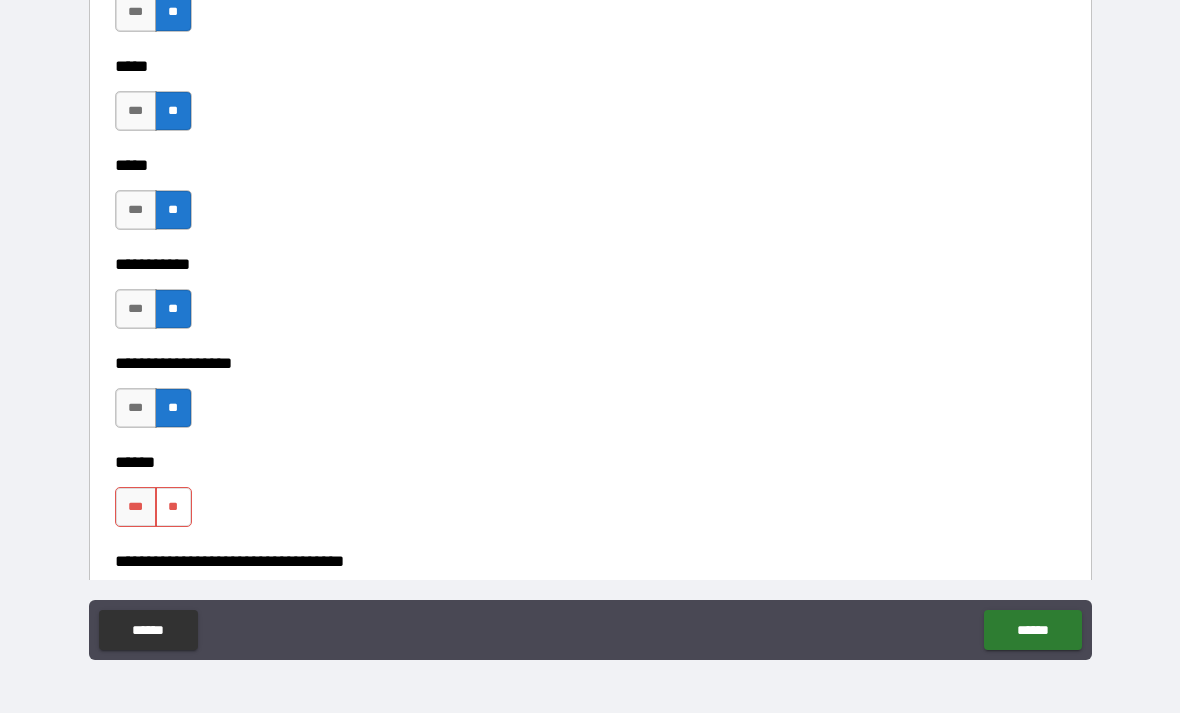 click on "**" at bounding box center [173, 507] 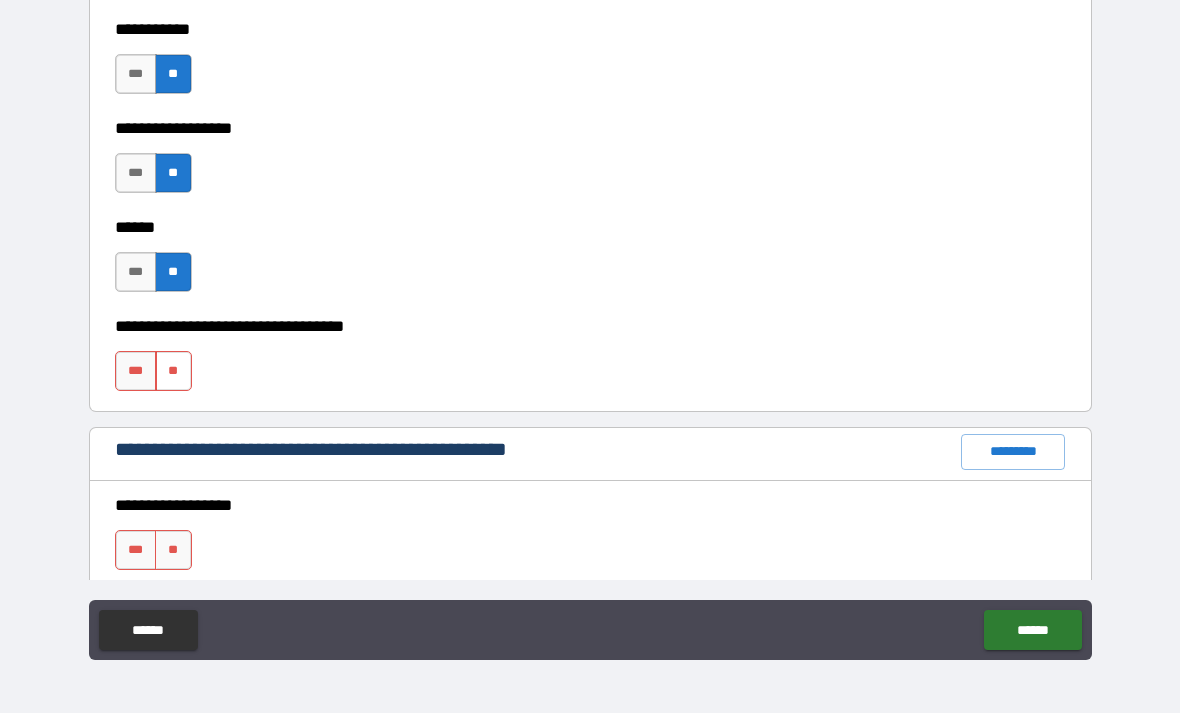 click on "**" at bounding box center [173, 371] 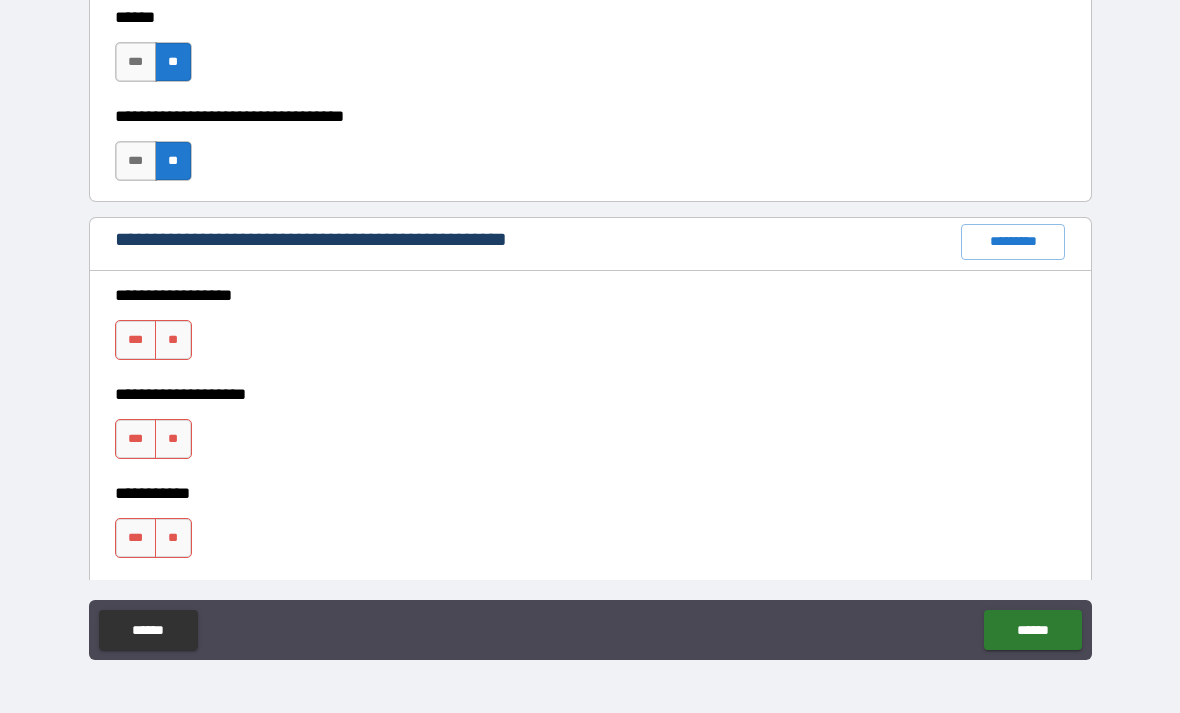 scroll, scrollTop: 2327, scrollLeft: 0, axis: vertical 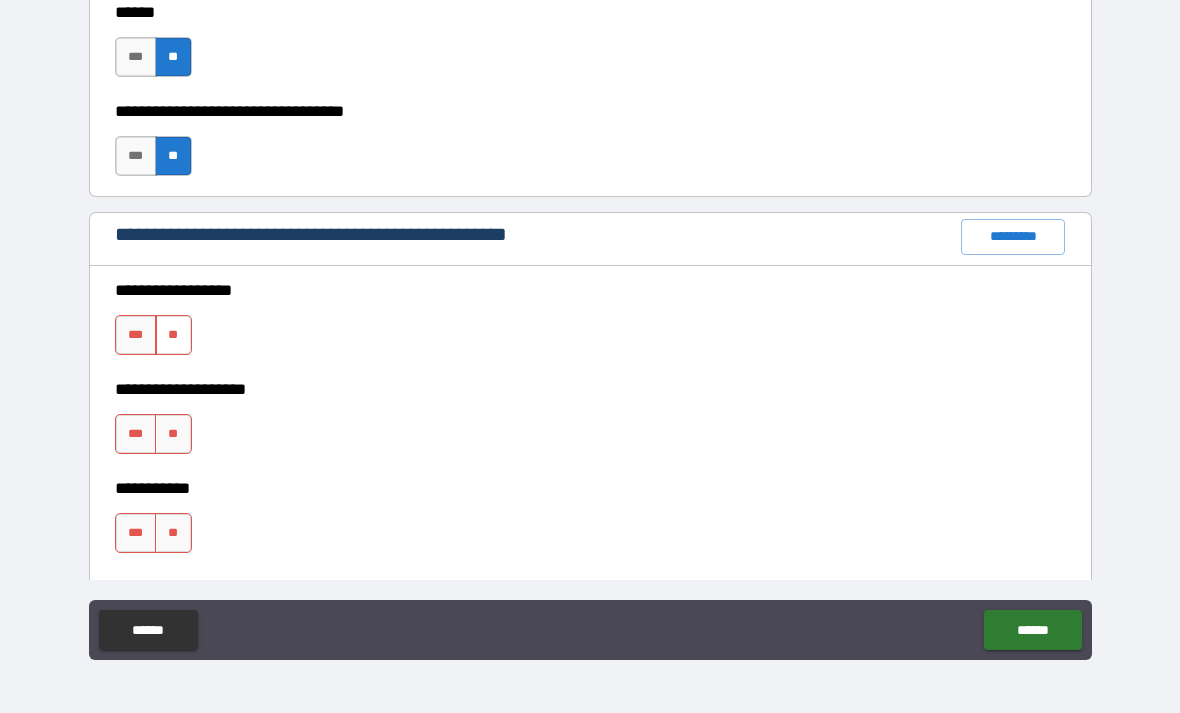 click on "**" at bounding box center [173, 335] 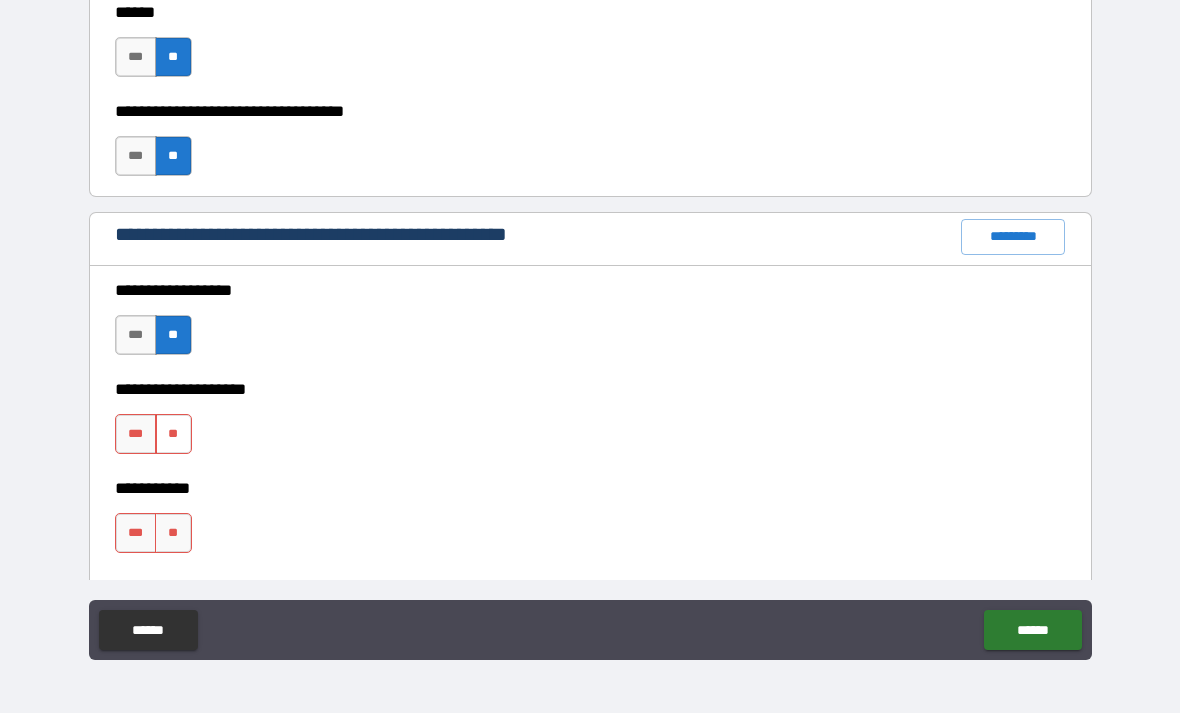 click on "**" at bounding box center [173, 434] 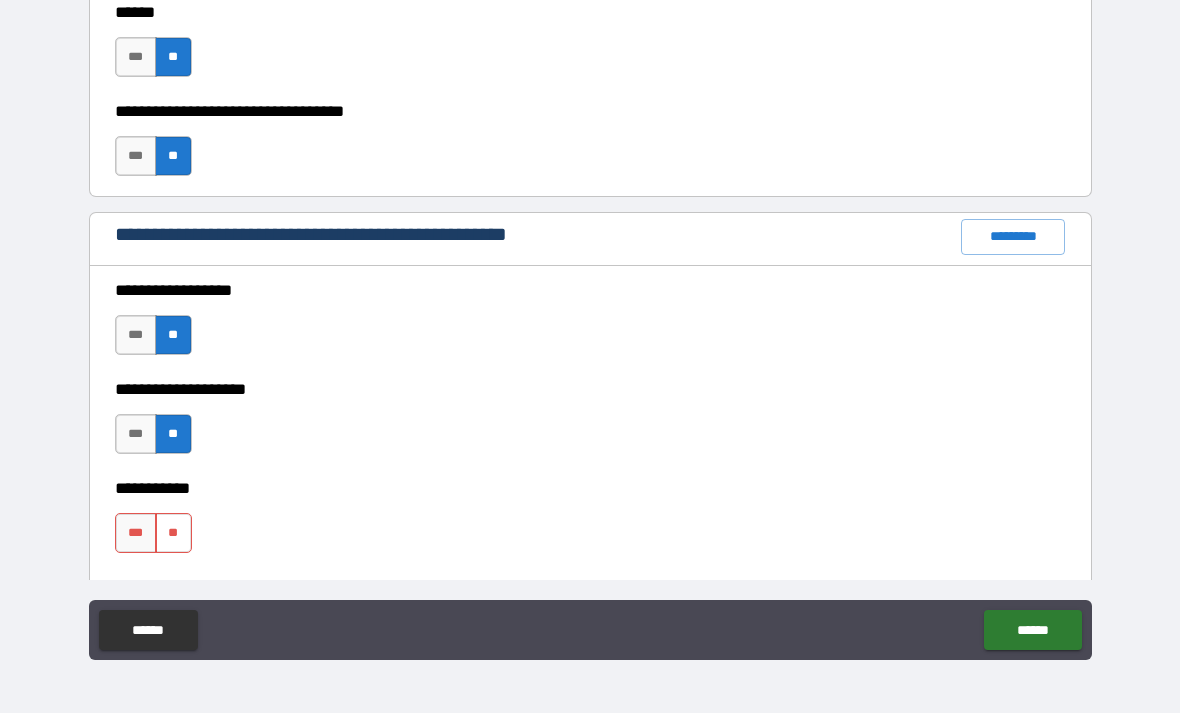 click on "**" at bounding box center [173, 533] 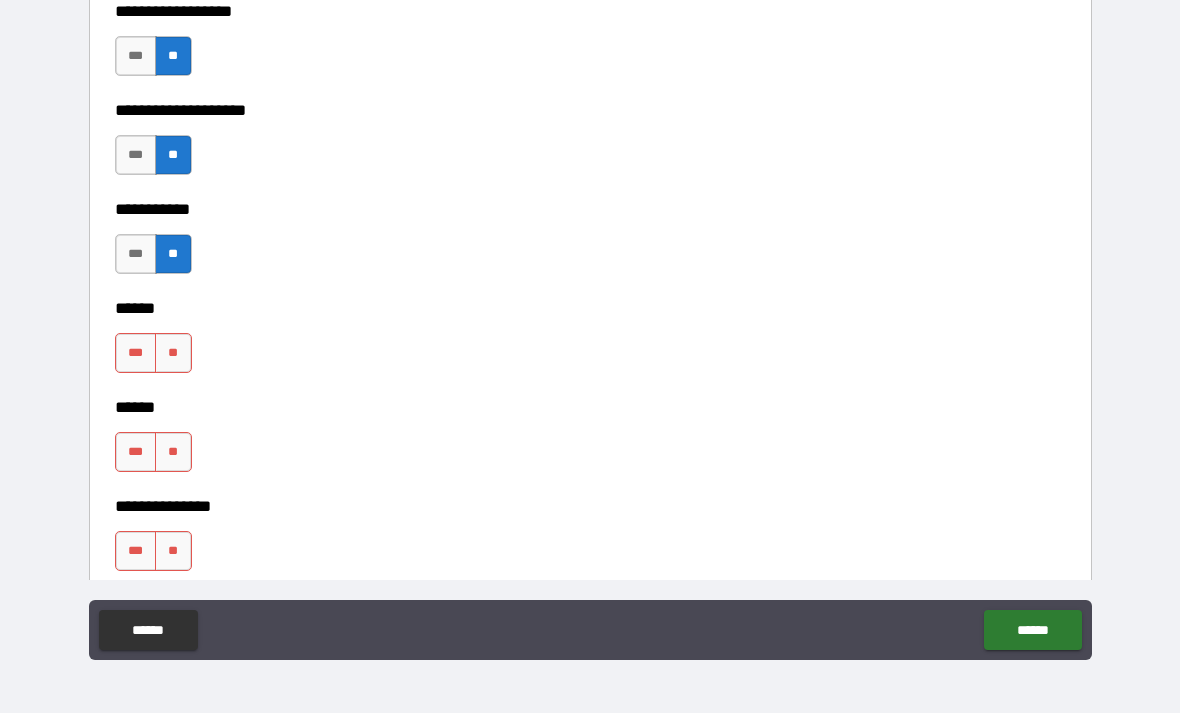 scroll, scrollTop: 2609, scrollLeft: 0, axis: vertical 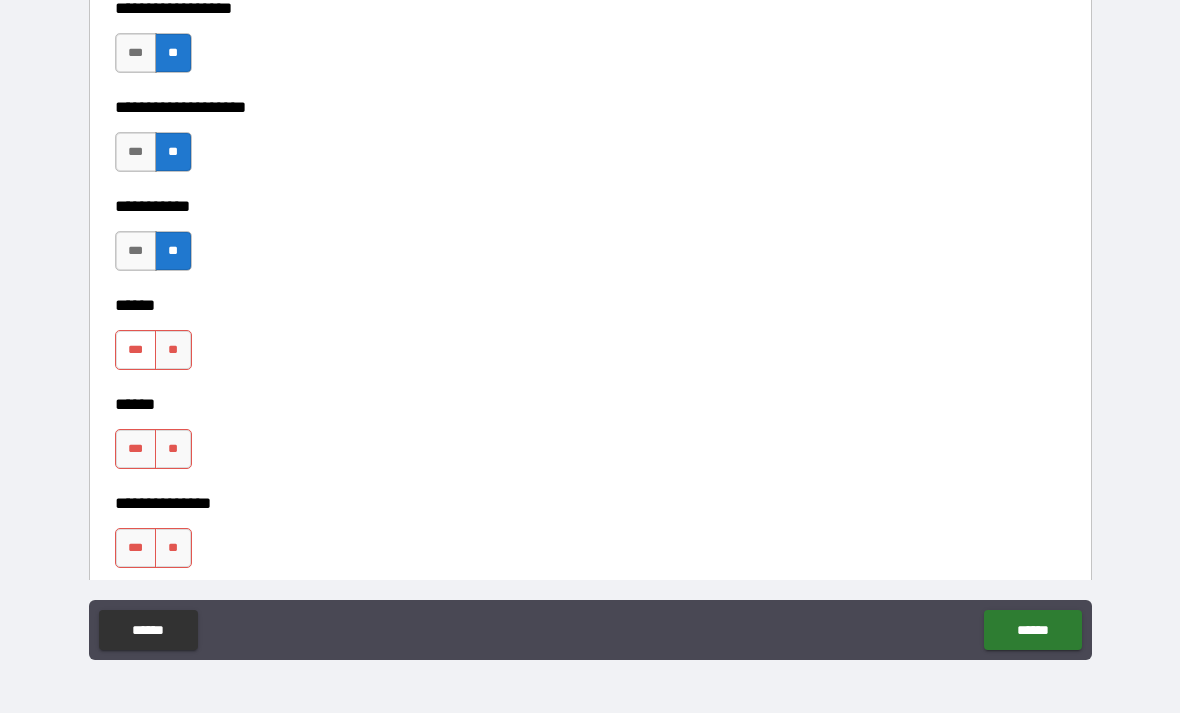 click on "***" at bounding box center [136, 350] 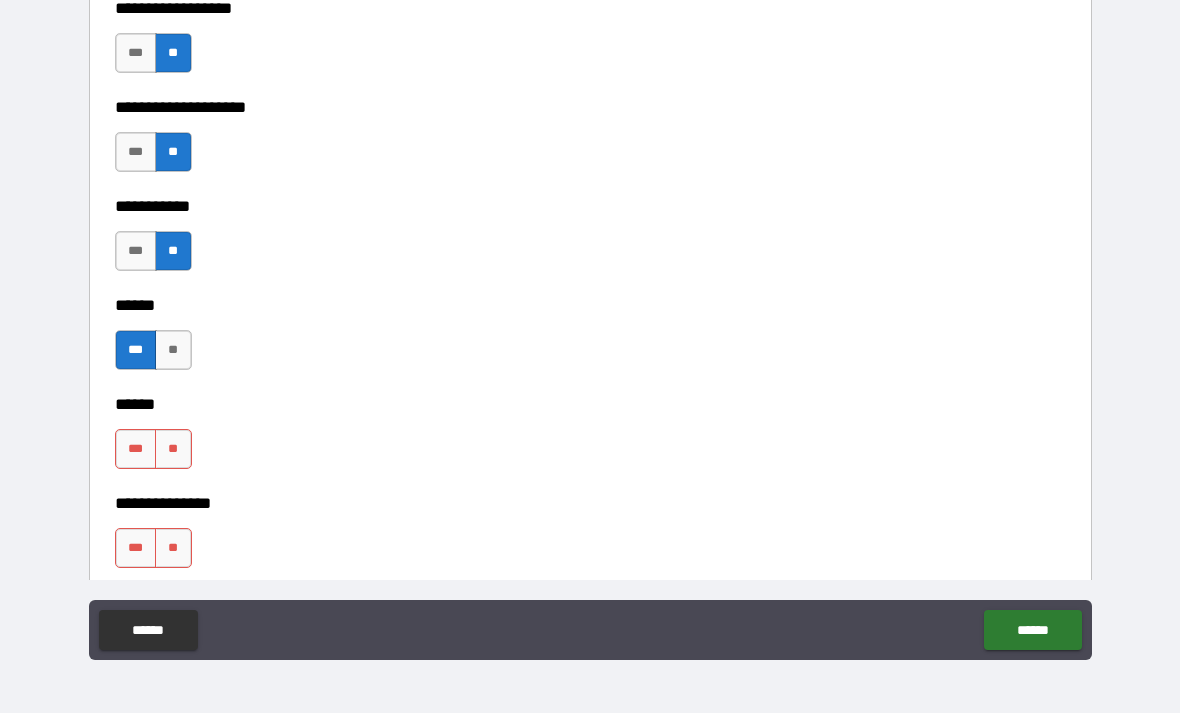 click on "**********" at bounding box center (590, 489) 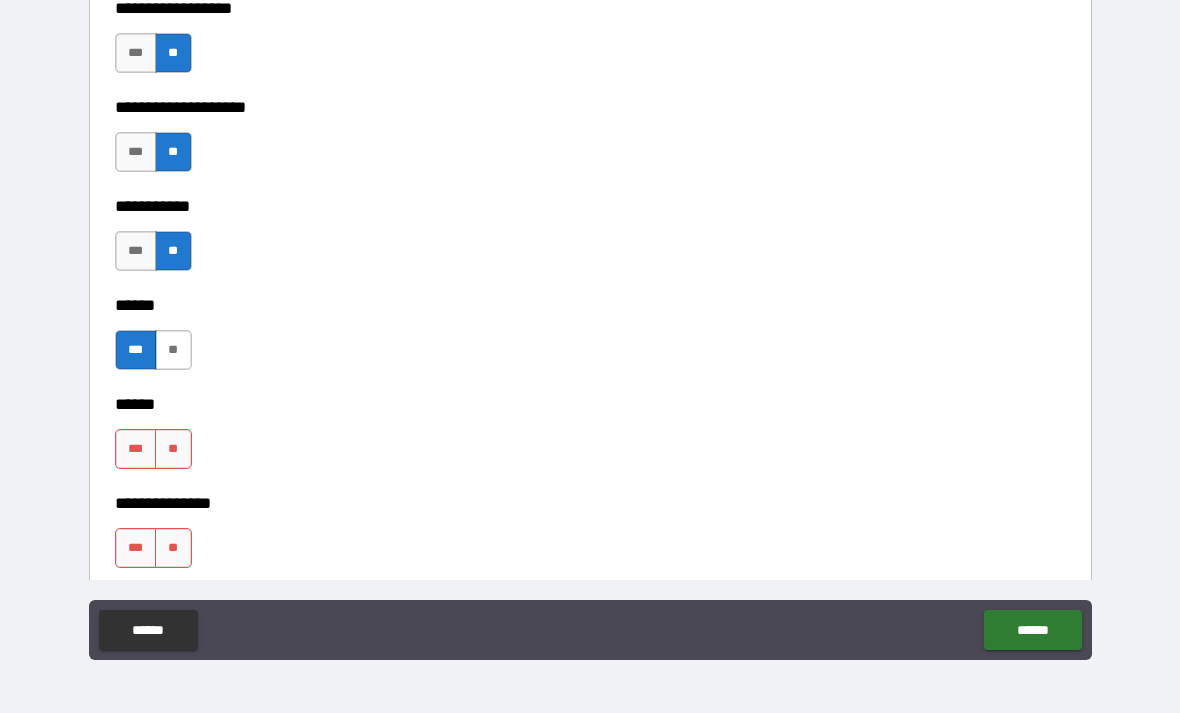 click on "**" at bounding box center [173, 350] 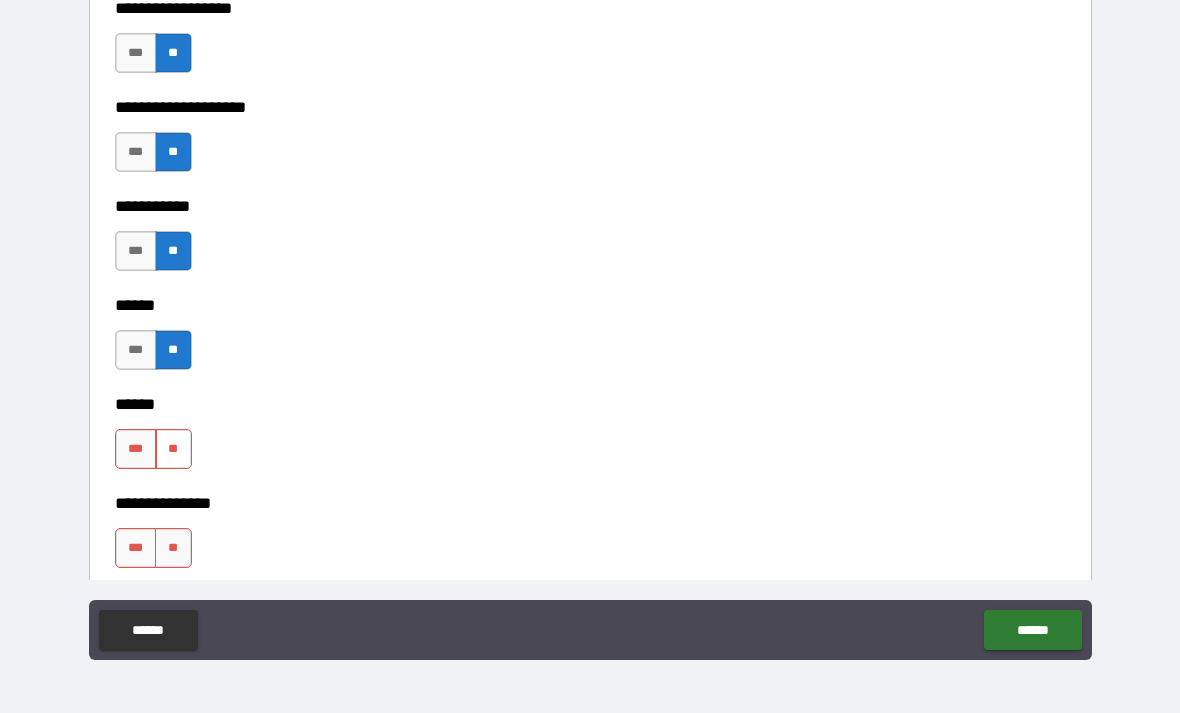 click on "**" at bounding box center (173, 449) 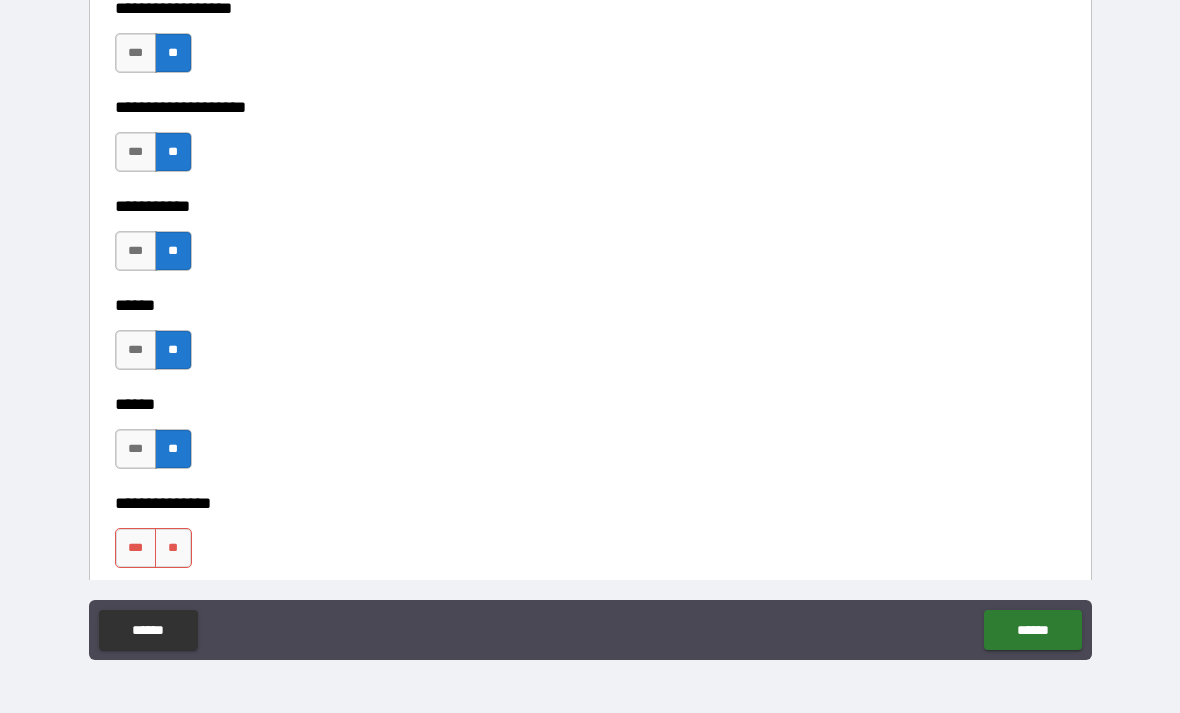 click on "**********" at bounding box center (590, 489) 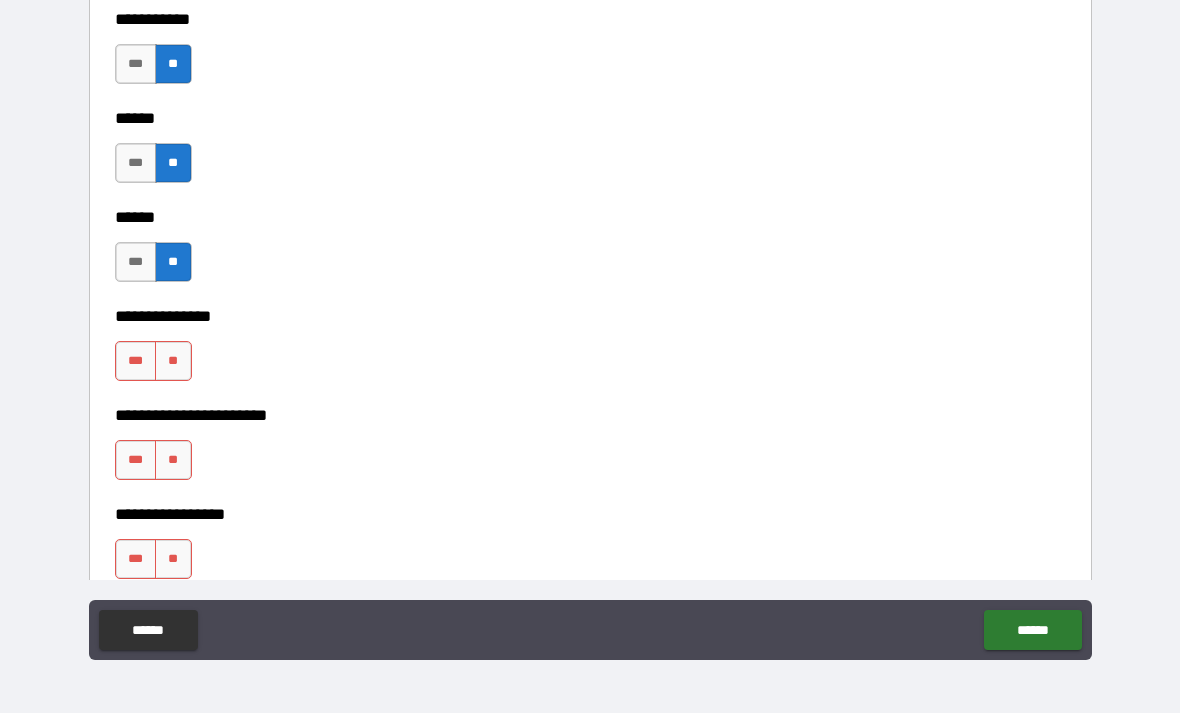 scroll, scrollTop: 2803, scrollLeft: 0, axis: vertical 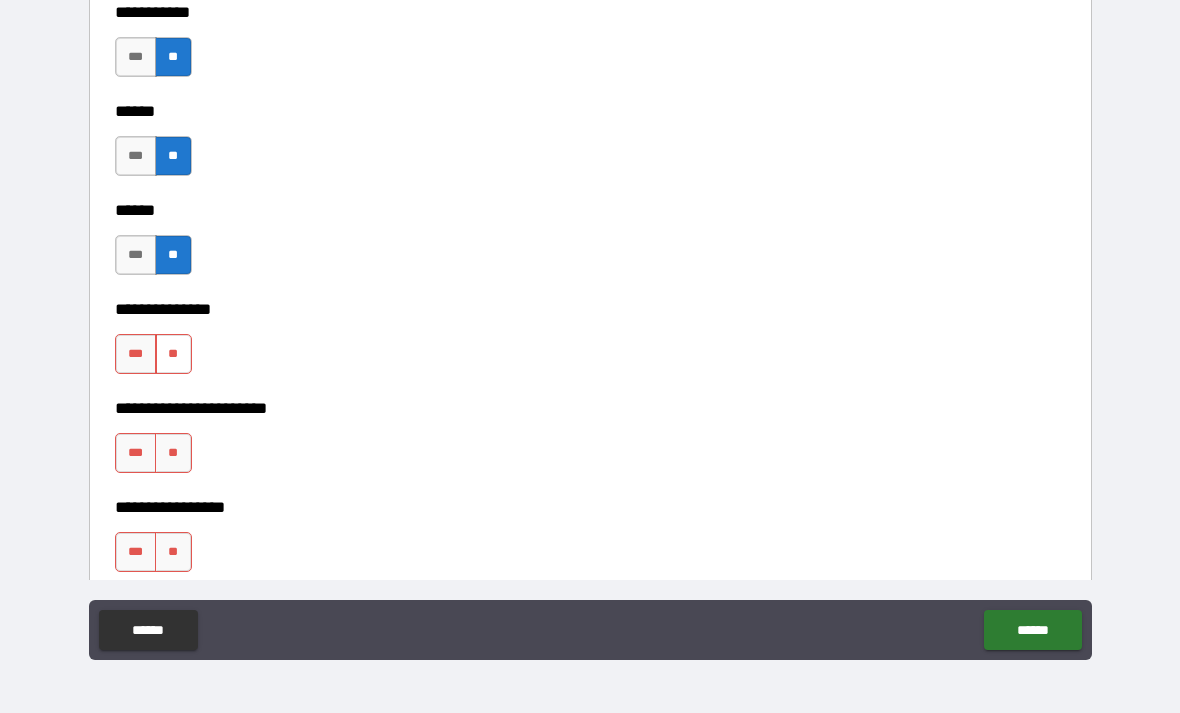 click on "**" at bounding box center (173, 354) 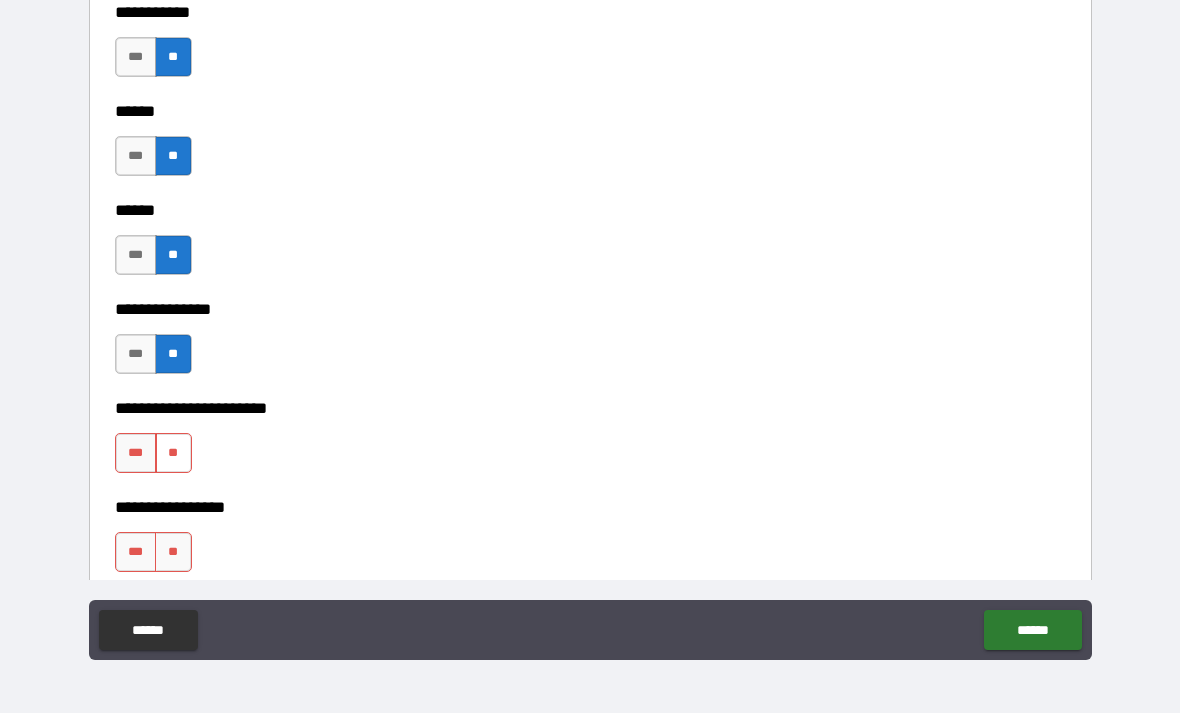 click on "**" at bounding box center [173, 453] 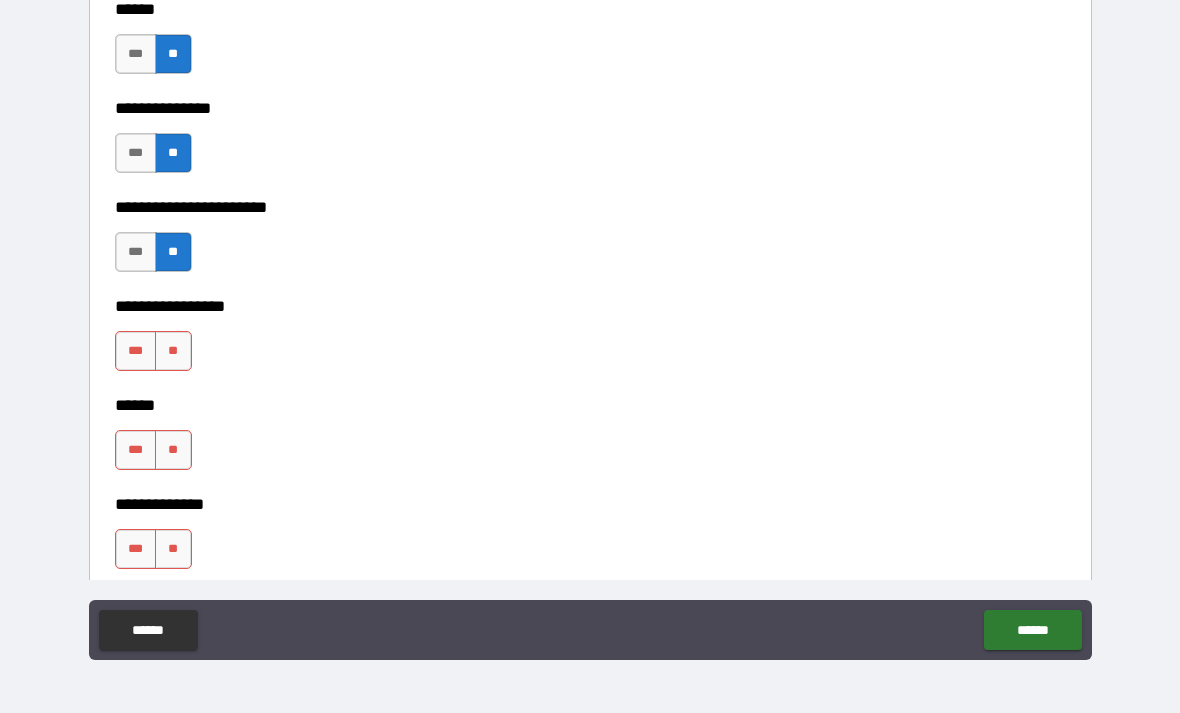 scroll, scrollTop: 3007, scrollLeft: 0, axis: vertical 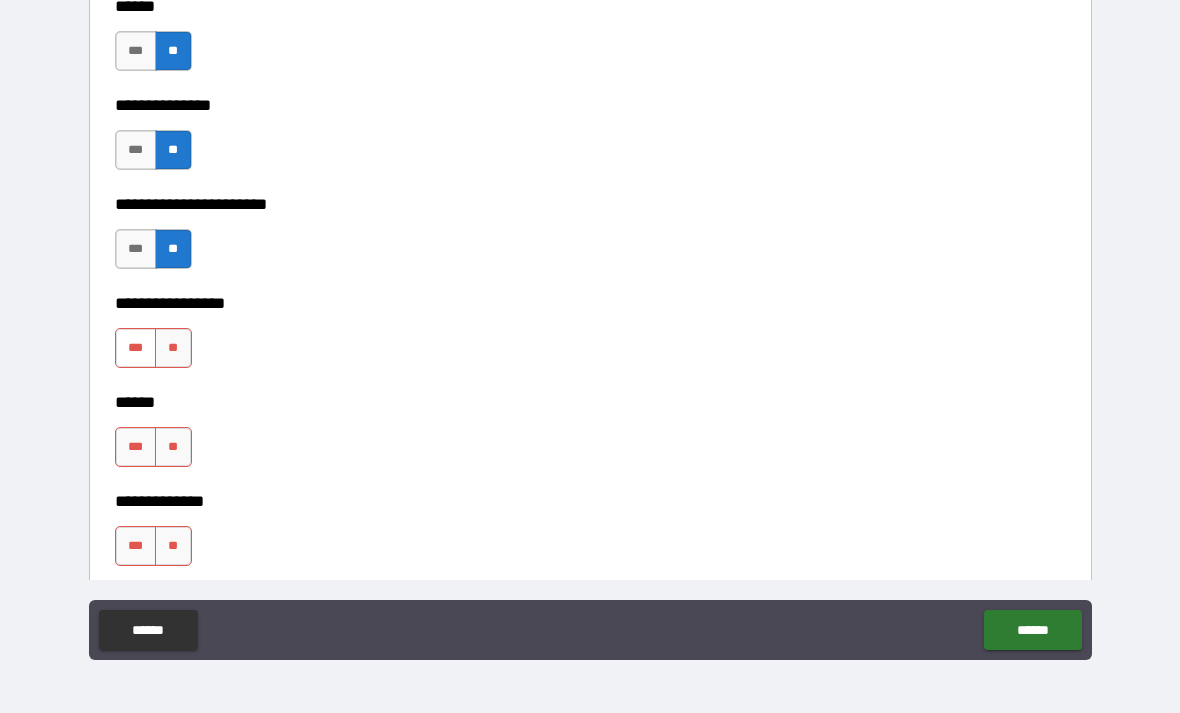 click on "***" at bounding box center [136, 348] 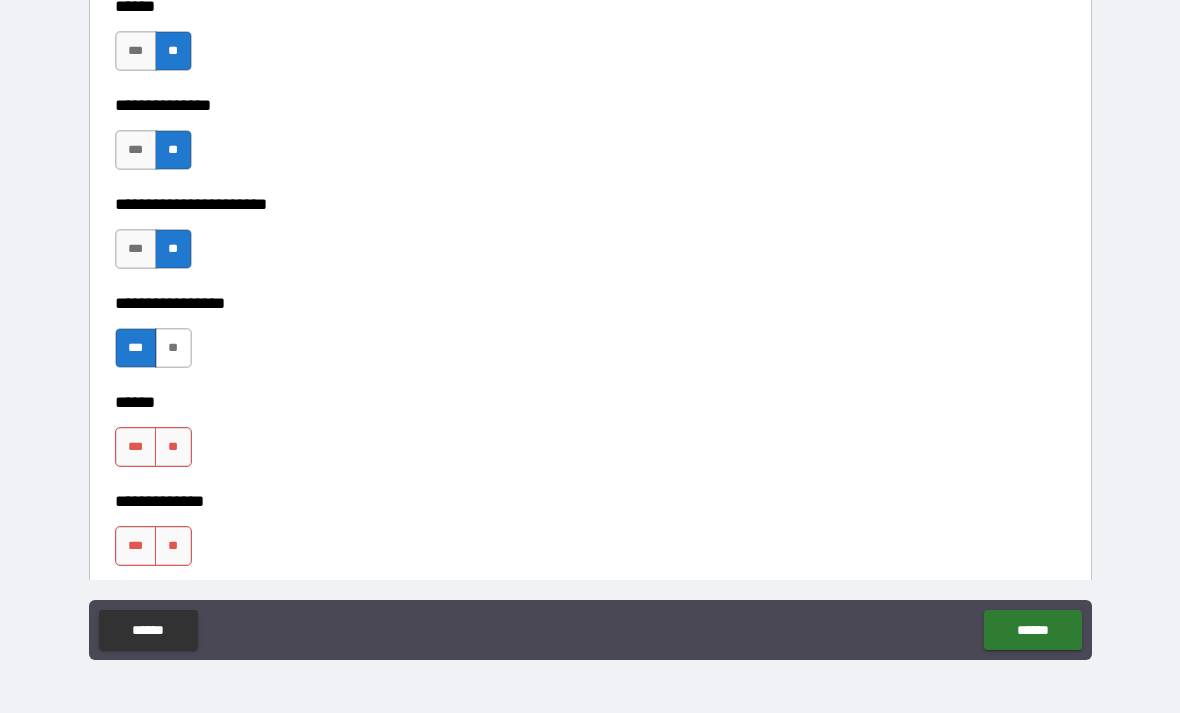 click on "**" at bounding box center [173, 348] 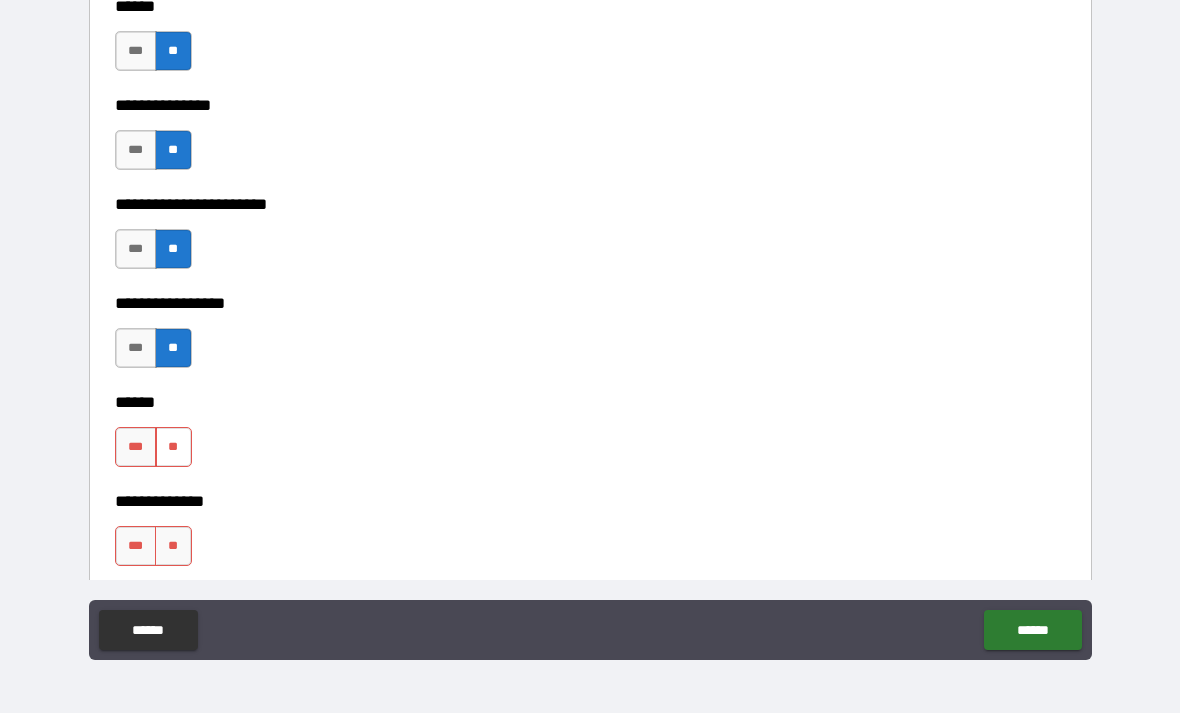 click on "**" at bounding box center [173, 447] 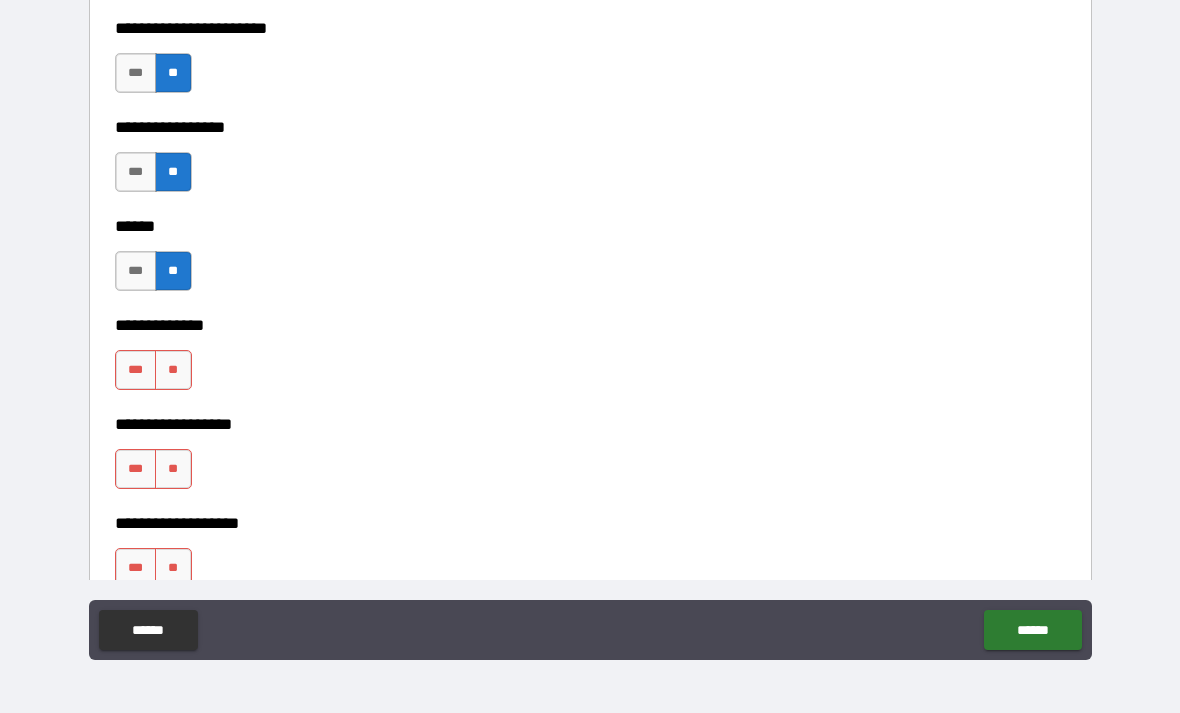 scroll, scrollTop: 3188, scrollLeft: 0, axis: vertical 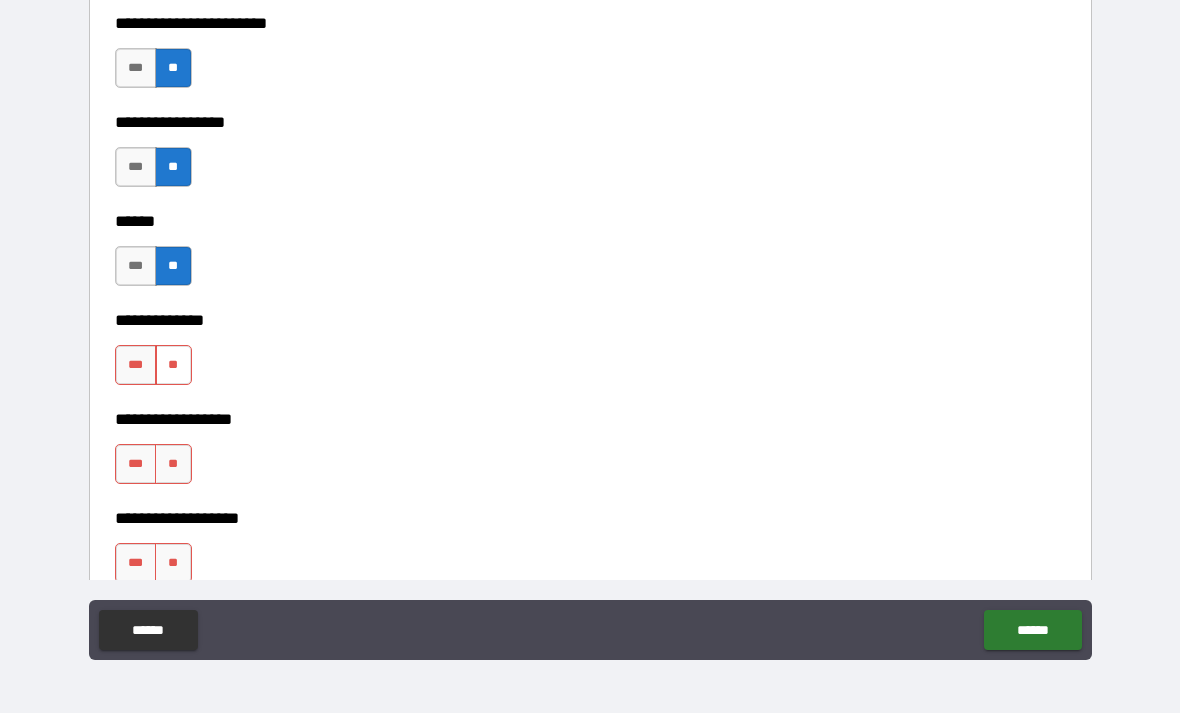 click on "**" at bounding box center [173, 365] 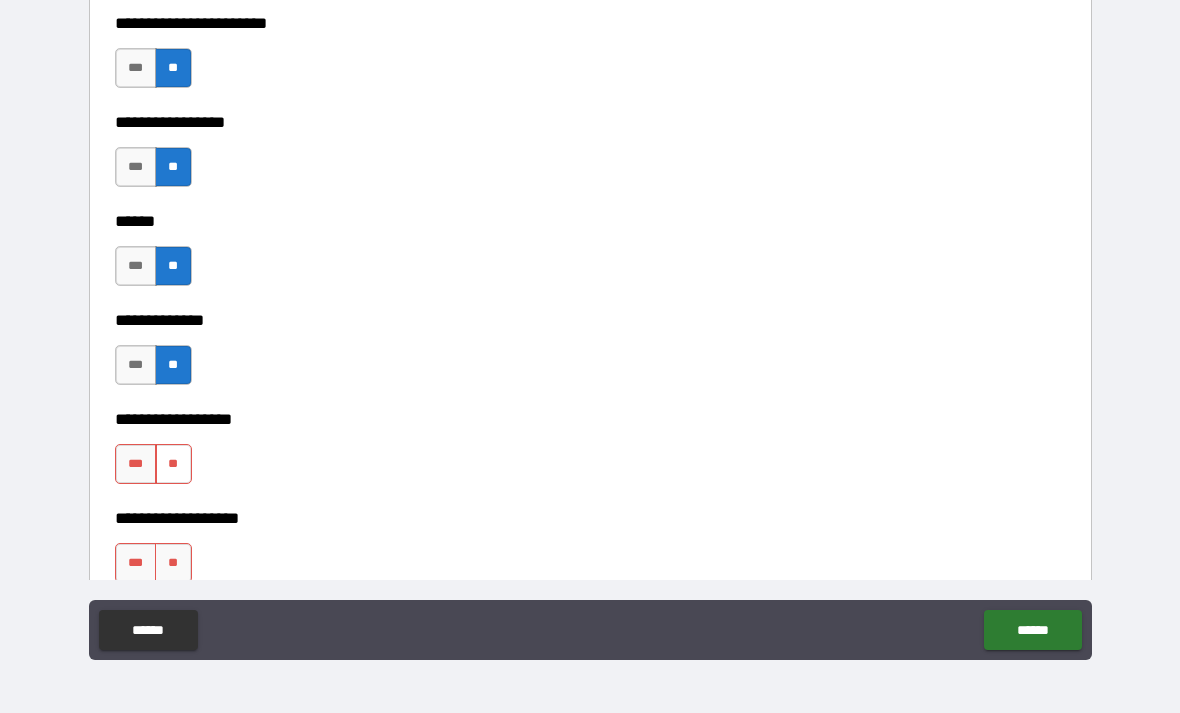click on "**" at bounding box center [173, 464] 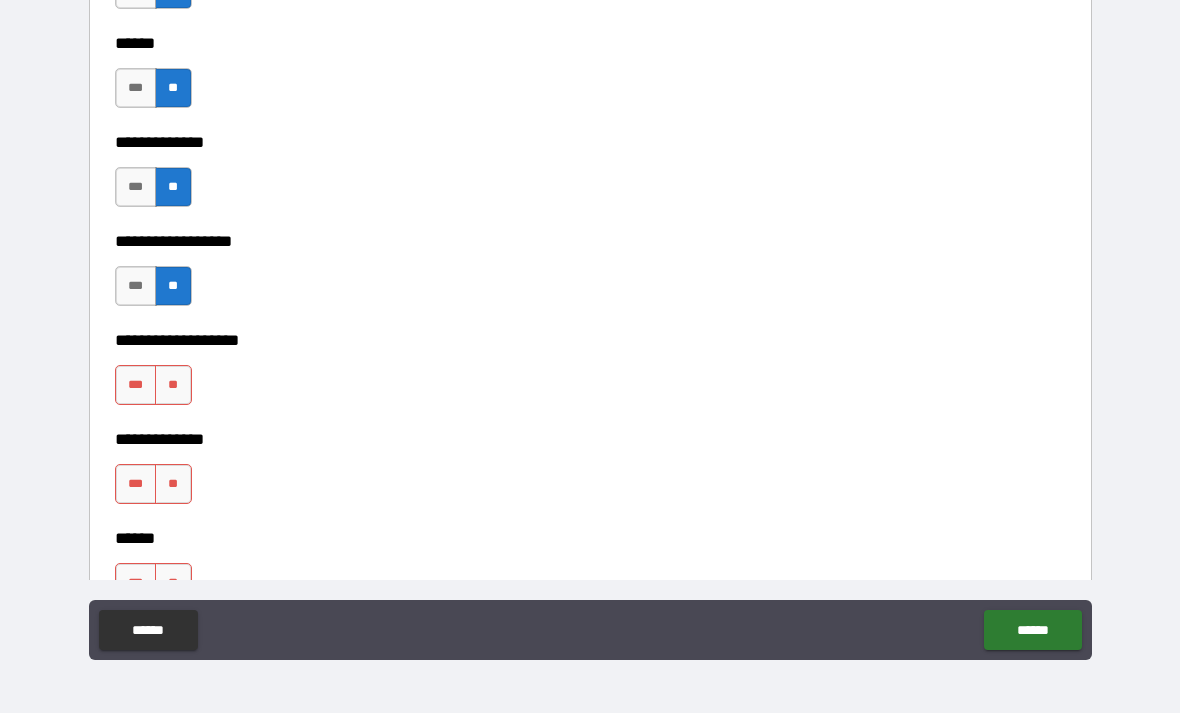 scroll, scrollTop: 3372, scrollLeft: 0, axis: vertical 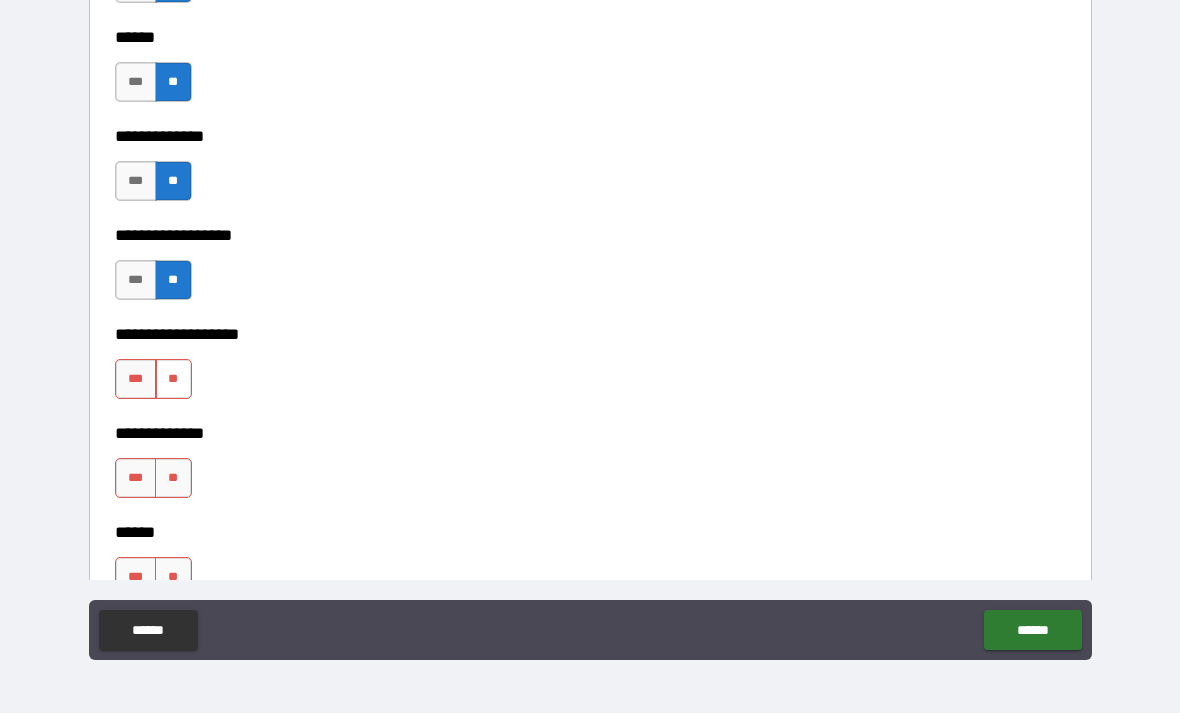 click on "**" at bounding box center [173, 379] 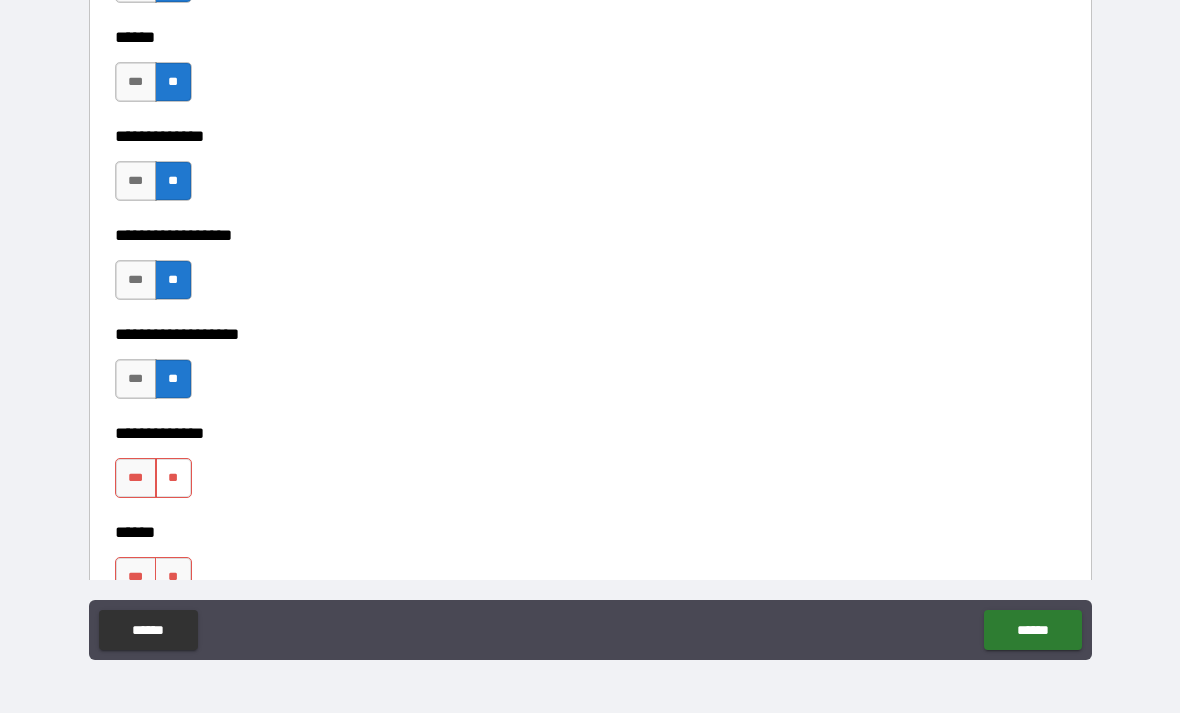 click on "**" at bounding box center [173, 478] 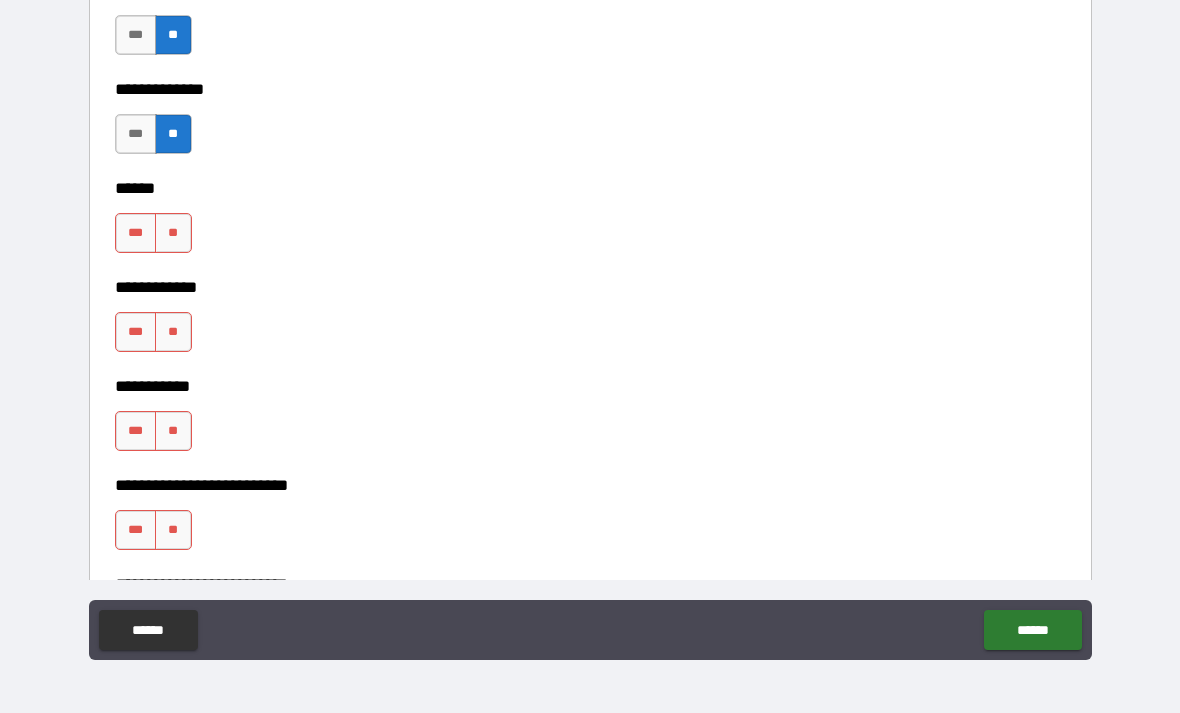 scroll, scrollTop: 3719, scrollLeft: 0, axis: vertical 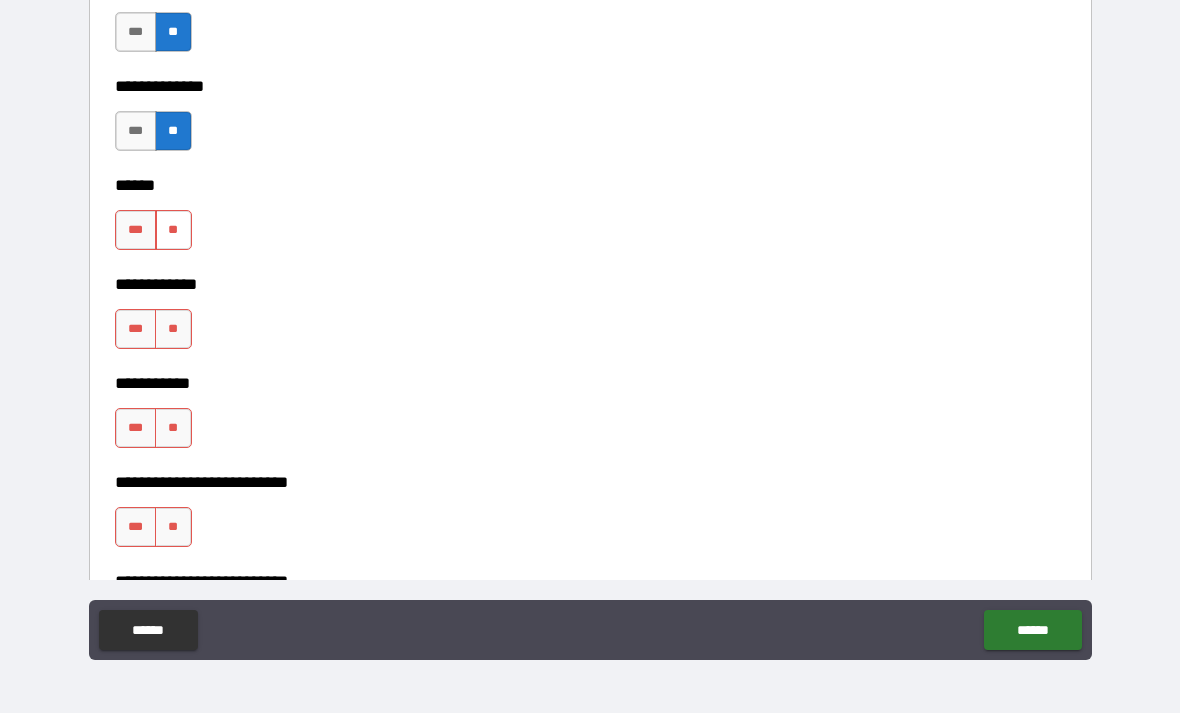 click on "**" at bounding box center (173, 230) 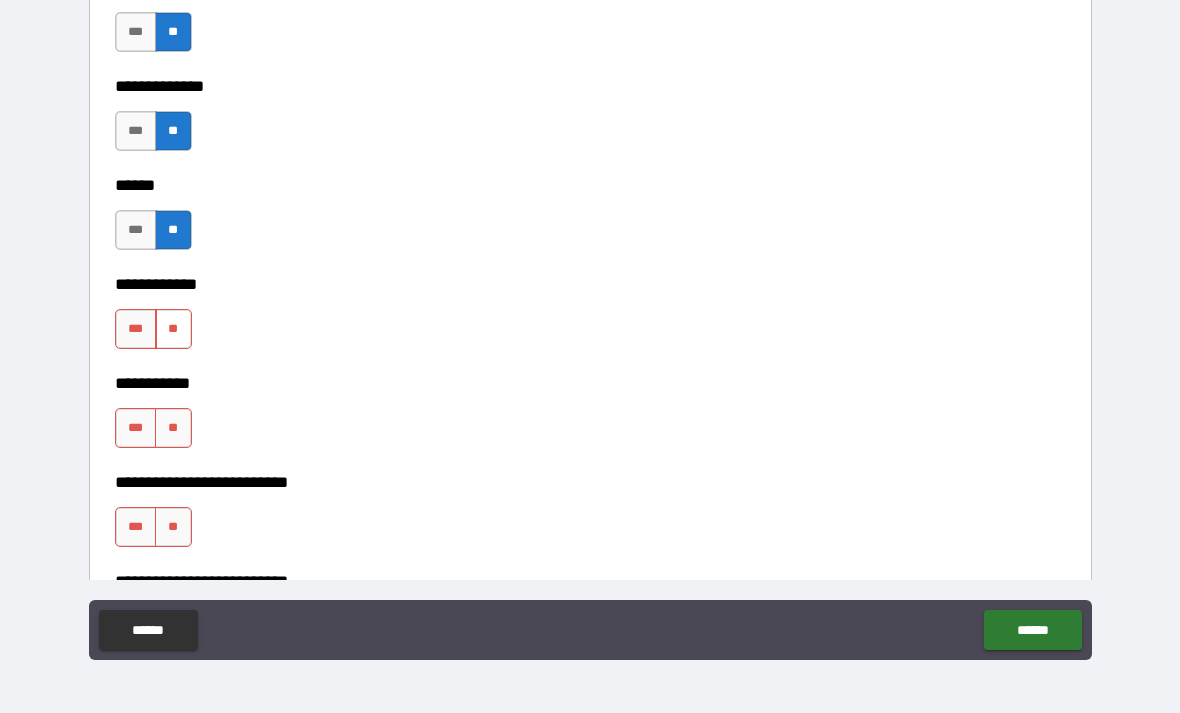 click on "**" at bounding box center (173, 329) 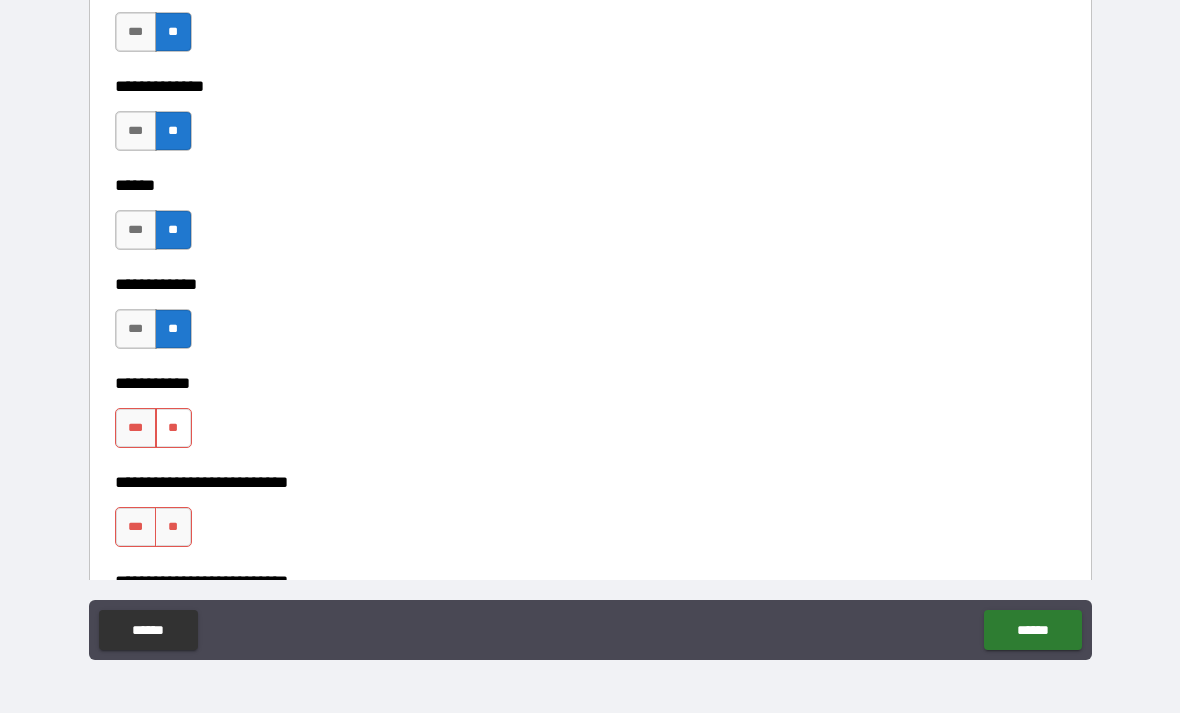 click on "**" at bounding box center [173, 428] 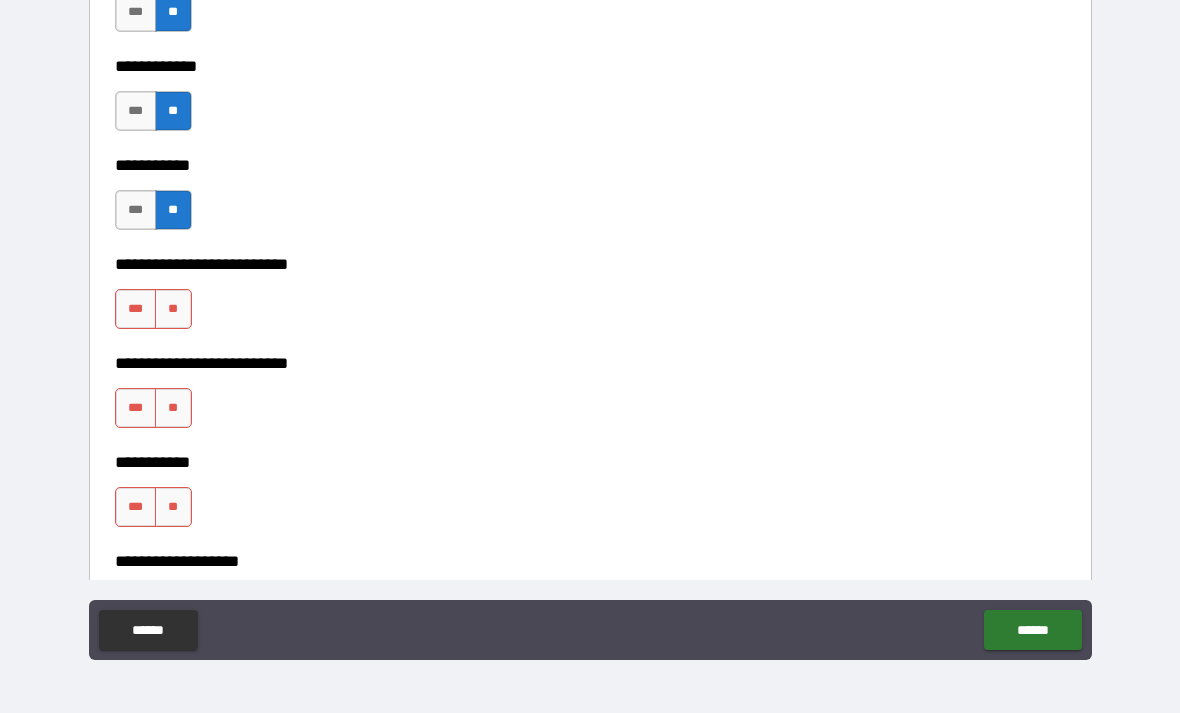 scroll, scrollTop: 3938, scrollLeft: 0, axis: vertical 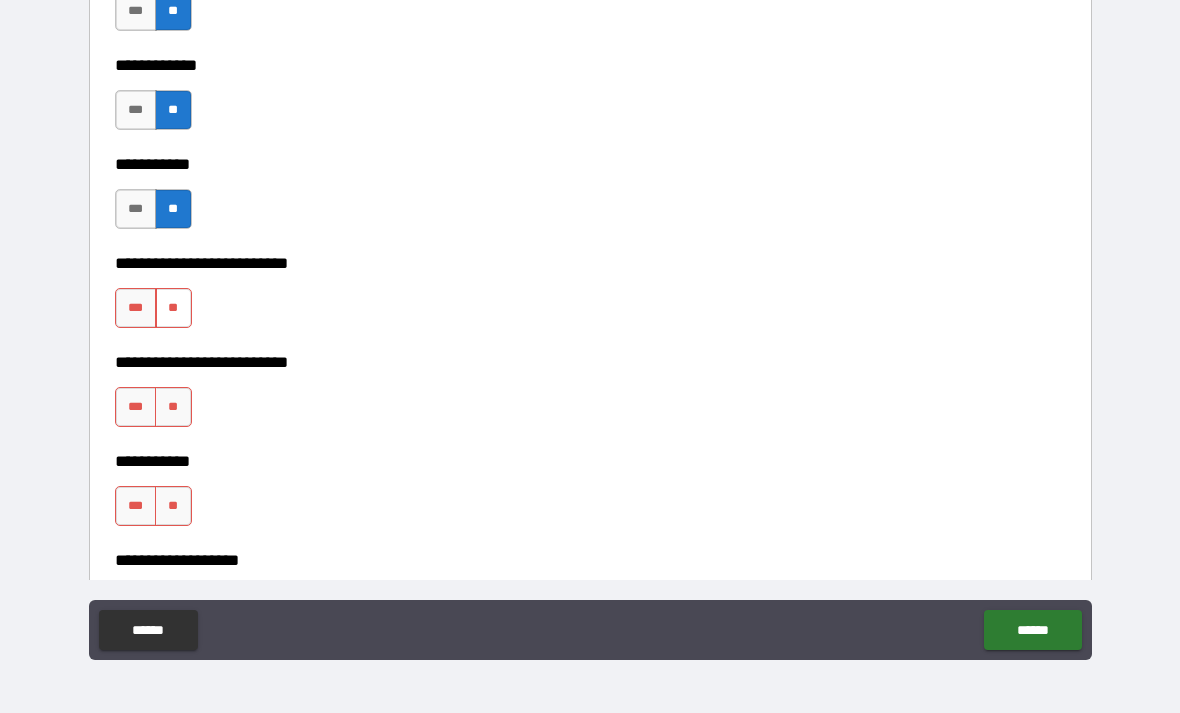 click on "**" at bounding box center (173, 308) 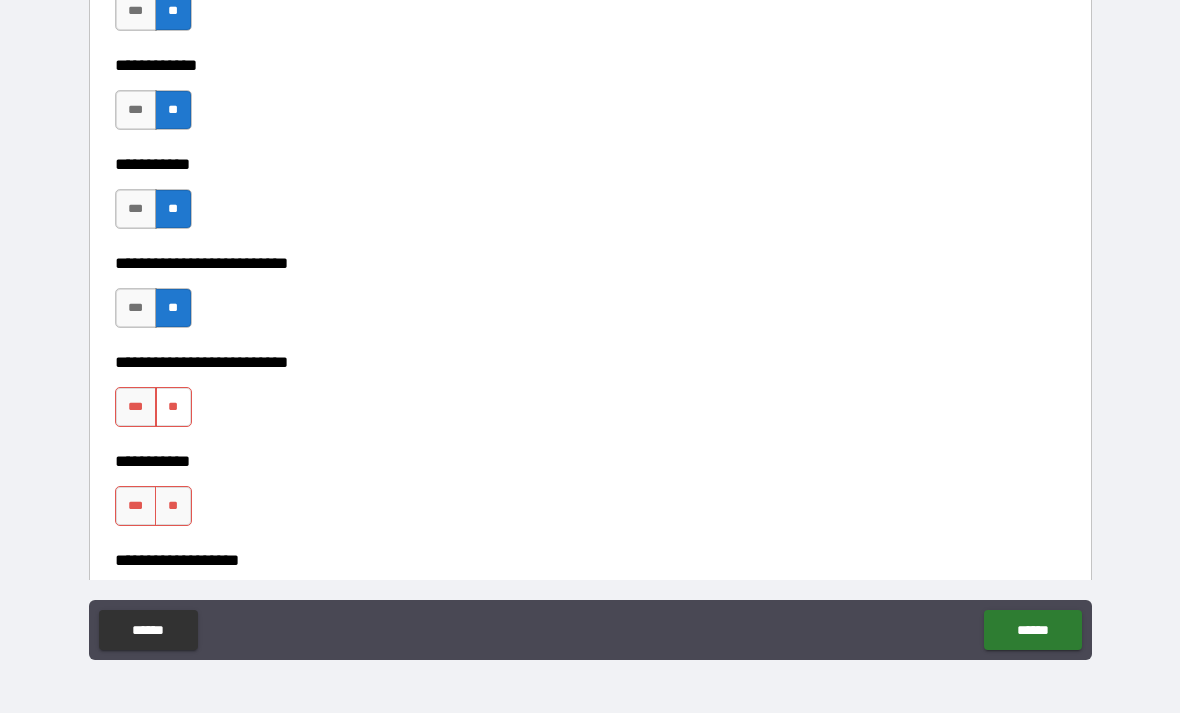 click on "**" at bounding box center (173, 407) 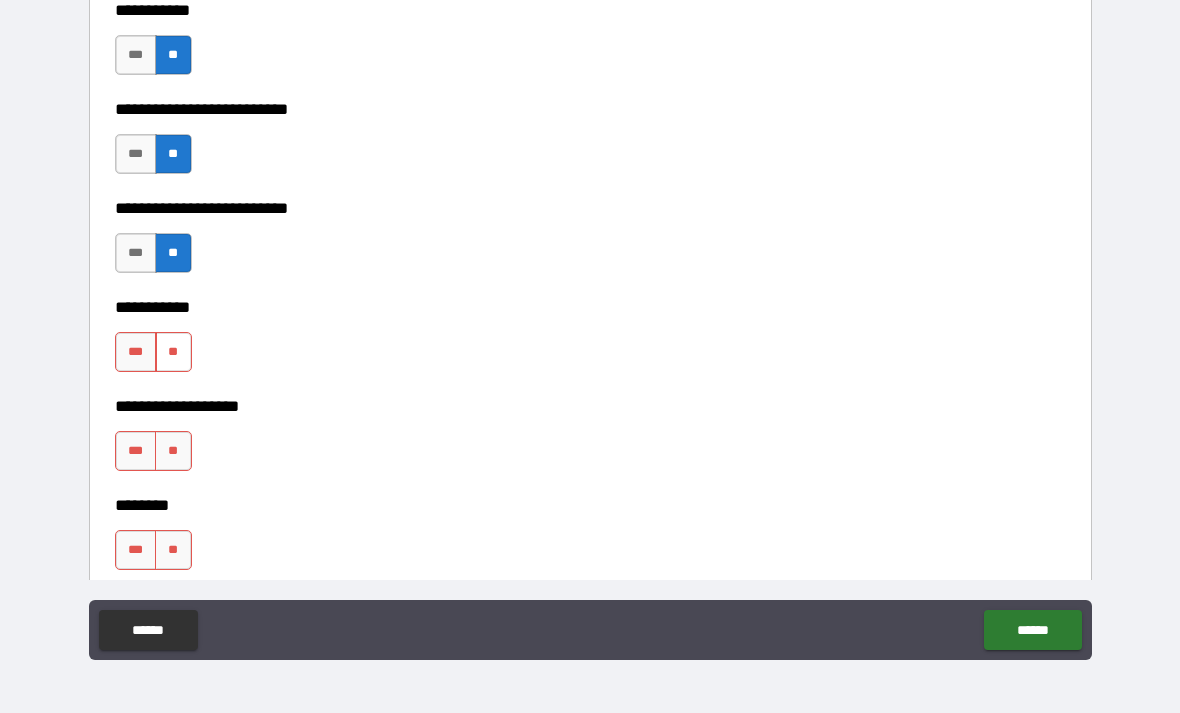 click on "**" at bounding box center (173, 352) 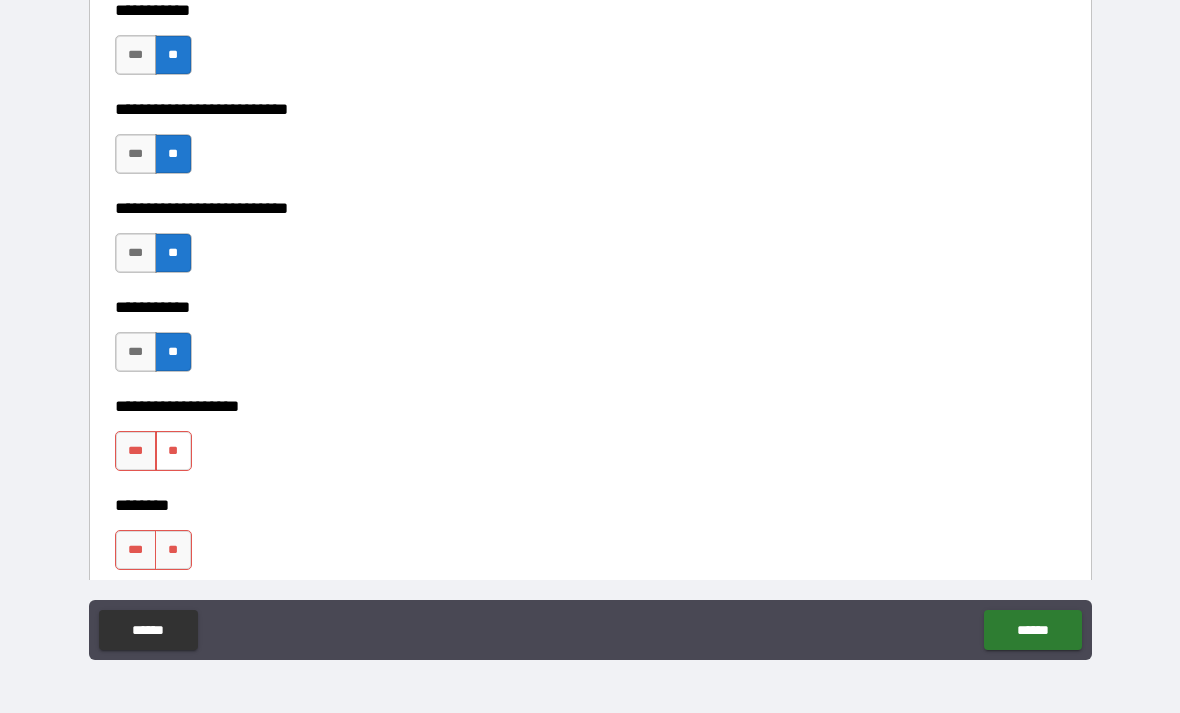 click on "**" at bounding box center (173, 451) 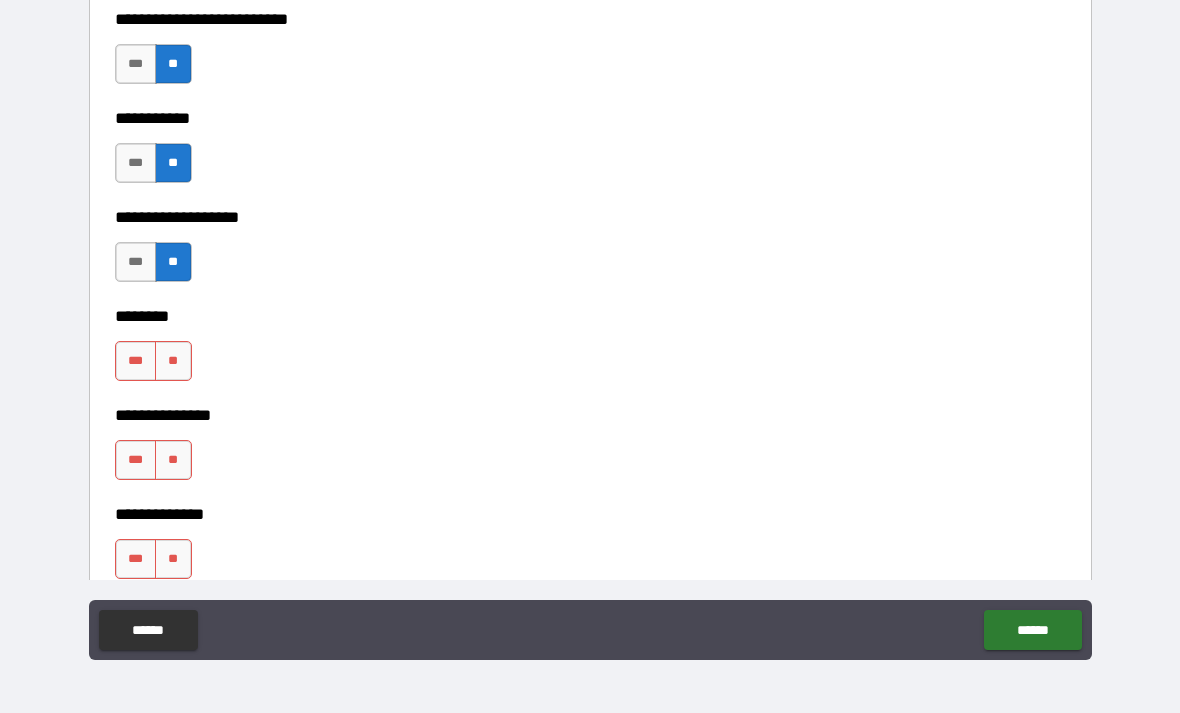 scroll, scrollTop: 4313, scrollLeft: 0, axis: vertical 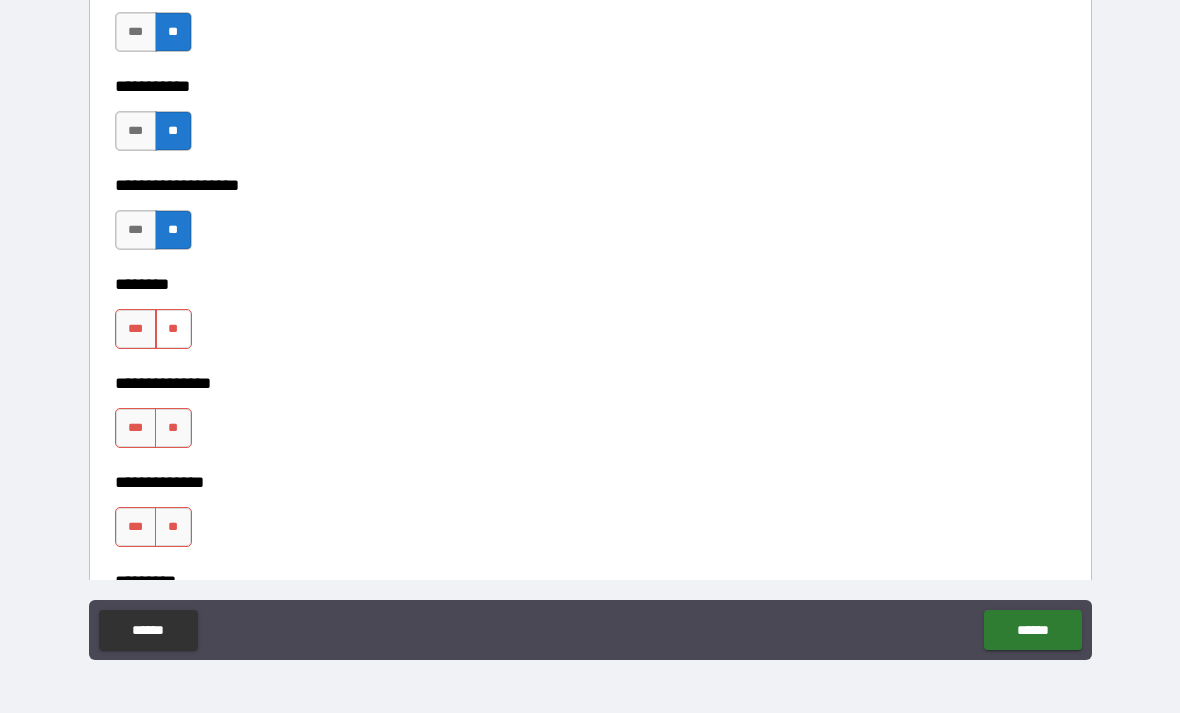 click on "**" at bounding box center [173, 329] 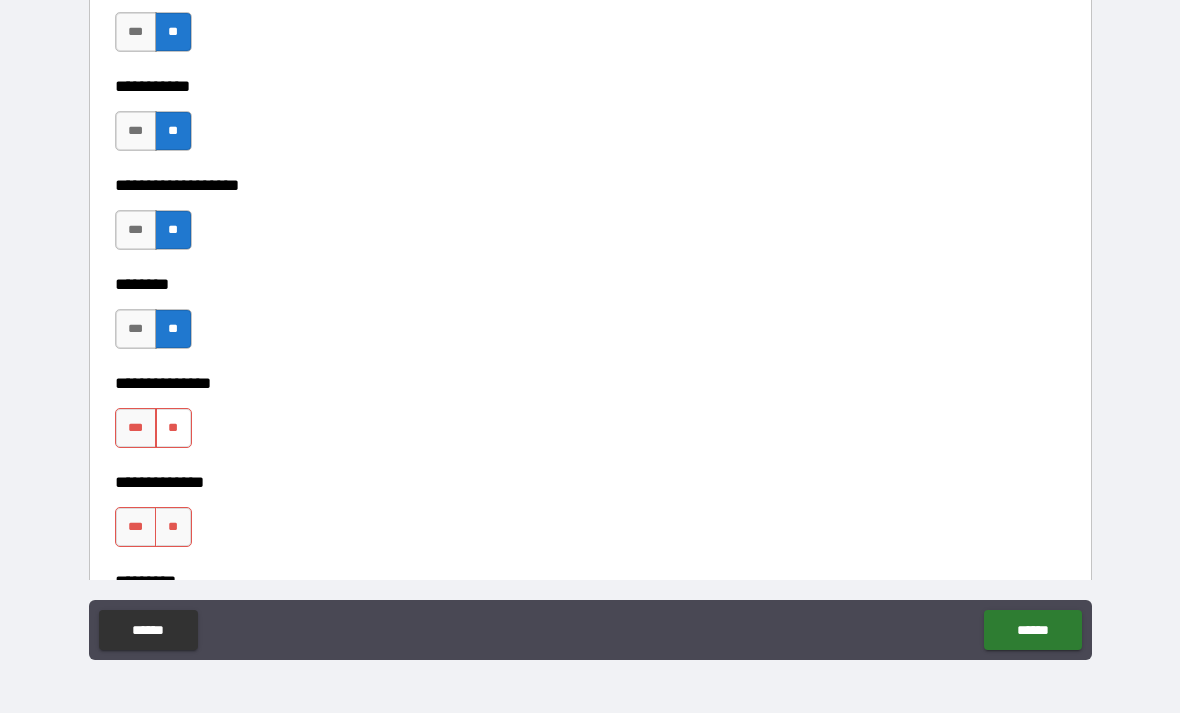 click on "**" at bounding box center [173, 428] 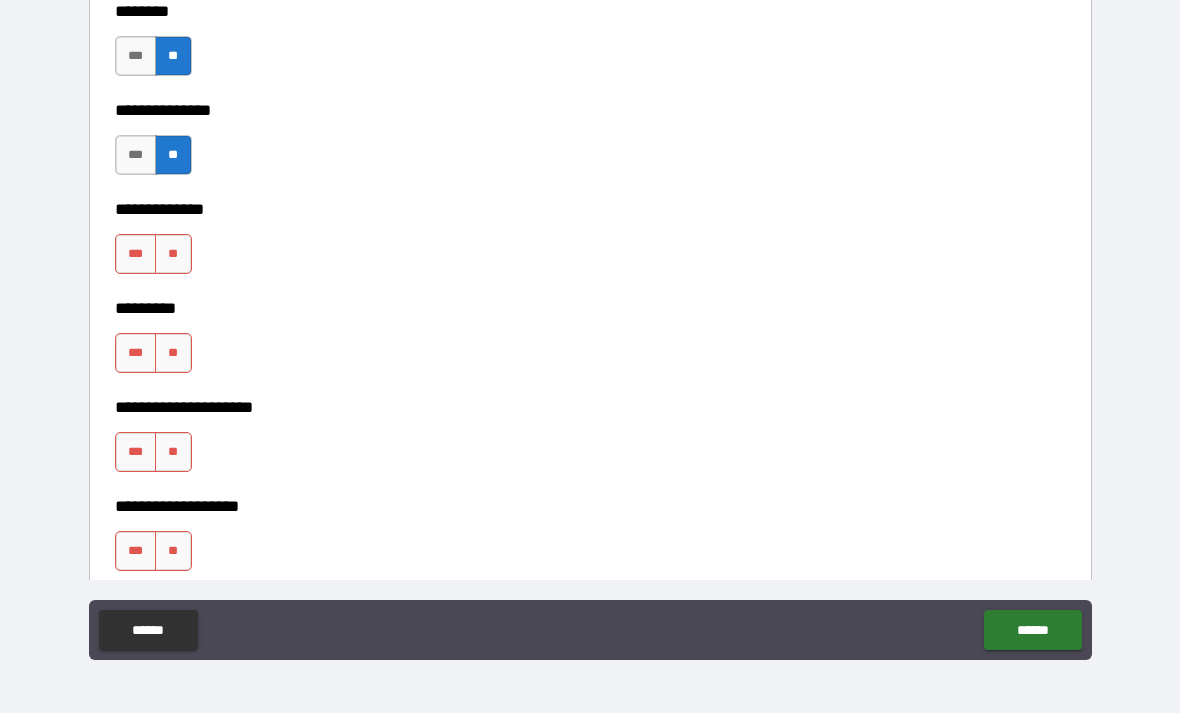 scroll, scrollTop: 4600, scrollLeft: 0, axis: vertical 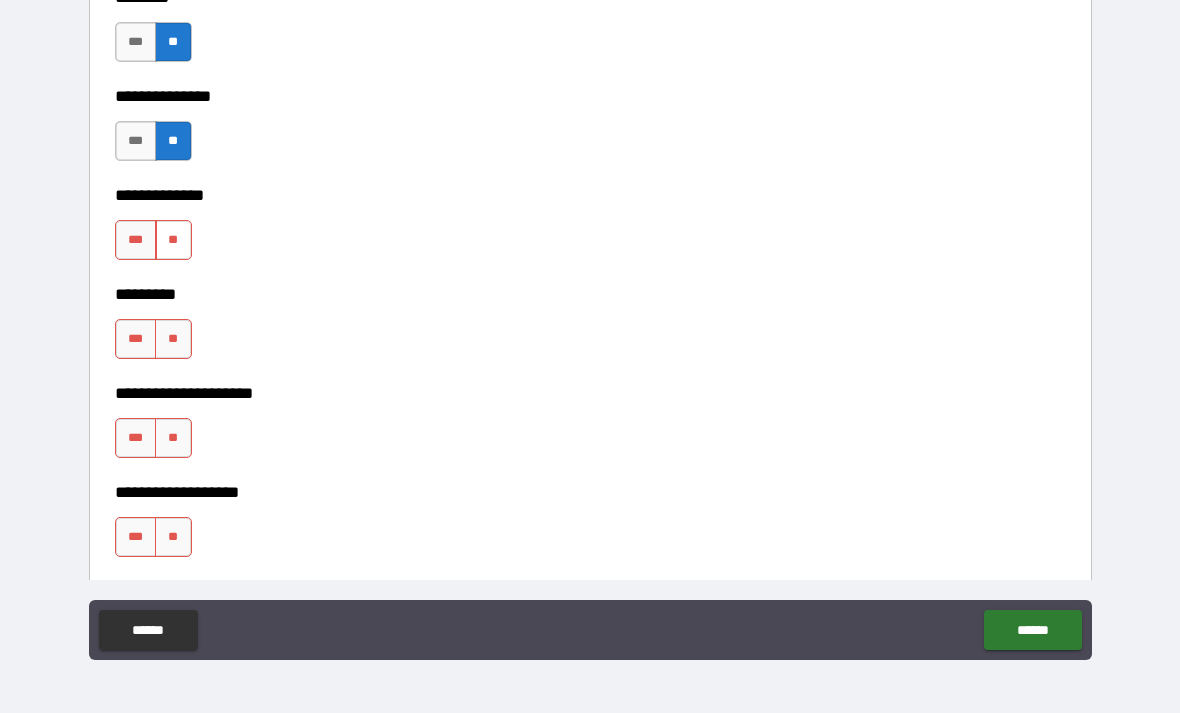 click on "**" at bounding box center [173, 240] 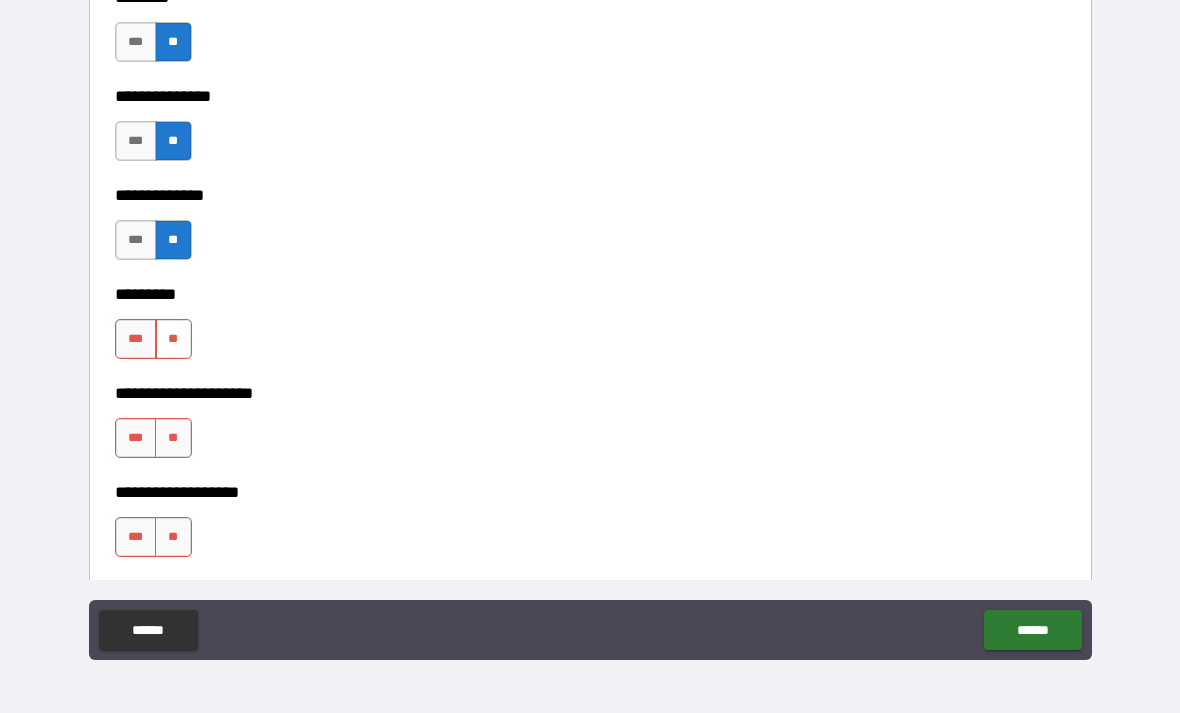 click on "**" at bounding box center (173, 339) 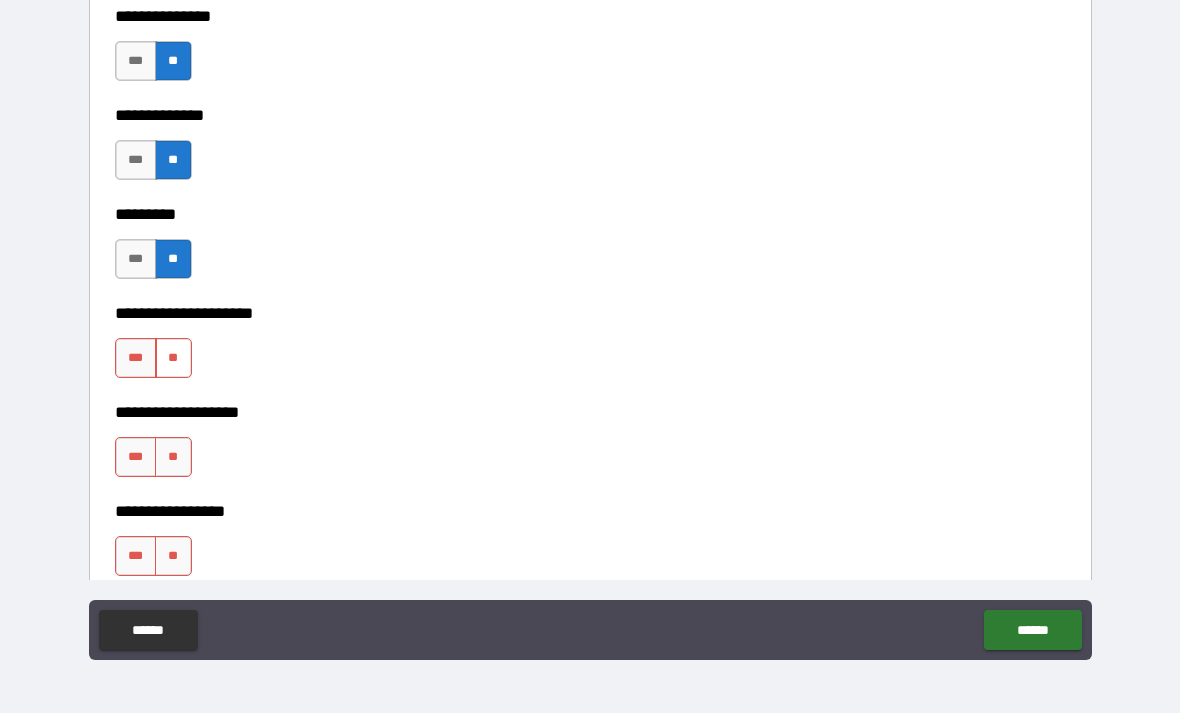 click on "**" at bounding box center (173, 358) 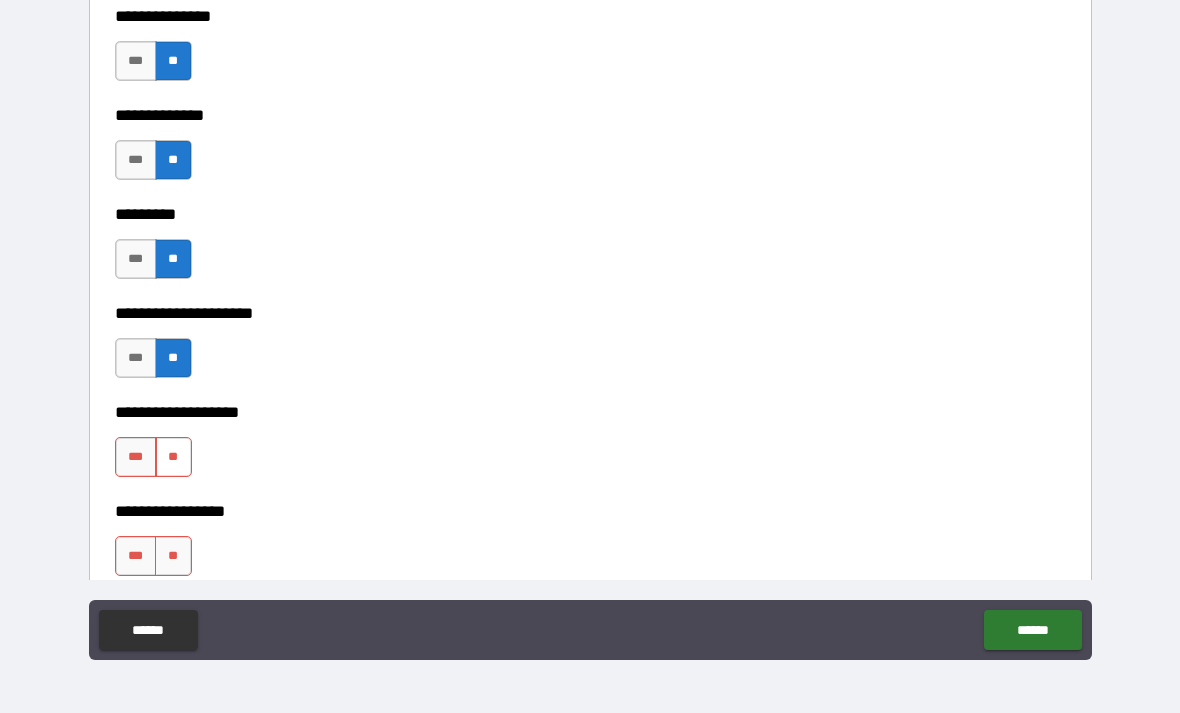 click on "**" at bounding box center (173, 457) 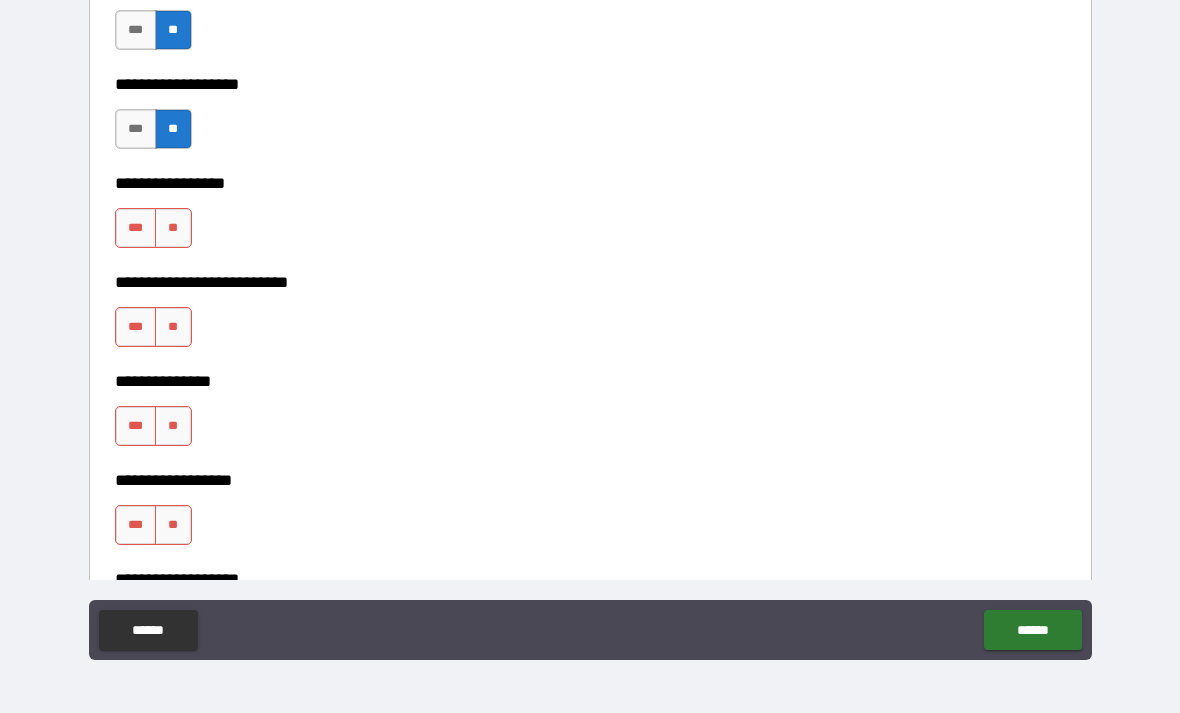 scroll, scrollTop: 5009, scrollLeft: 0, axis: vertical 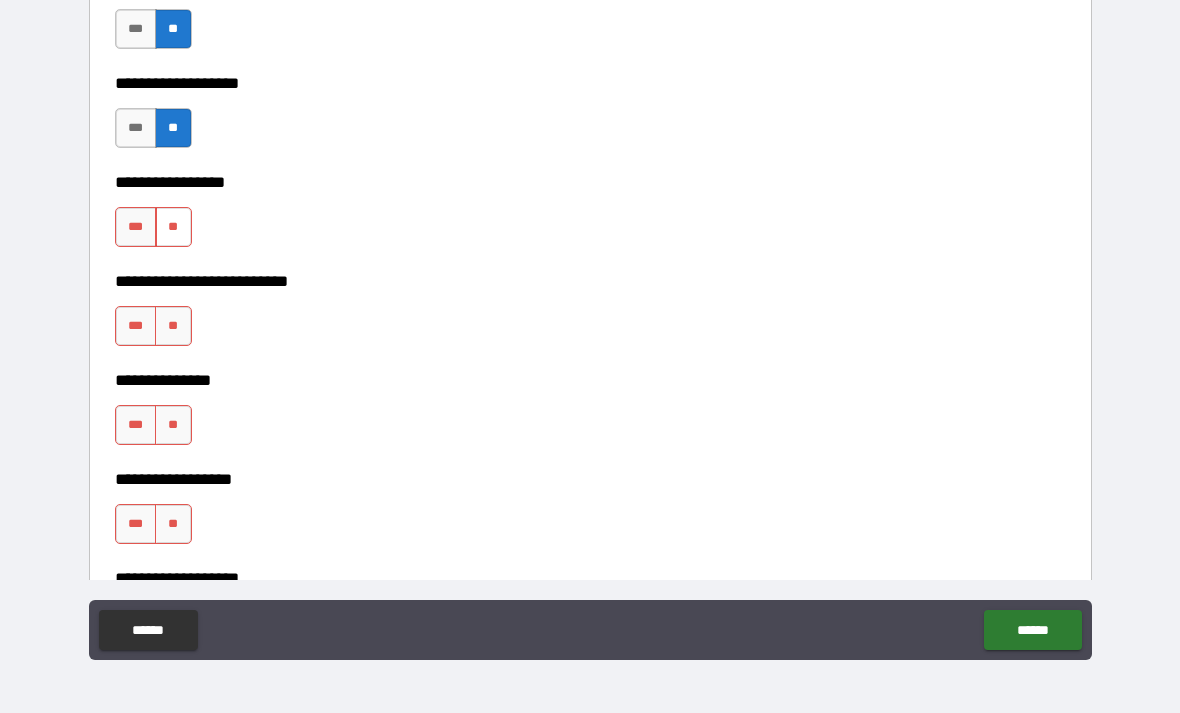 click on "**" at bounding box center (173, 227) 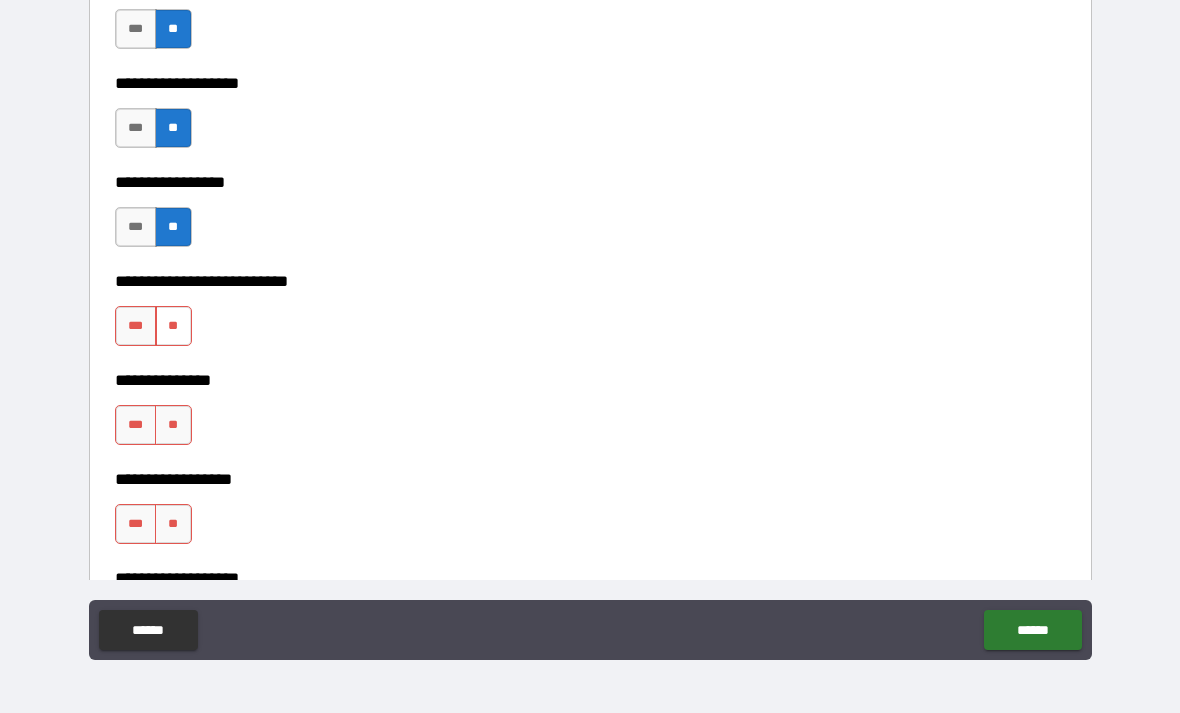 click on "**" at bounding box center (173, 326) 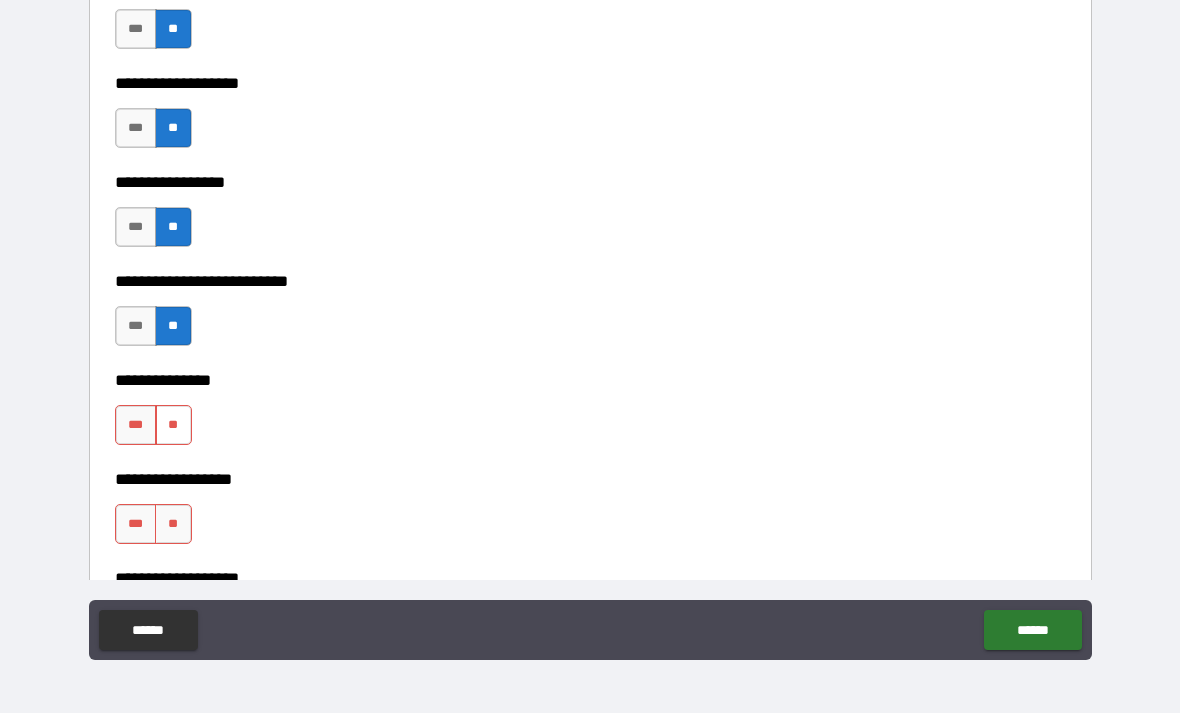 click on "**" at bounding box center (173, 425) 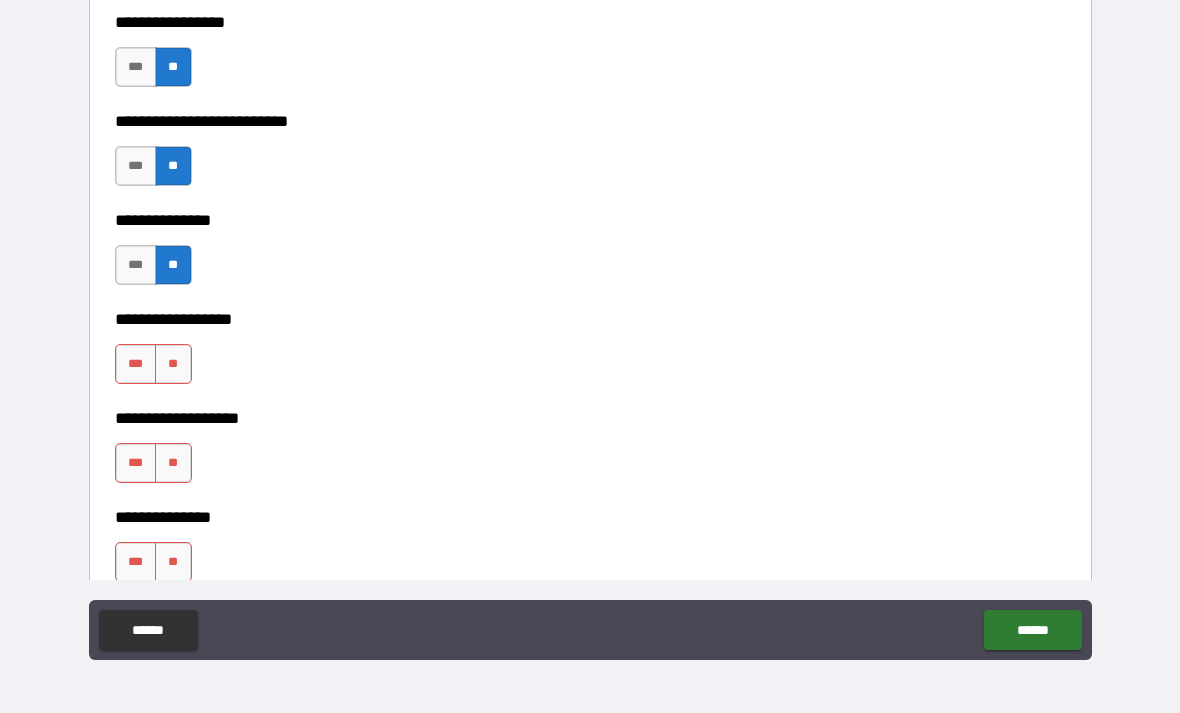 scroll, scrollTop: 5173, scrollLeft: 0, axis: vertical 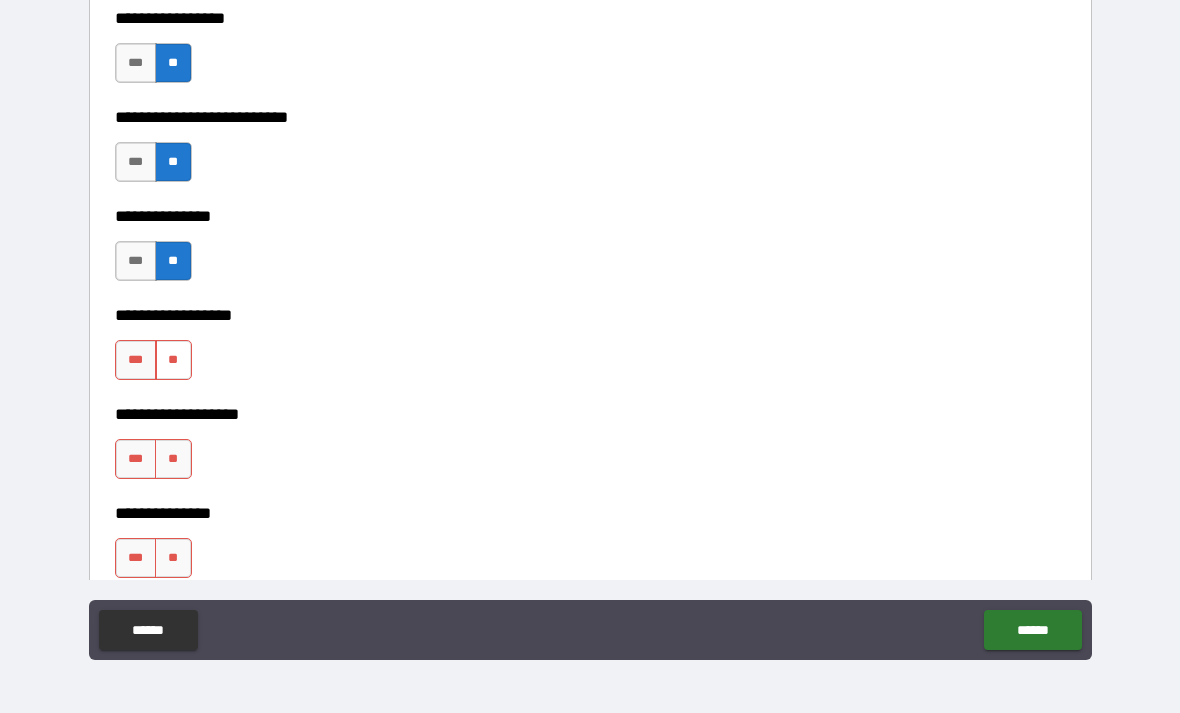 click on "**" at bounding box center (173, 360) 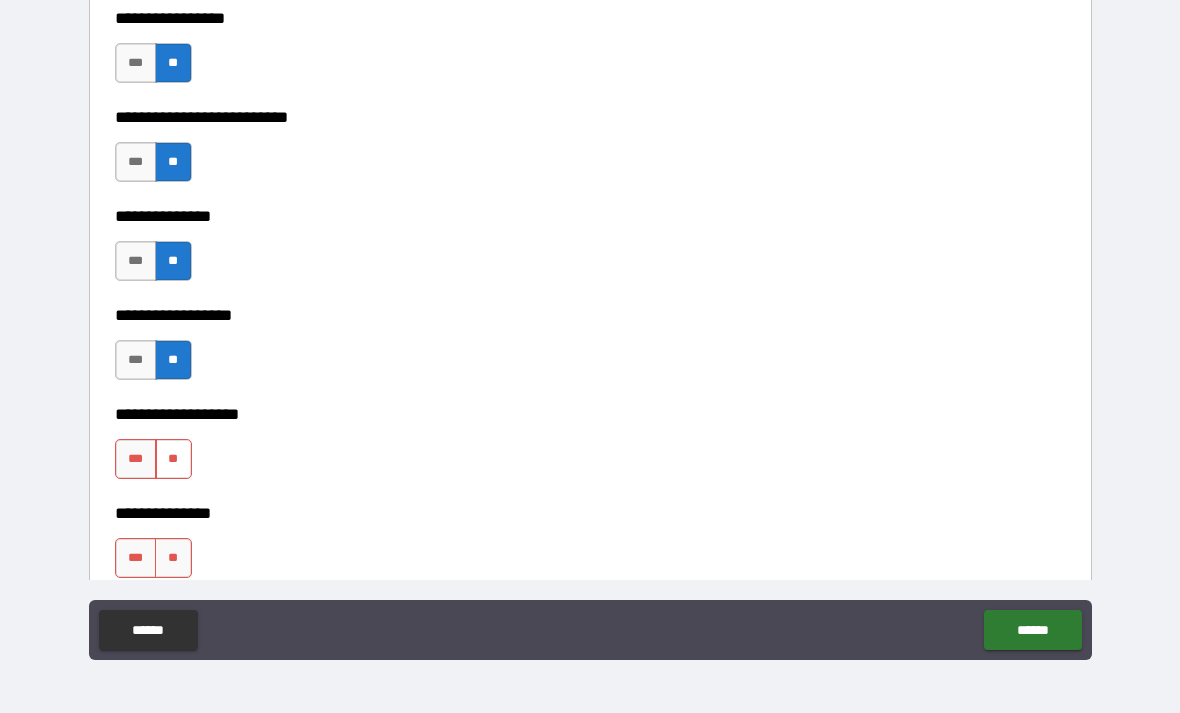 click on "**" at bounding box center [173, 459] 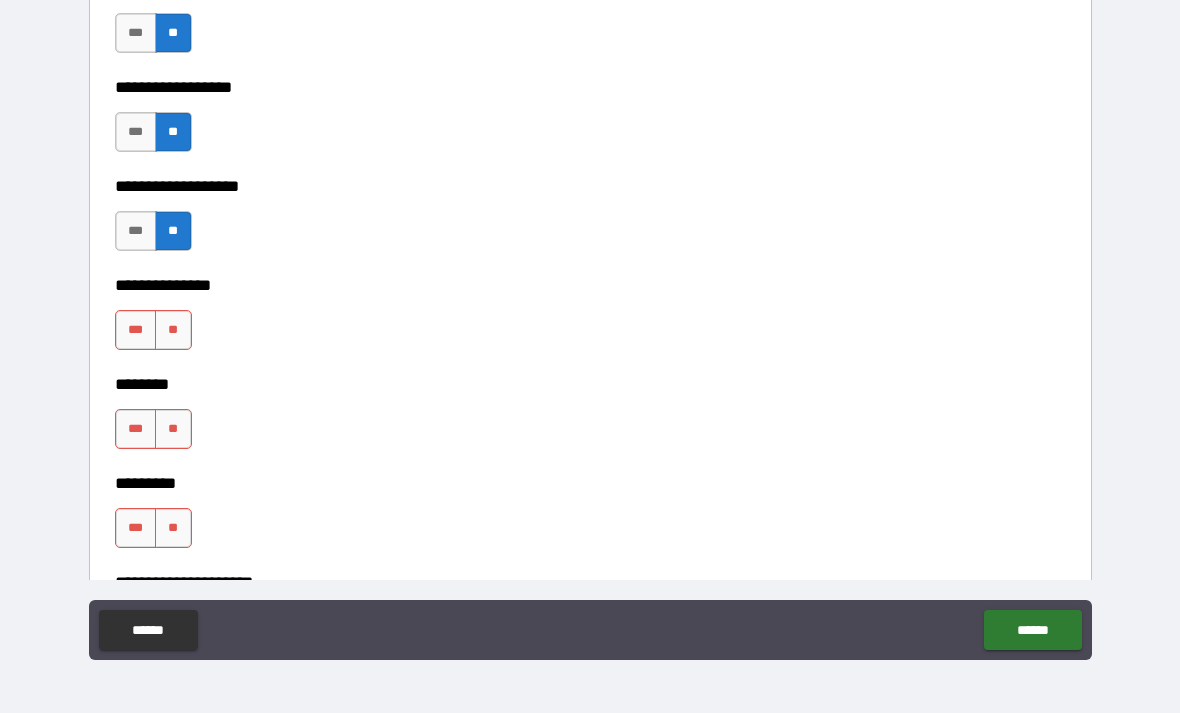 scroll, scrollTop: 5414, scrollLeft: 0, axis: vertical 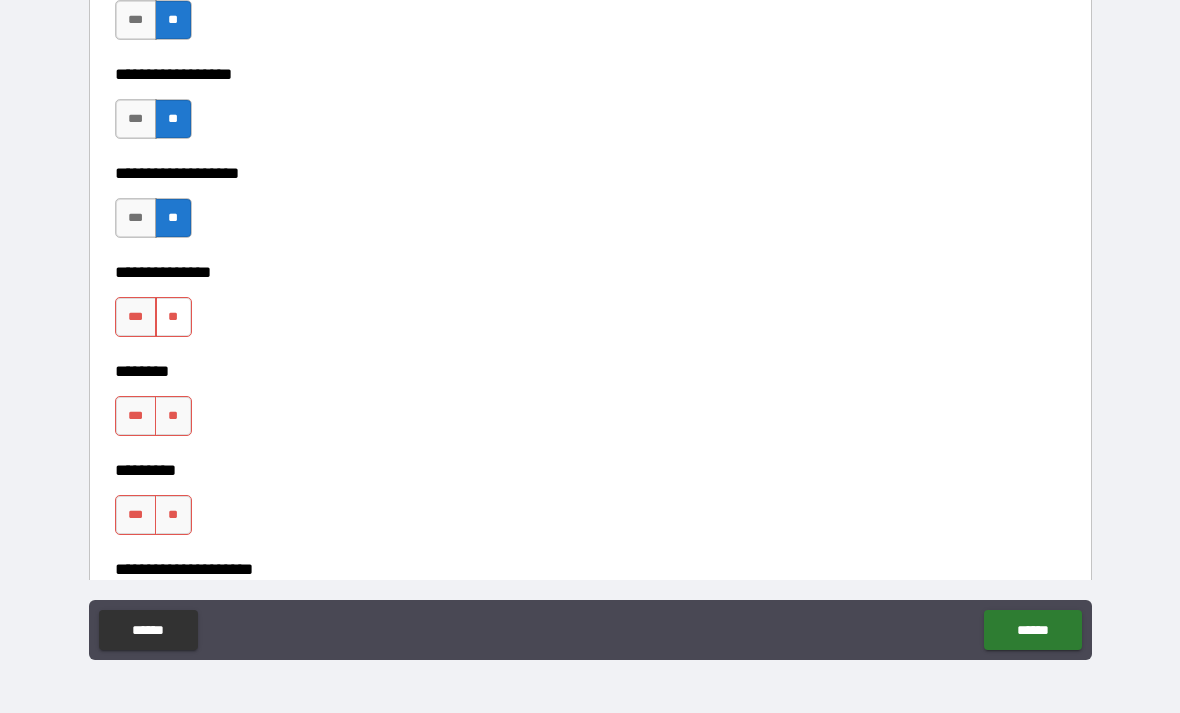 click on "**" at bounding box center (173, 317) 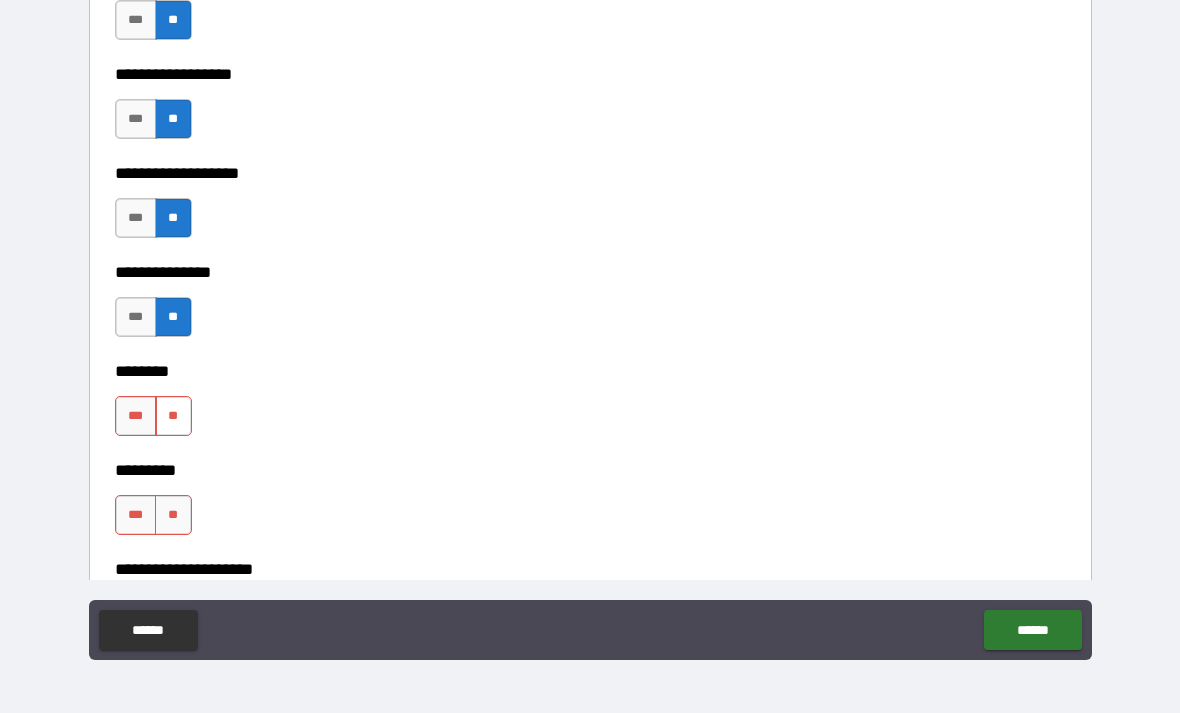 click on "**" at bounding box center [173, 416] 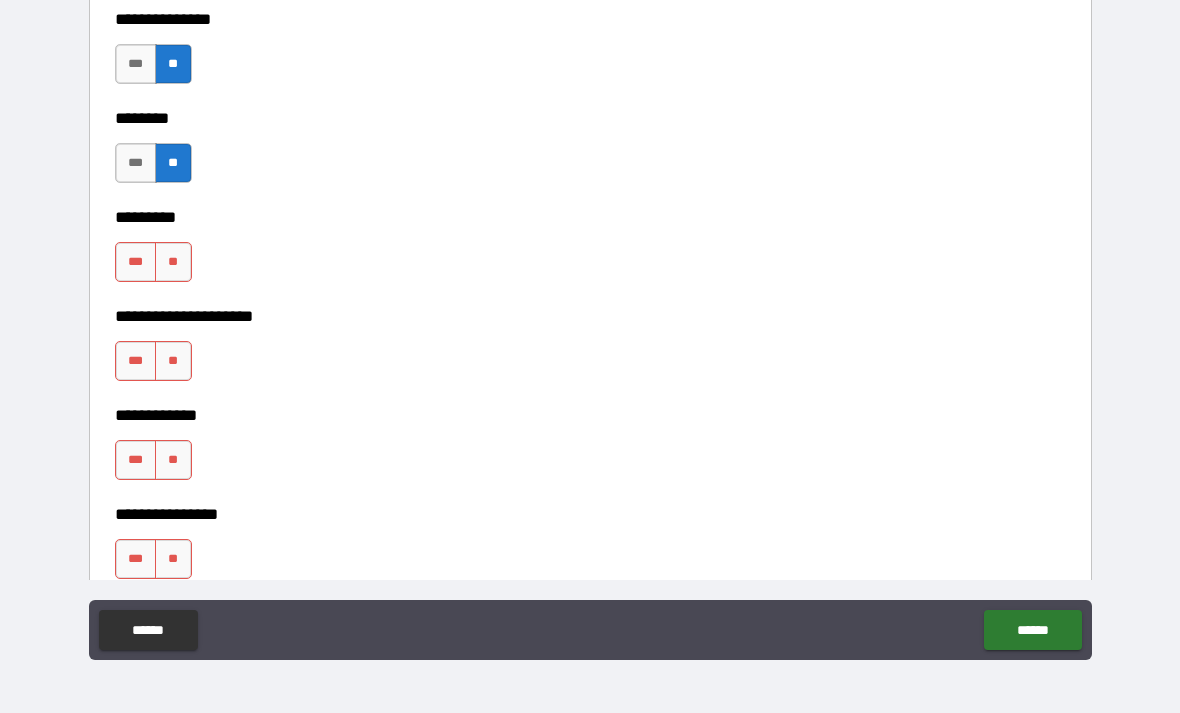 scroll, scrollTop: 5668, scrollLeft: 0, axis: vertical 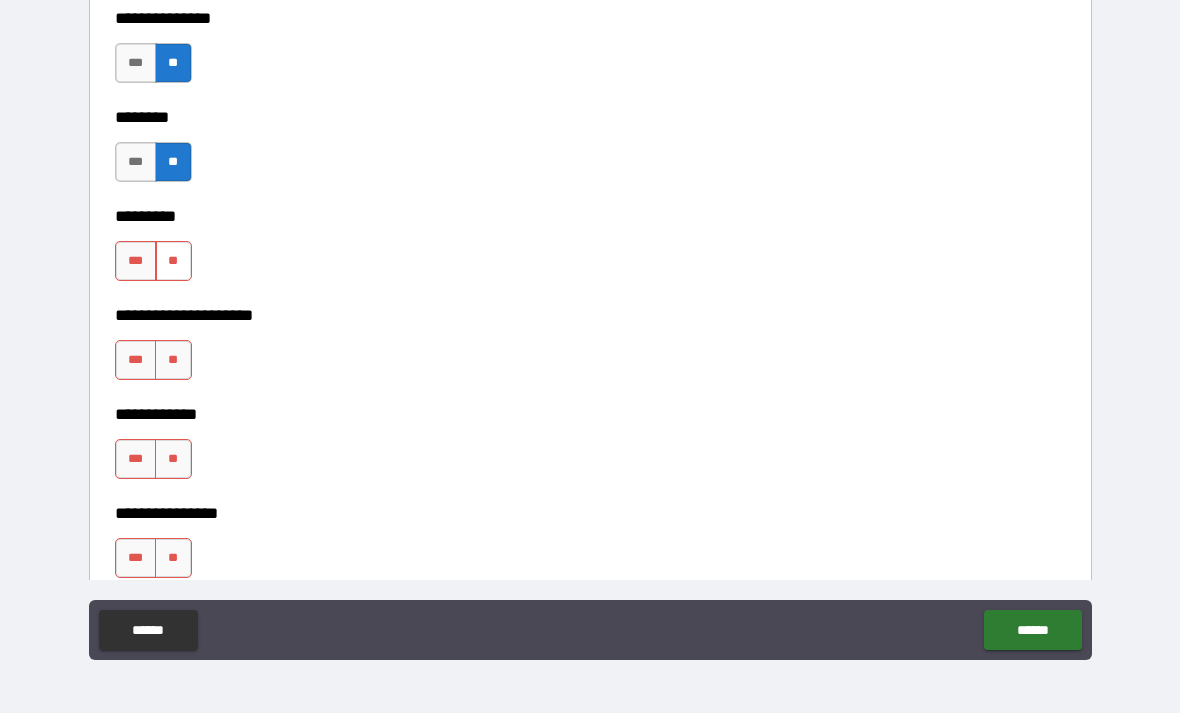 click on "**" at bounding box center [173, 261] 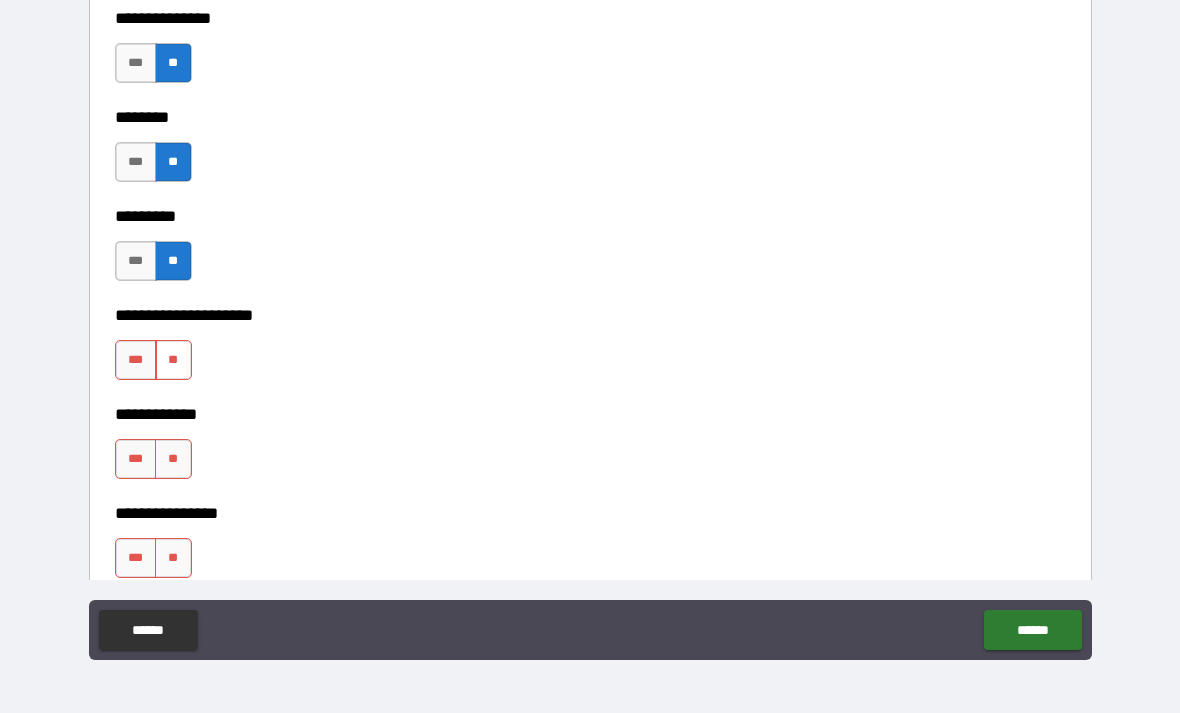 click on "**" at bounding box center (173, 360) 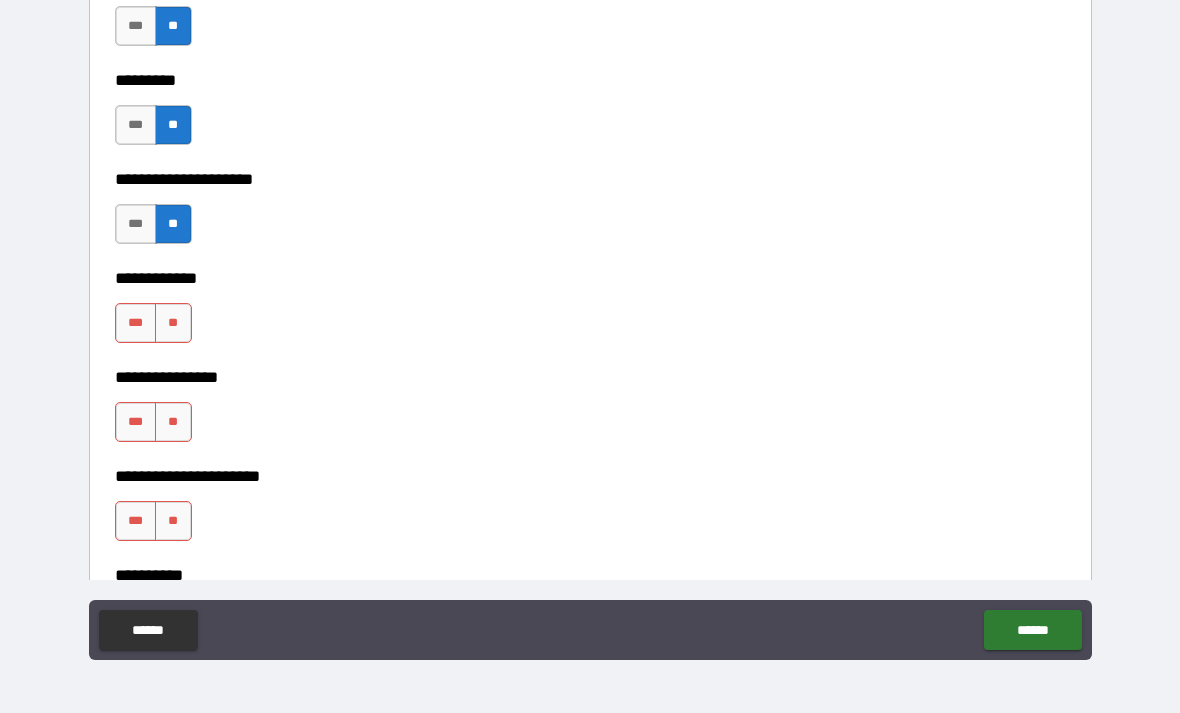 scroll, scrollTop: 5810, scrollLeft: 0, axis: vertical 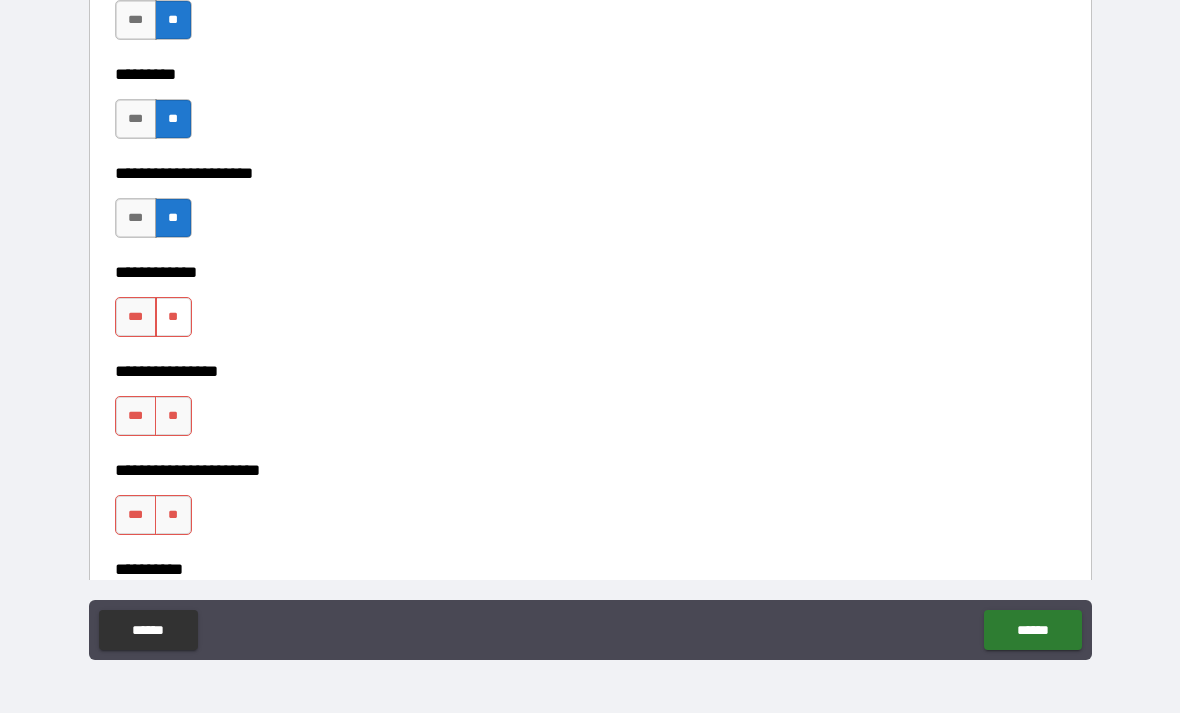 click on "**" at bounding box center (173, 317) 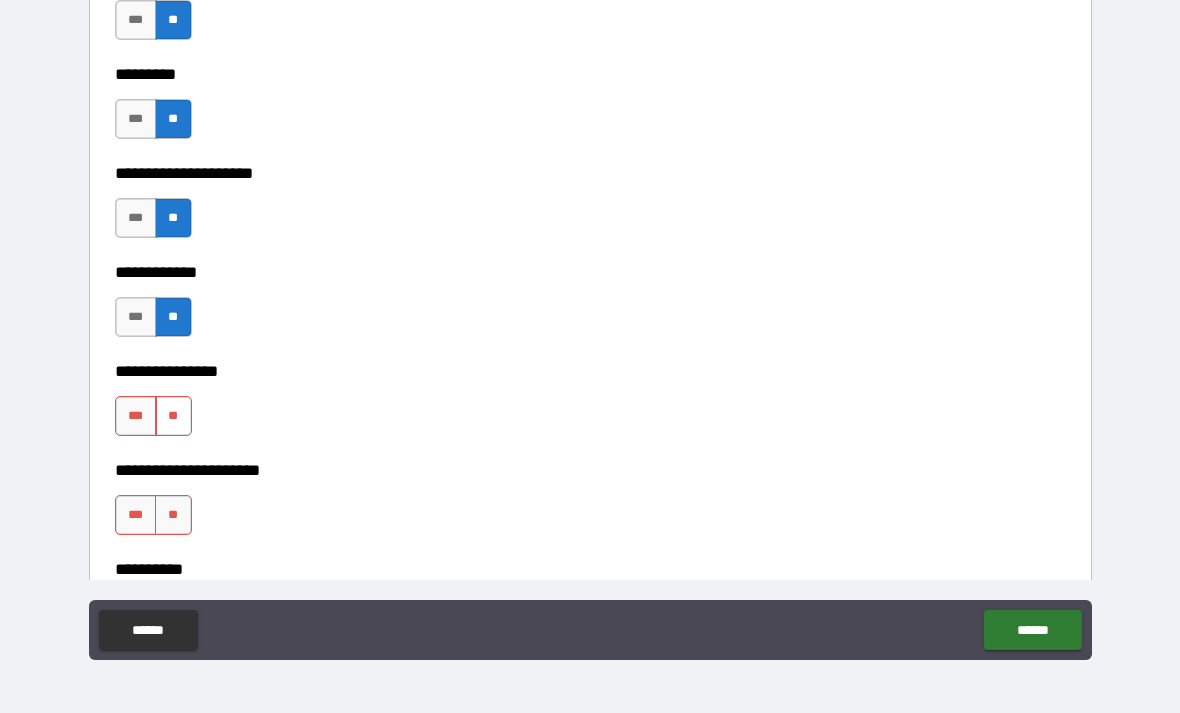 click on "**" at bounding box center (173, 416) 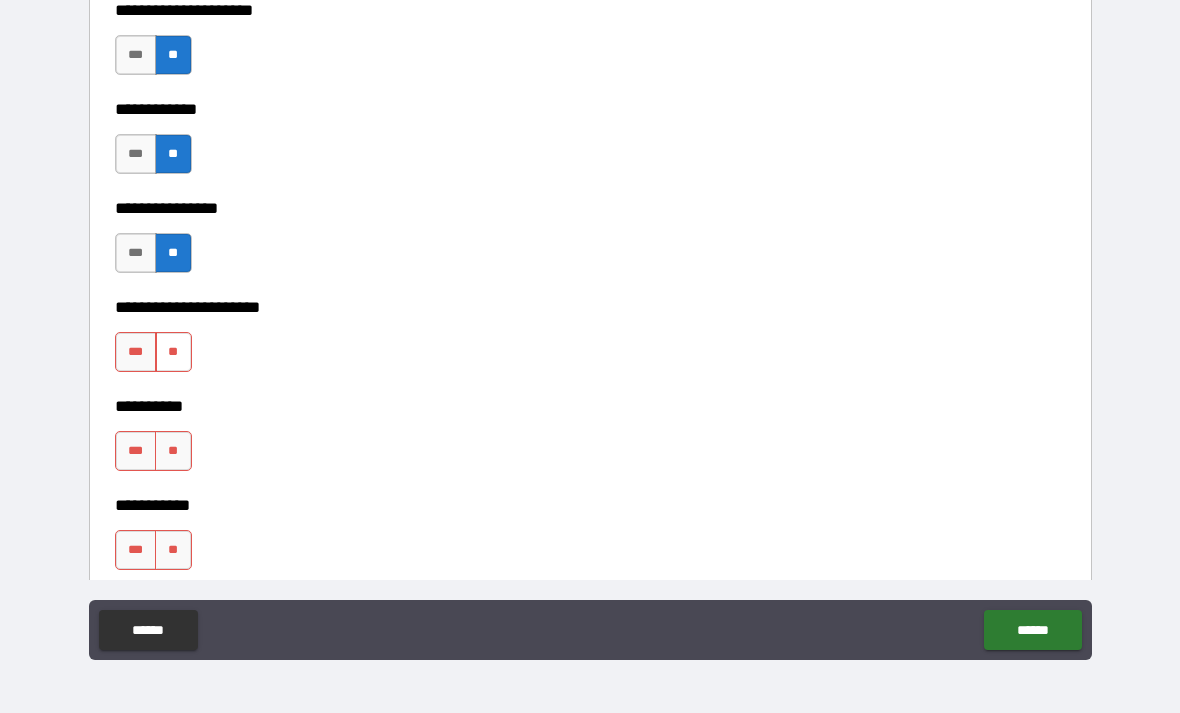 click on "**" at bounding box center (173, 352) 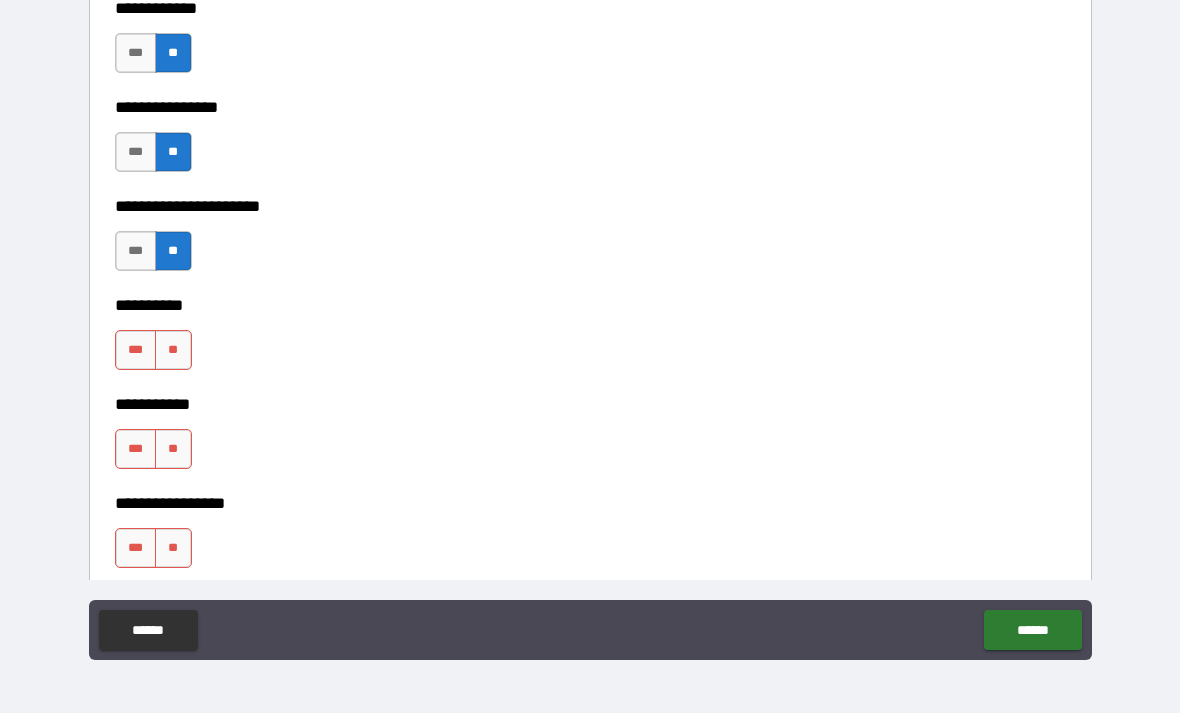 scroll, scrollTop: 6132, scrollLeft: 0, axis: vertical 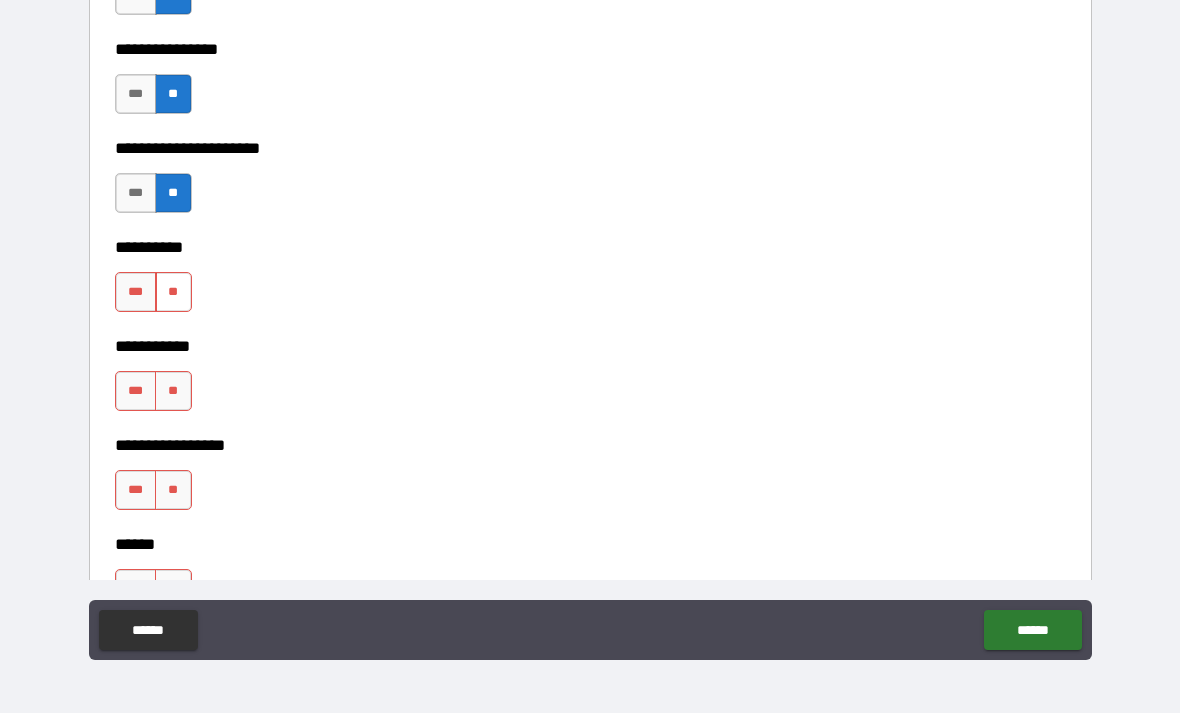 click on "**" at bounding box center (173, 292) 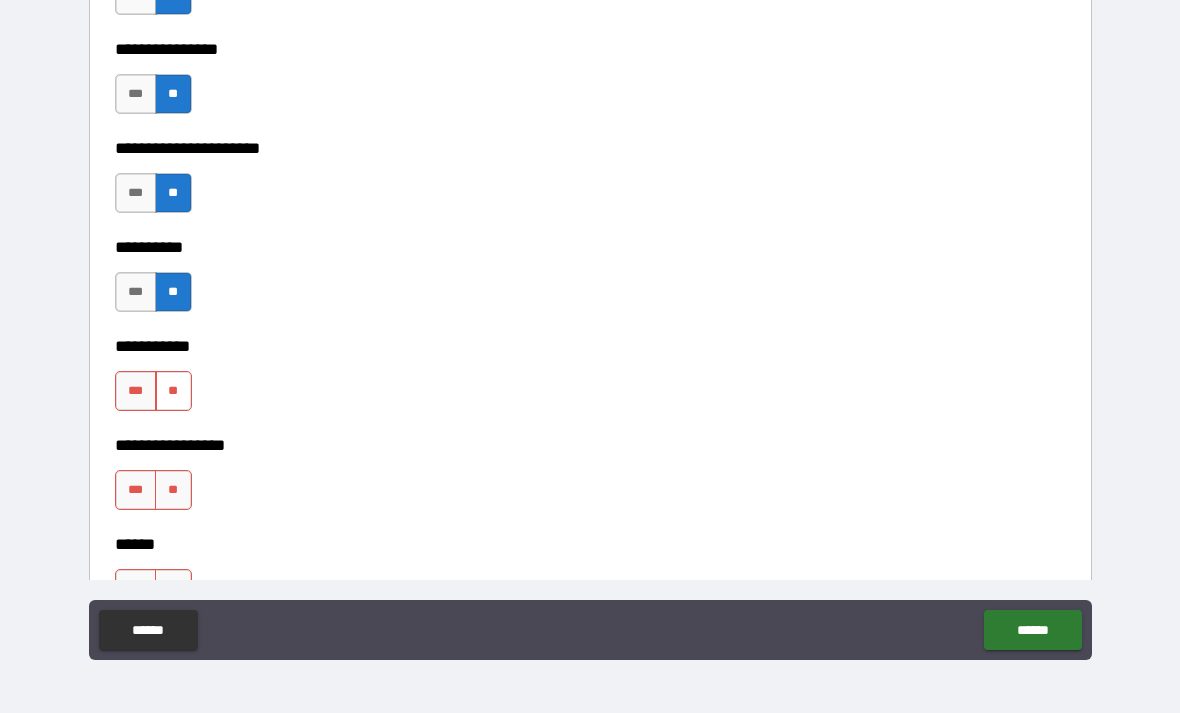 click on "**" at bounding box center (173, 391) 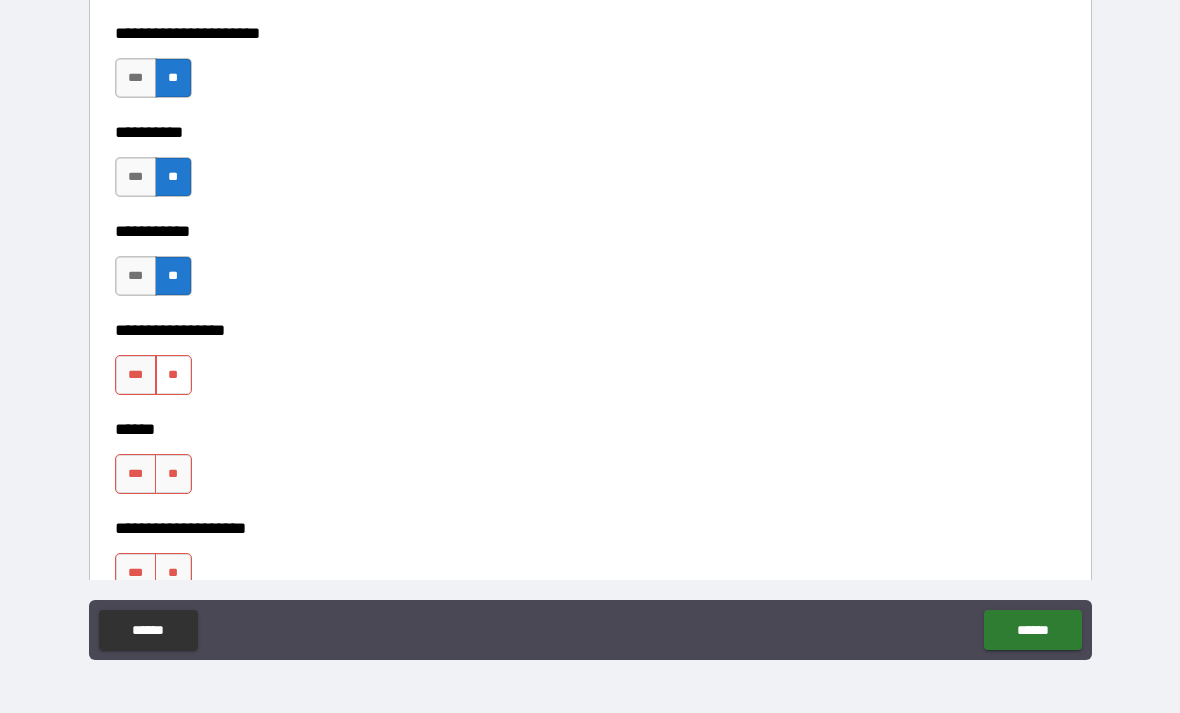 click on "**" at bounding box center [173, 375] 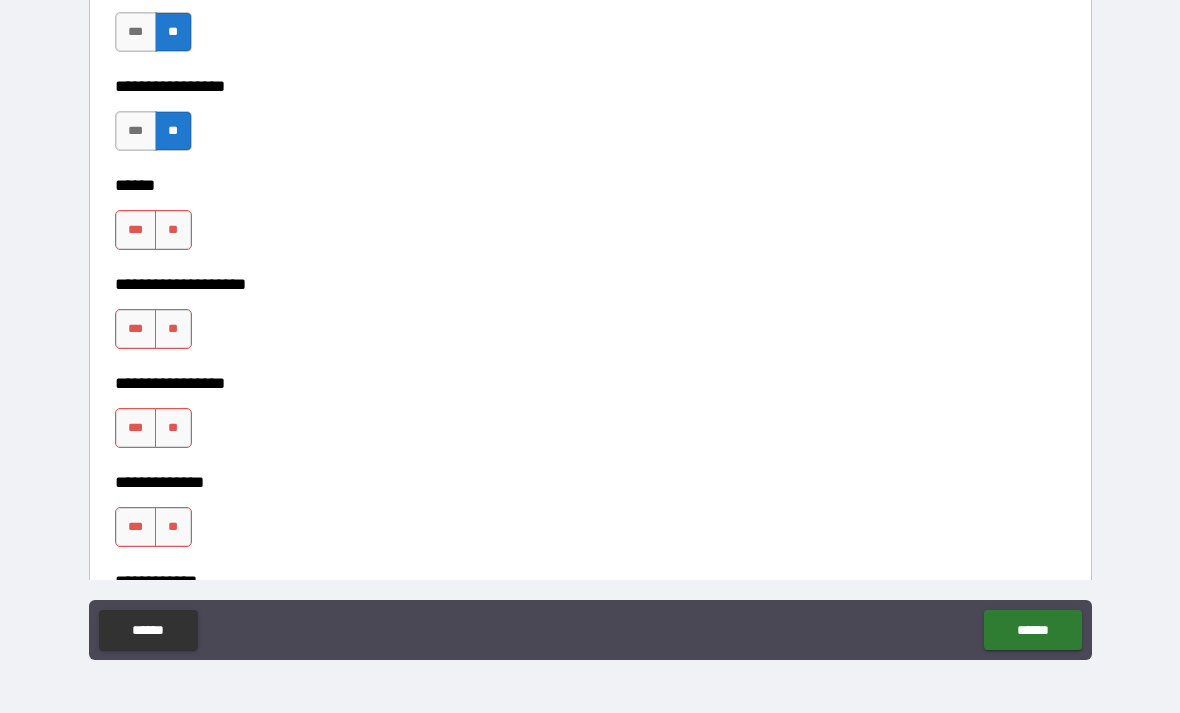scroll, scrollTop: 6495, scrollLeft: 0, axis: vertical 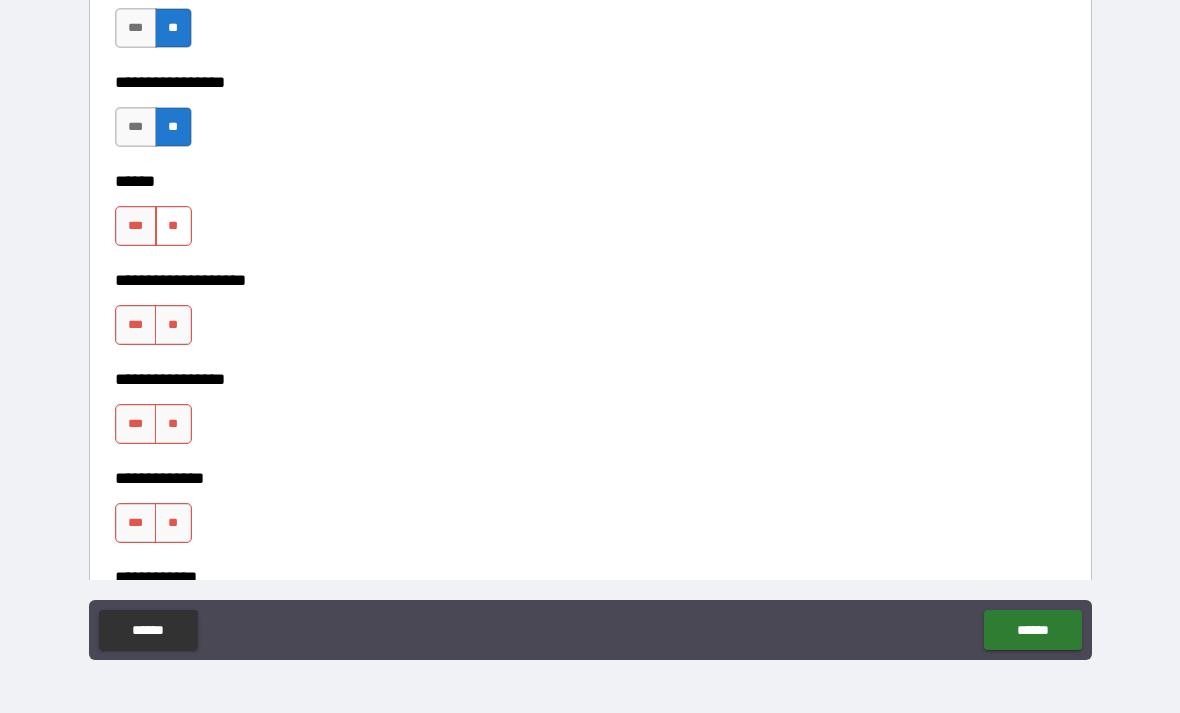 click on "**" at bounding box center [173, 226] 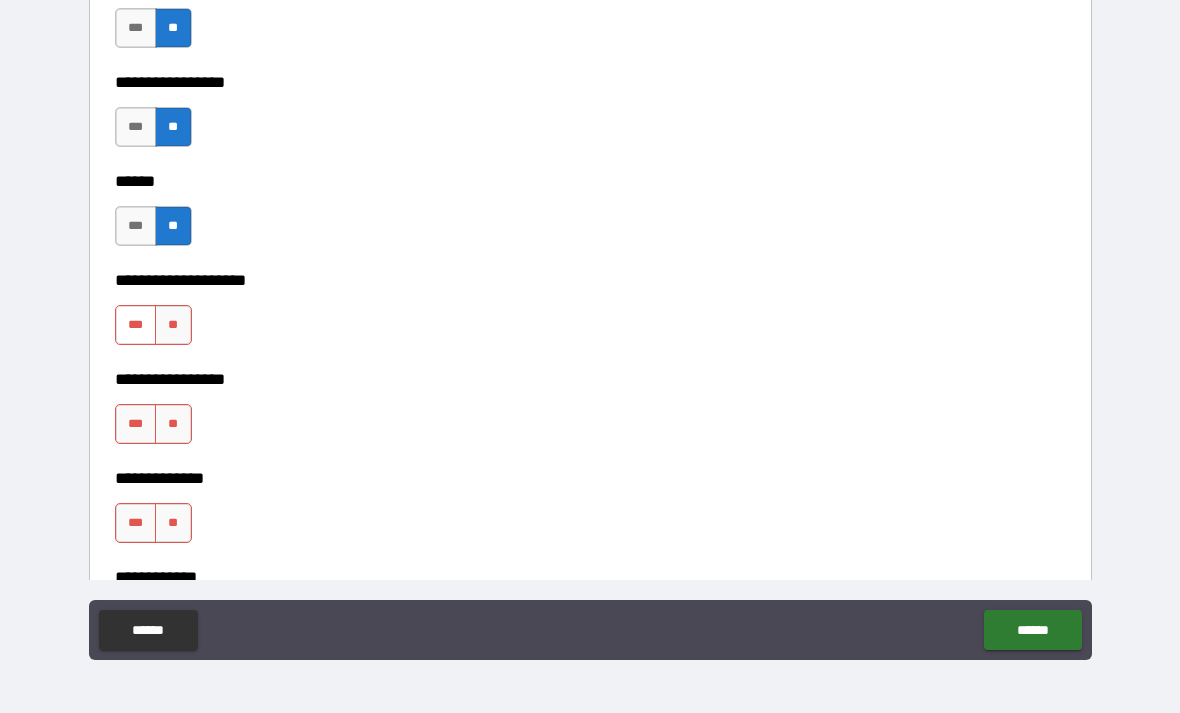click on "***" at bounding box center (136, 325) 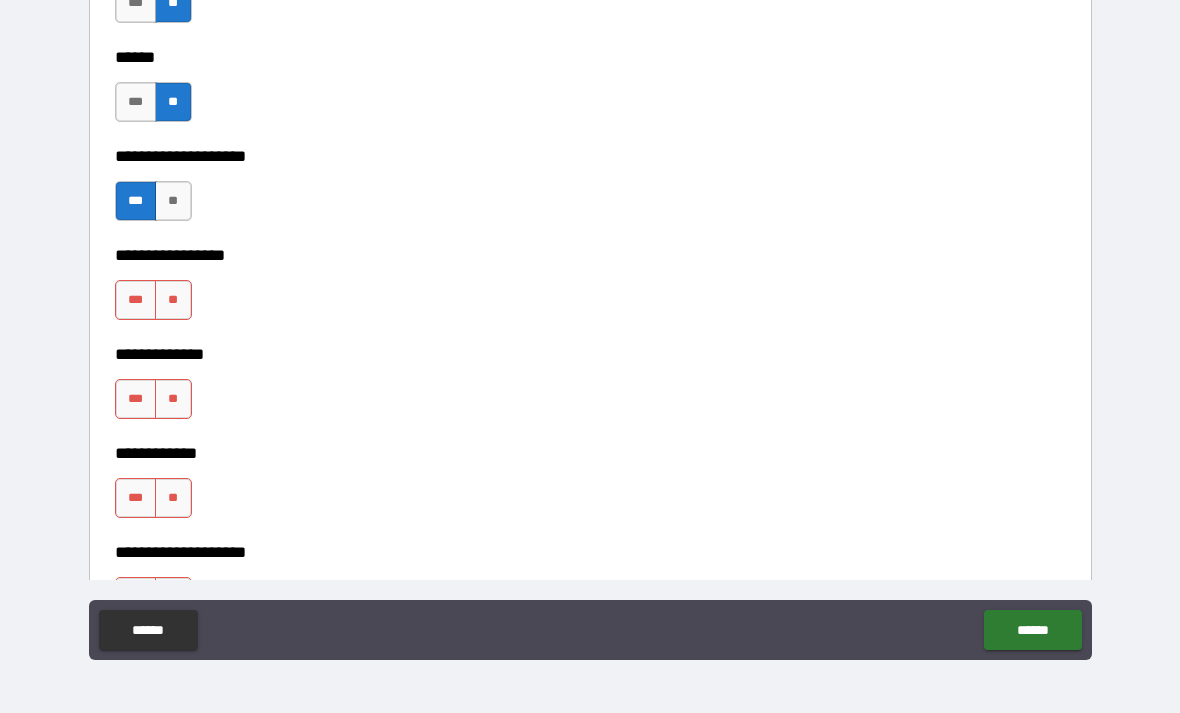 scroll, scrollTop: 6627, scrollLeft: 0, axis: vertical 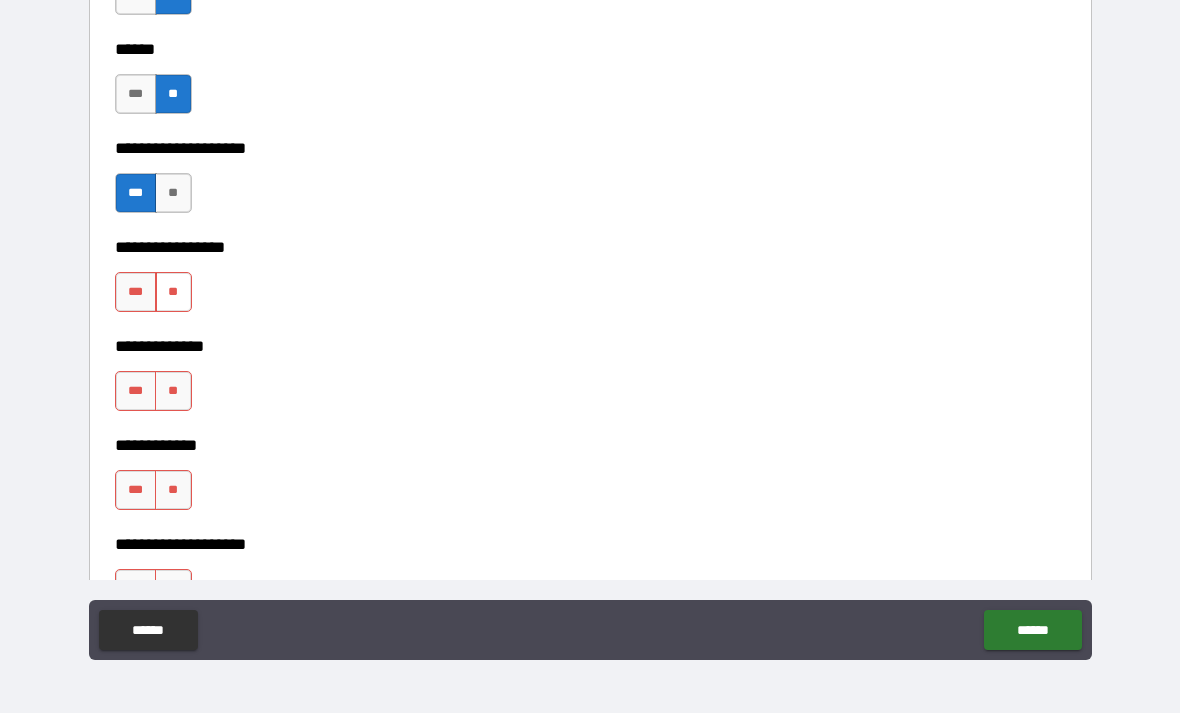 click on "**" at bounding box center (173, 292) 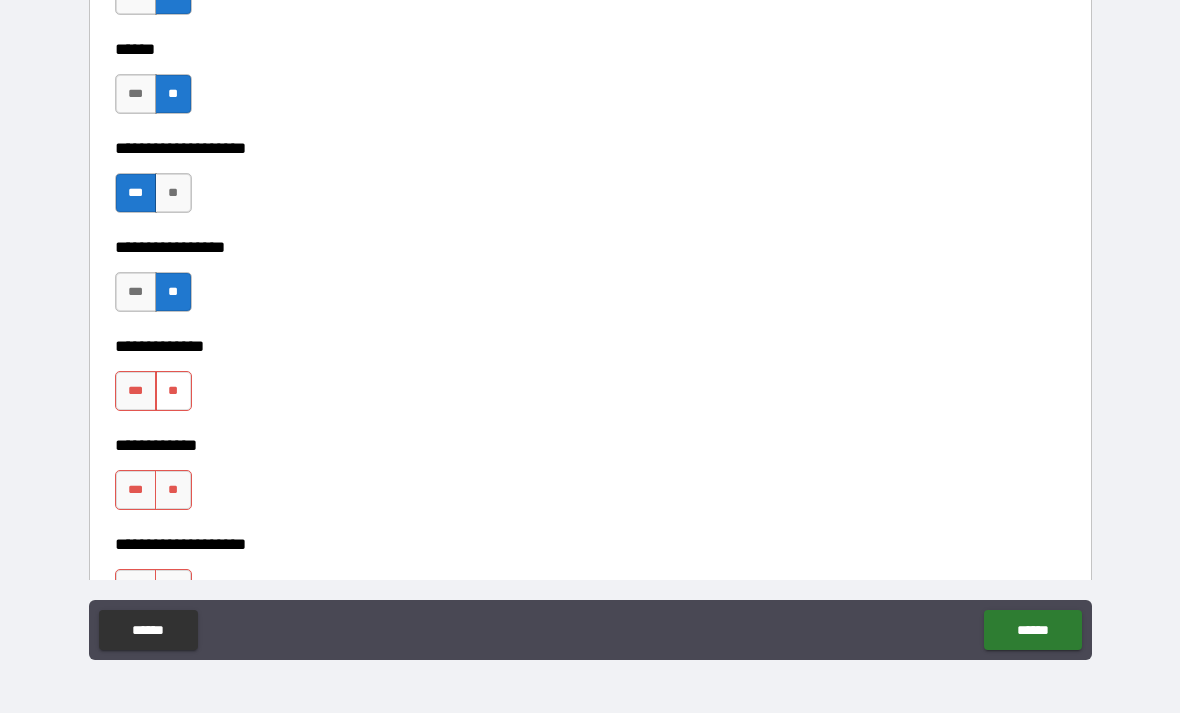 click on "**" at bounding box center (173, 391) 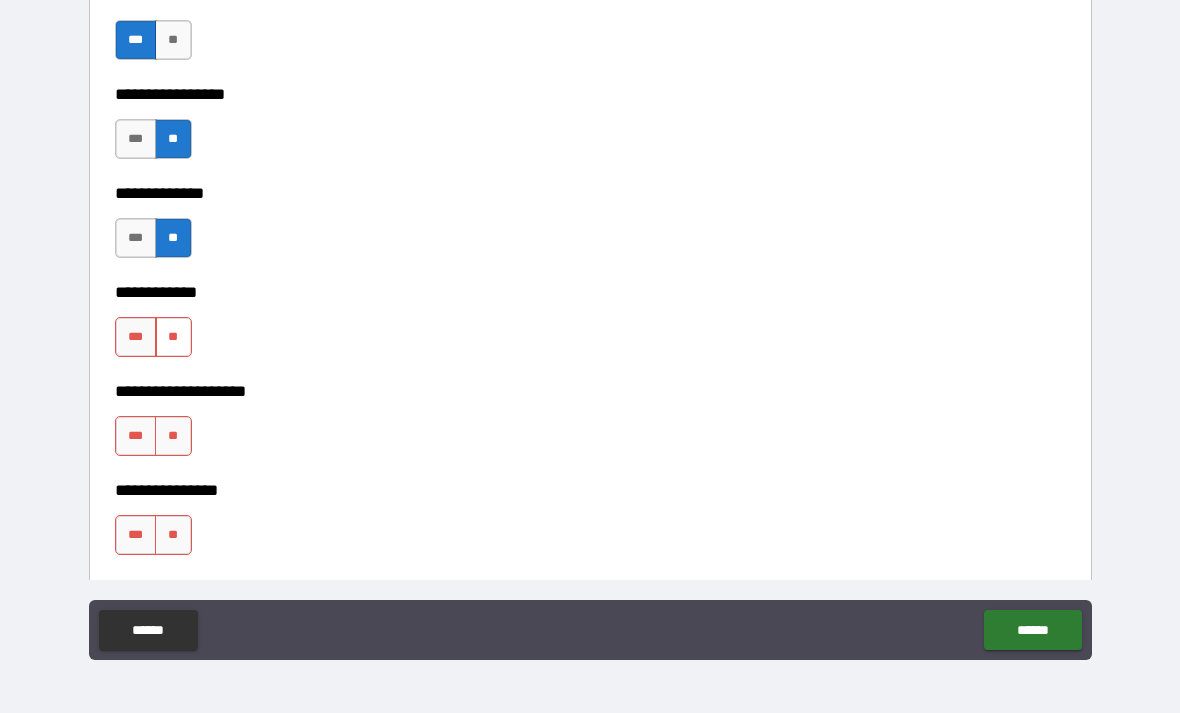 click on "**" at bounding box center [173, 337] 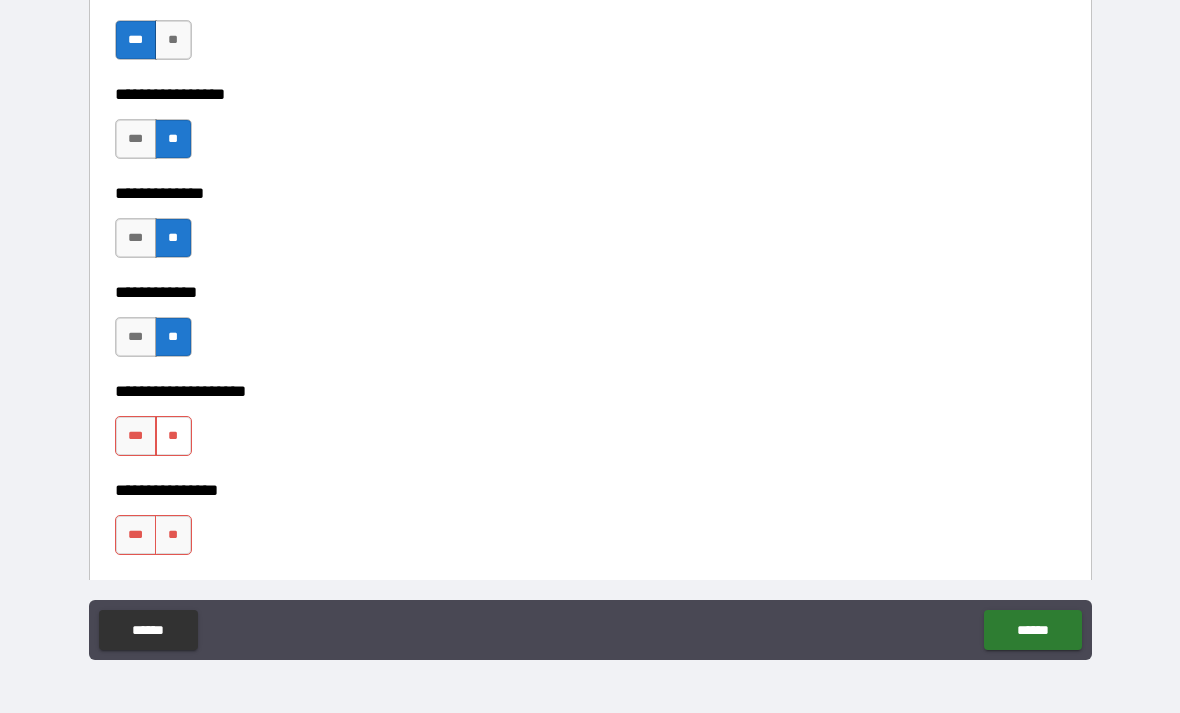 click on "**" at bounding box center [173, 436] 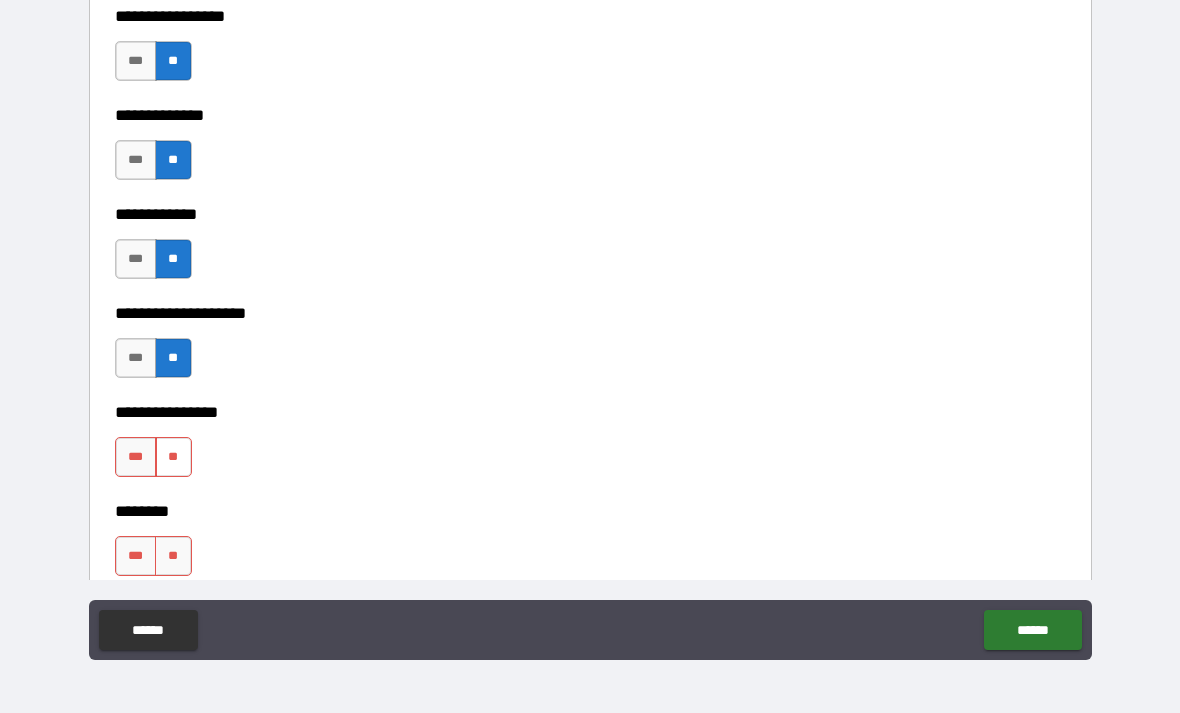 click on "**" at bounding box center (173, 457) 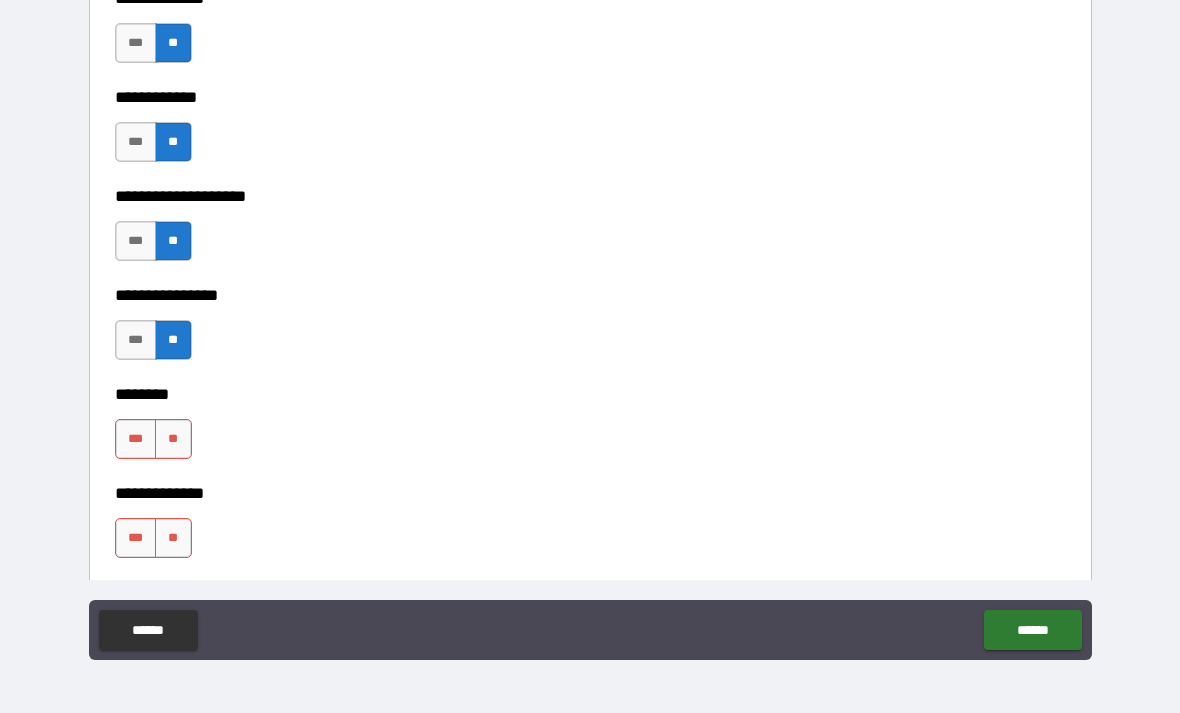 scroll, scrollTop: 6978, scrollLeft: 0, axis: vertical 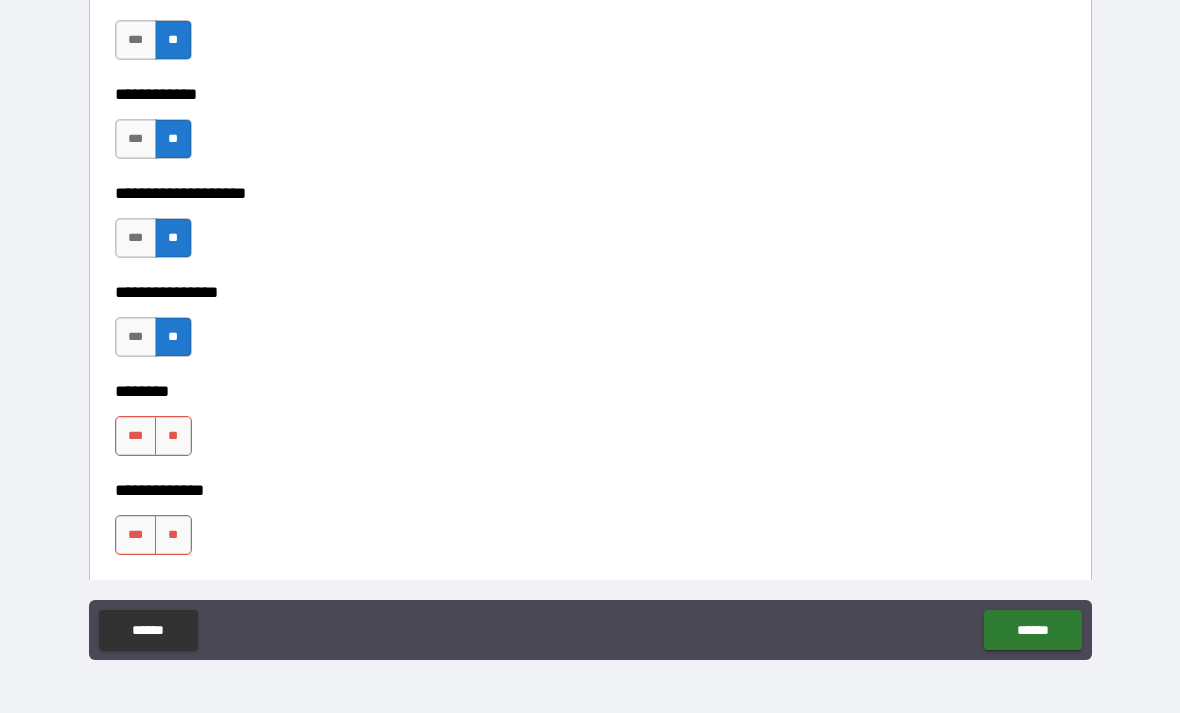 click on "**********" at bounding box center (590, 490) 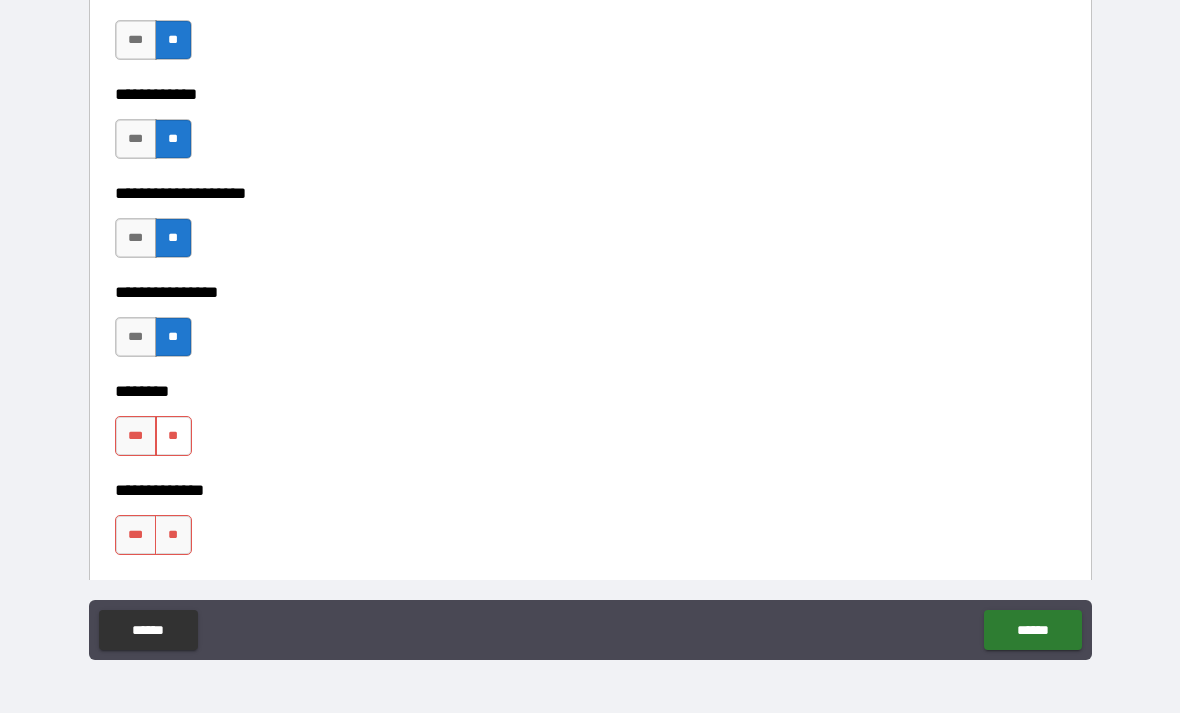 click on "**" at bounding box center (173, 436) 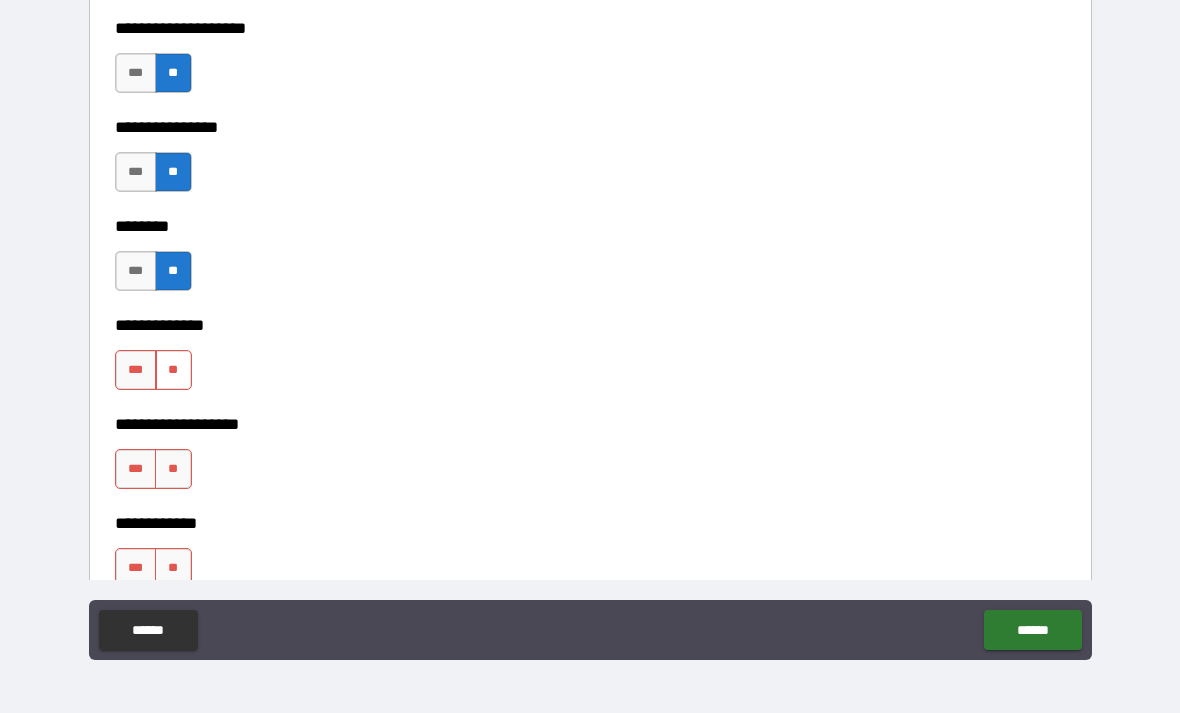 click on "**" at bounding box center (173, 370) 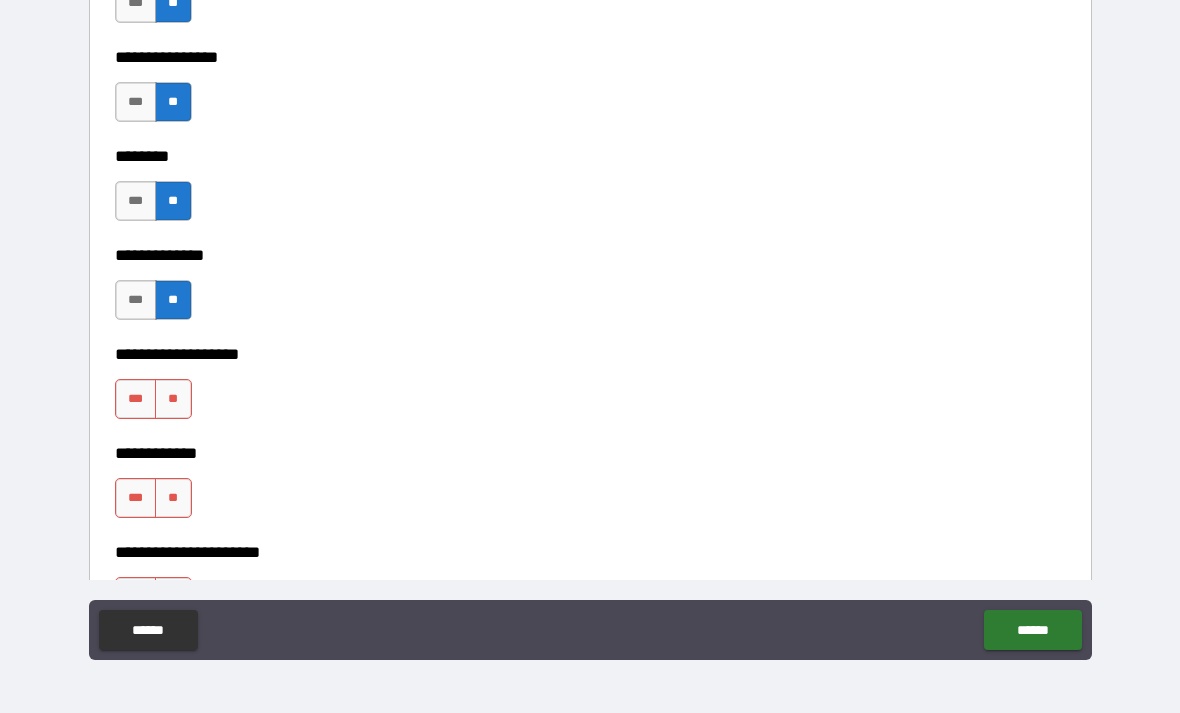 scroll, scrollTop: 7215, scrollLeft: 0, axis: vertical 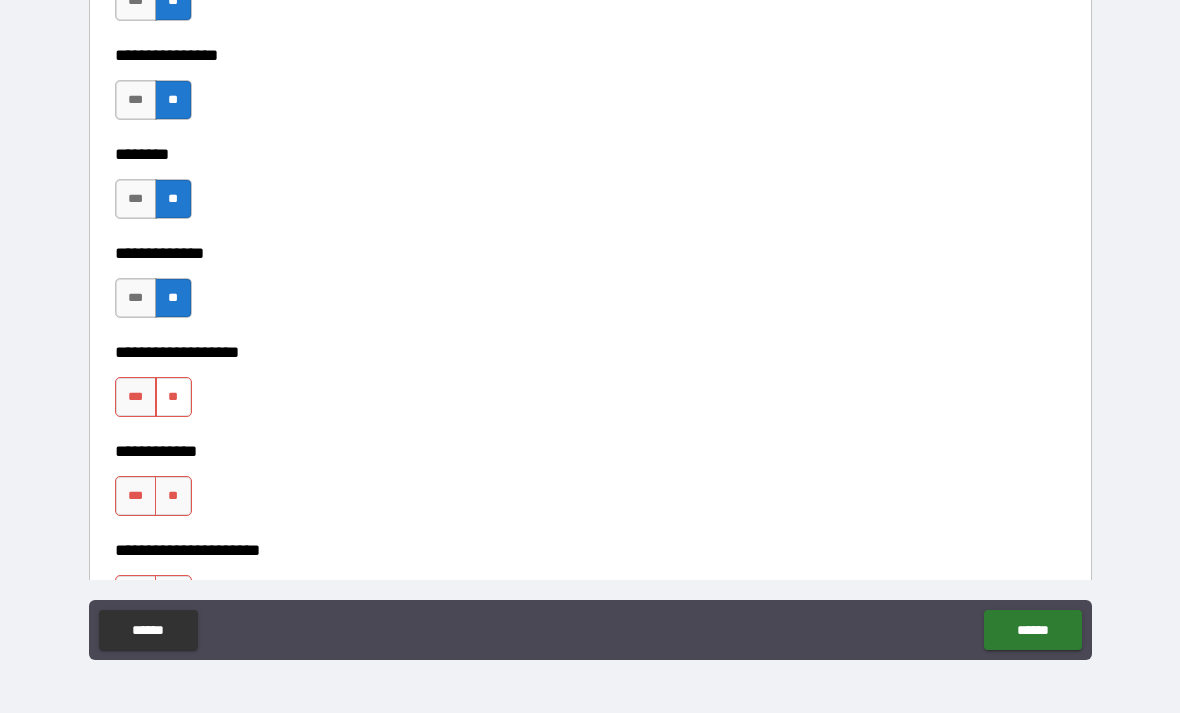 click on "**" at bounding box center [173, 397] 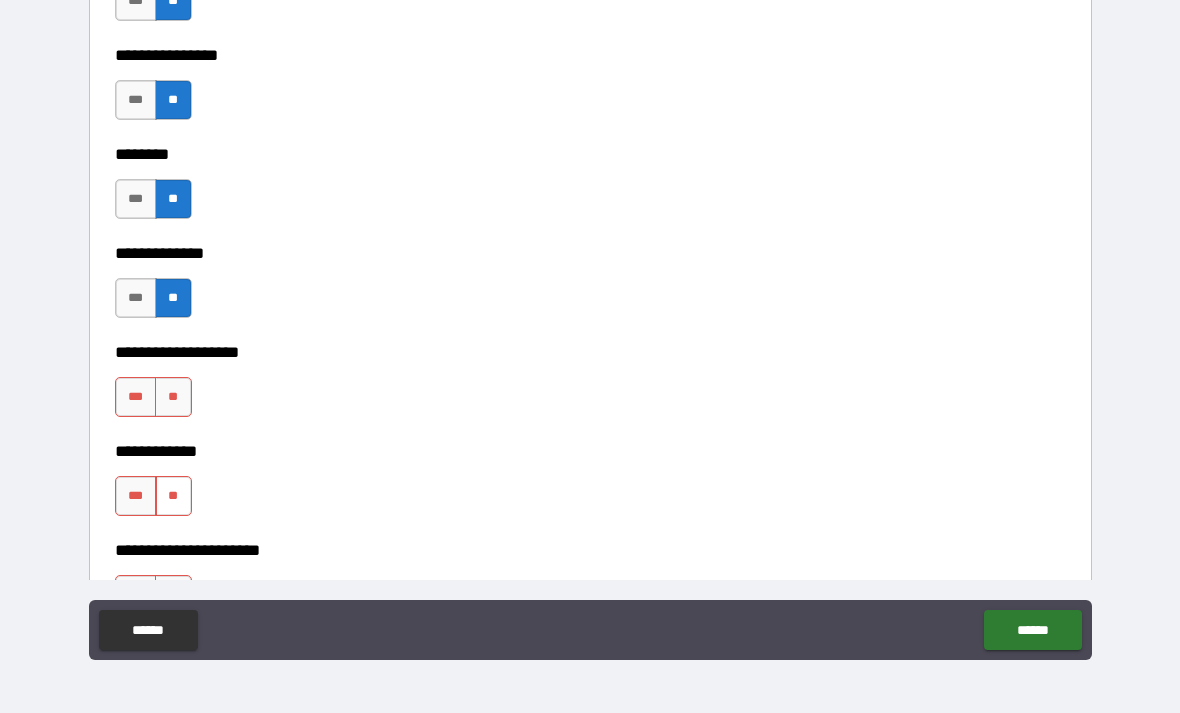 click on "**" at bounding box center (173, 496) 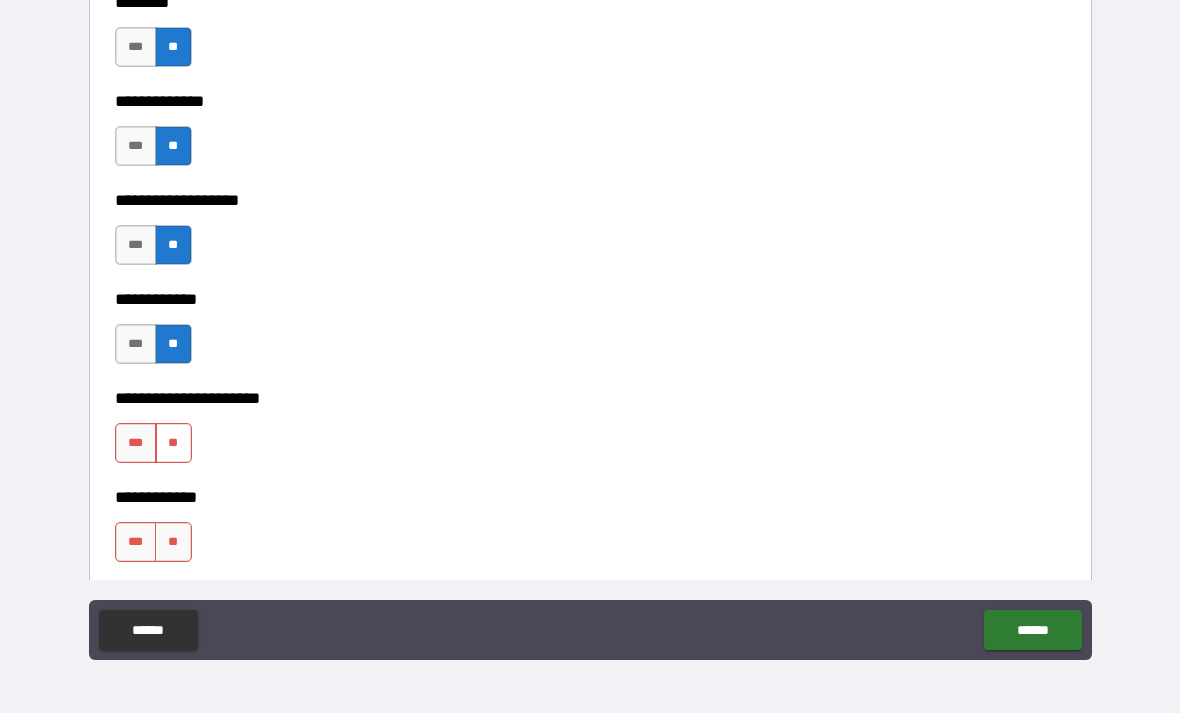 click on "**" at bounding box center (173, 443) 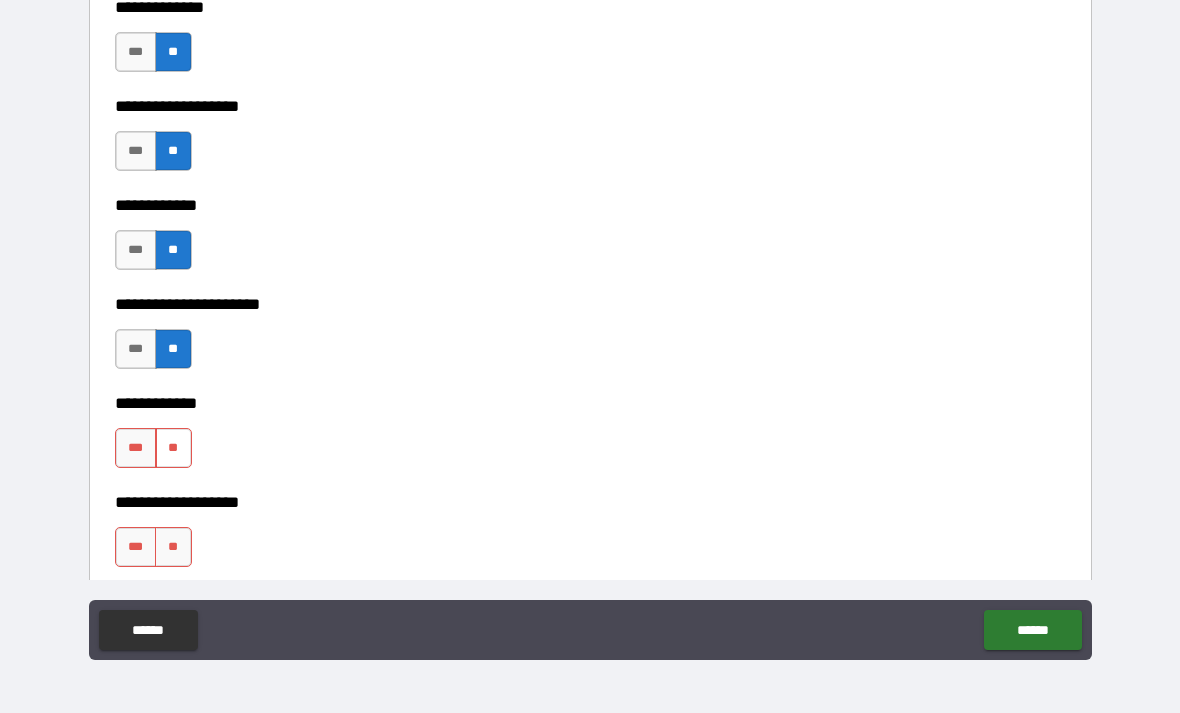 click on "**" at bounding box center [173, 448] 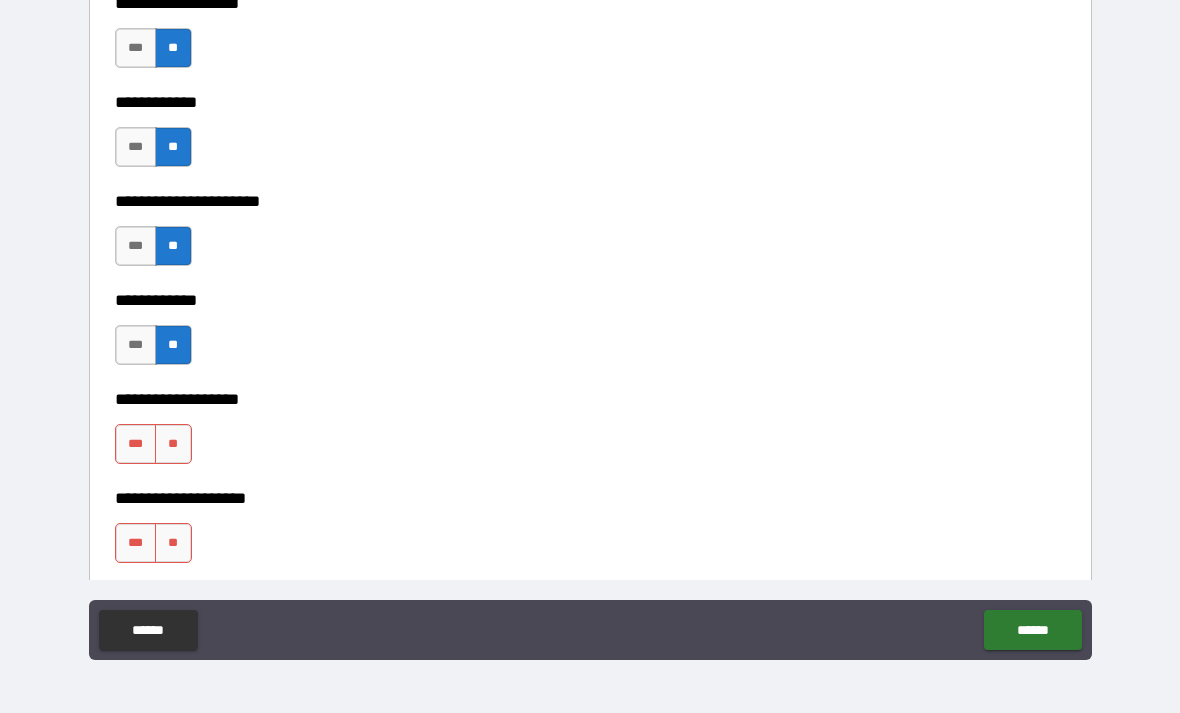 scroll, scrollTop: 7565, scrollLeft: 0, axis: vertical 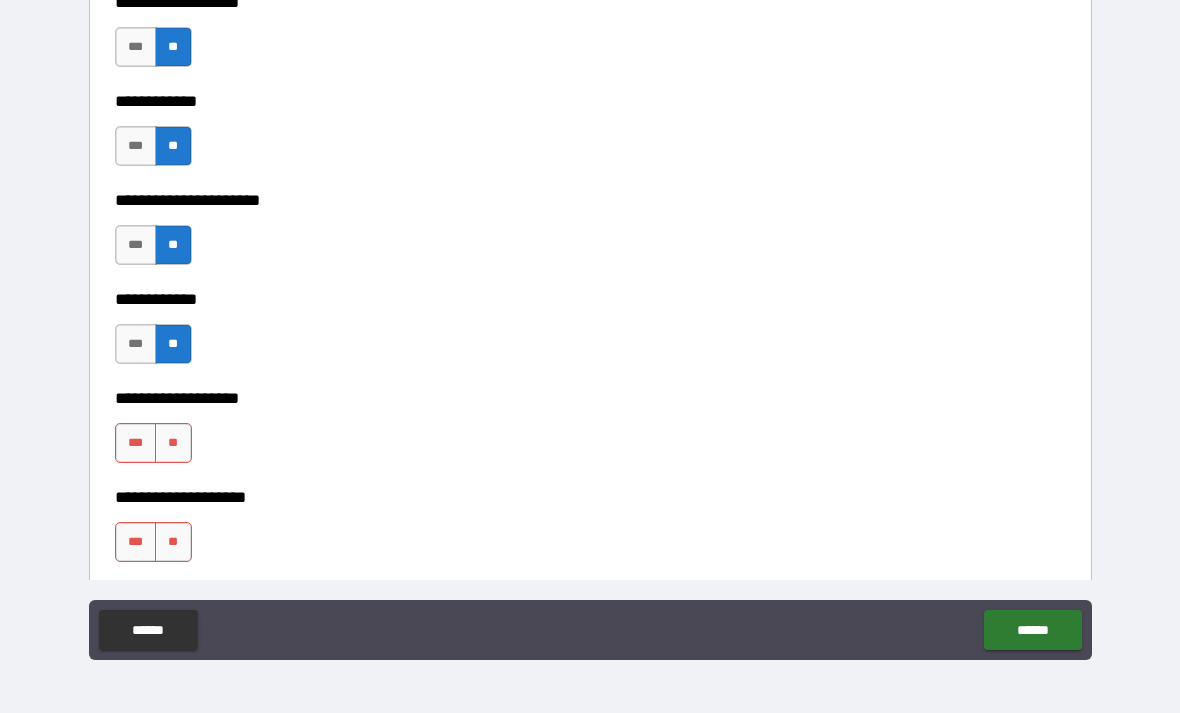 click on "**********" at bounding box center (590, 483) 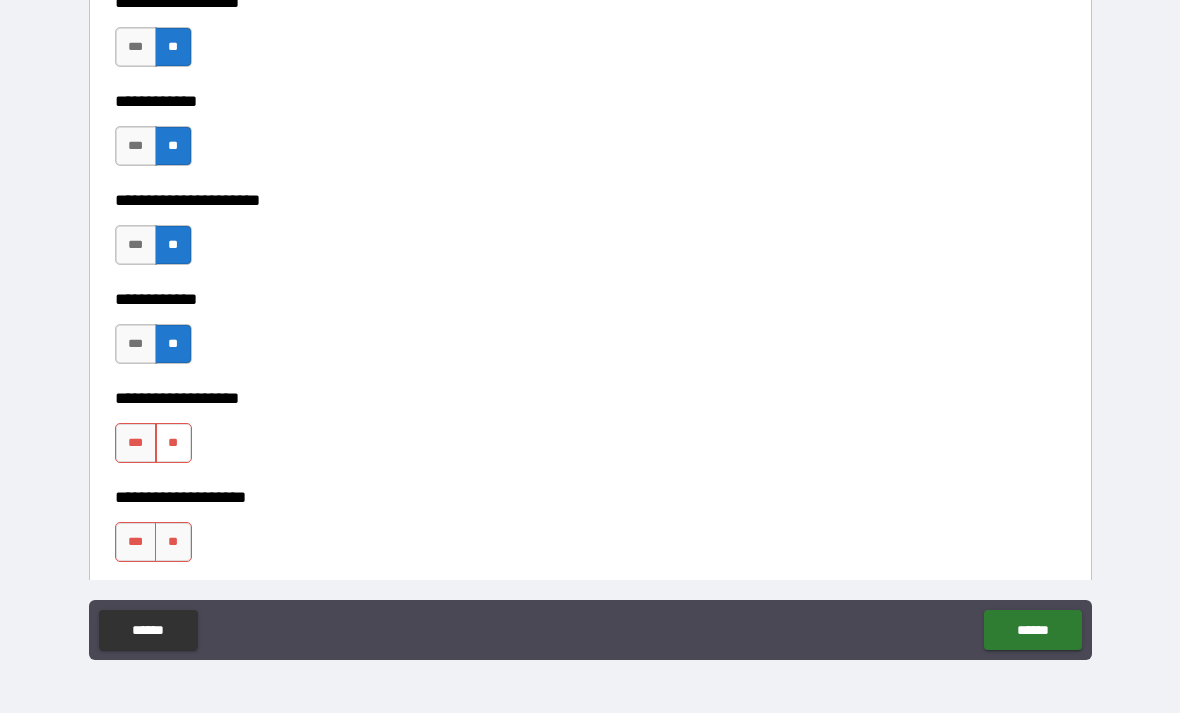 click on "**" at bounding box center [173, 443] 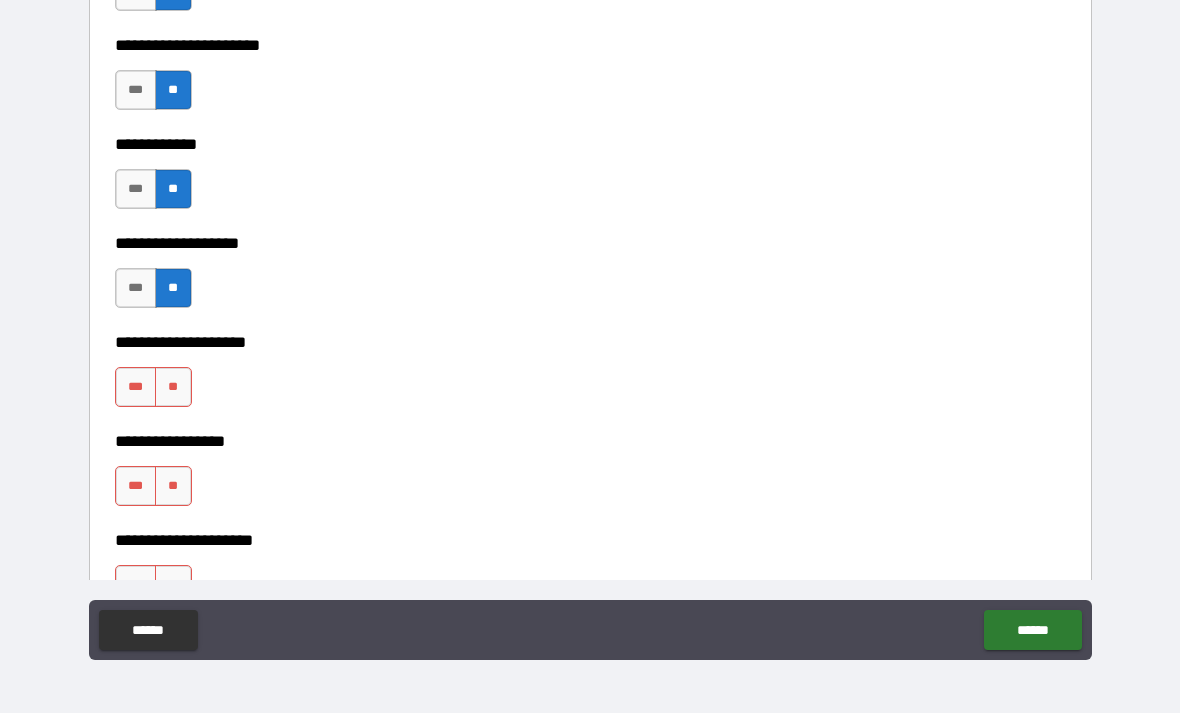 scroll, scrollTop: 7725, scrollLeft: 0, axis: vertical 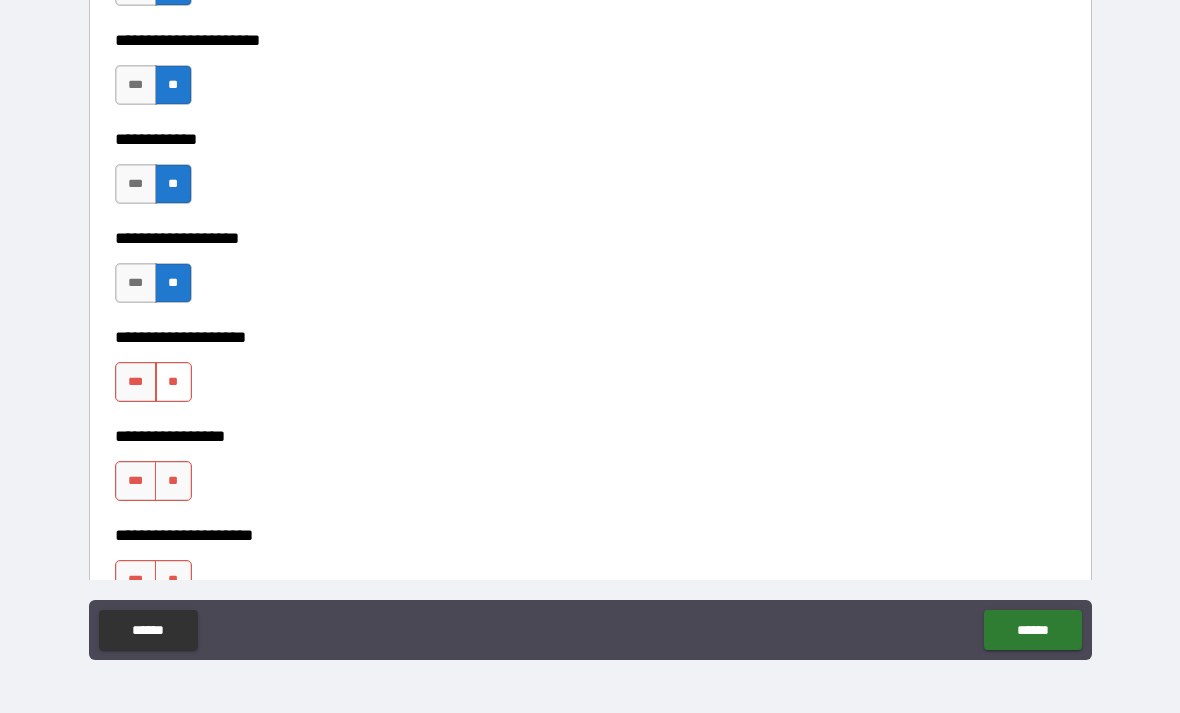 click on "**" at bounding box center (173, 382) 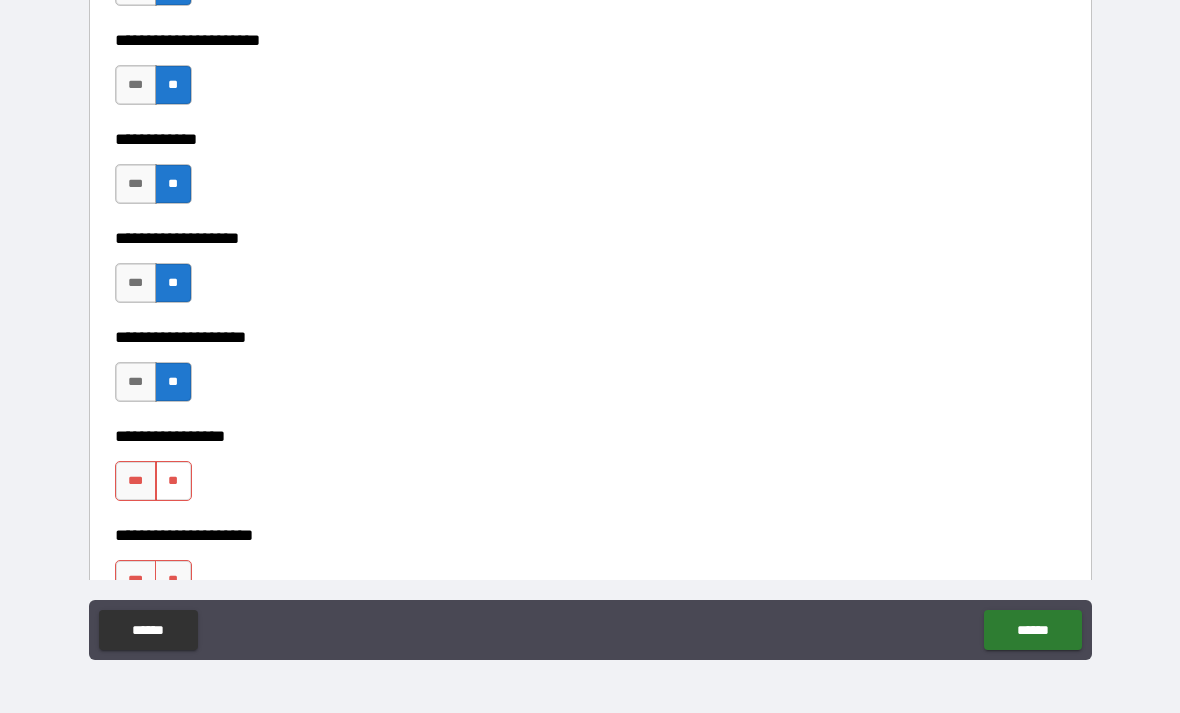 click on "**" at bounding box center (173, 481) 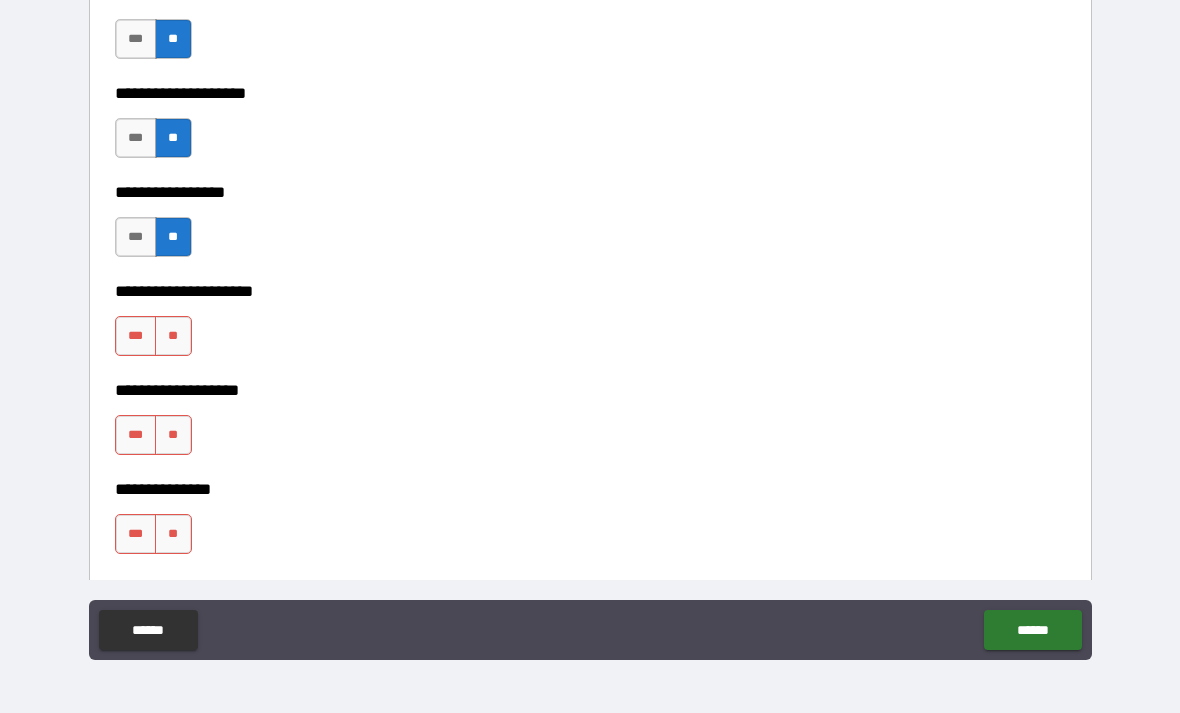 scroll, scrollTop: 7975, scrollLeft: 0, axis: vertical 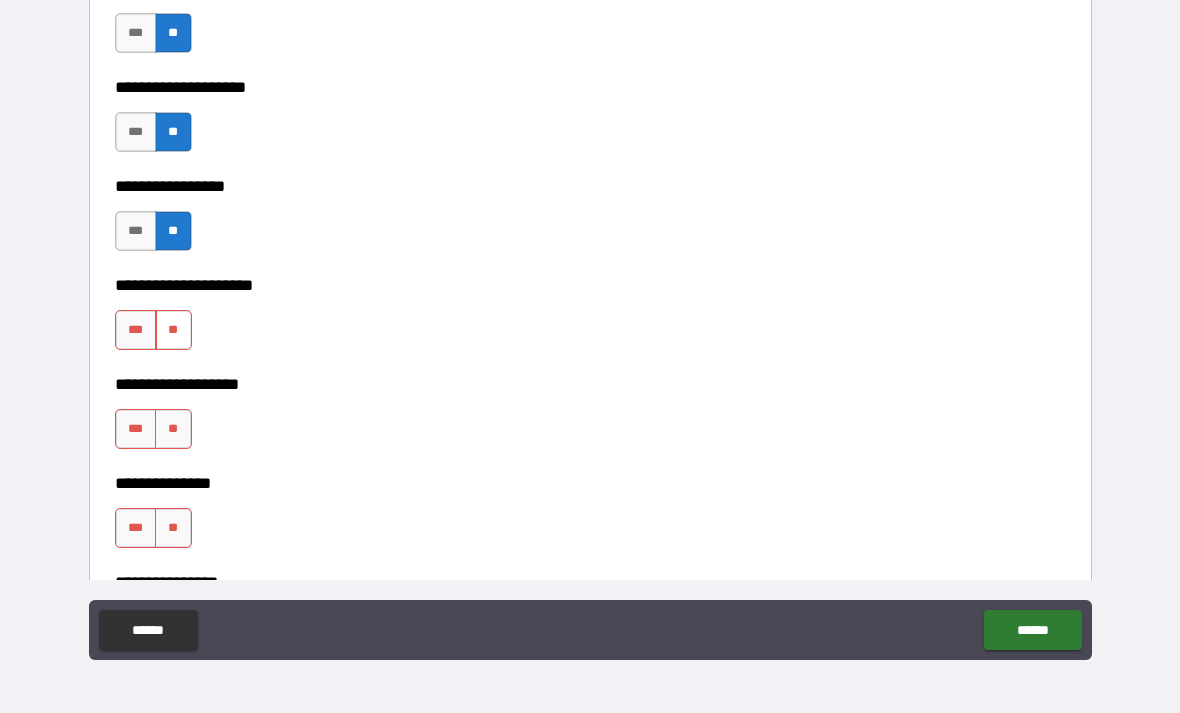 click on "**" at bounding box center (173, 330) 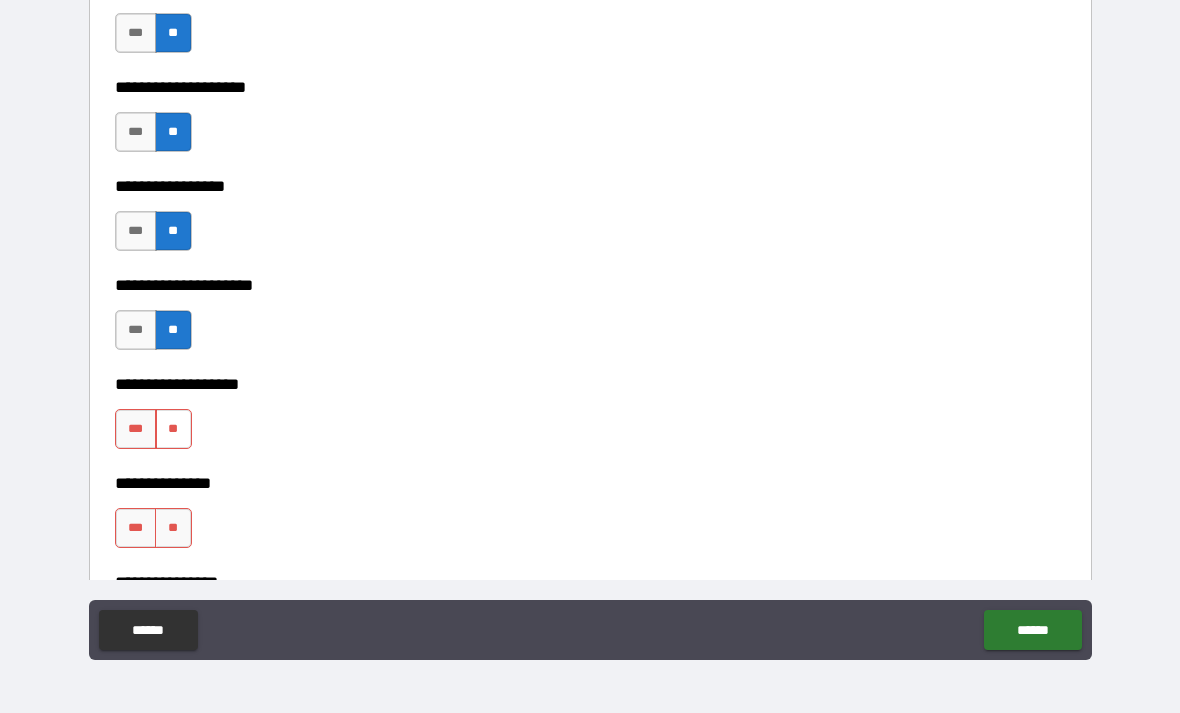 click on "**" at bounding box center [173, 429] 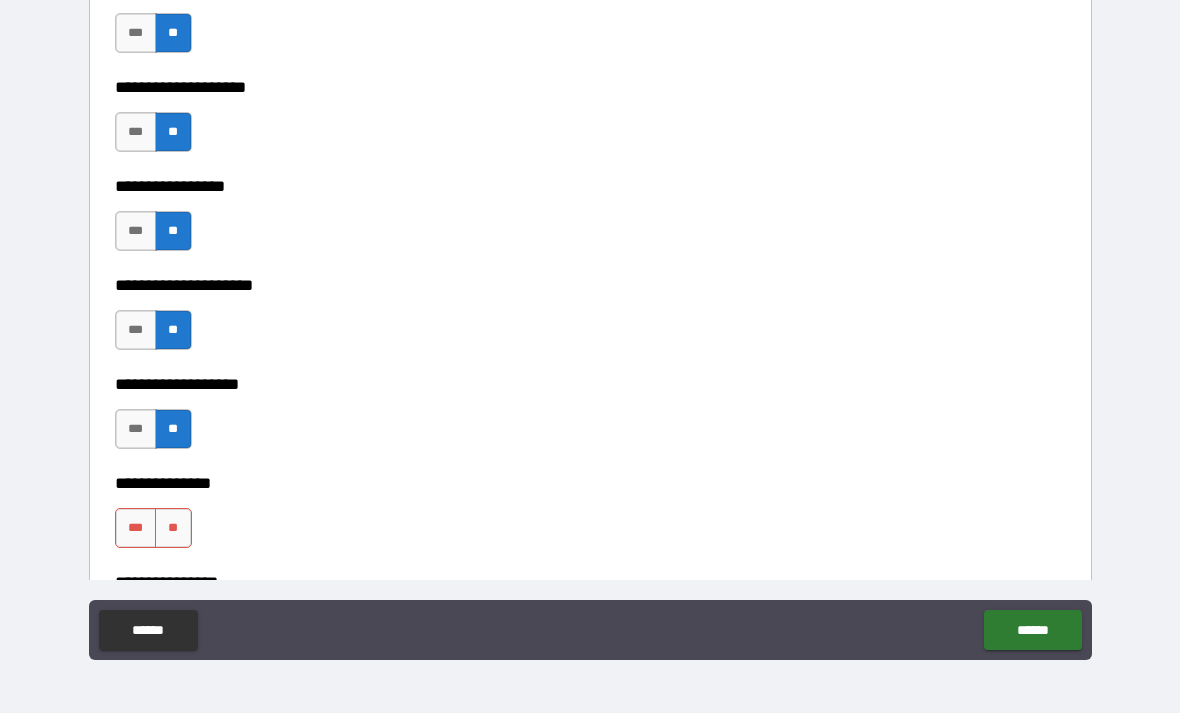 click on "**********" at bounding box center [590, 469] 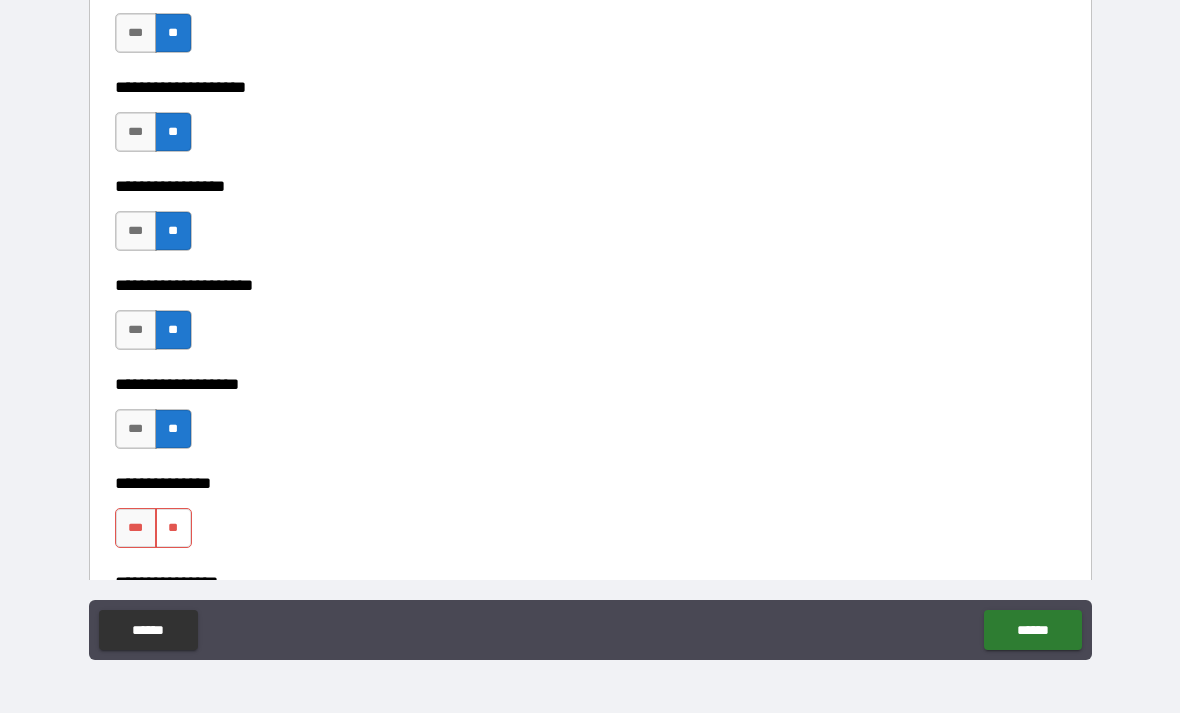 click on "**" at bounding box center (173, 528) 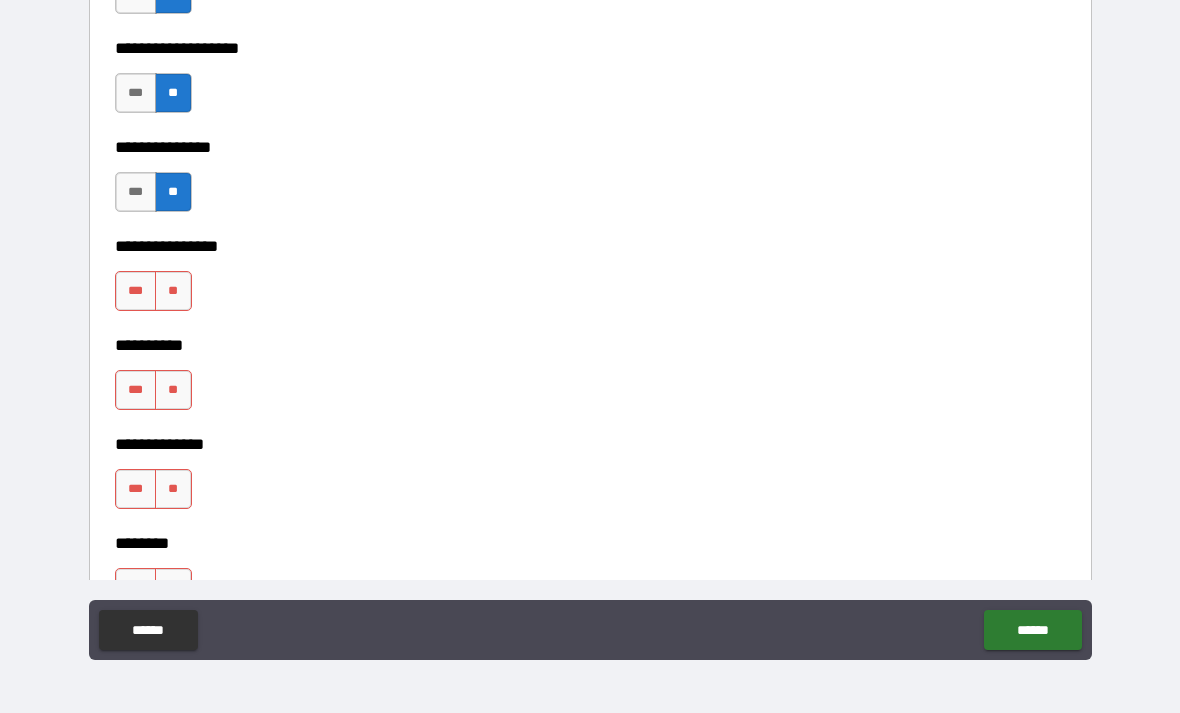 scroll, scrollTop: 8320, scrollLeft: 0, axis: vertical 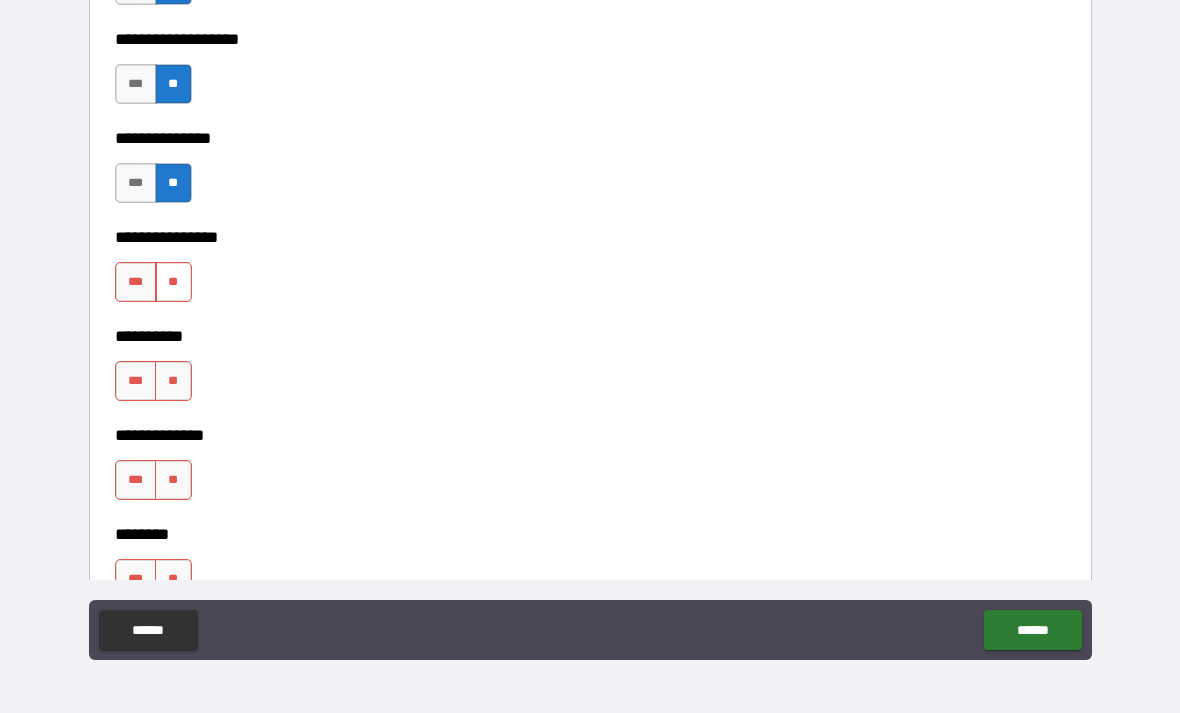 click on "**" at bounding box center [173, 282] 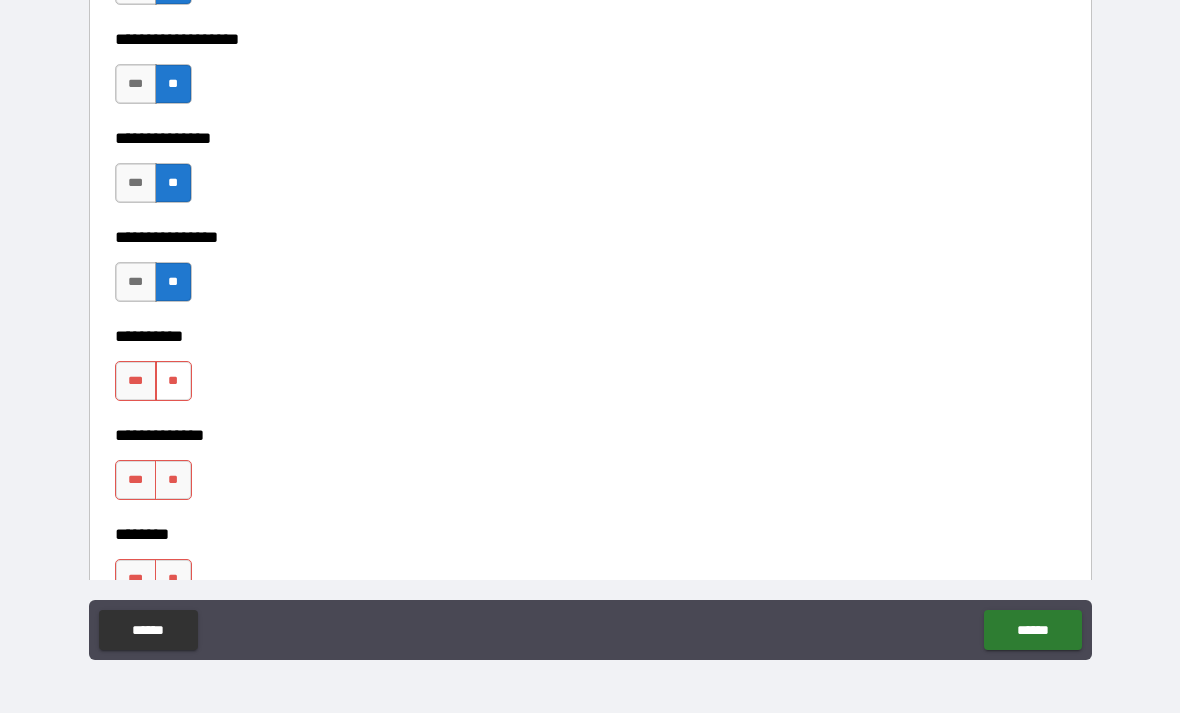 click on "**" at bounding box center (173, 381) 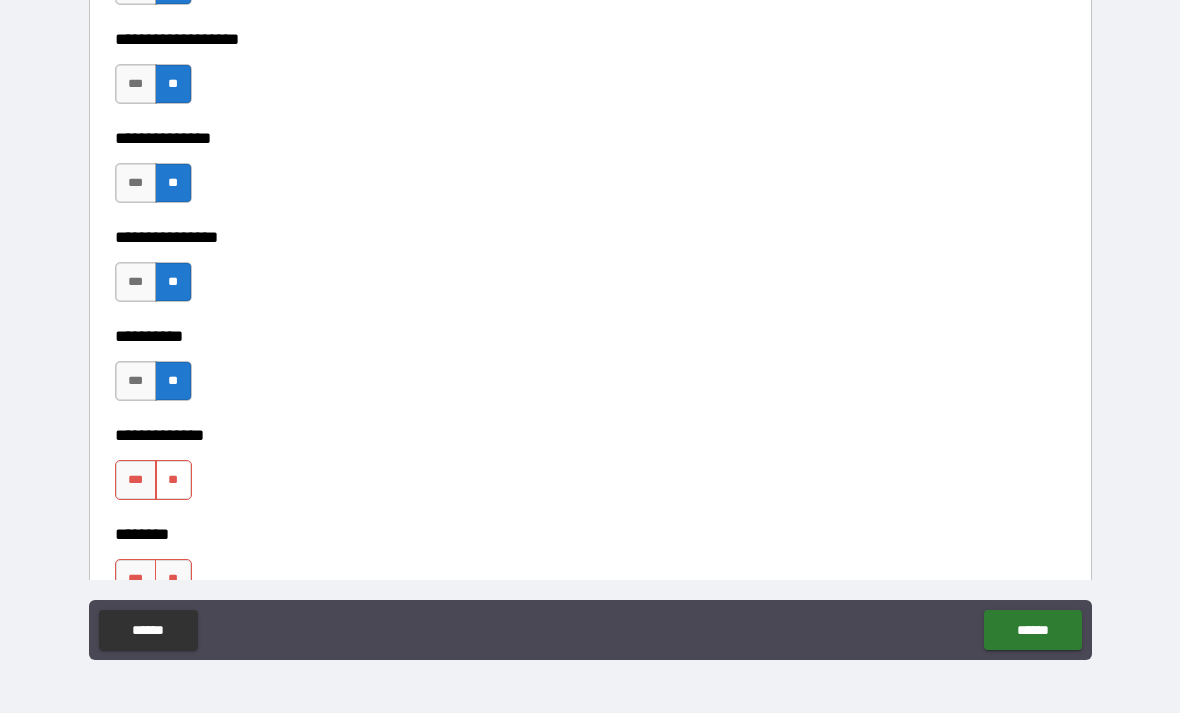click on "**" at bounding box center [173, 480] 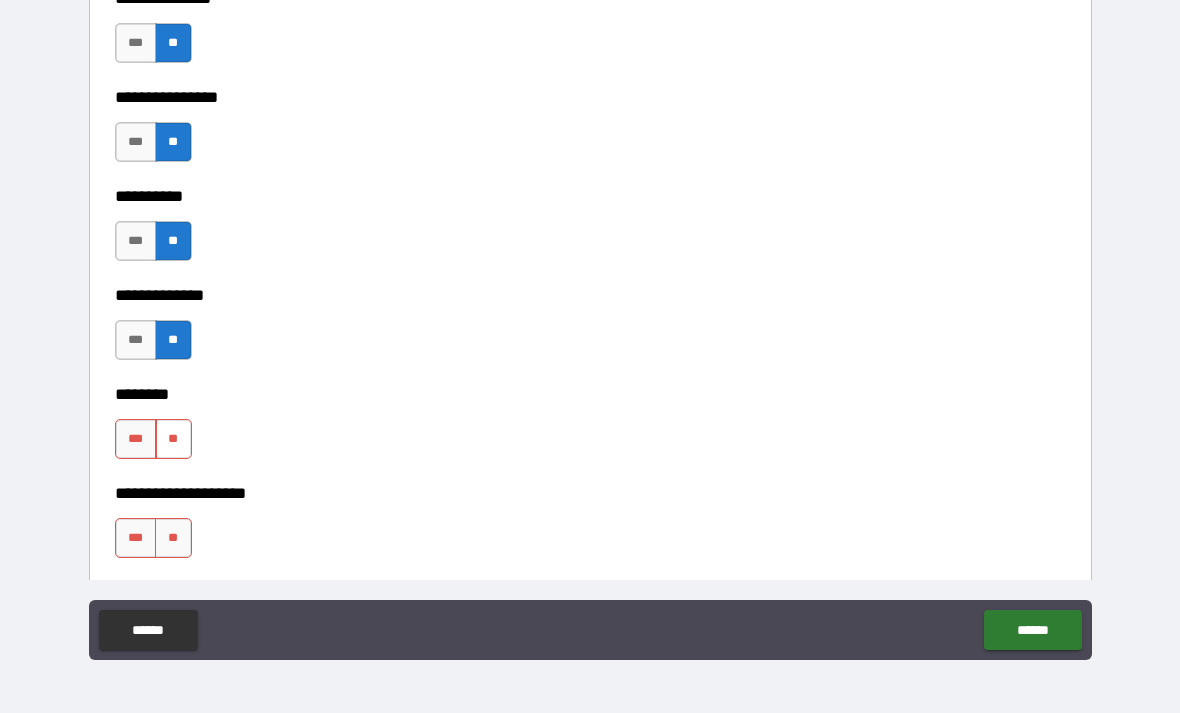 click on "**" at bounding box center (173, 439) 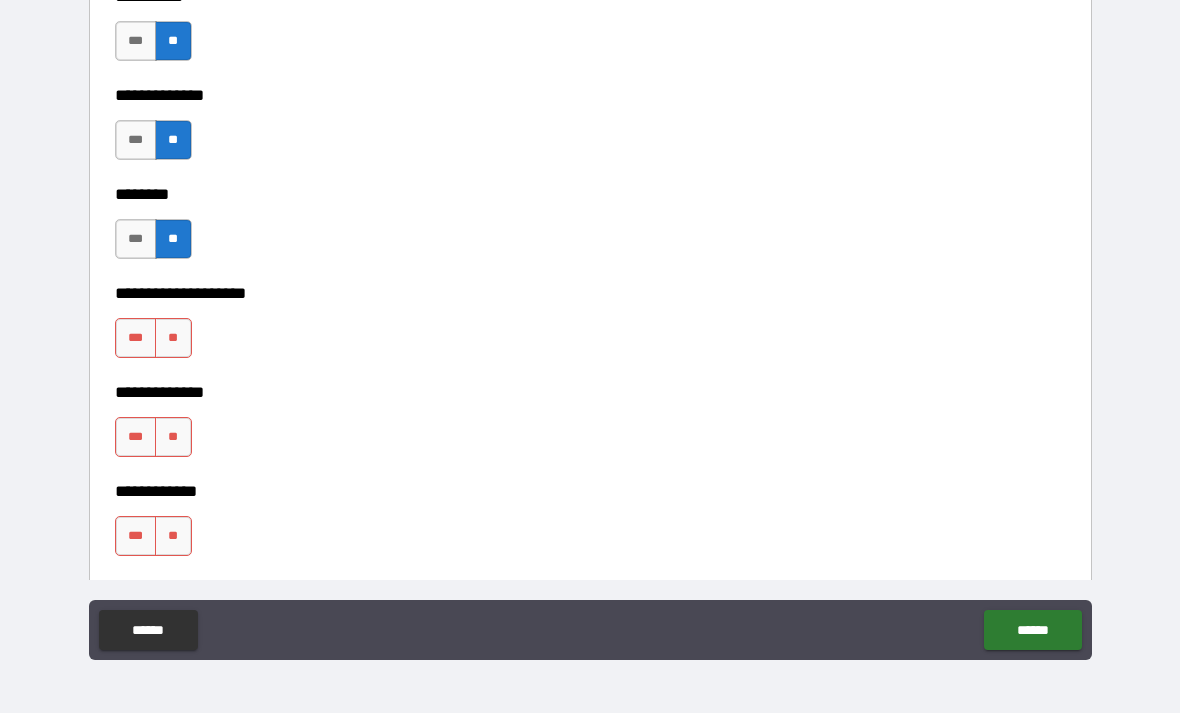 scroll, scrollTop: 8681, scrollLeft: 0, axis: vertical 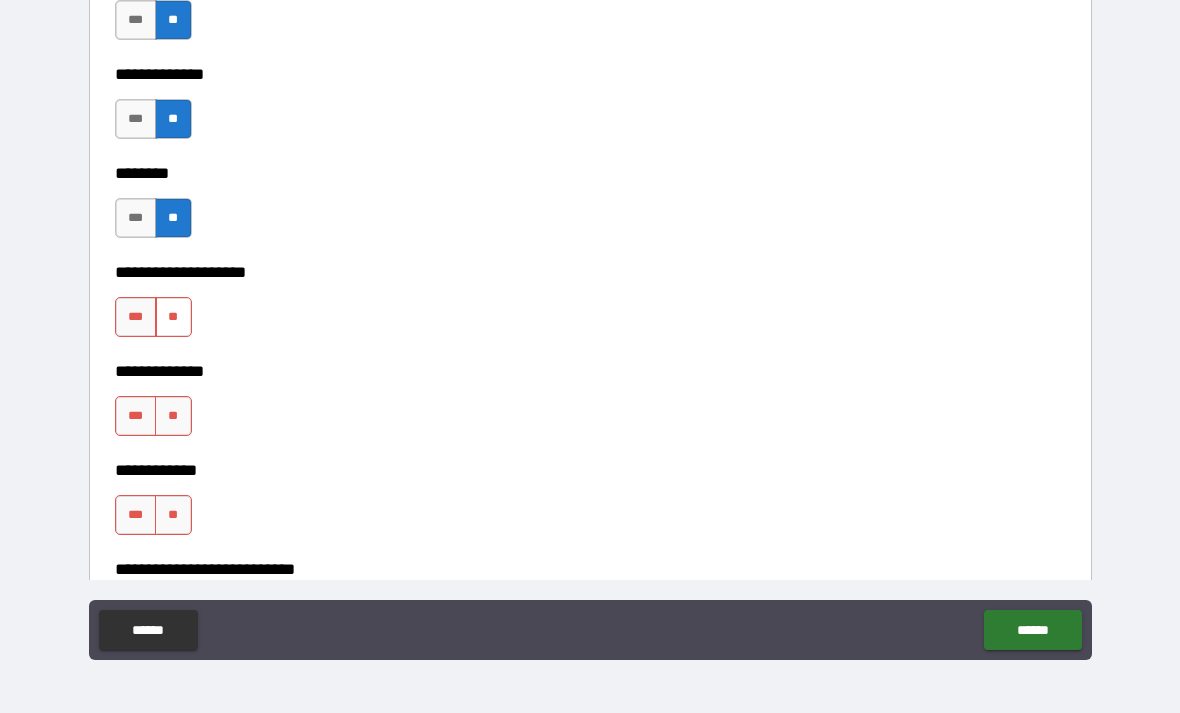click on "**" at bounding box center (173, 317) 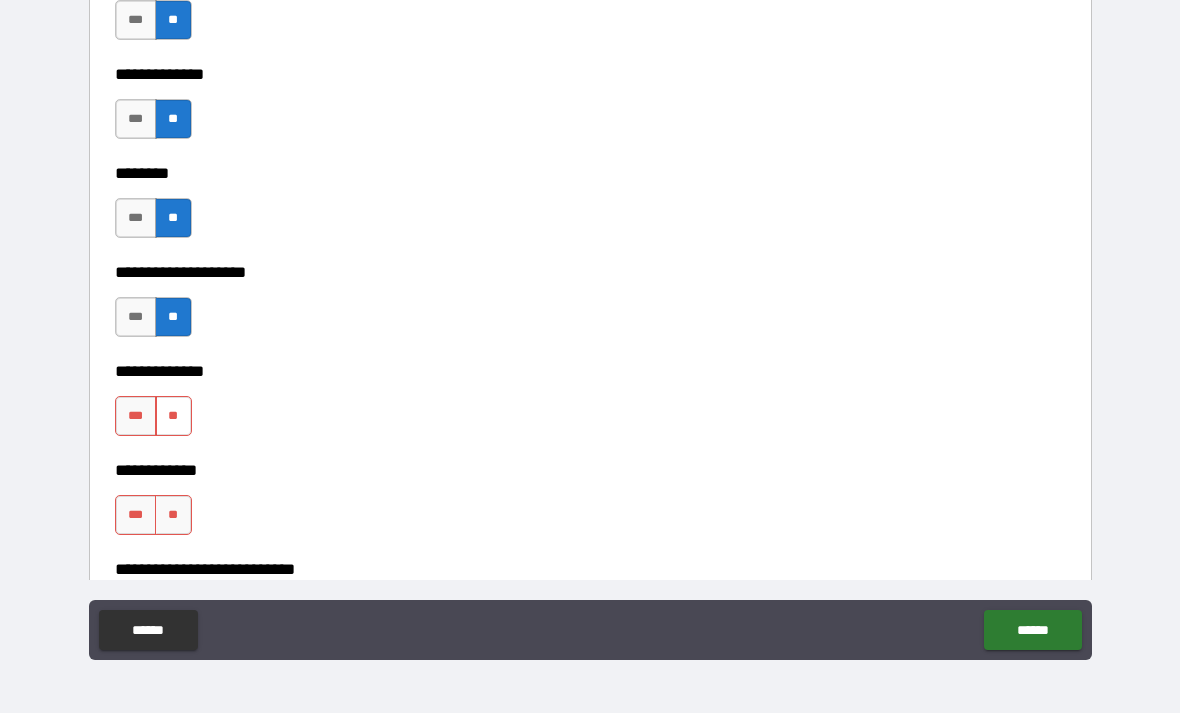 click on "**" at bounding box center (173, 416) 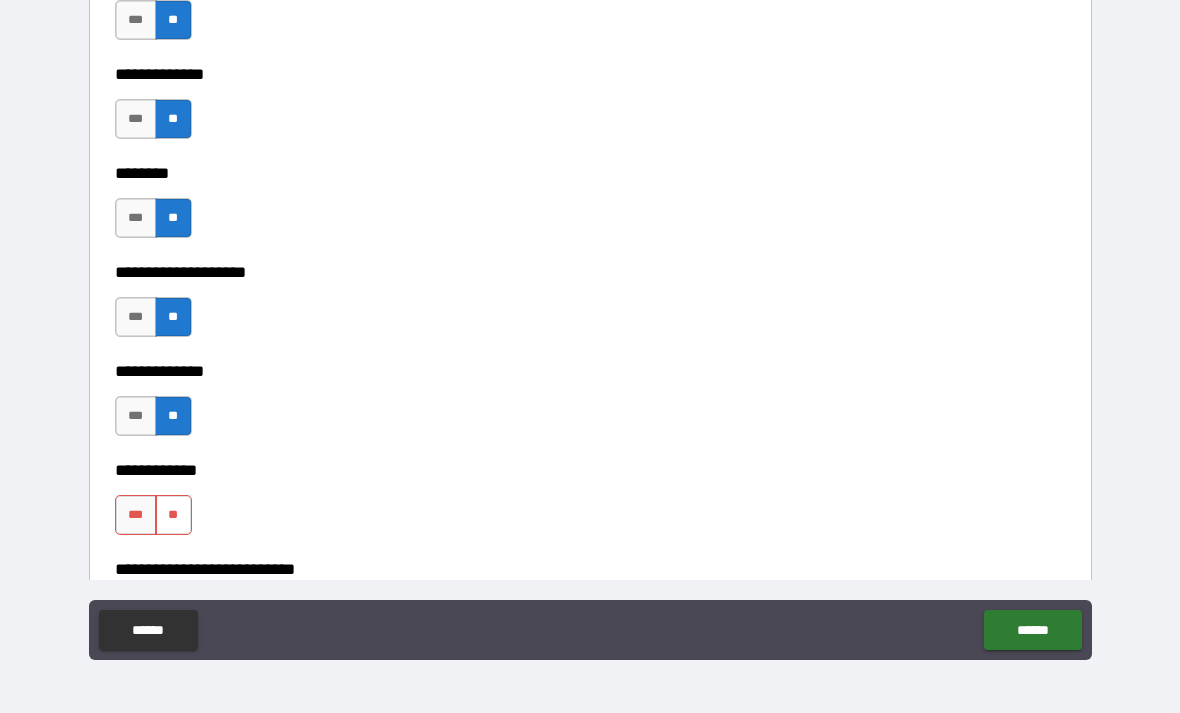 click on "**" at bounding box center [173, 515] 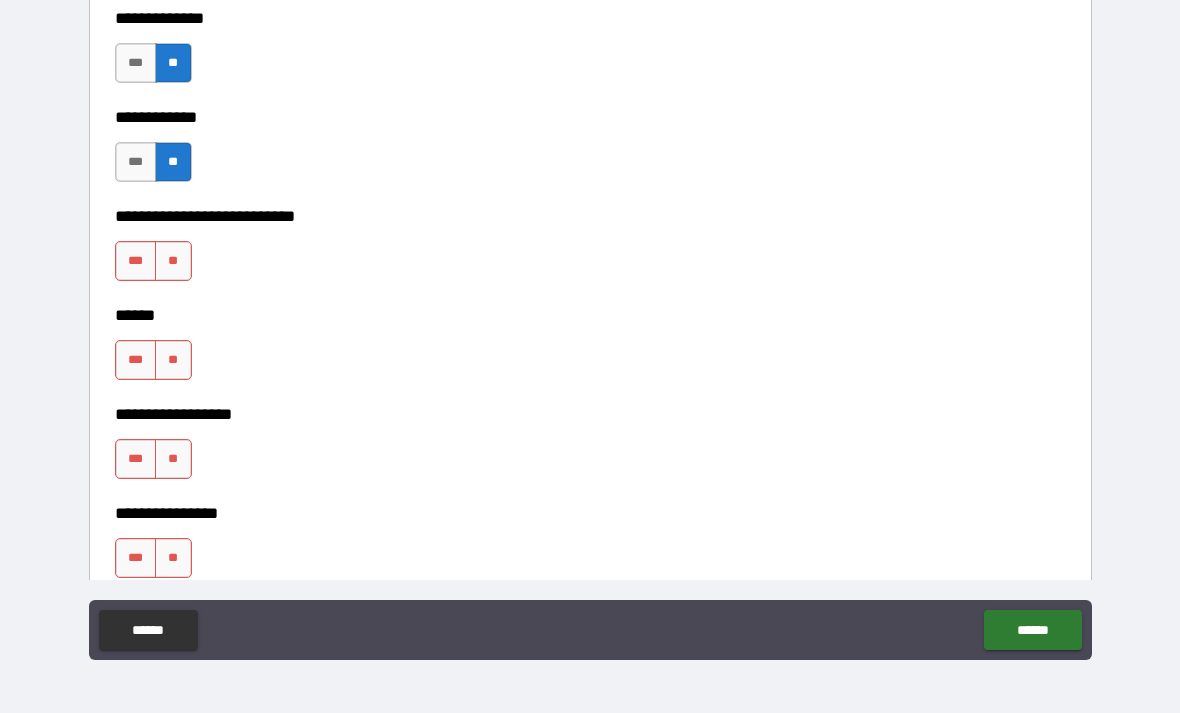 scroll, scrollTop: 9043, scrollLeft: 0, axis: vertical 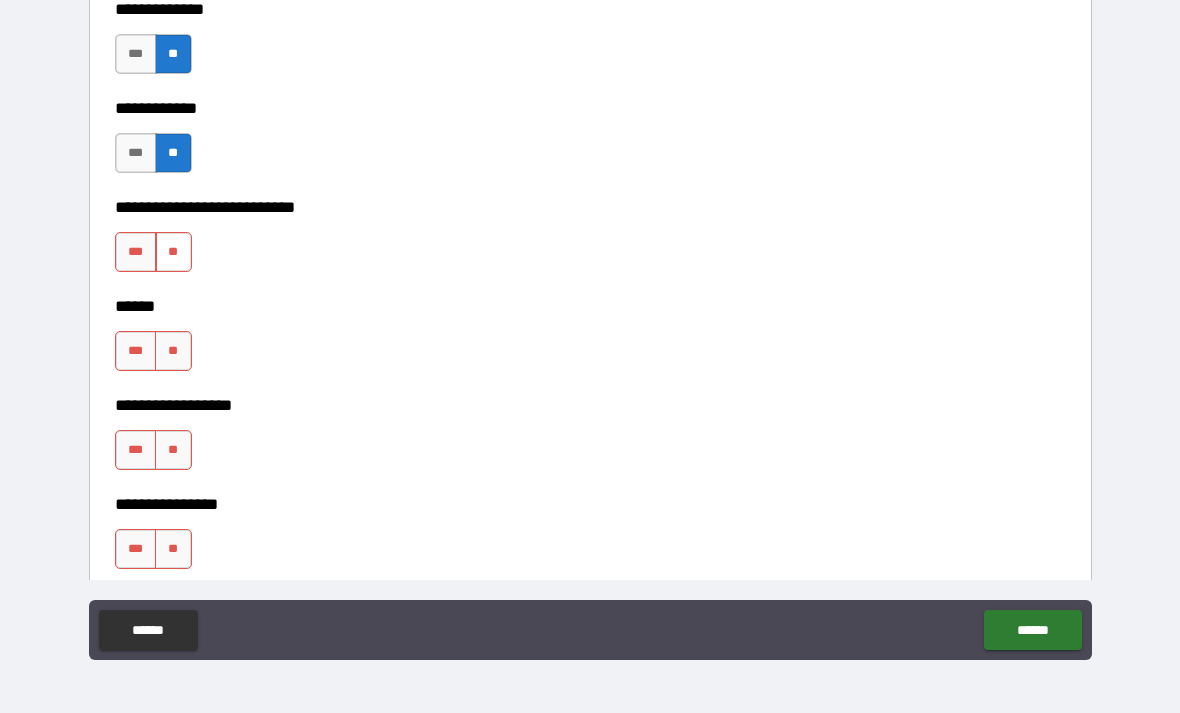 click on "**" at bounding box center [173, 252] 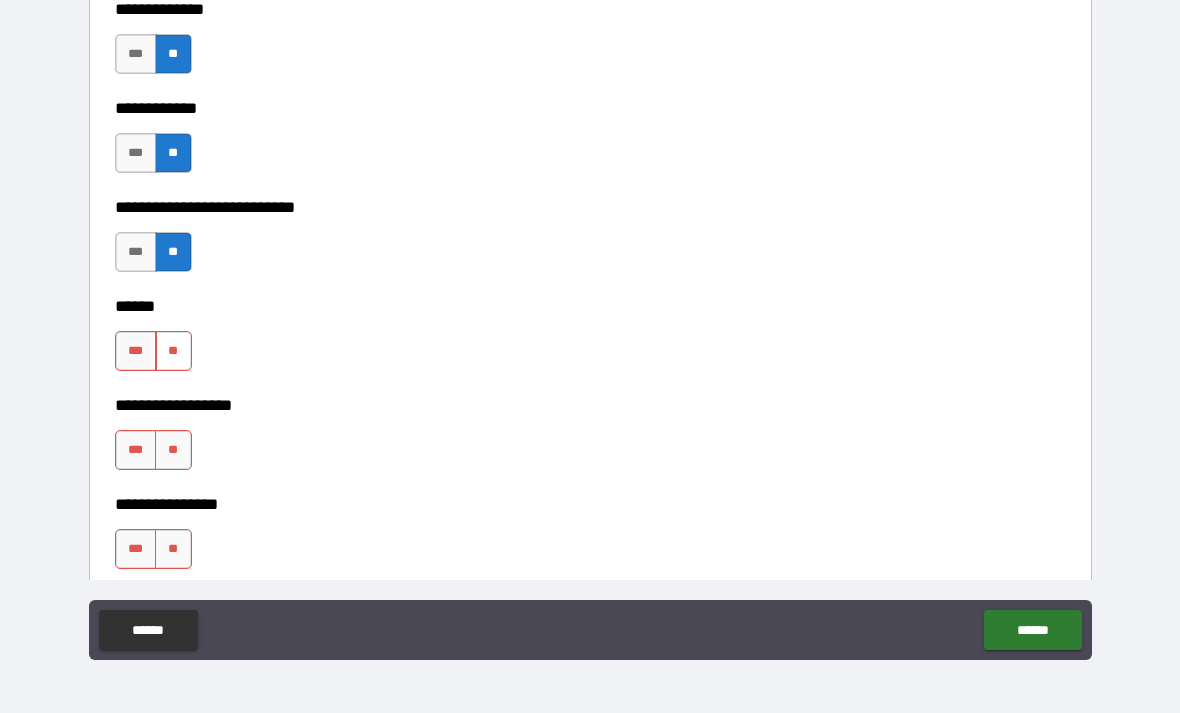 click on "**" at bounding box center [173, 351] 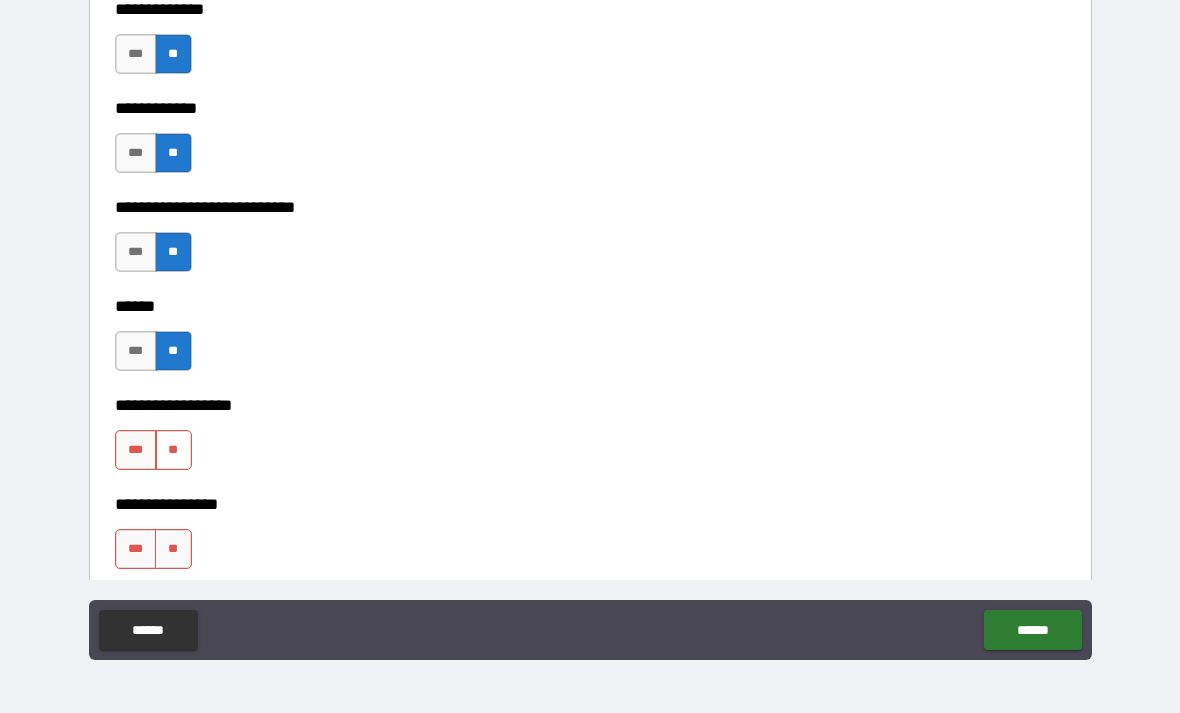 click on "**" at bounding box center (173, 450) 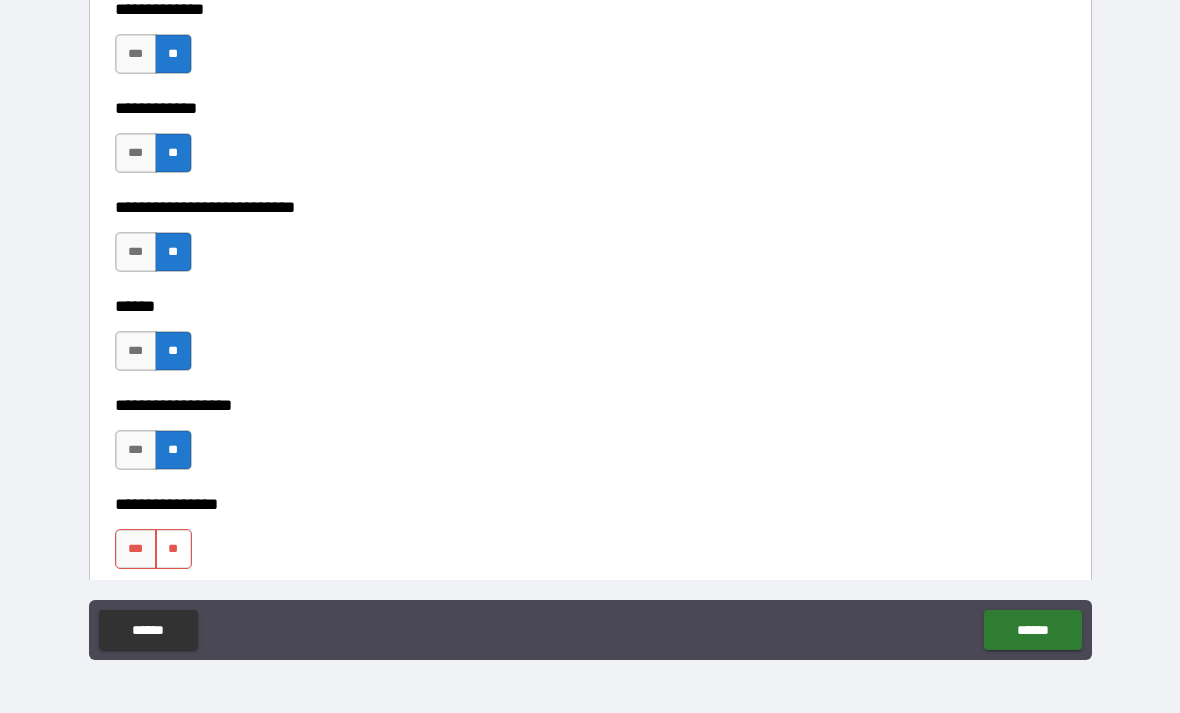 click on "**" at bounding box center (173, 549) 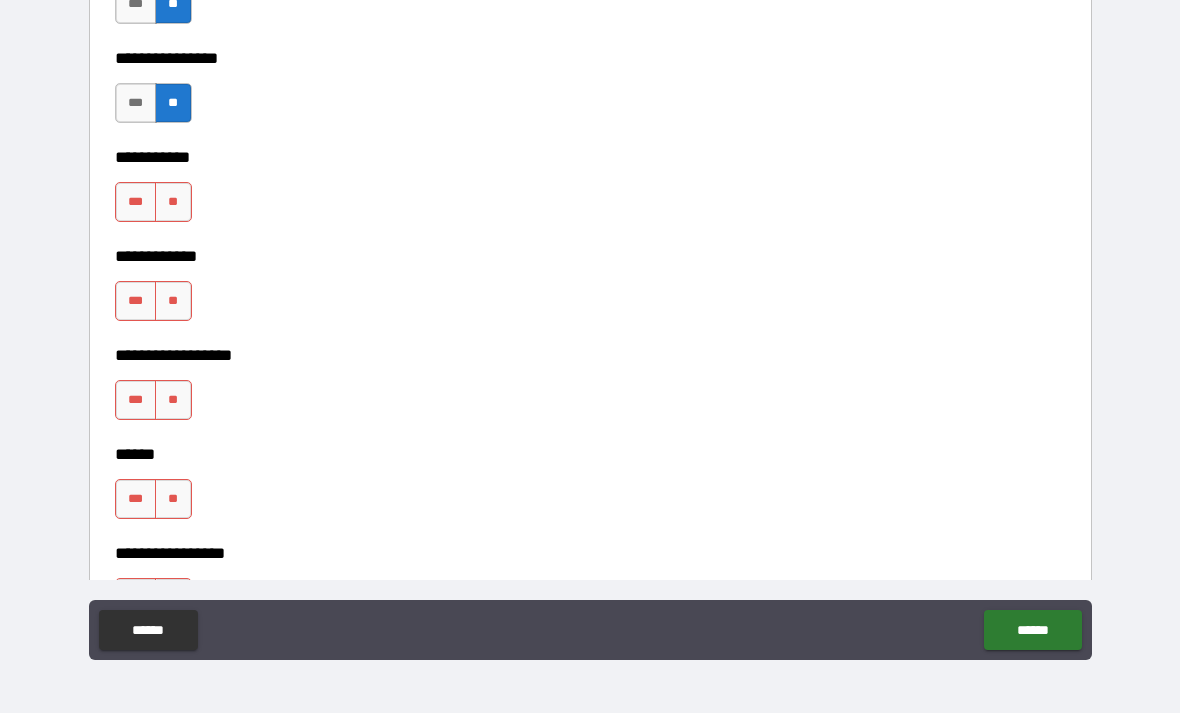 scroll, scrollTop: 9492, scrollLeft: 0, axis: vertical 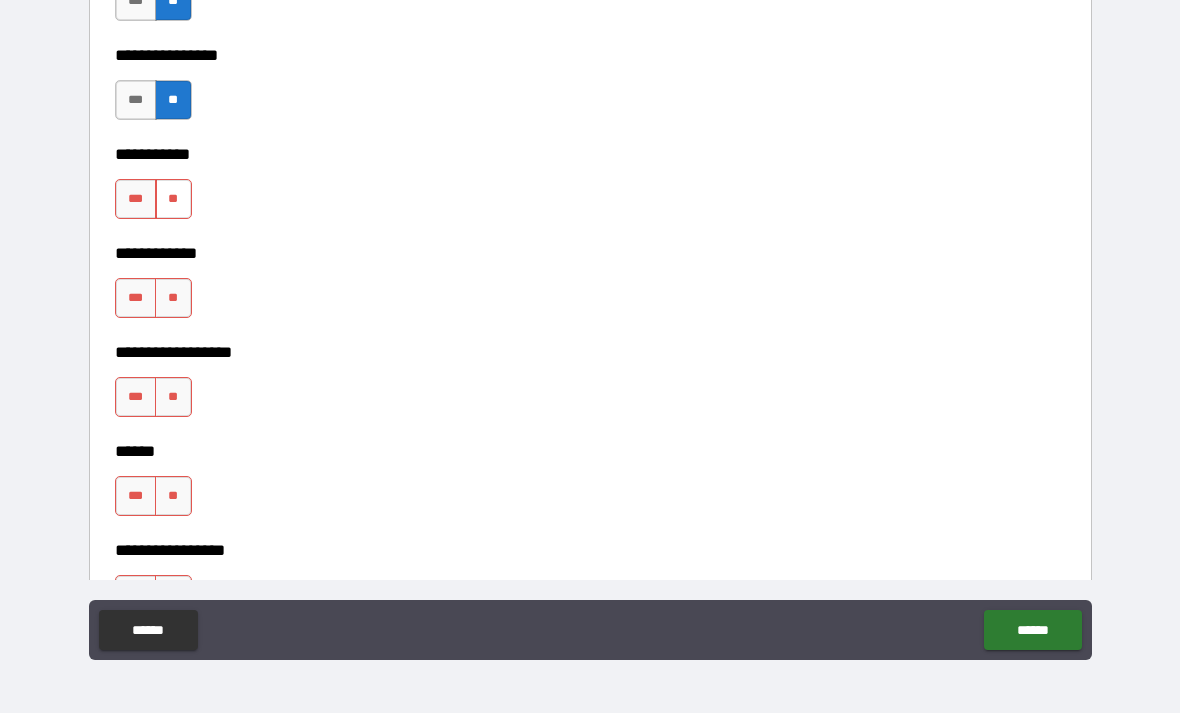 click on "**" at bounding box center (173, 199) 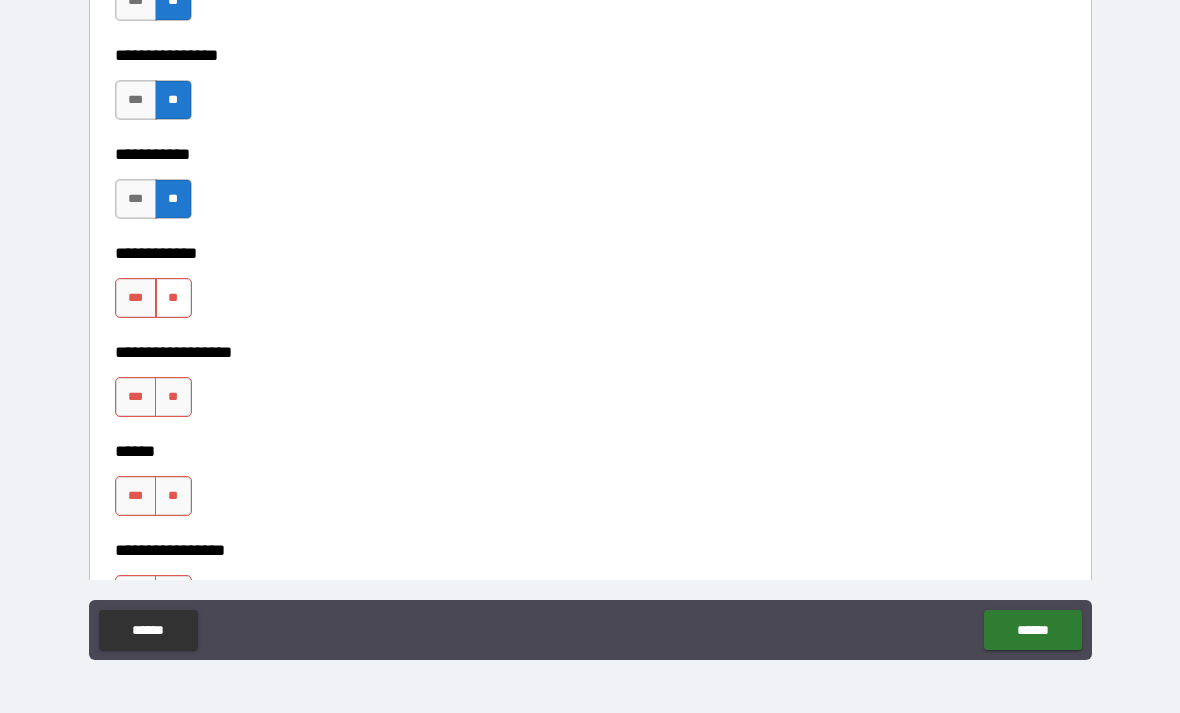click on "**" at bounding box center (173, 298) 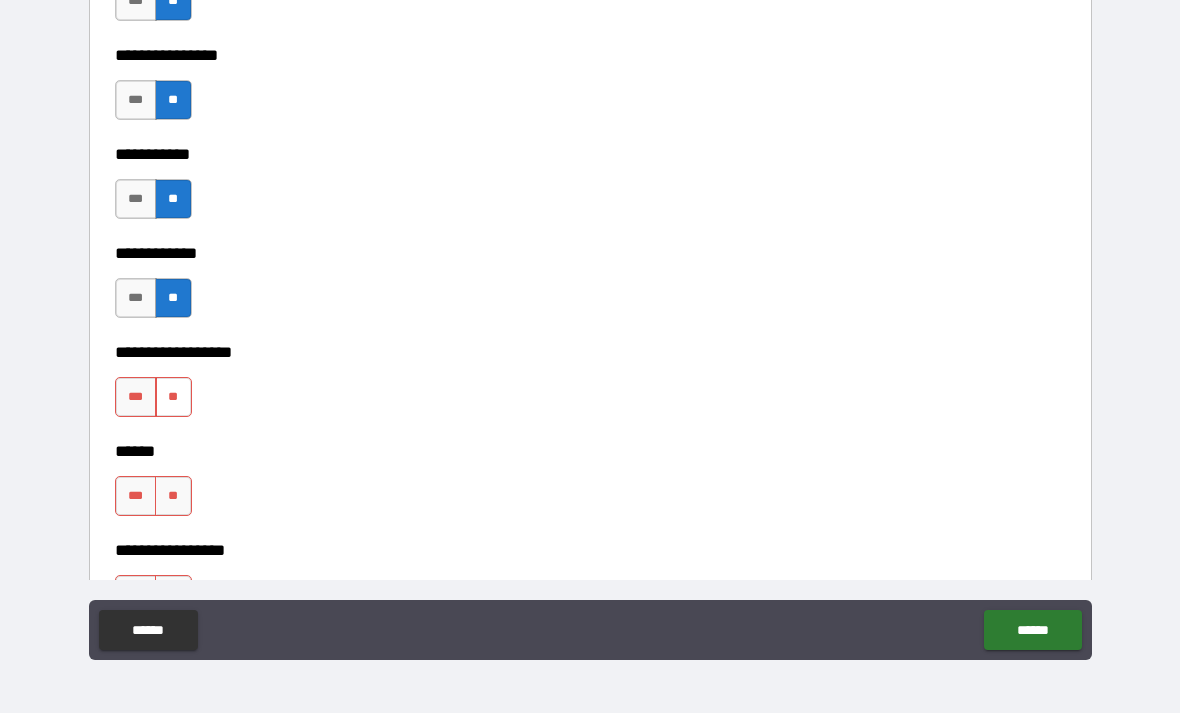click on "**" at bounding box center [173, 397] 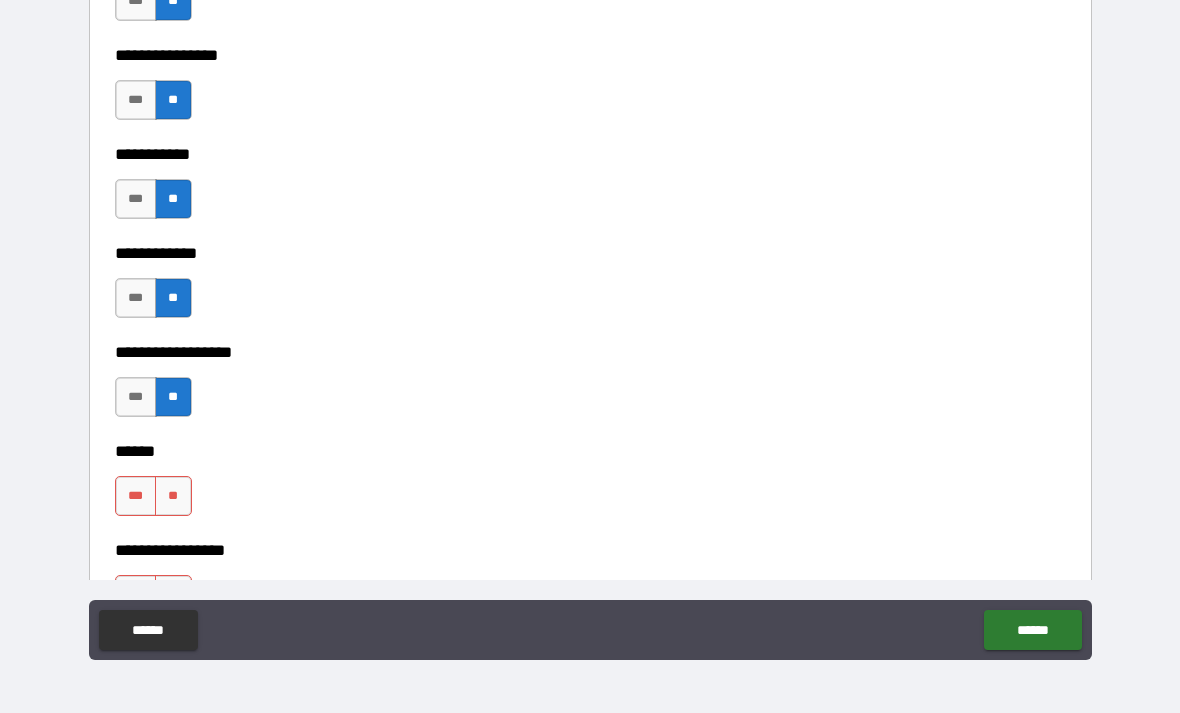 click on "******" at bounding box center (590, 451) 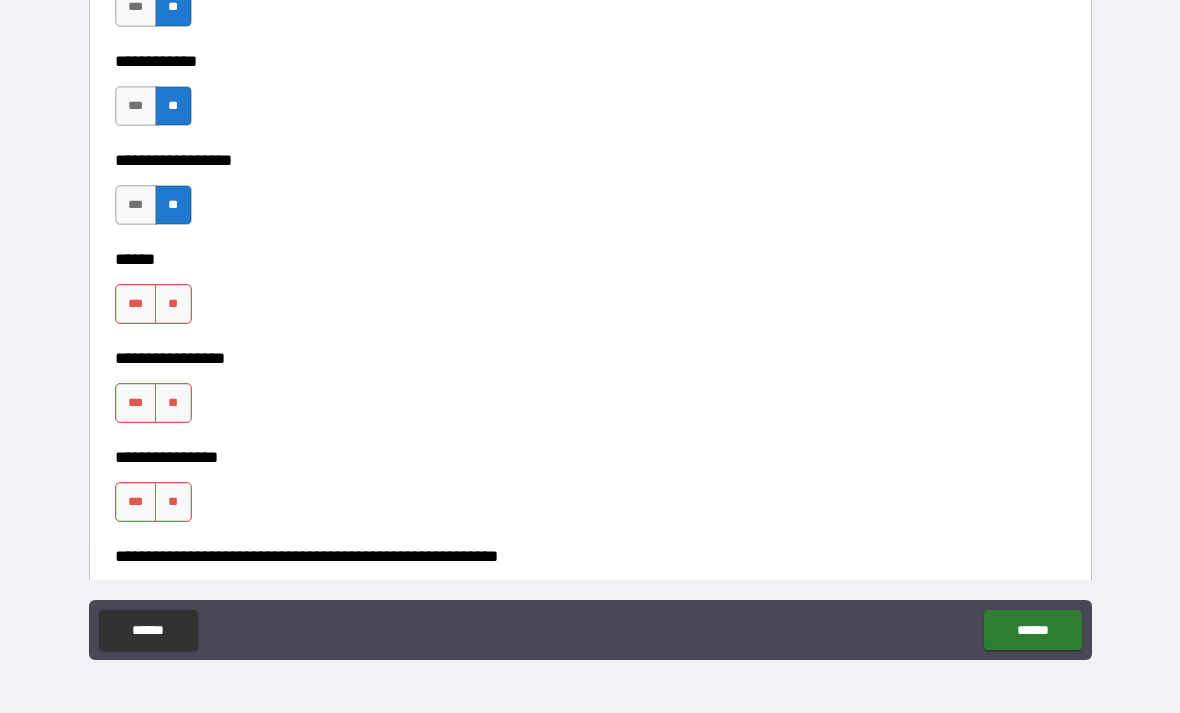 scroll, scrollTop: 9704, scrollLeft: 0, axis: vertical 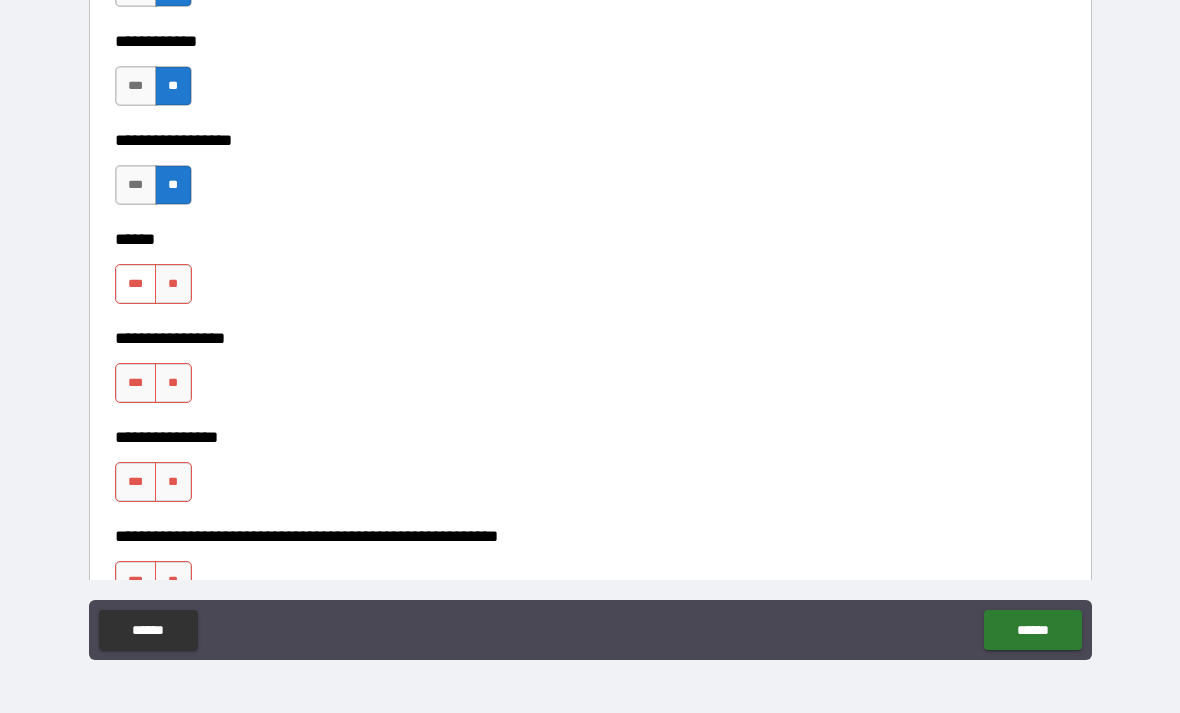 click on "***" at bounding box center (136, 284) 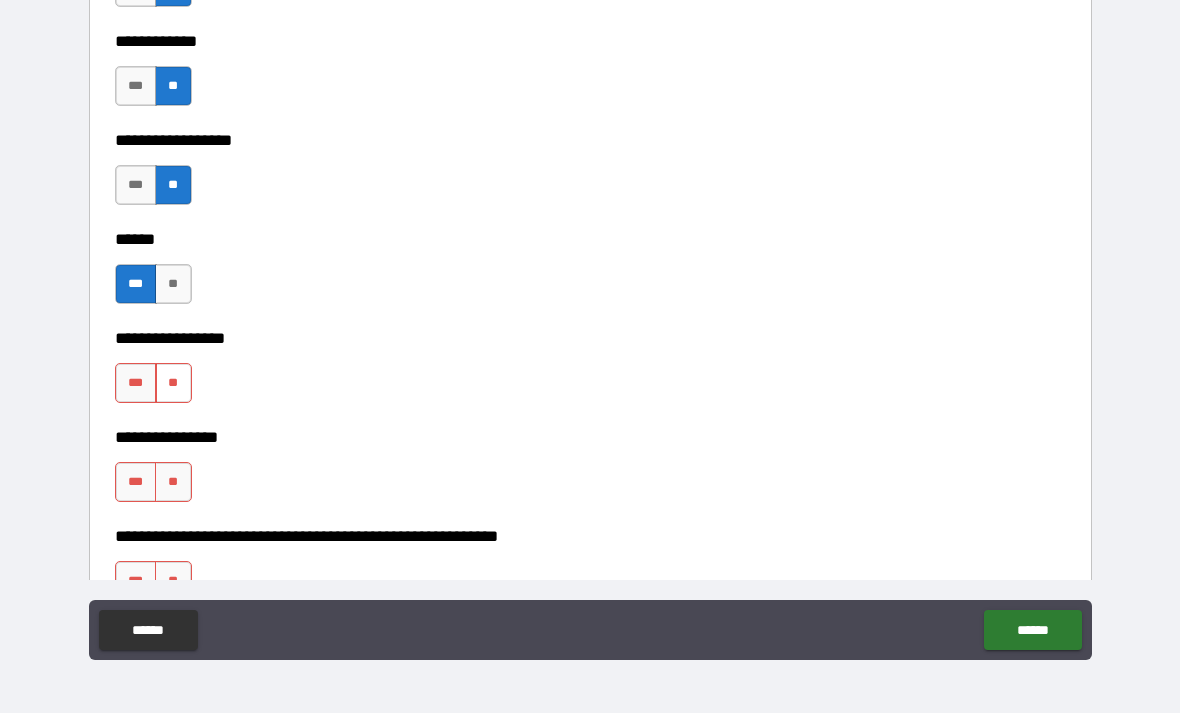 click on "**" at bounding box center [173, 383] 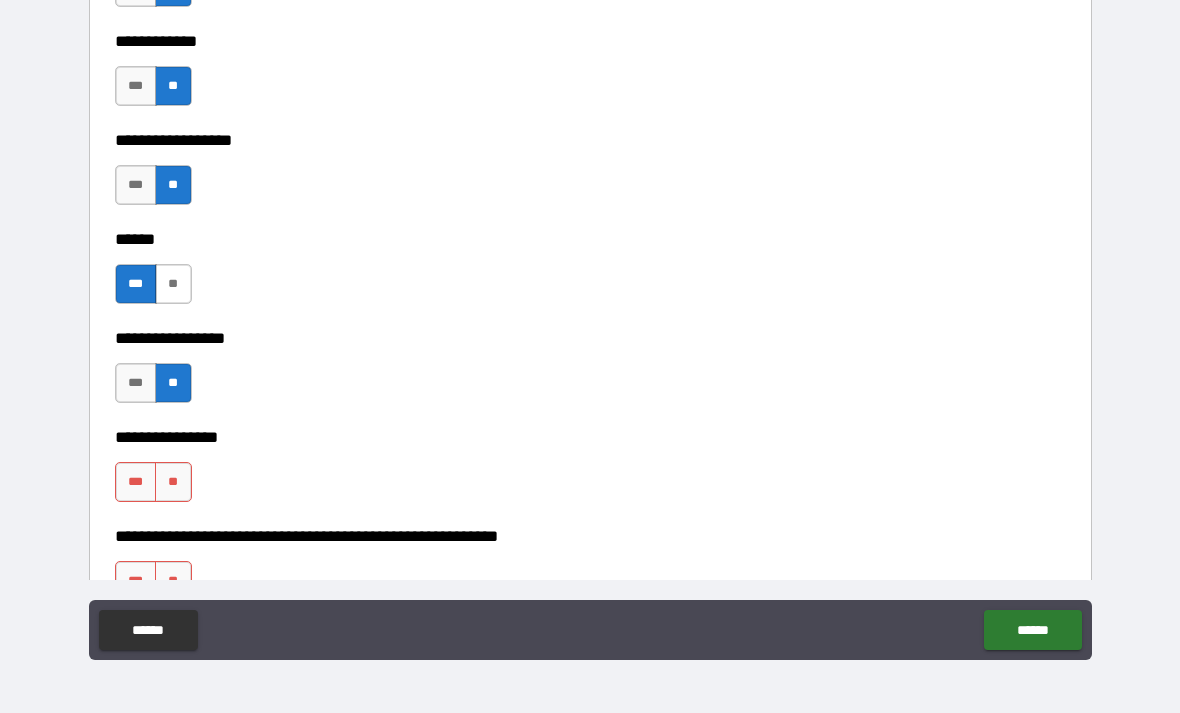 click on "**" at bounding box center [173, 284] 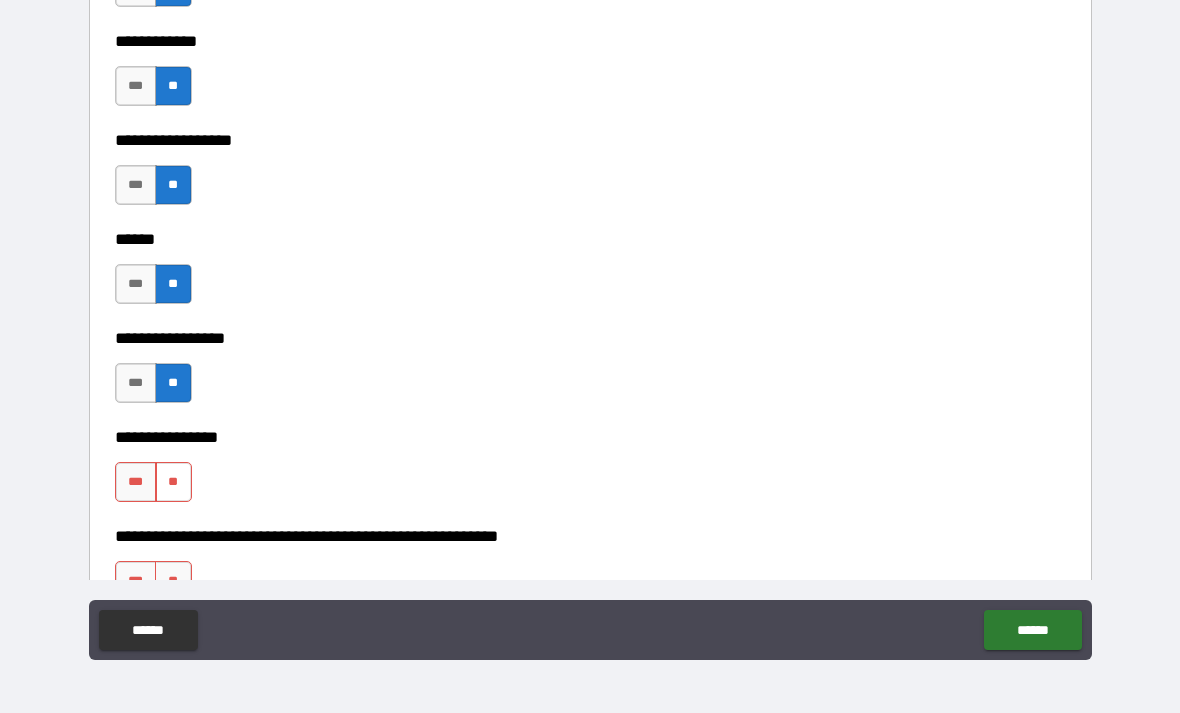 click on "**" at bounding box center (173, 482) 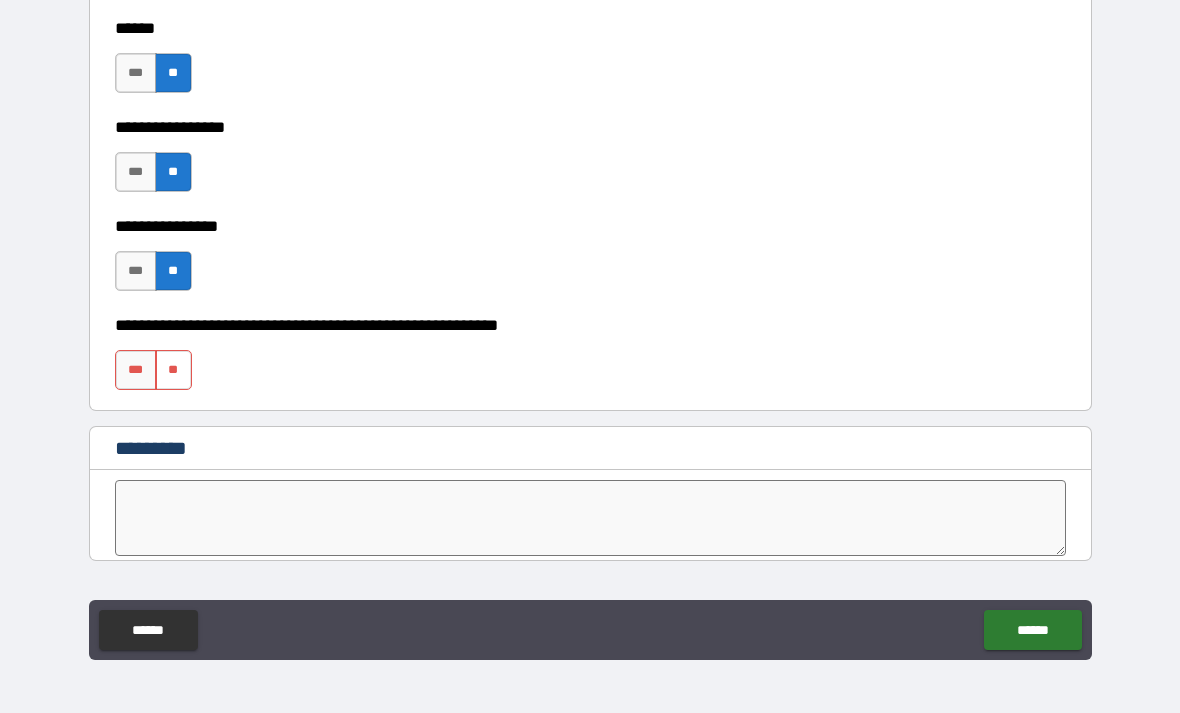 click on "**" at bounding box center [173, 370] 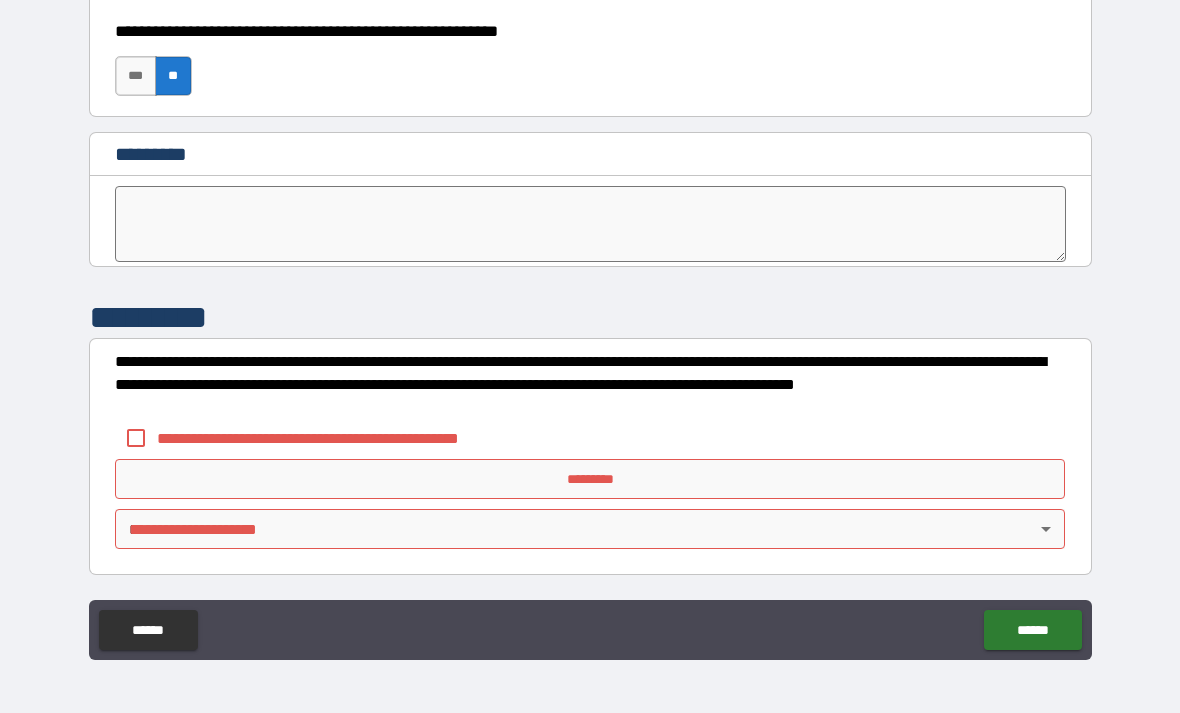 scroll, scrollTop: 10209, scrollLeft: 0, axis: vertical 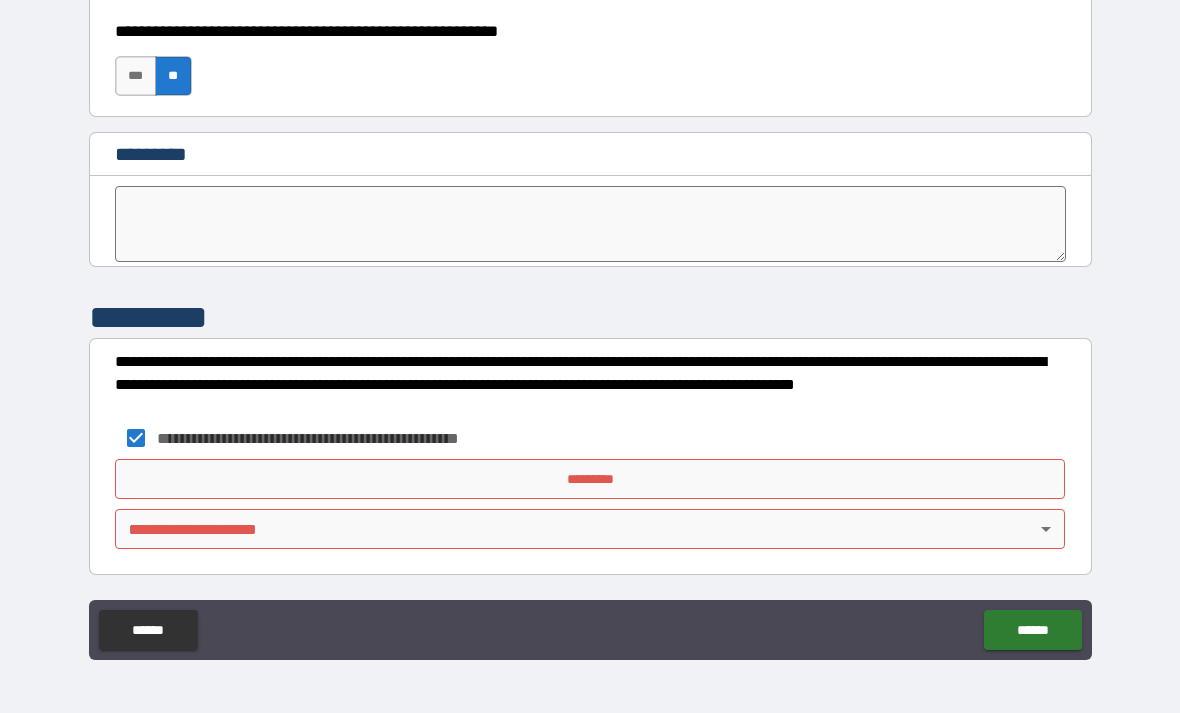 click on "*********" at bounding box center (590, 479) 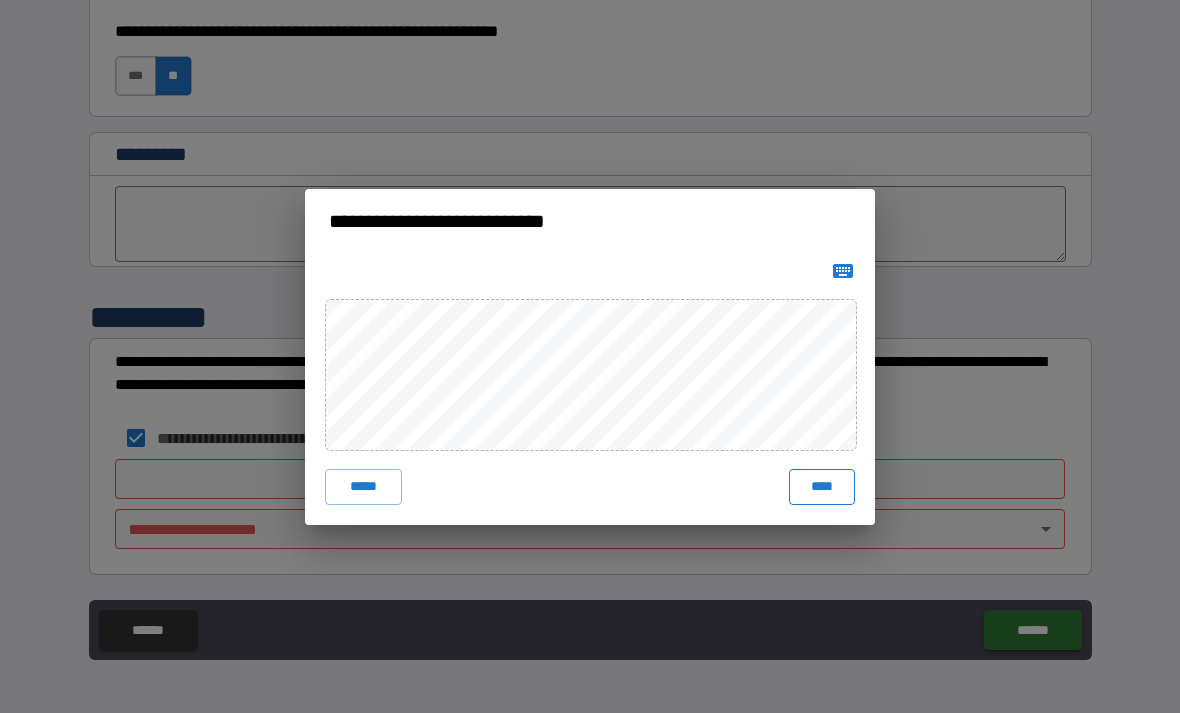 click on "****" at bounding box center [822, 487] 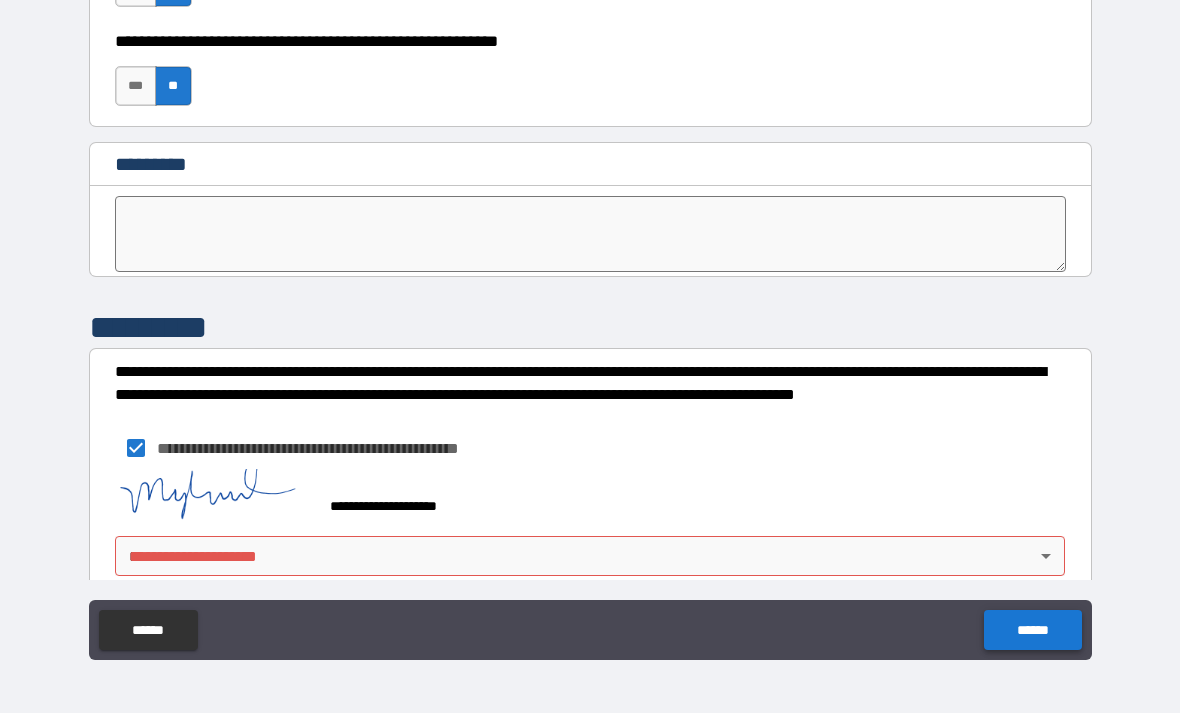 click on "******" at bounding box center [1032, 630] 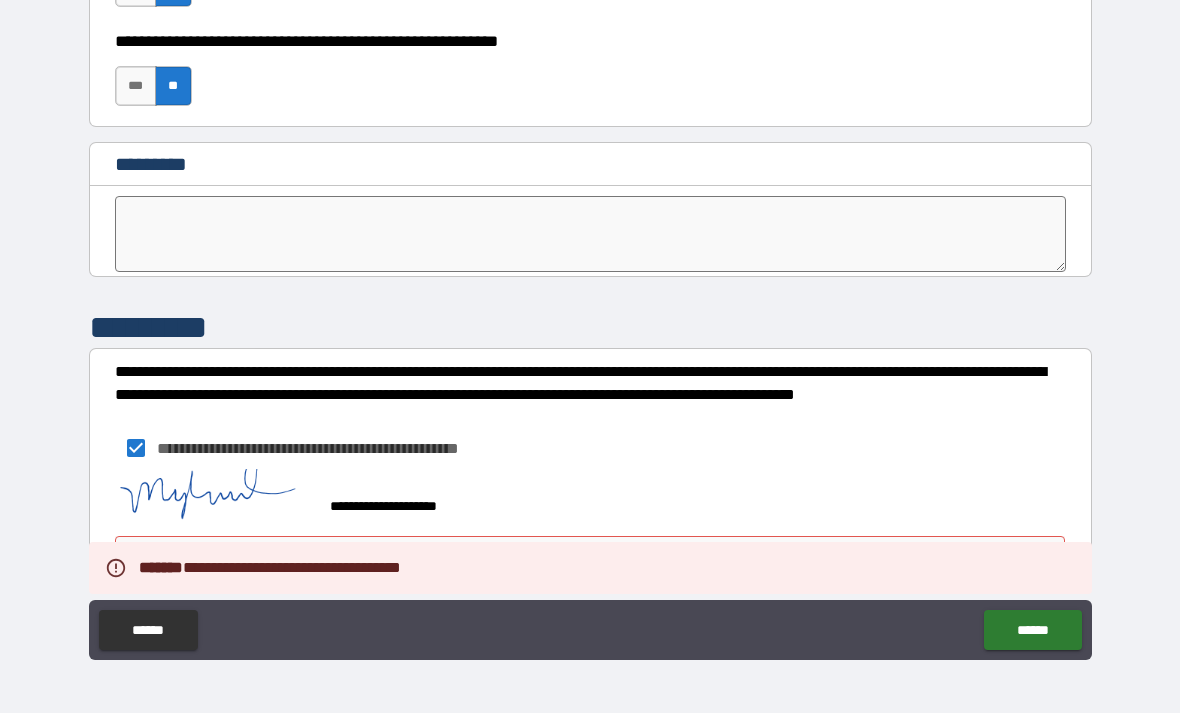 click on "**********" at bounding box center (590, 324) 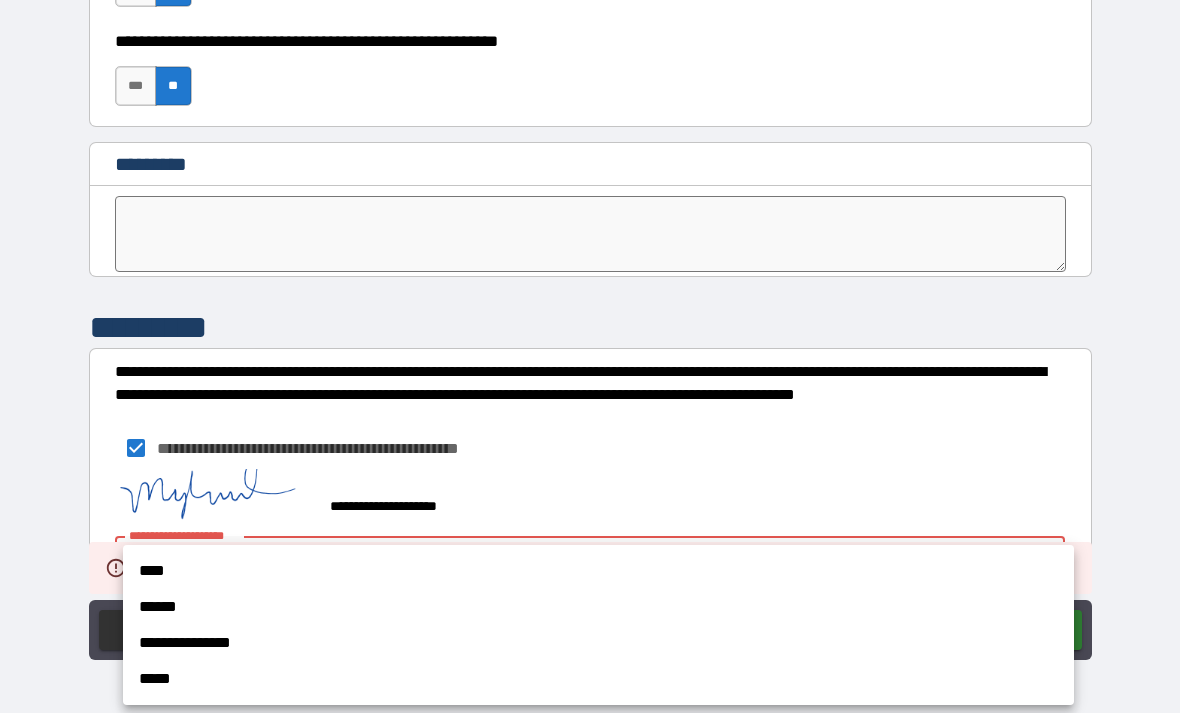 click on "****" at bounding box center (598, 571) 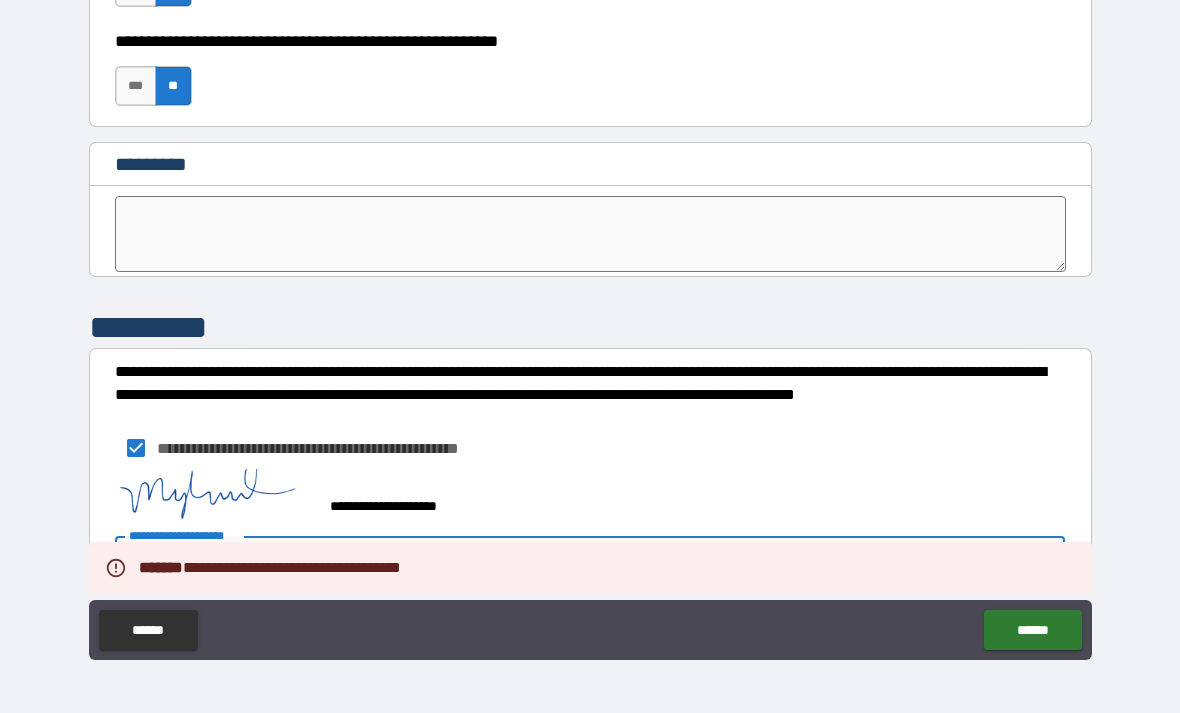 type on "****" 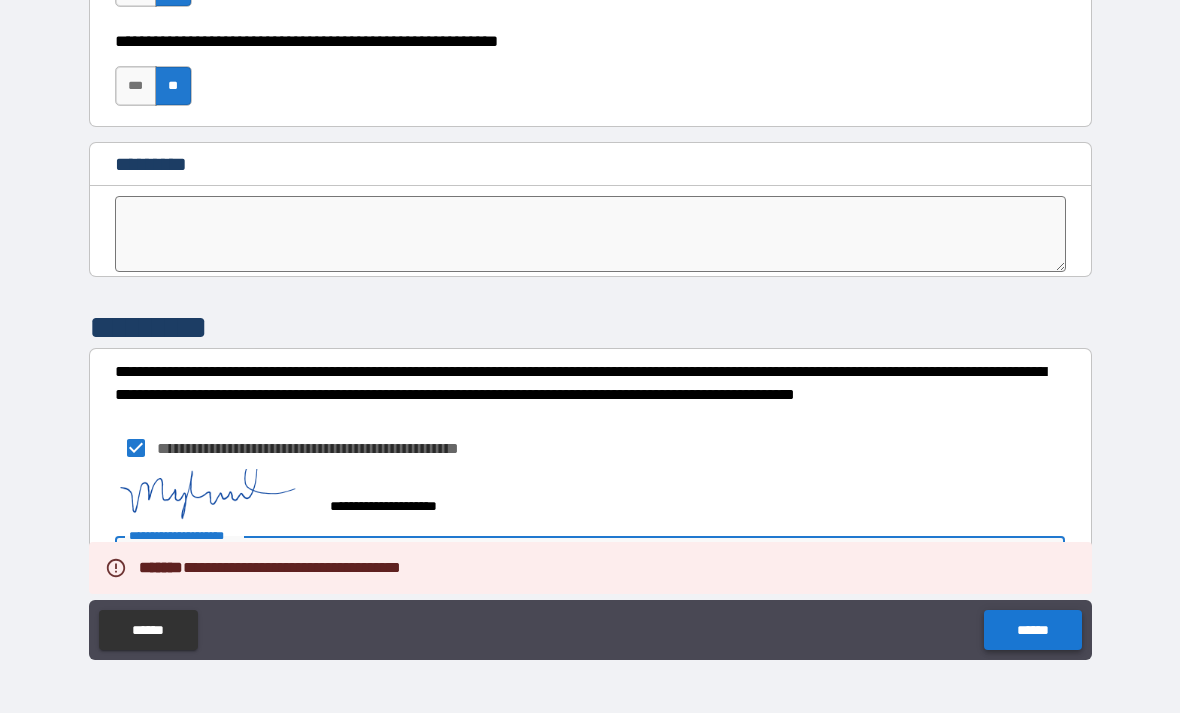 click on "******" at bounding box center [1032, 630] 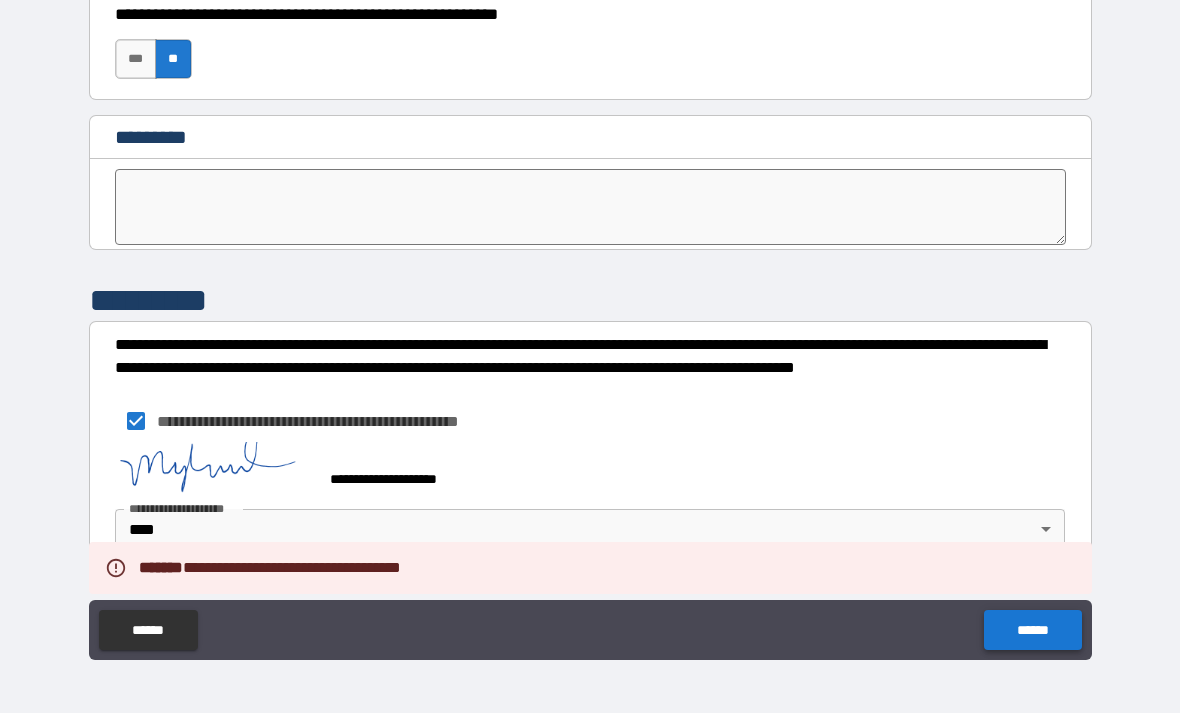 scroll, scrollTop: 10226, scrollLeft: 0, axis: vertical 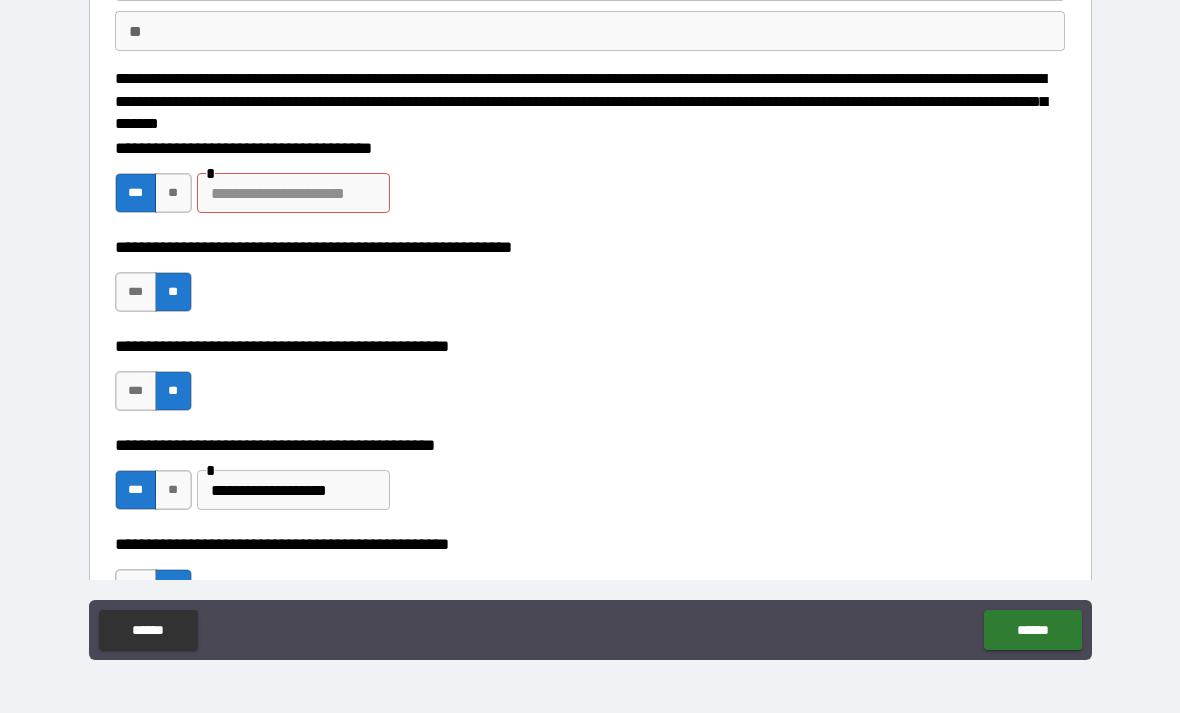 click at bounding box center (293, 193) 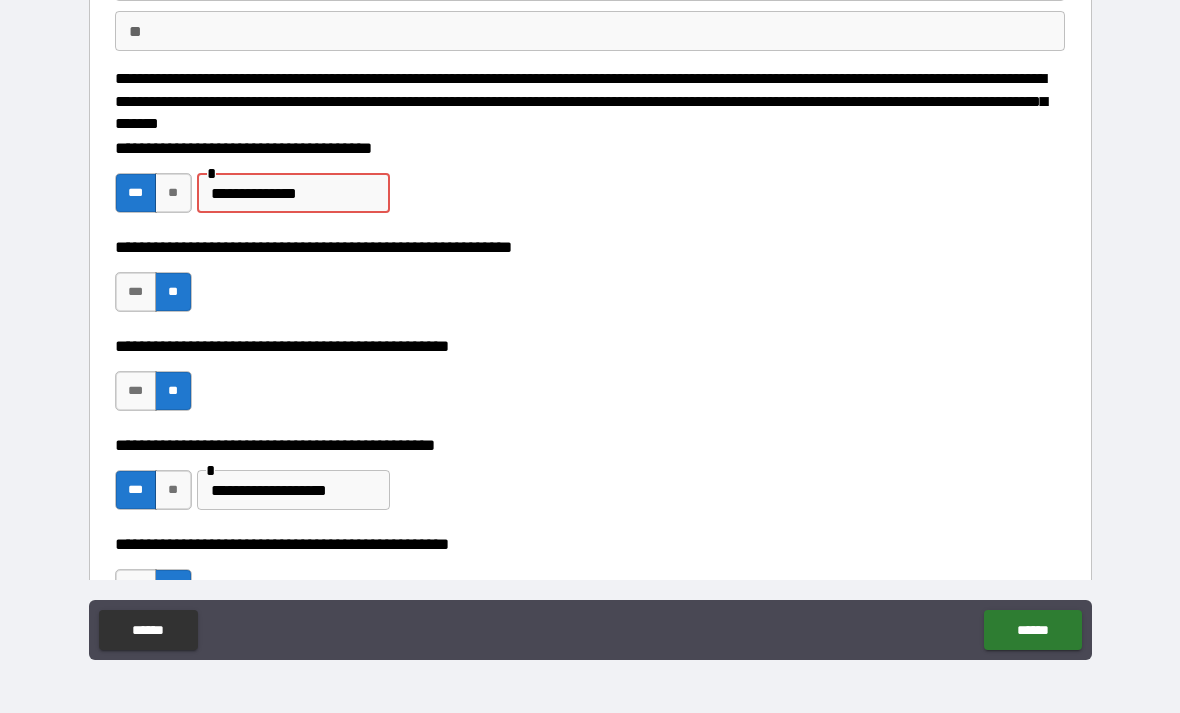 type on "**********" 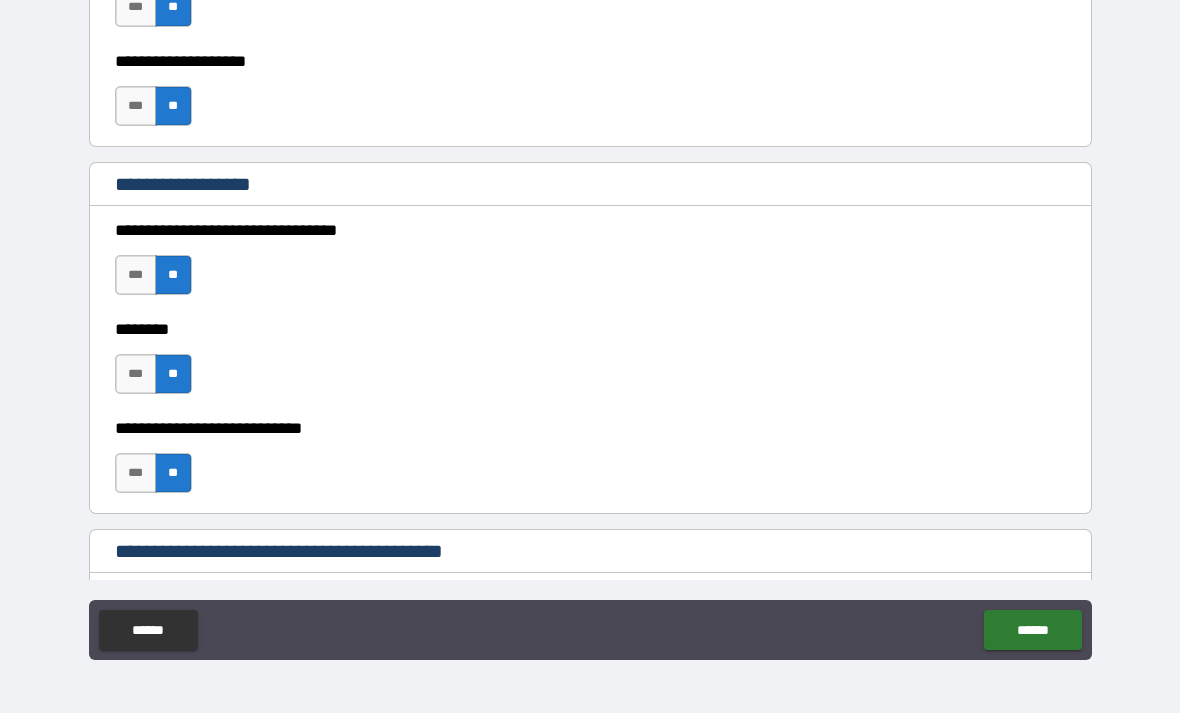 scroll, scrollTop: 1077, scrollLeft: 0, axis: vertical 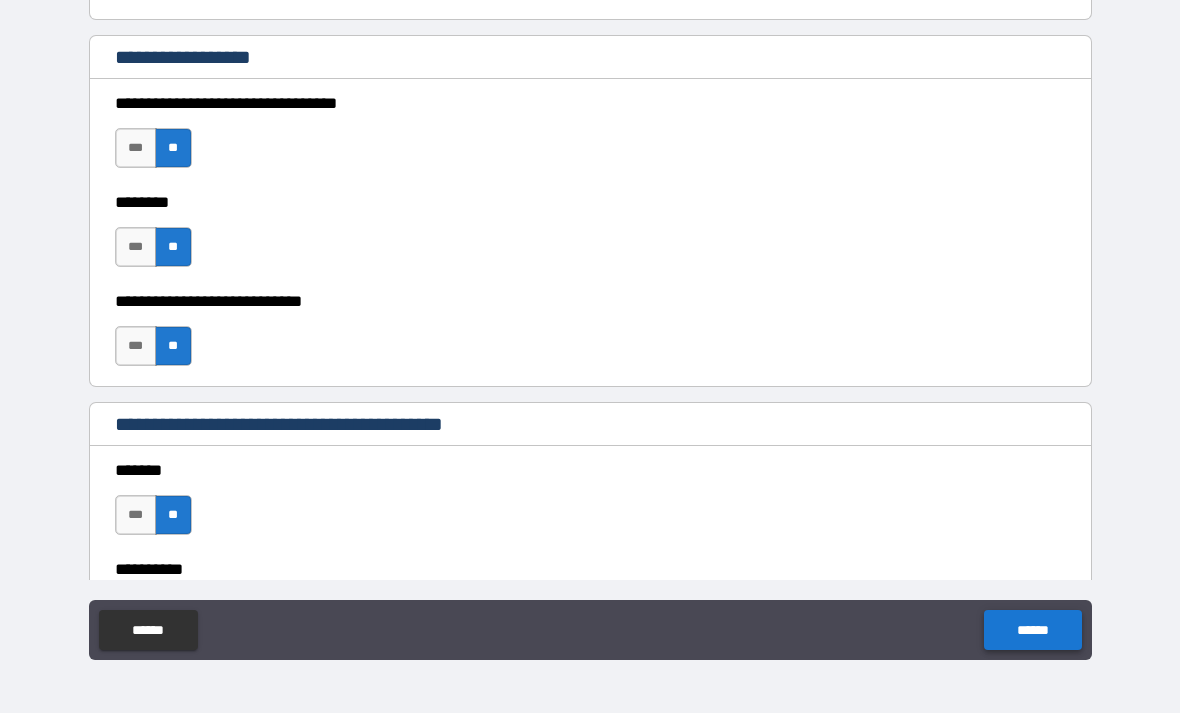 click on "******" at bounding box center [1032, 630] 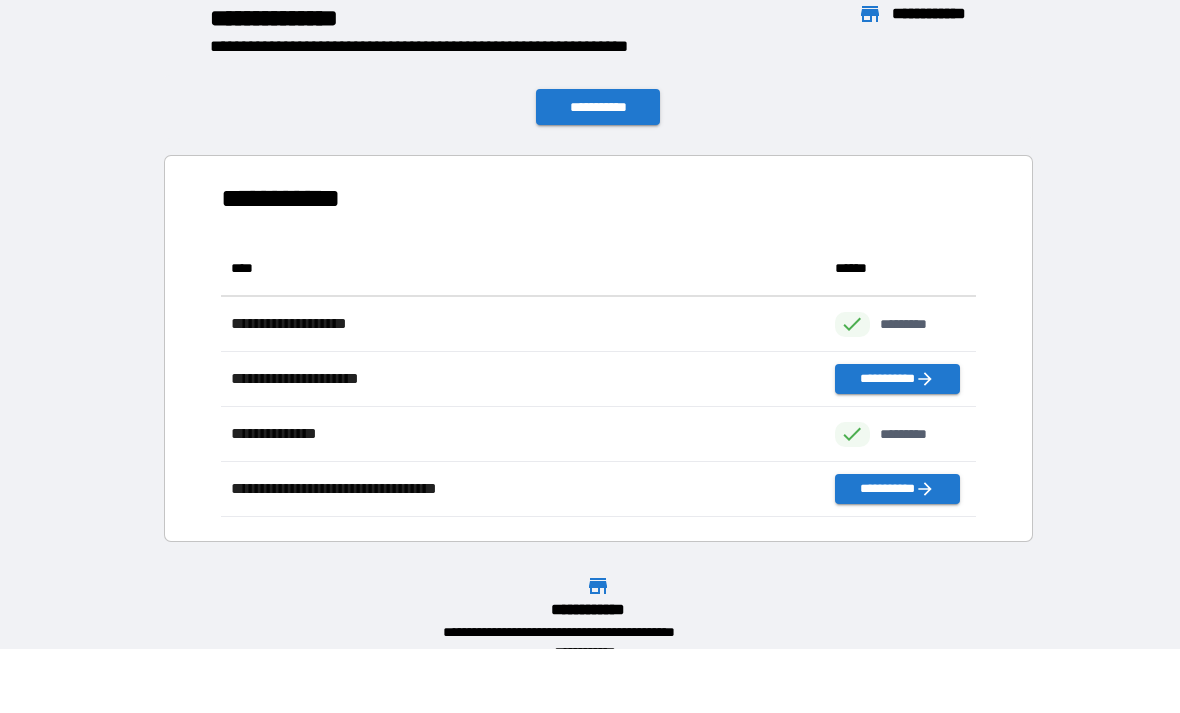 scroll, scrollTop: 1, scrollLeft: 1, axis: both 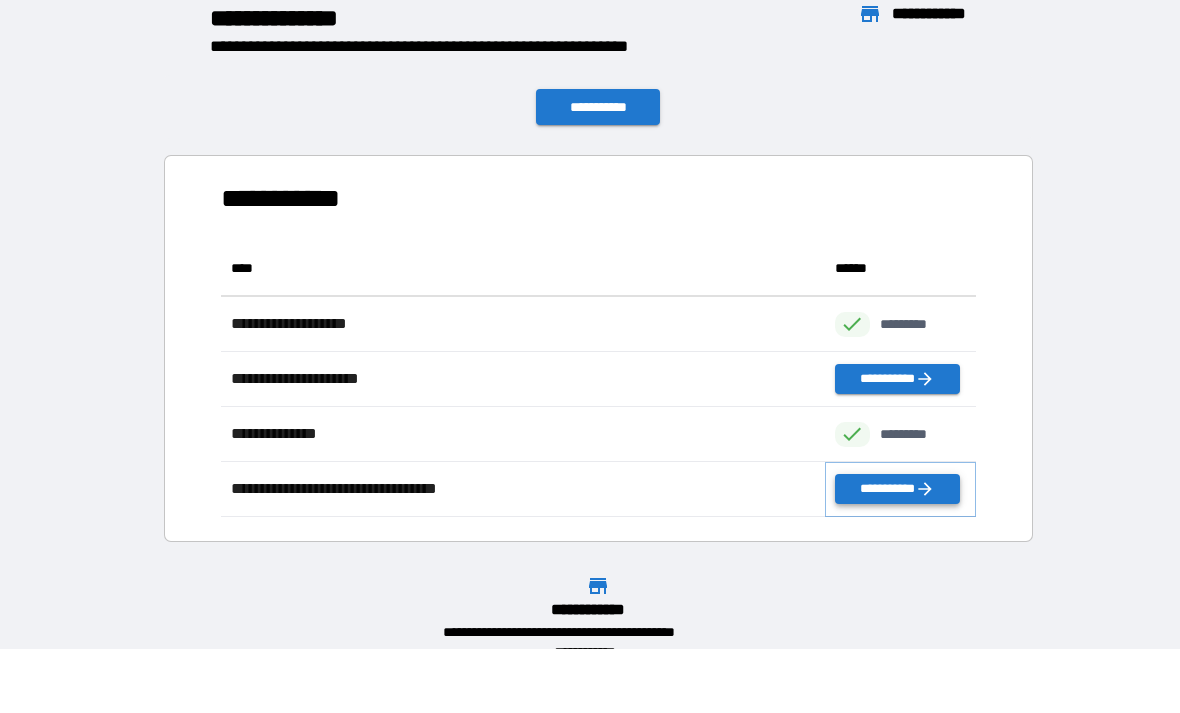 click on "**********" at bounding box center (897, 489) 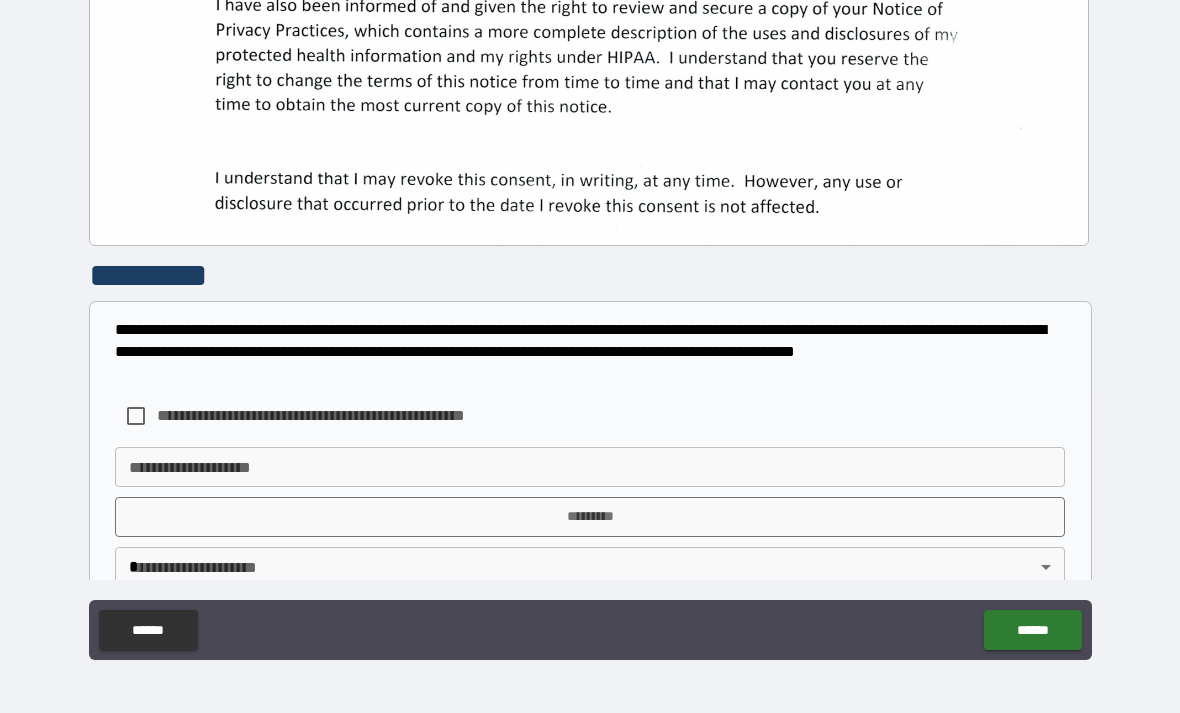 scroll, scrollTop: 554, scrollLeft: 0, axis: vertical 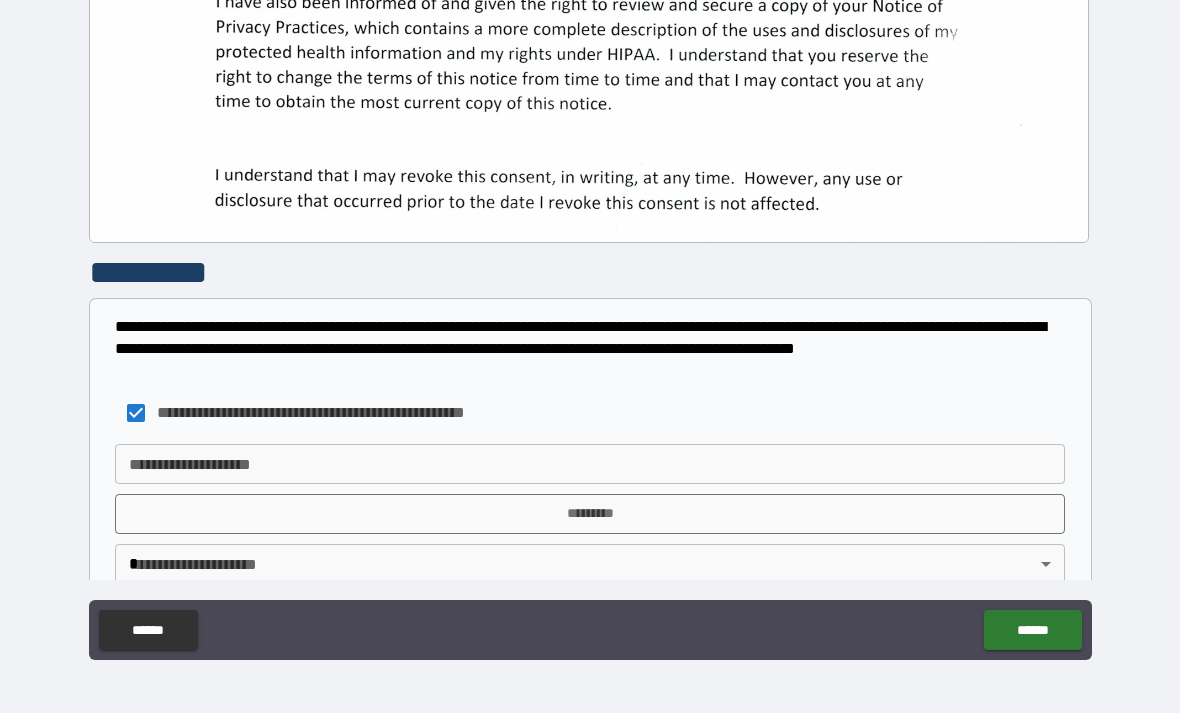 click on "**********" at bounding box center (590, 464) 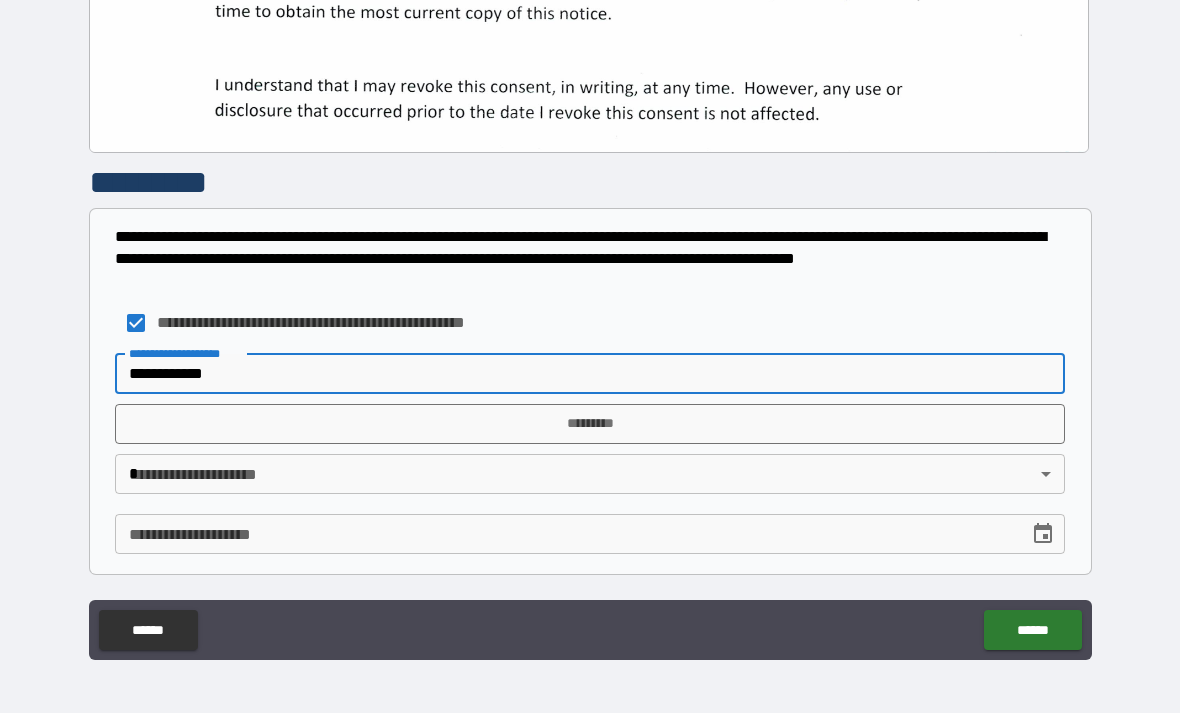 scroll, scrollTop: 644, scrollLeft: 0, axis: vertical 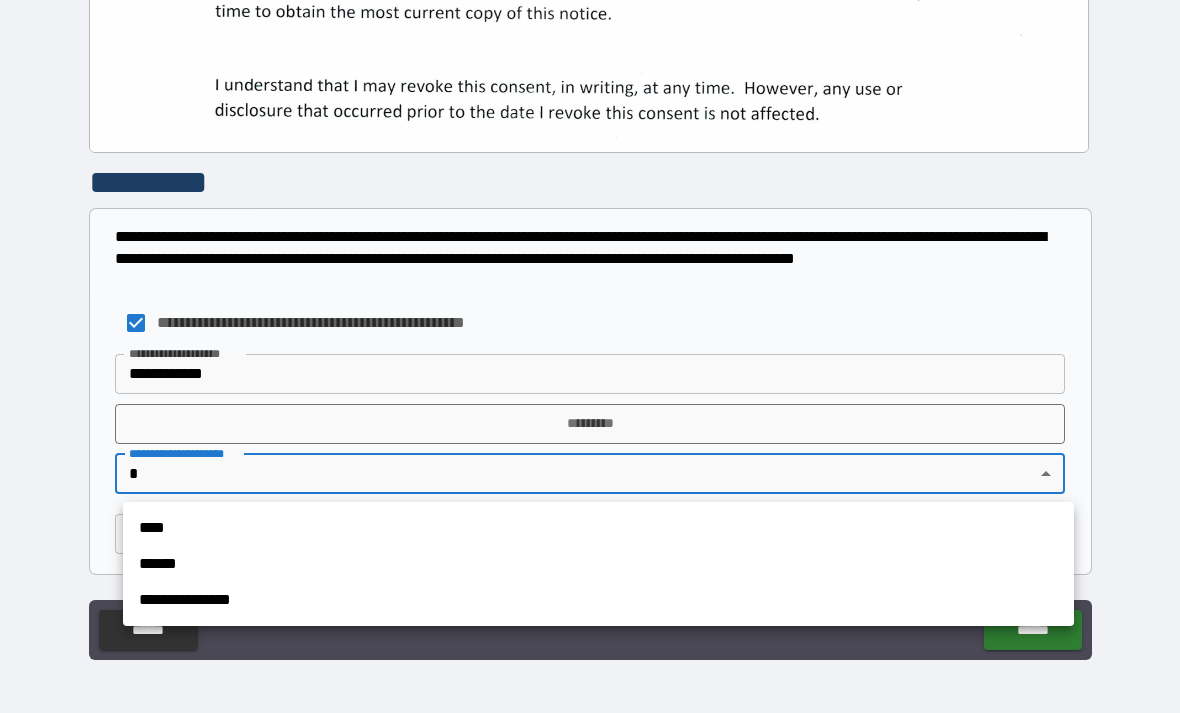 click on "****" at bounding box center [598, 528] 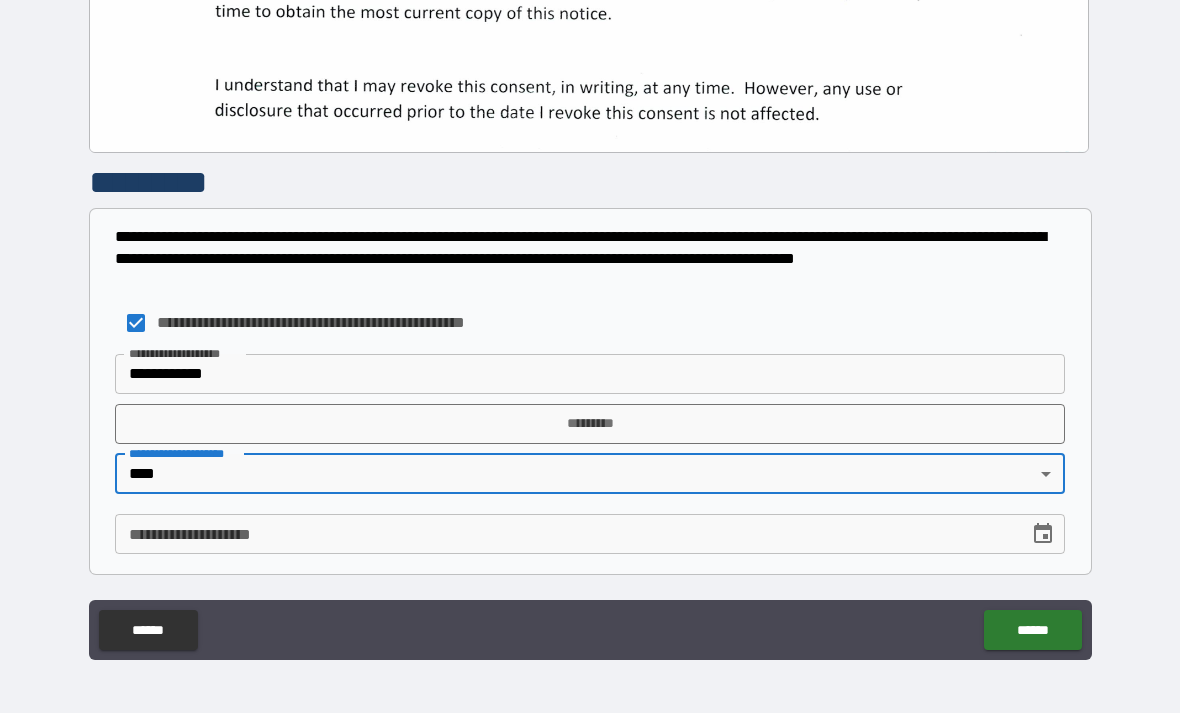 click on "**********" at bounding box center (590, 534) 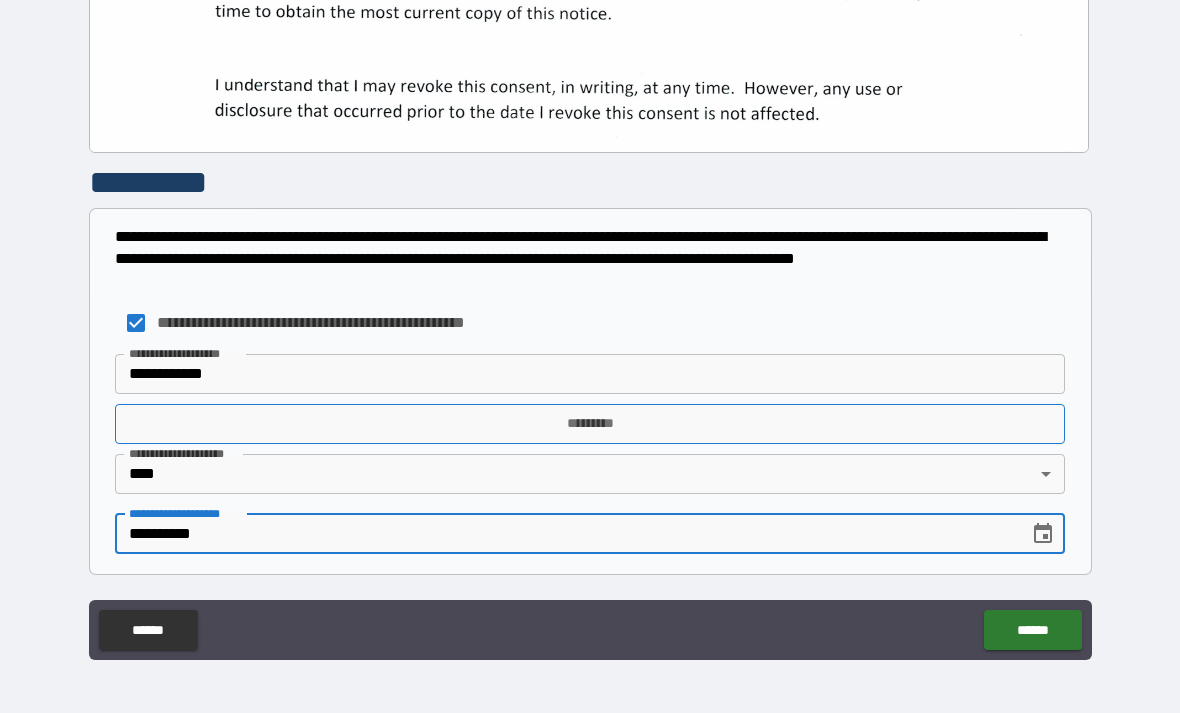 type on "**********" 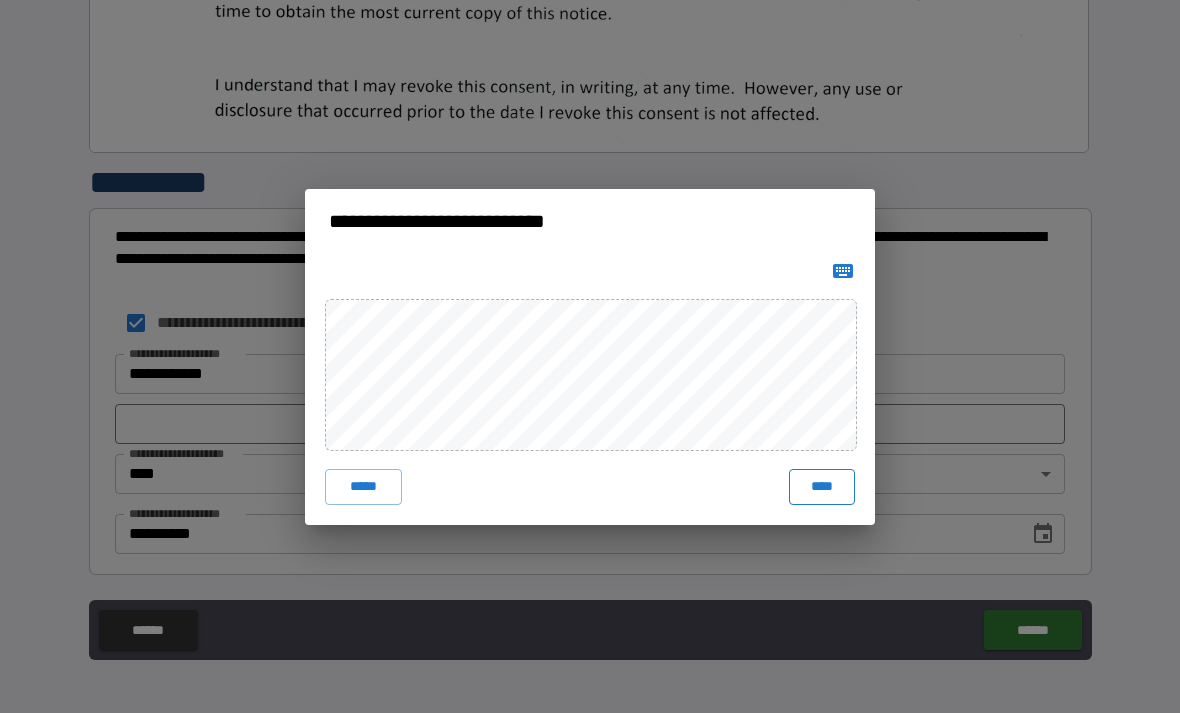 click on "****" at bounding box center (822, 487) 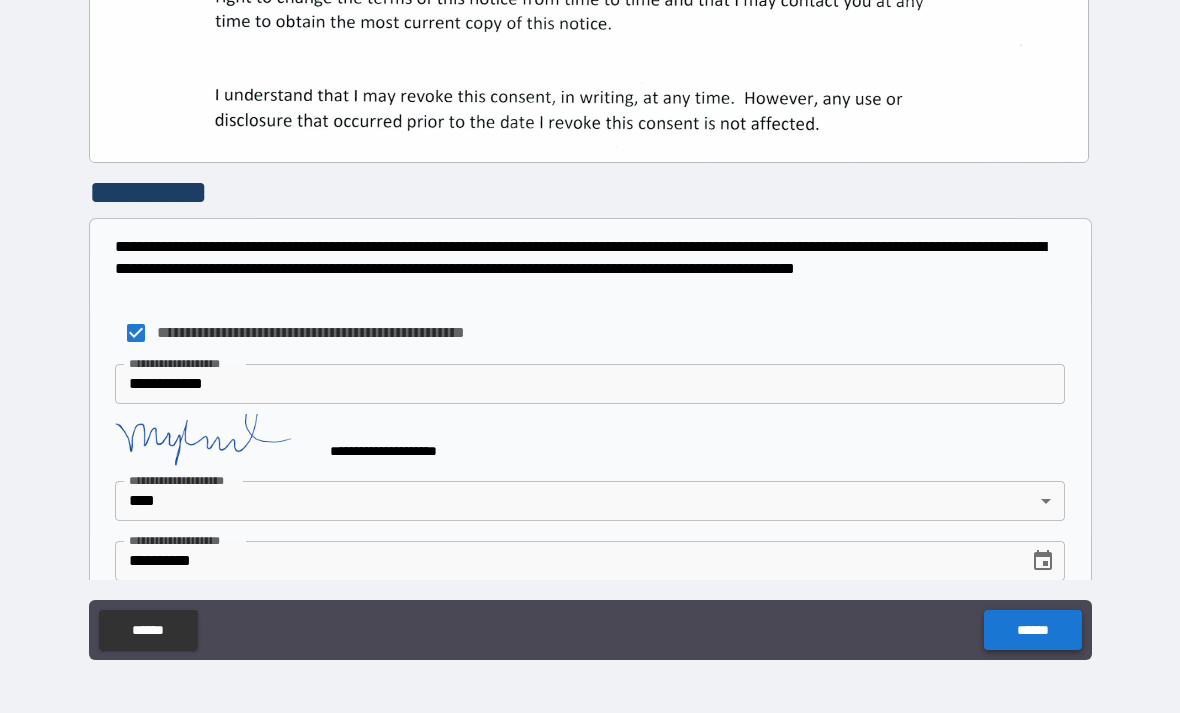 click on "******" at bounding box center (1032, 630) 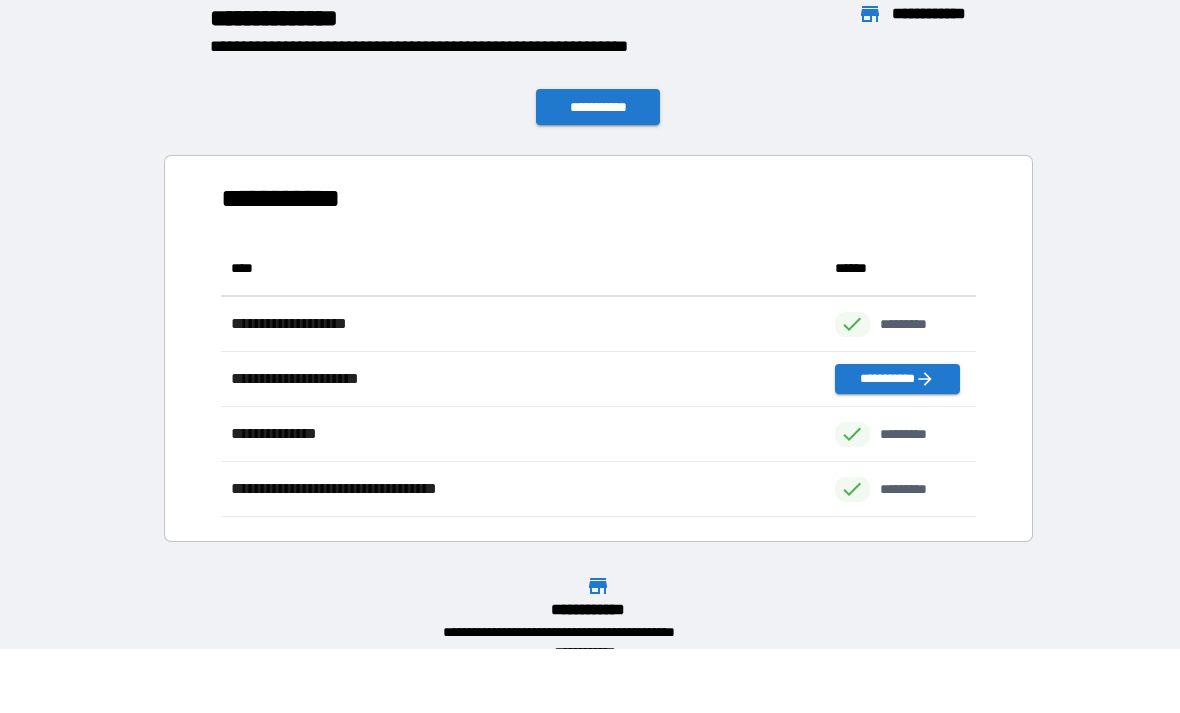 scroll, scrollTop: 1, scrollLeft: 1, axis: both 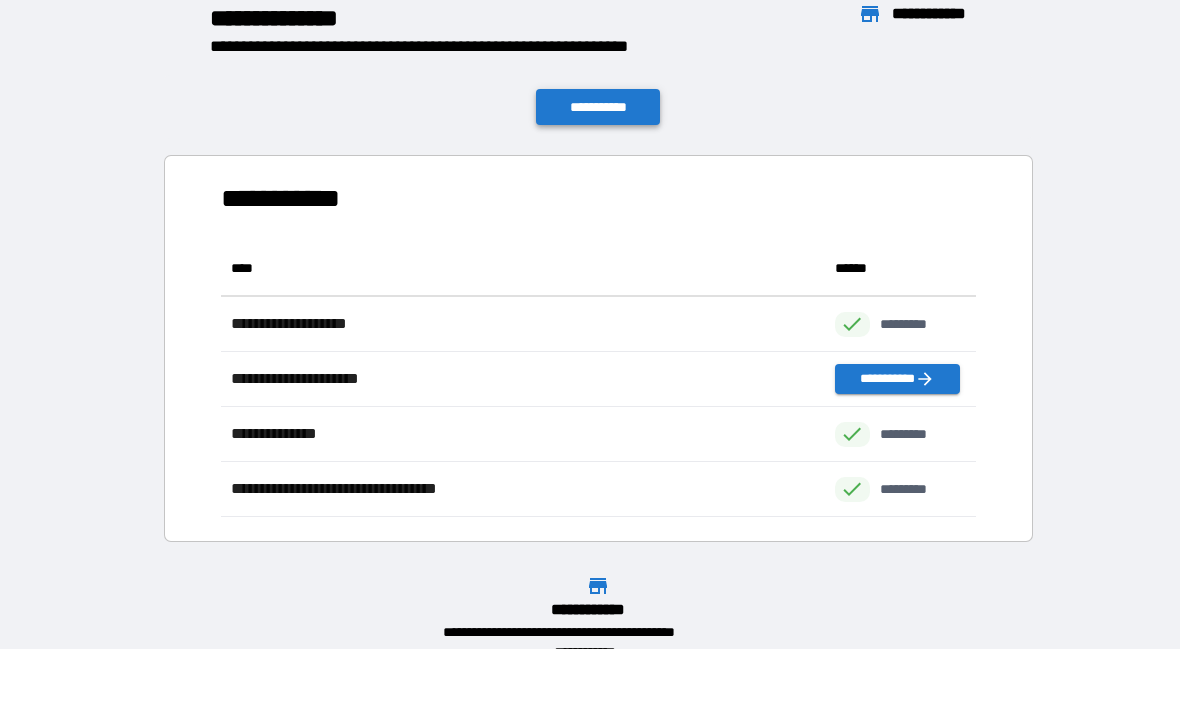 click on "**********" at bounding box center [598, 107] 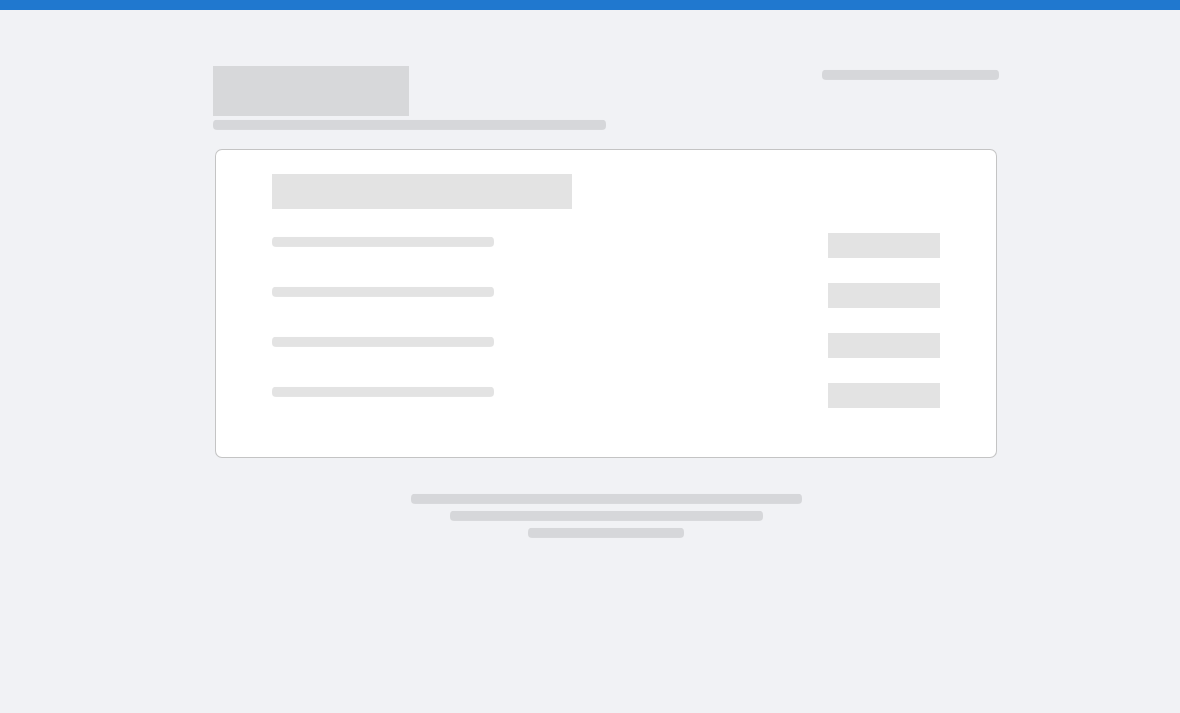 scroll, scrollTop: 0, scrollLeft: 0, axis: both 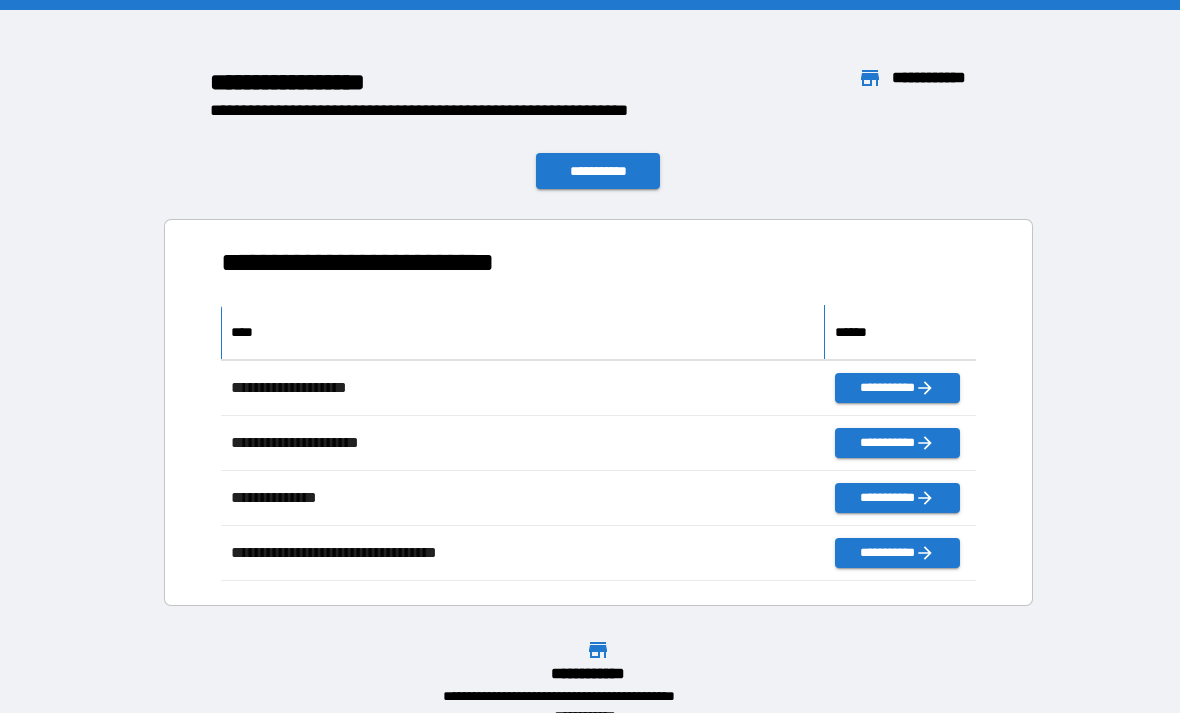 click on "****" at bounding box center (523, 332) 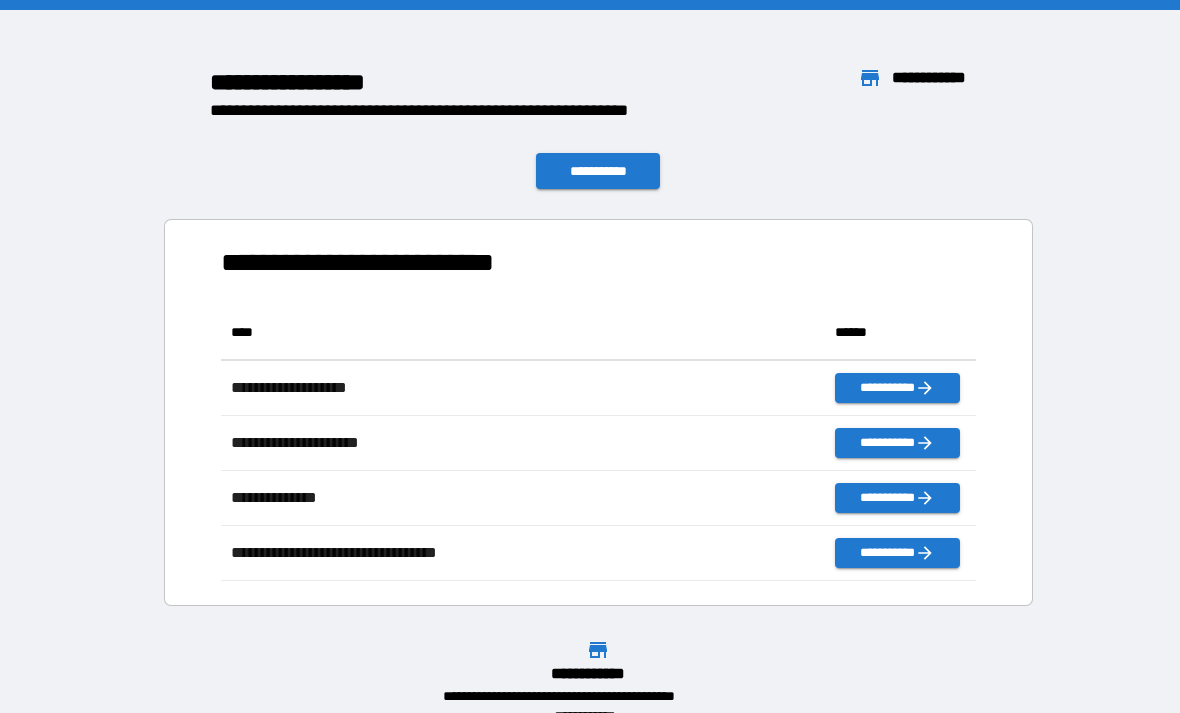 click on "**********" at bounding box center [400, 262] 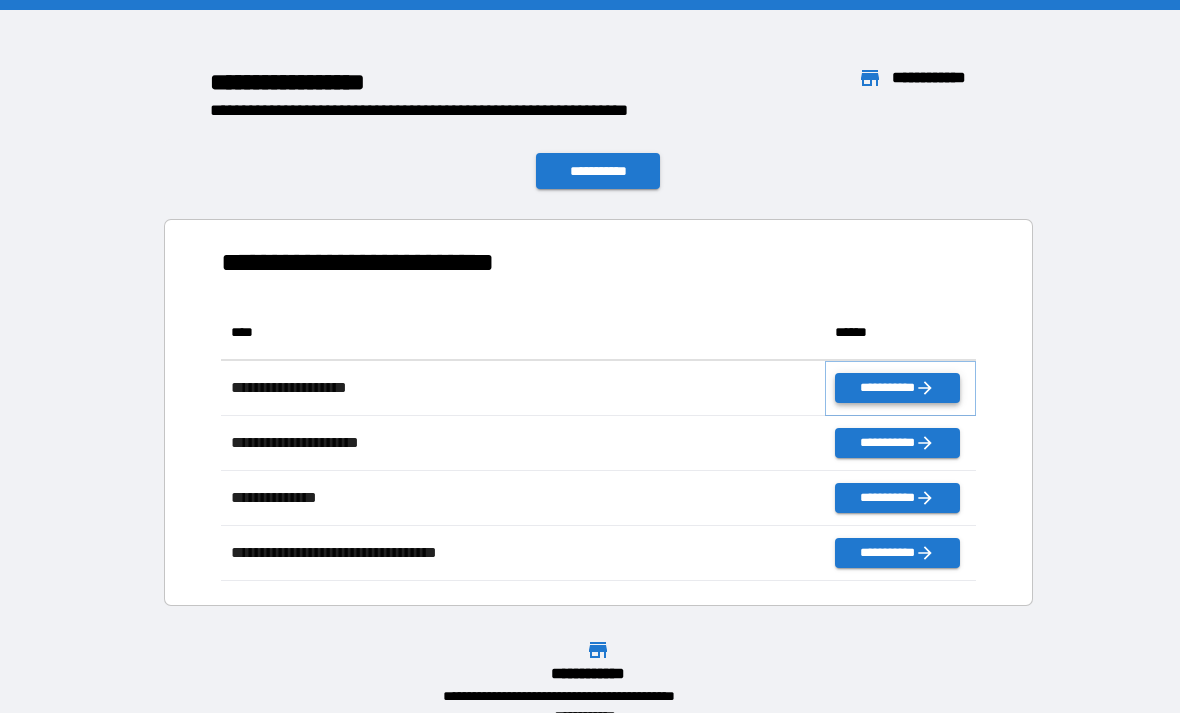 click 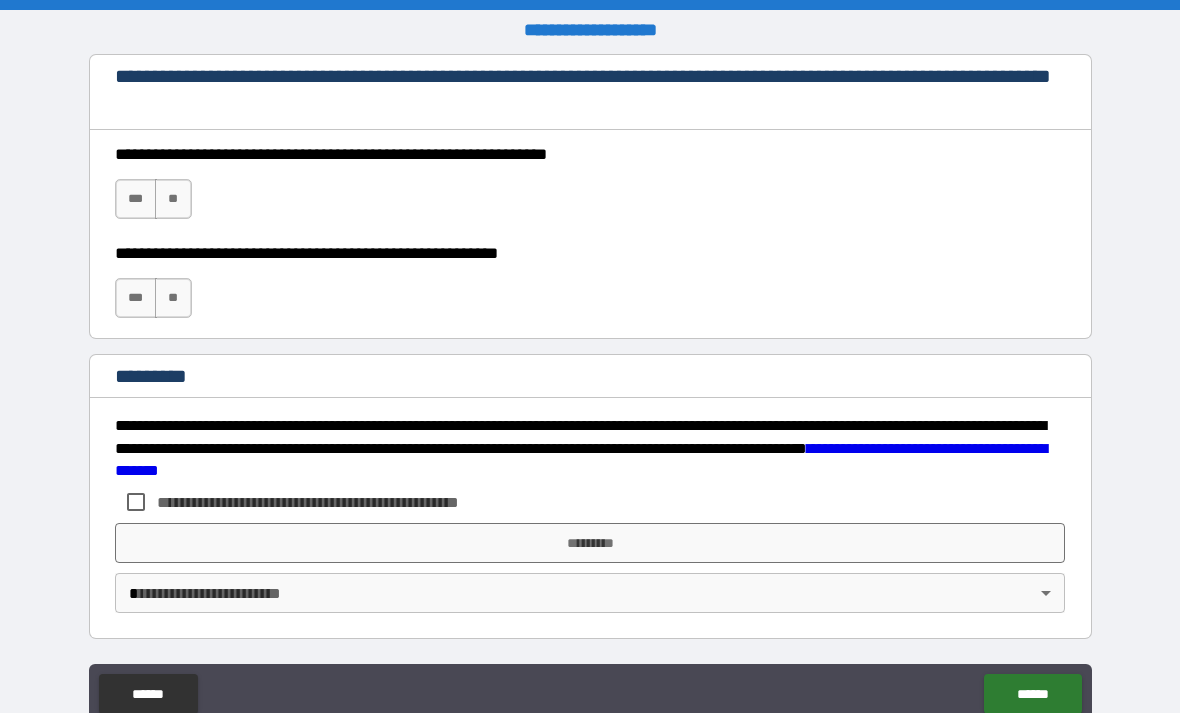 scroll, scrollTop: 2960, scrollLeft: 0, axis: vertical 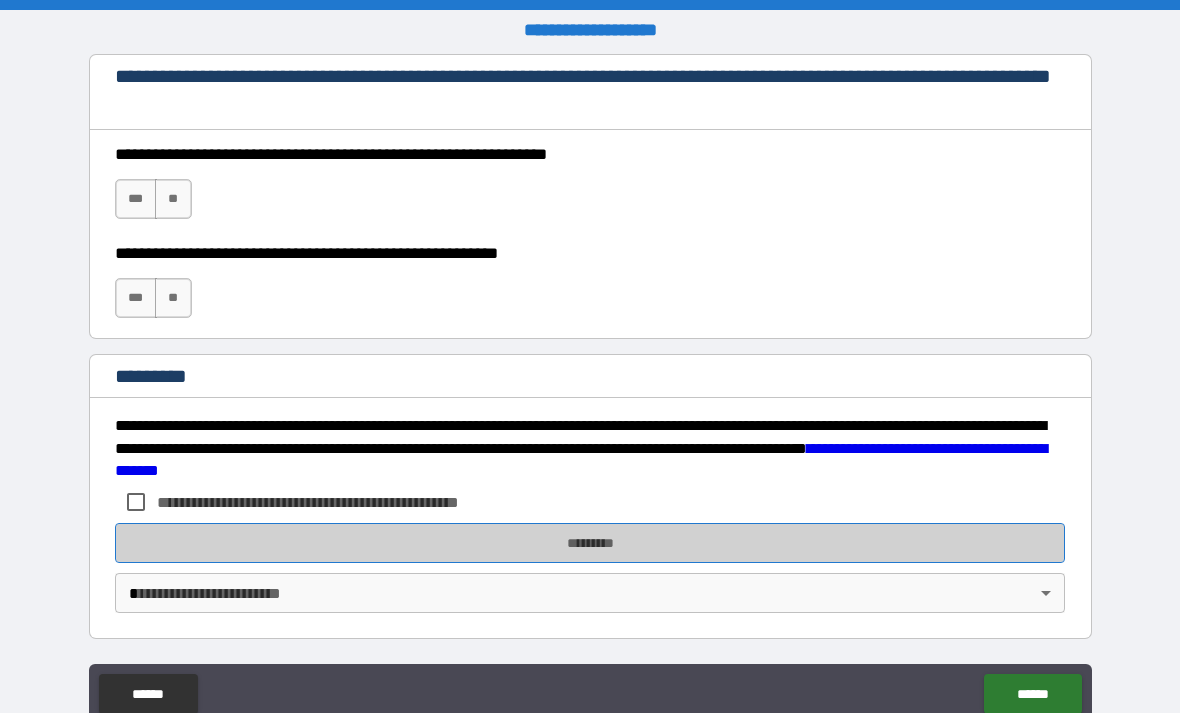 click on "*********" at bounding box center [590, 543] 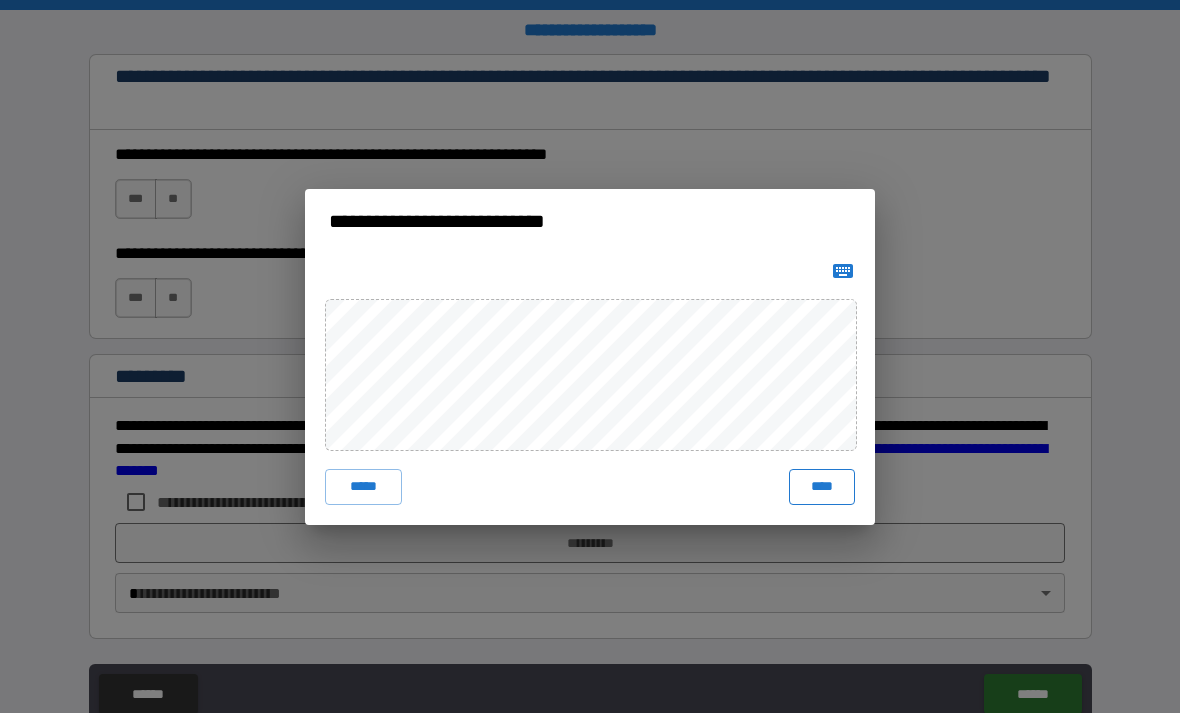 click on "****" at bounding box center (822, 487) 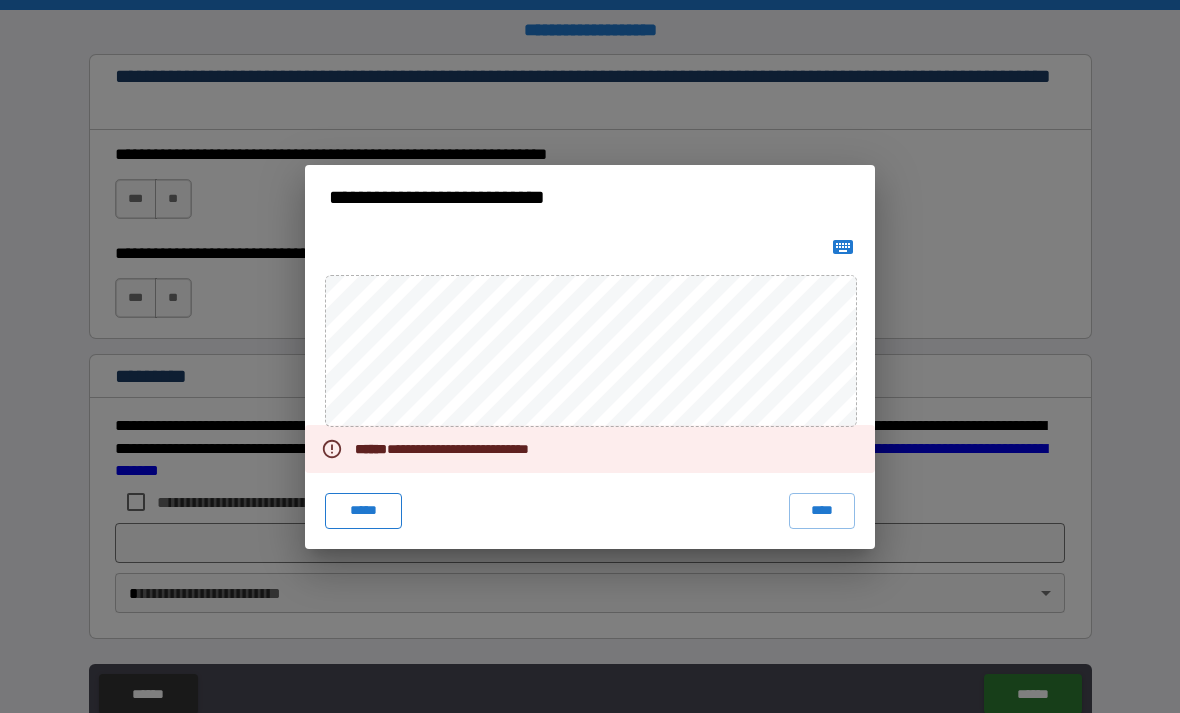 click on "*****" at bounding box center (363, 511) 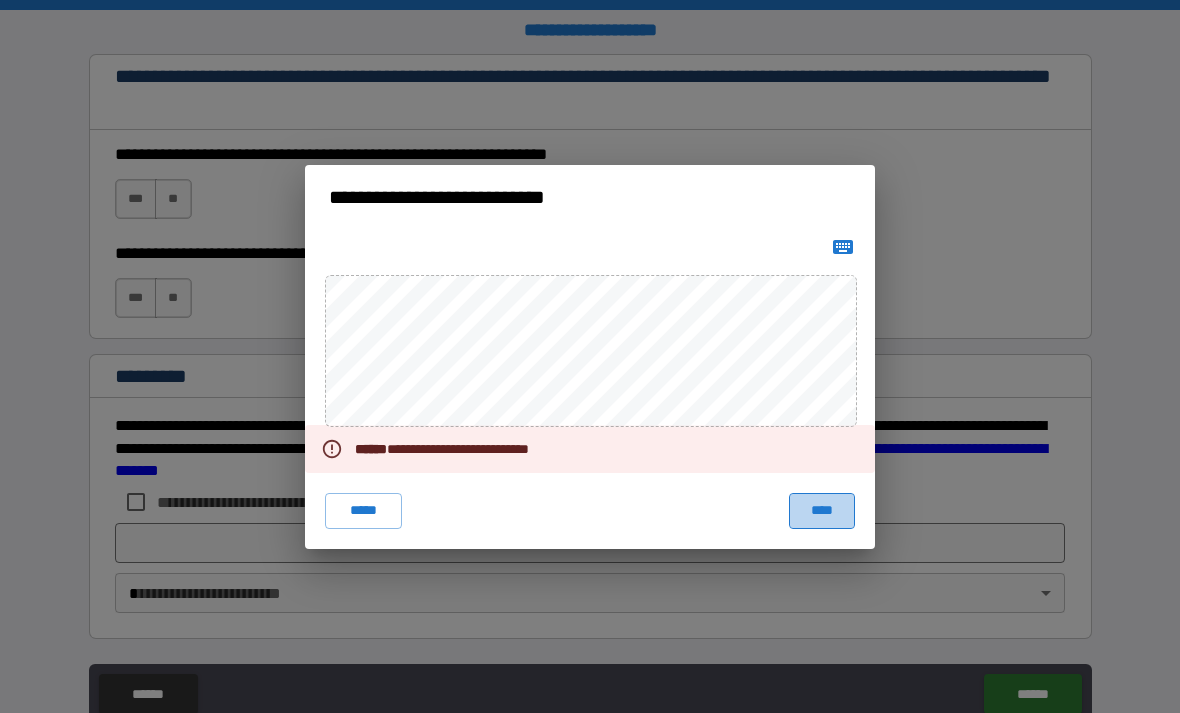 click on "****" at bounding box center (822, 511) 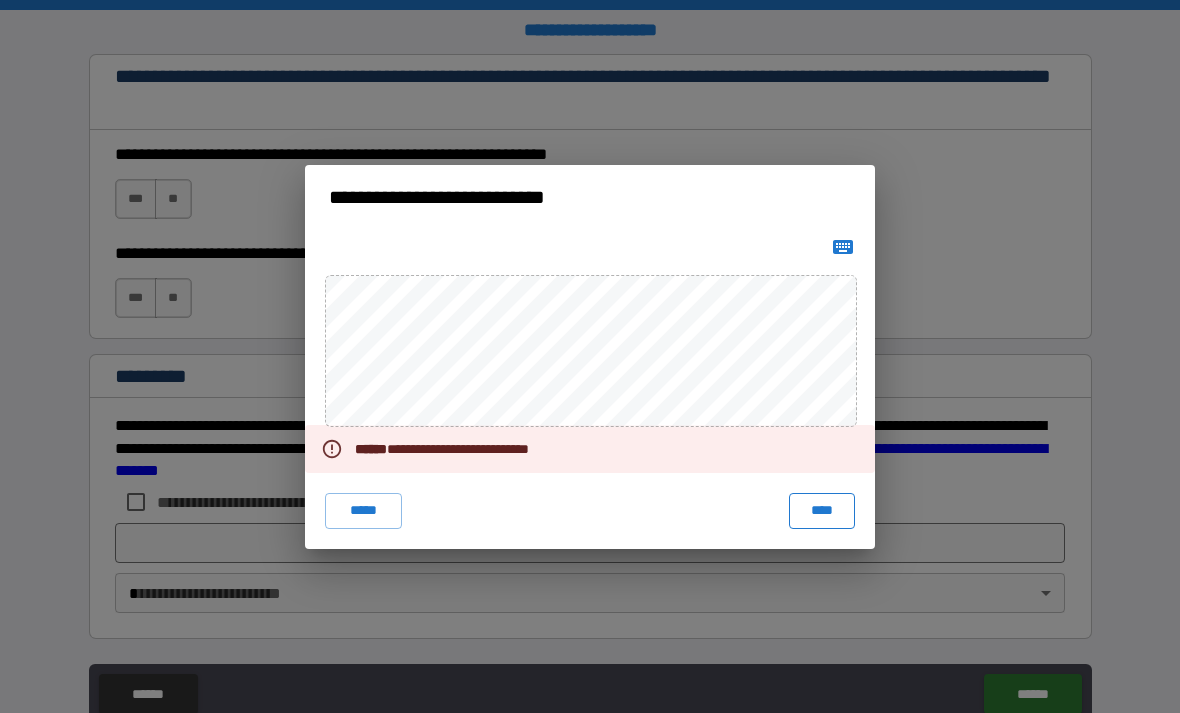 click on "****" at bounding box center [822, 511] 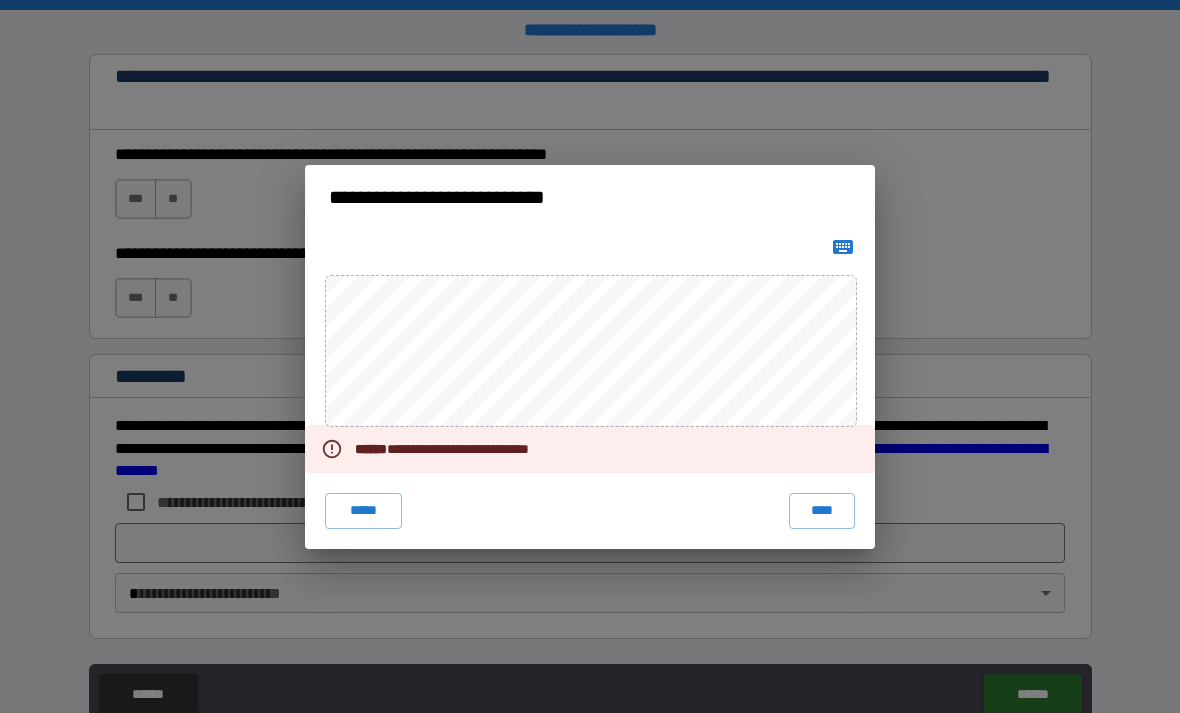 click on "**********" at bounding box center (590, 197) 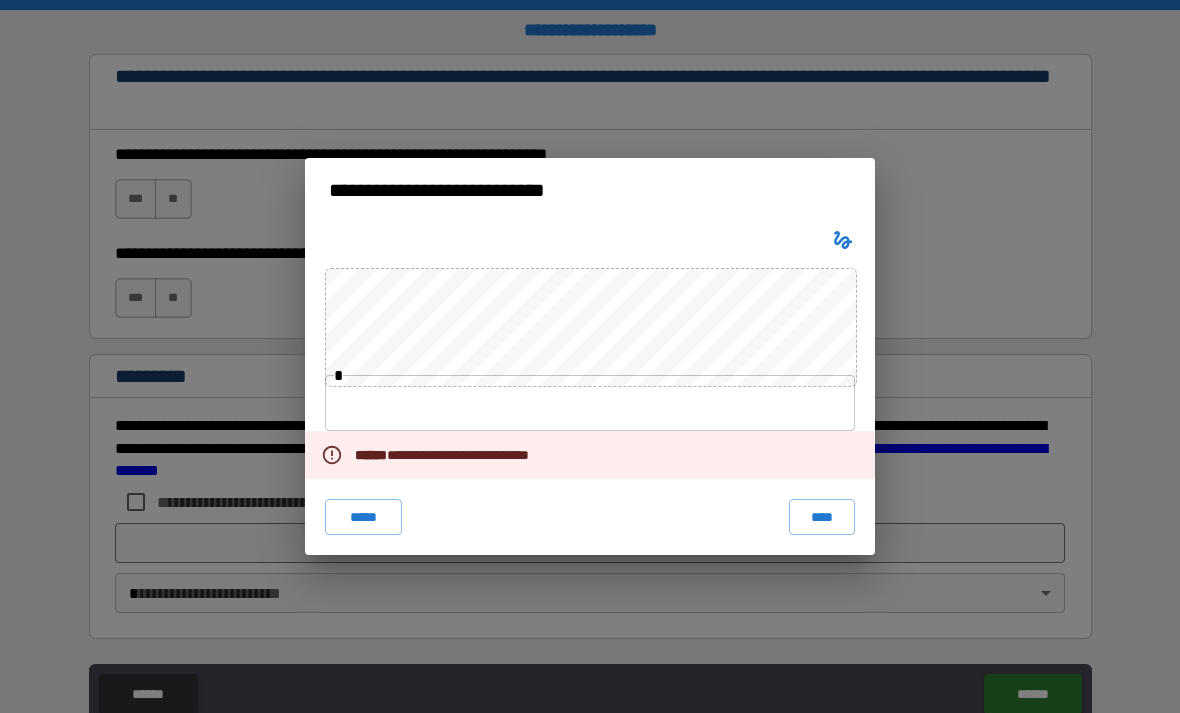 click on "**********" at bounding box center (590, 356) 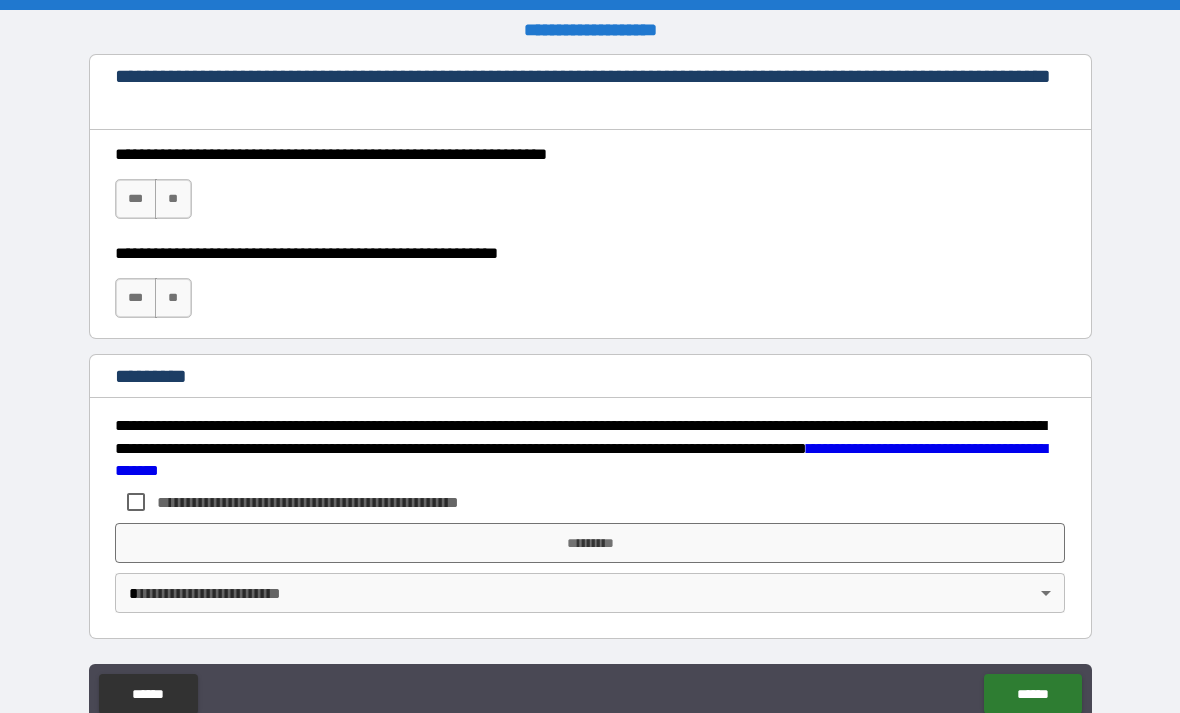 scroll, scrollTop: 2960, scrollLeft: 0, axis: vertical 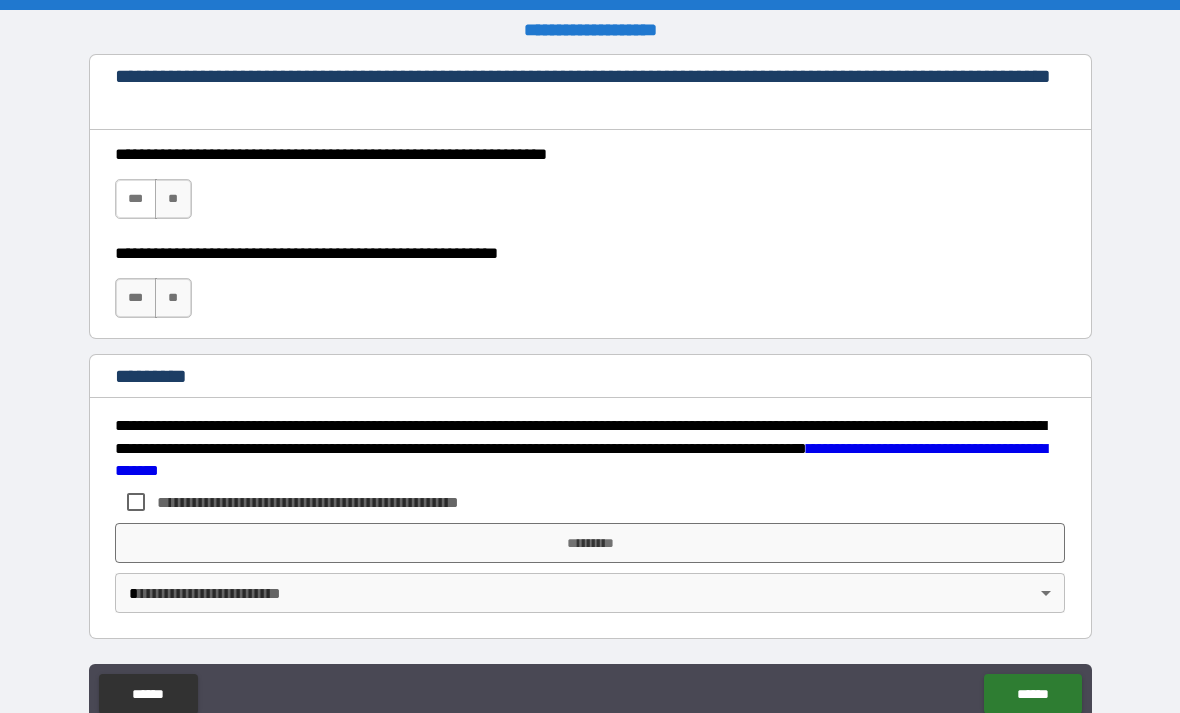 click on "***" at bounding box center [136, 199] 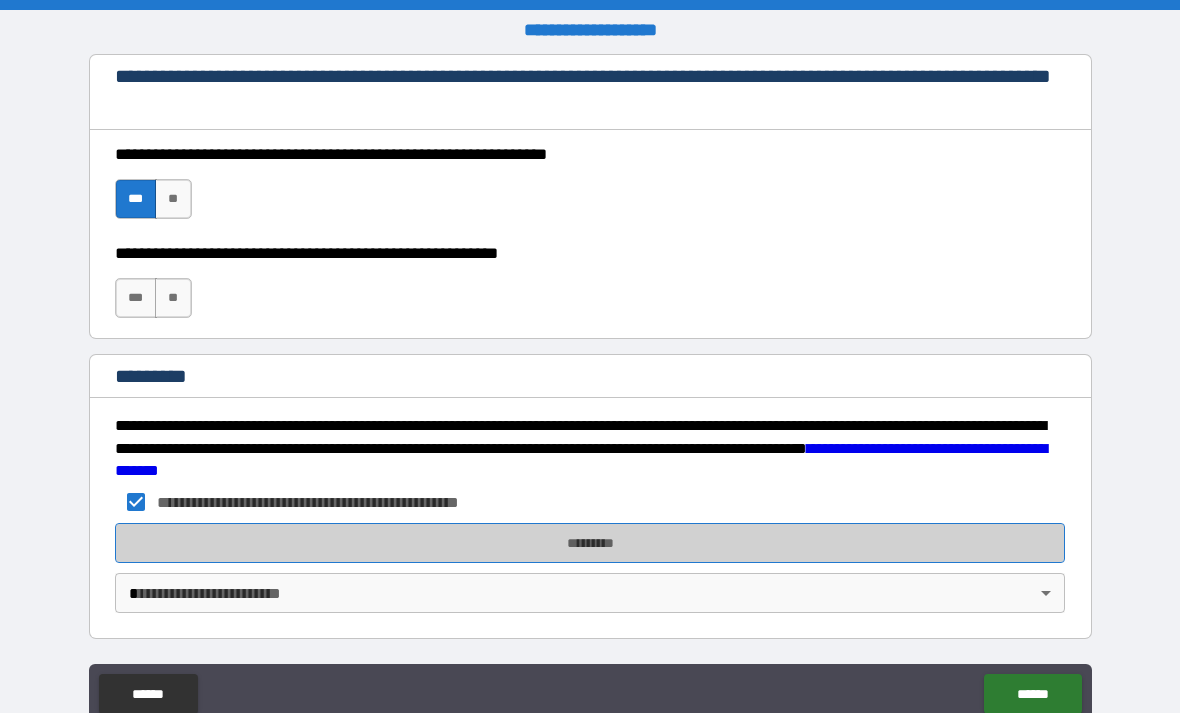 click on "*********" at bounding box center [590, 543] 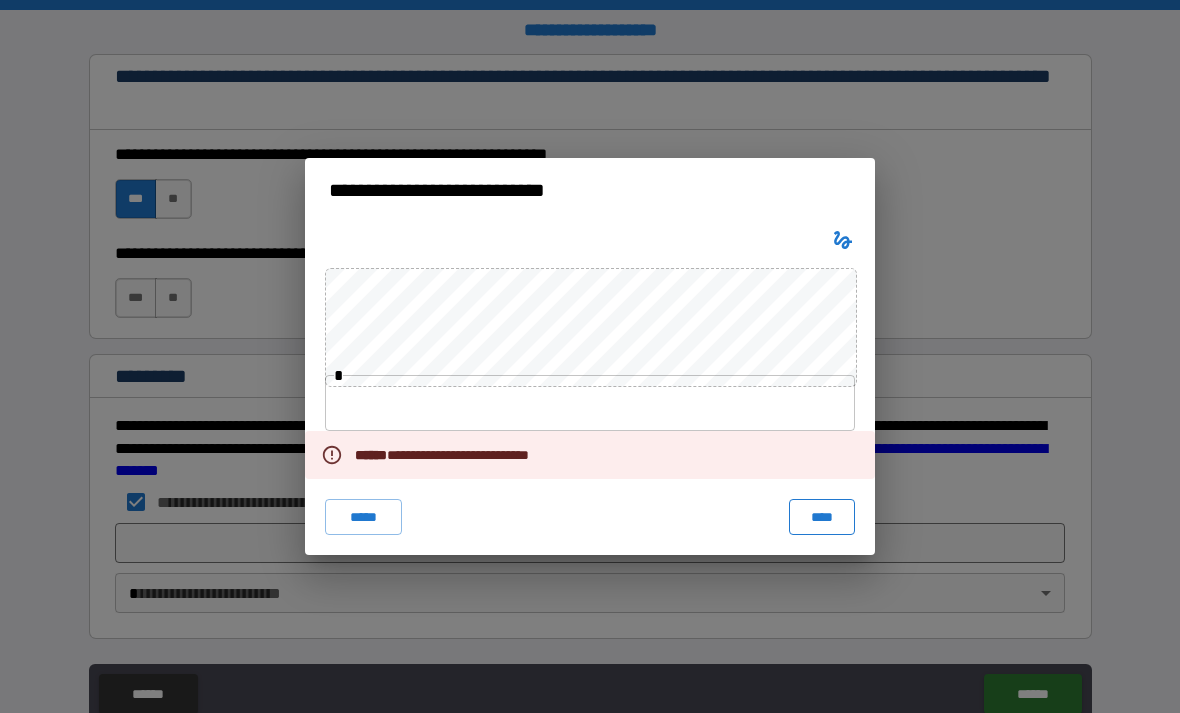 click on "****" at bounding box center (822, 517) 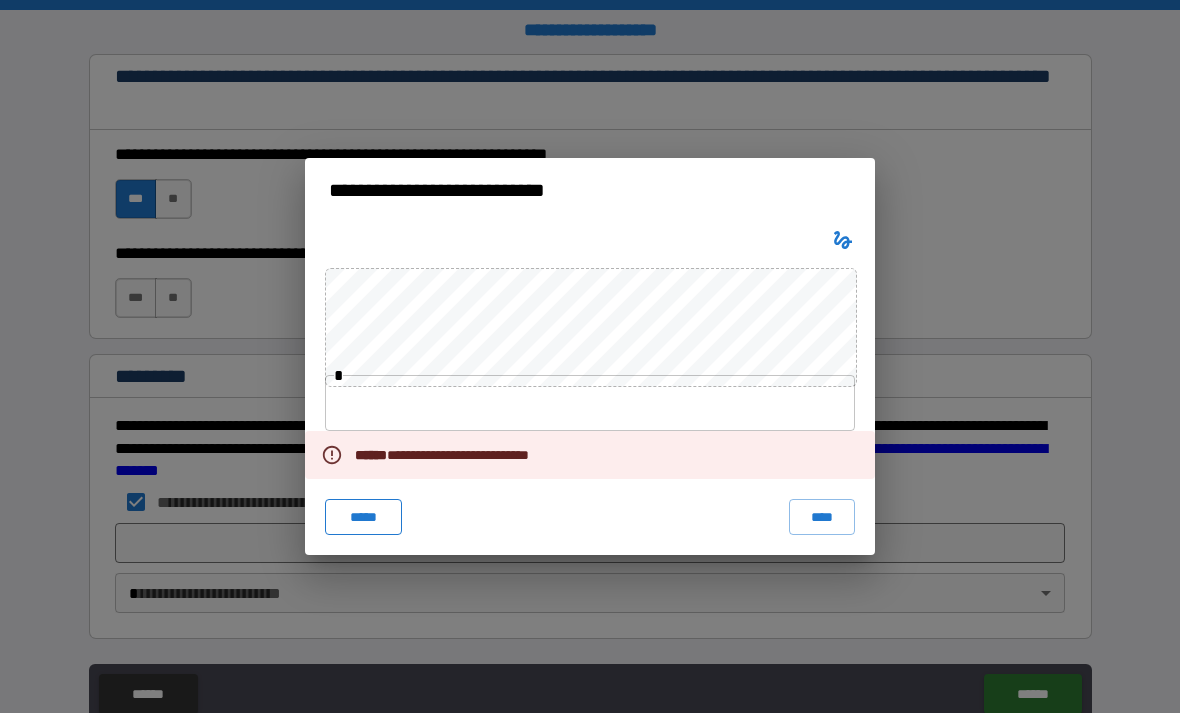 click on "*****" at bounding box center [363, 517] 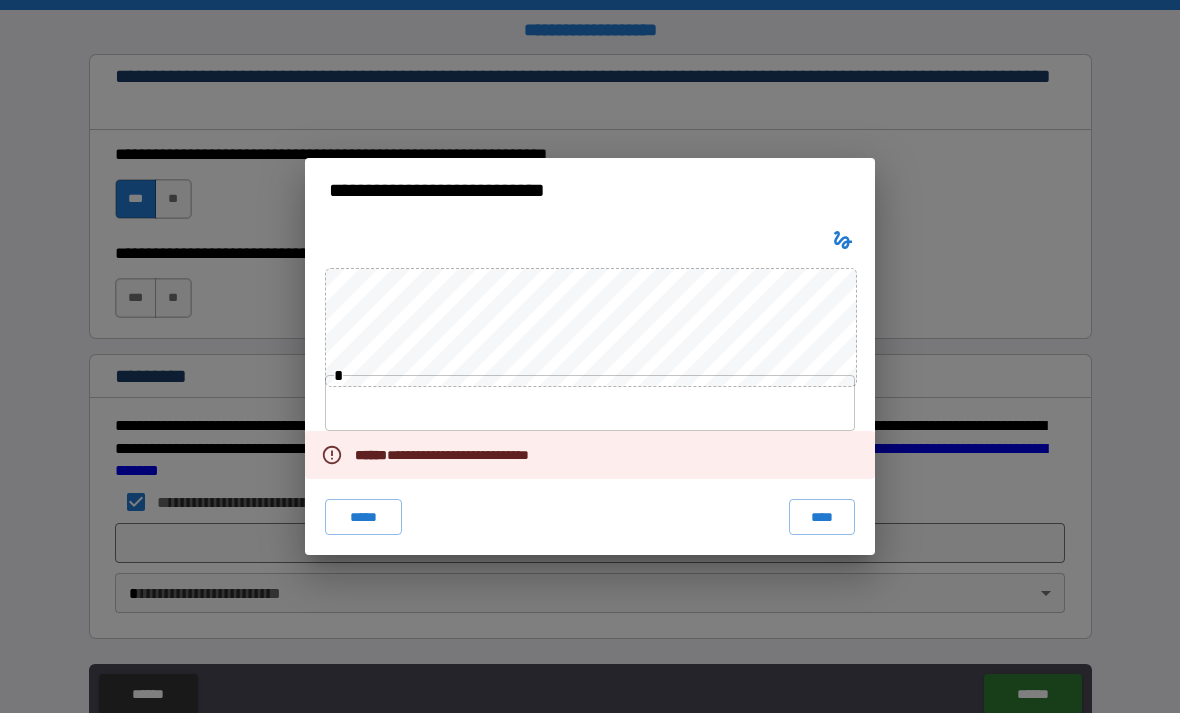 click on "**********" at bounding box center (590, 356) 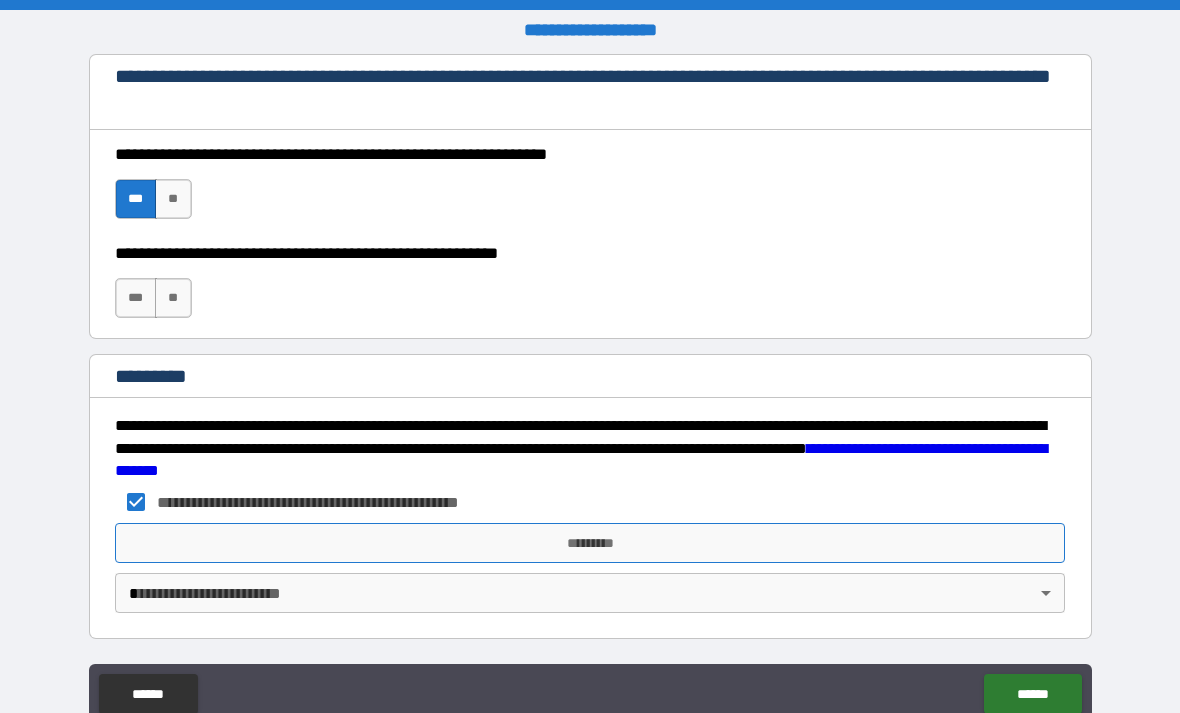 click on "*********" at bounding box center [590, 543] 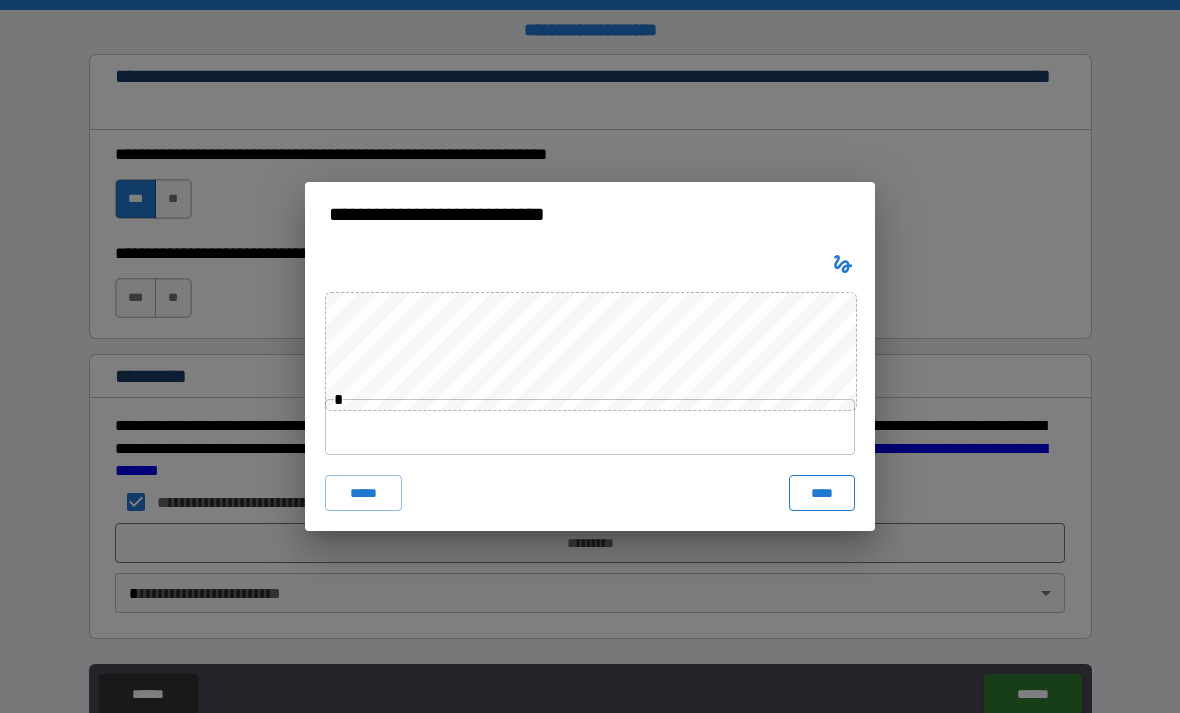 click on "****" at bounding box center (822, 493) 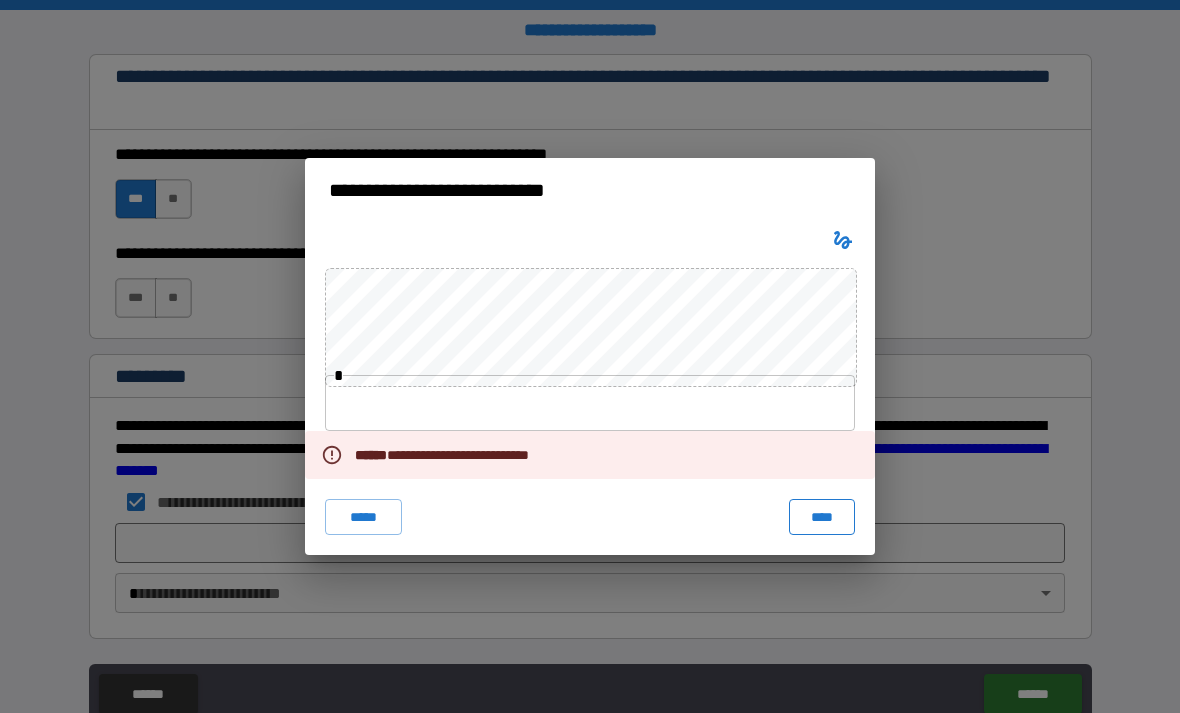 click on "****" at bounding box center [822, 517] 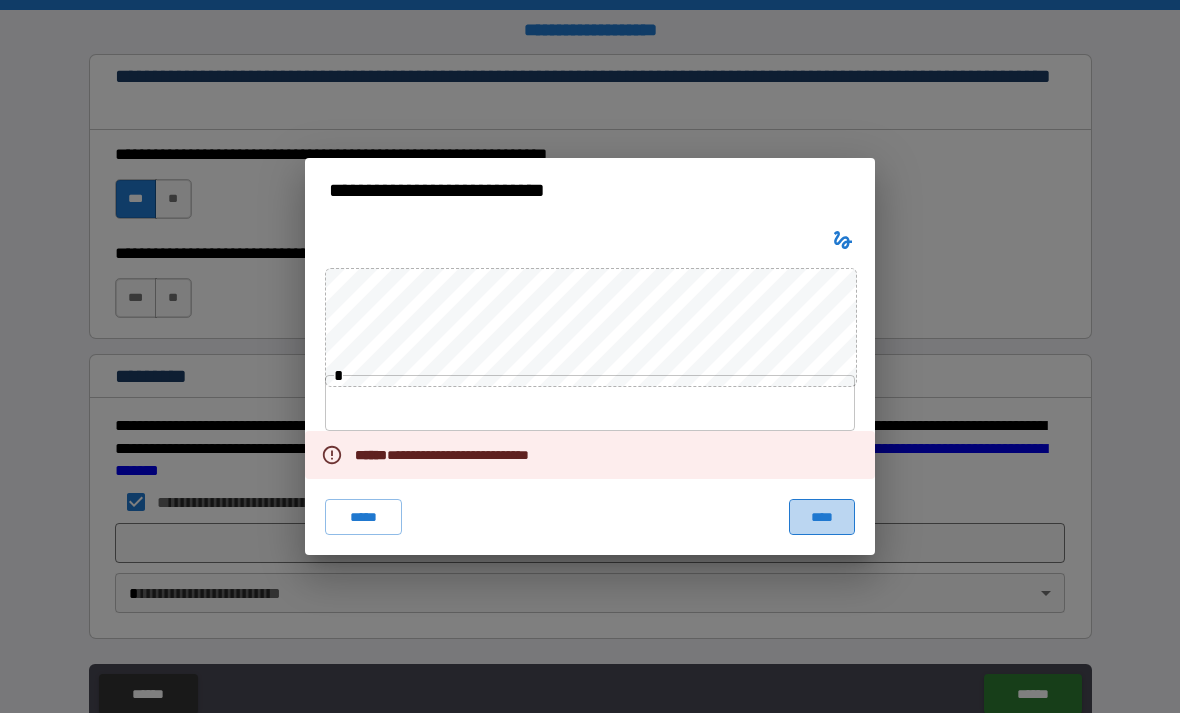 click on "****" at bounding box center (822, 517) 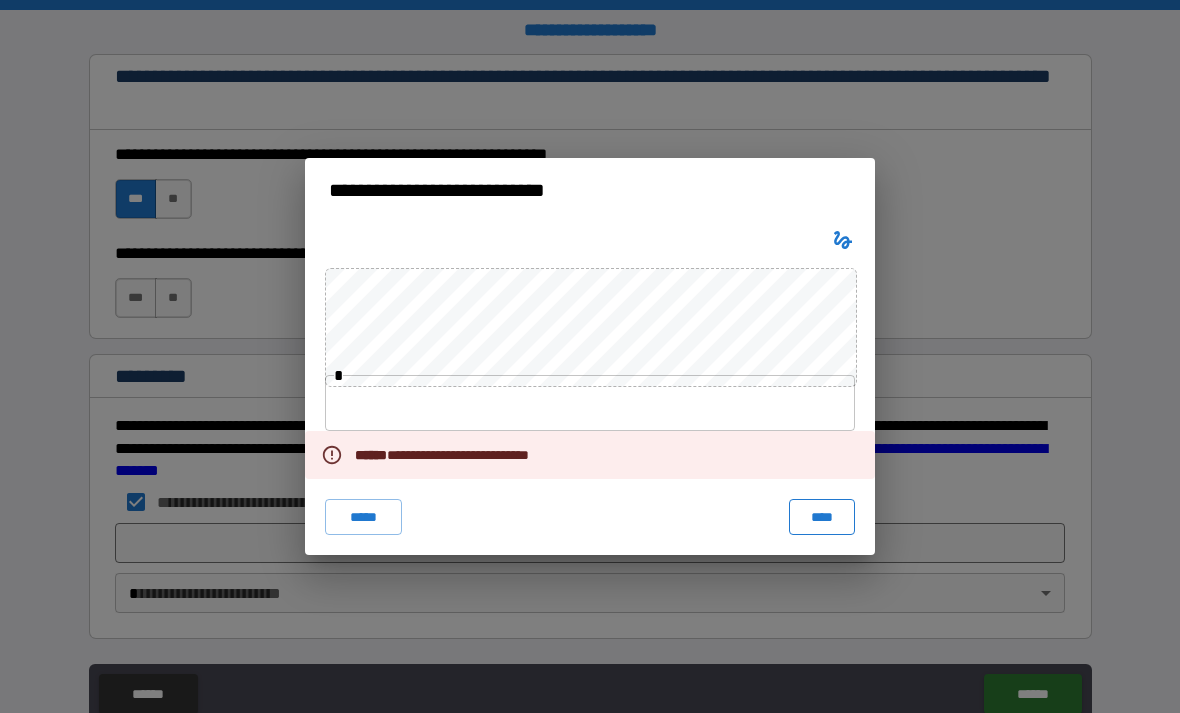click on "****" at bounding box center (822, 517) 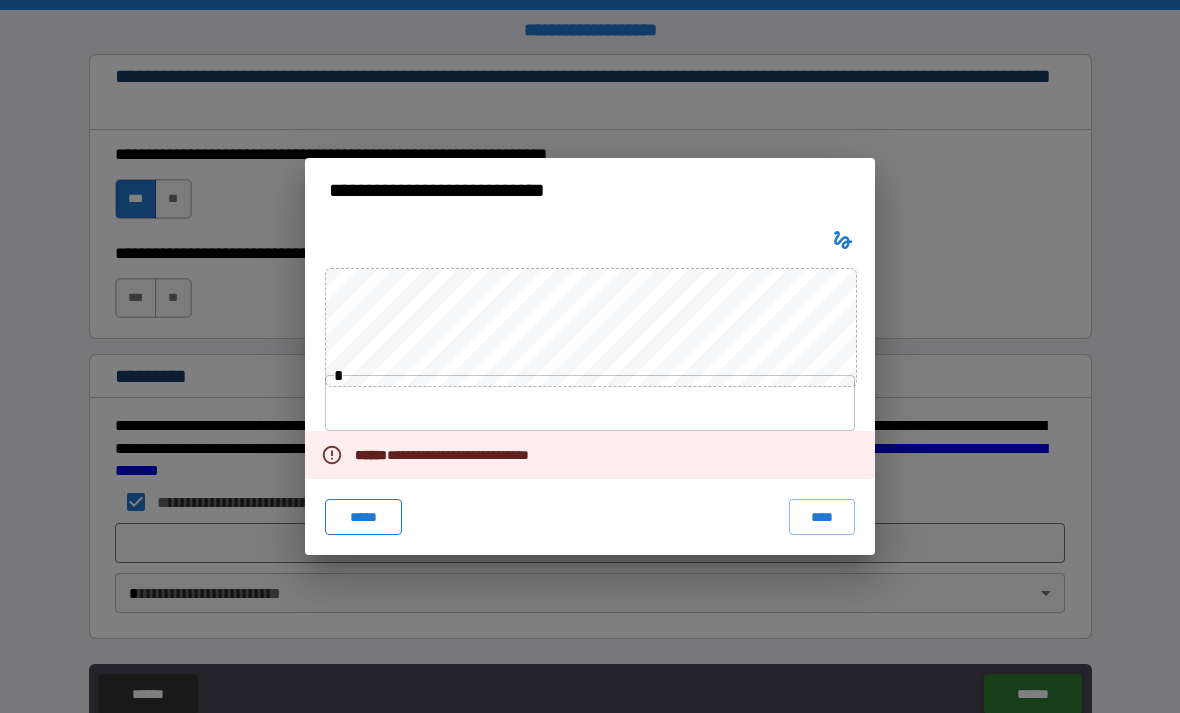 click on "*****" at bounding box center [363, 517] 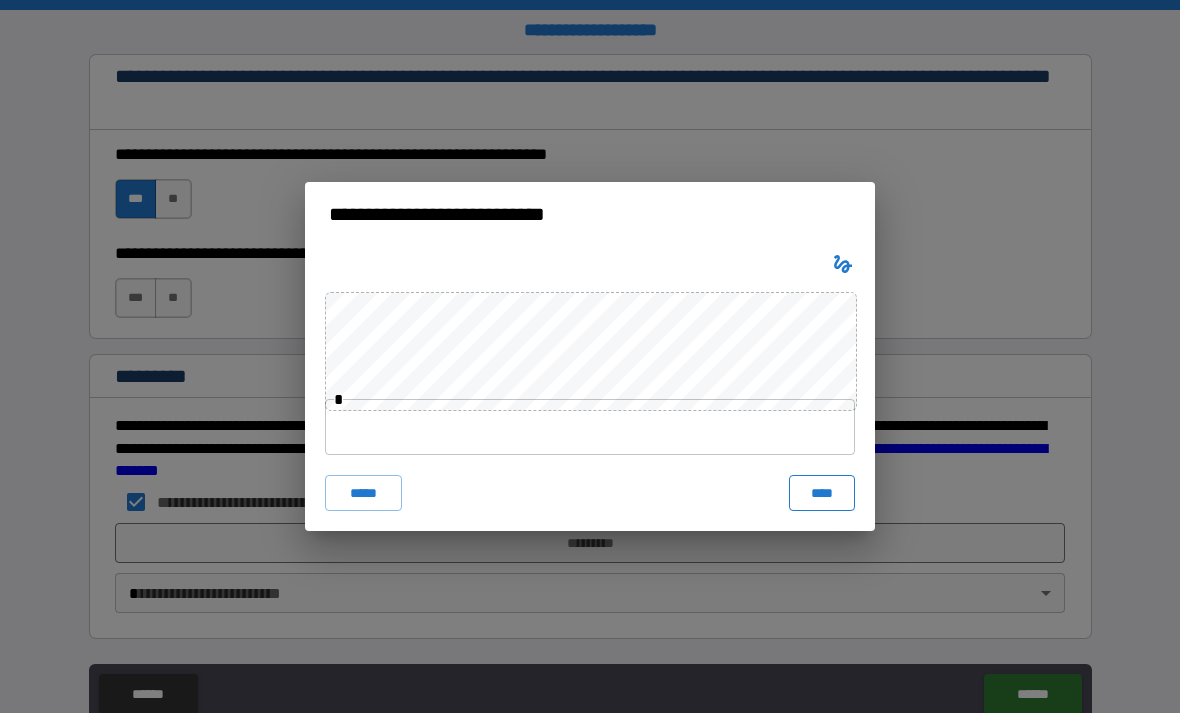 click on "****" at bounding box center [822, 493] 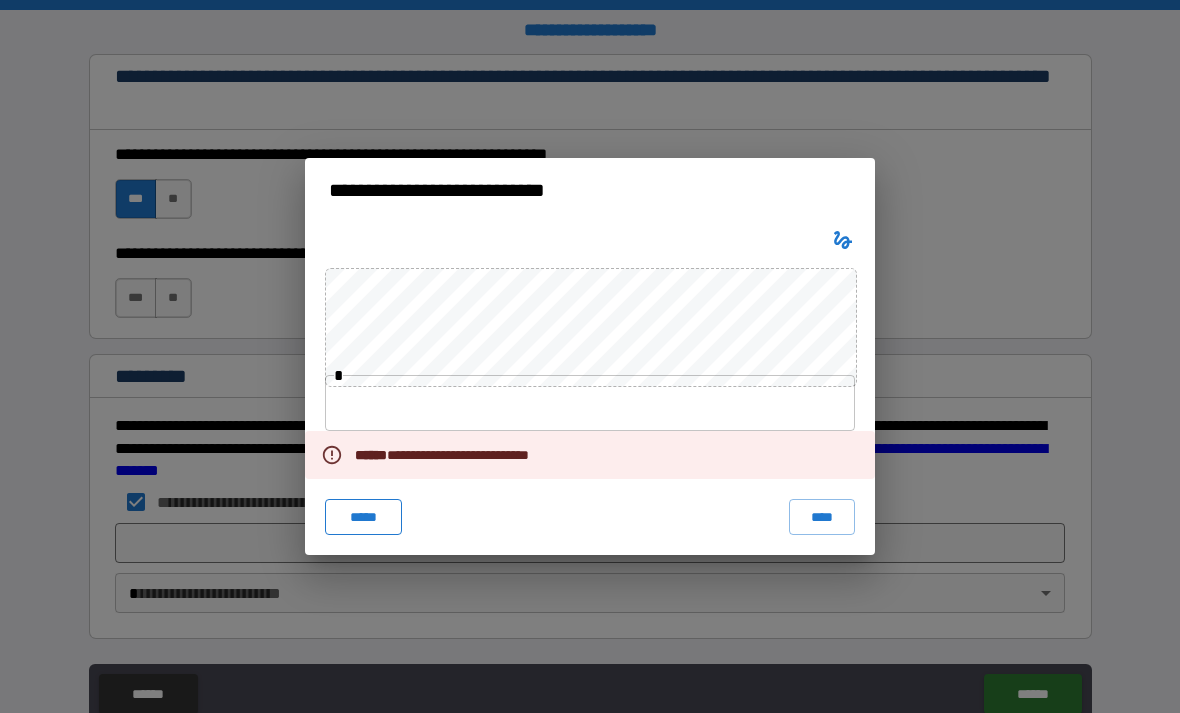 click on "*****" at bounding box center (363, 517) 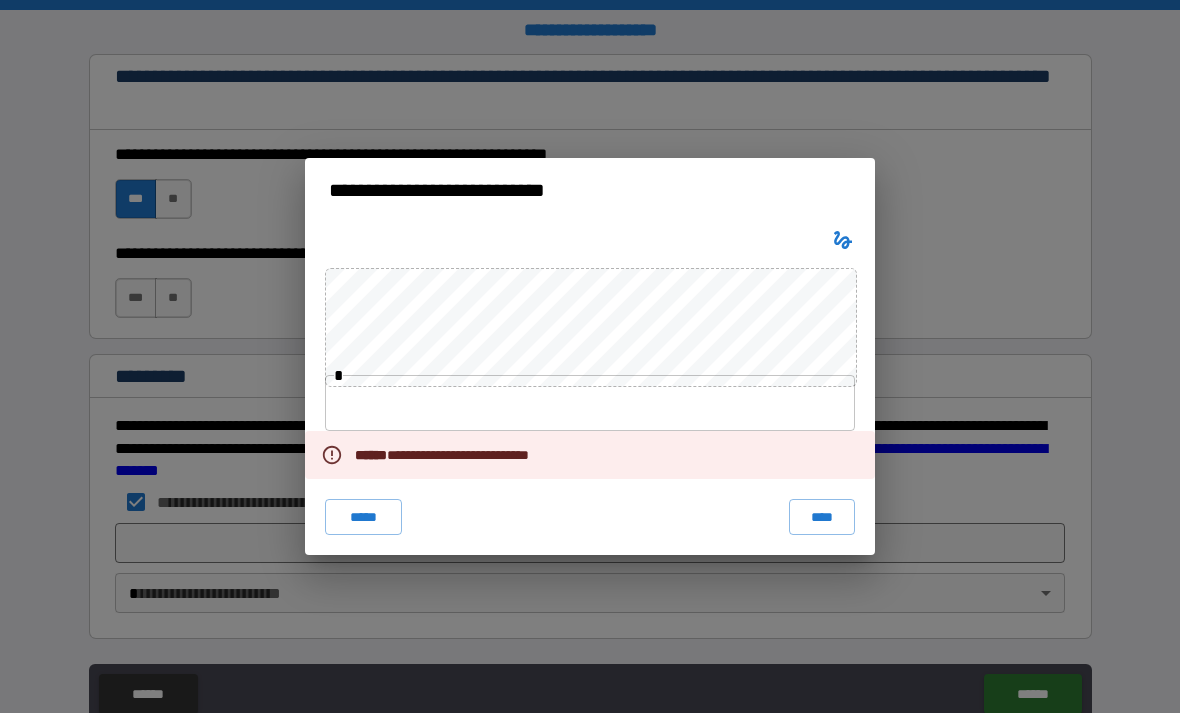 click on "**********" at bounding box center (590, 356) 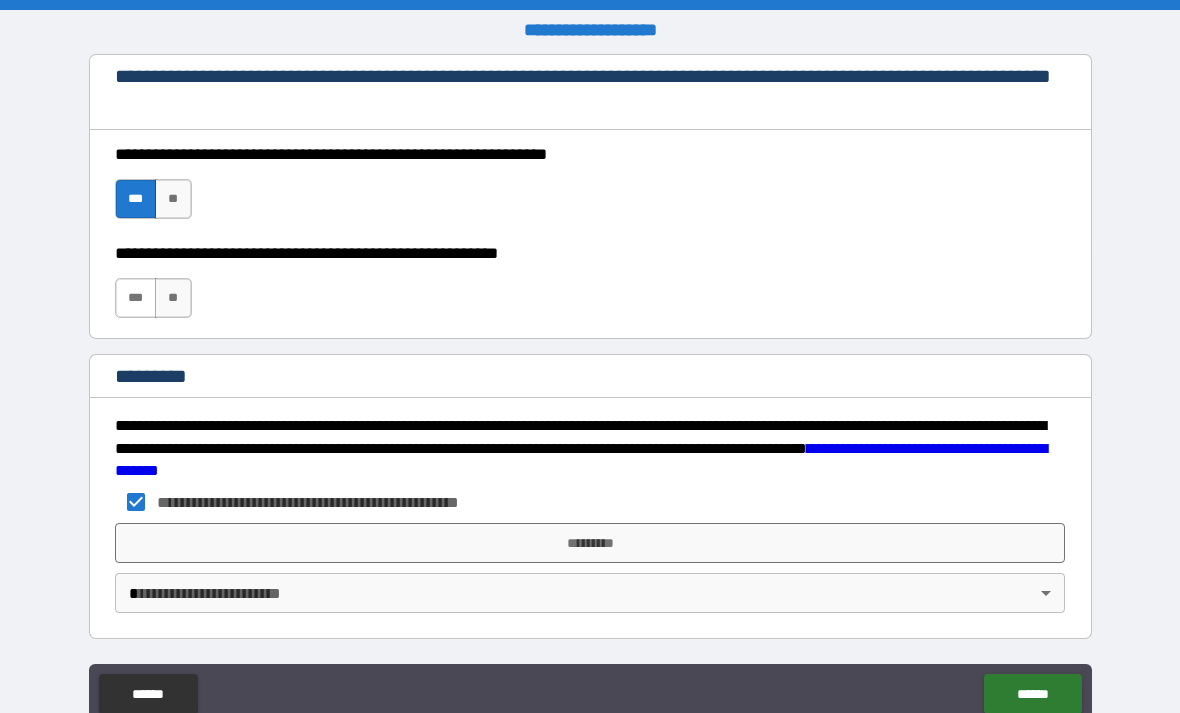 click on "***" at bounding box center (136, 298) 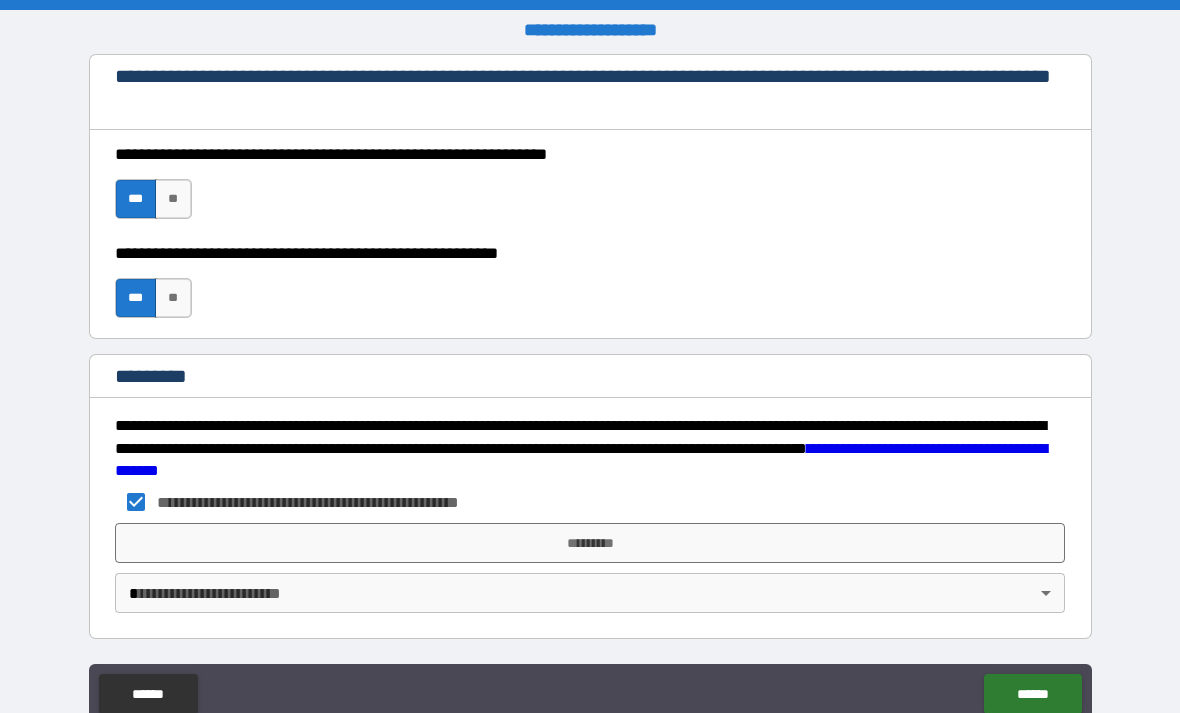 scroll, scrollTop: 2960, scrollLeft: 0, axis: vertical 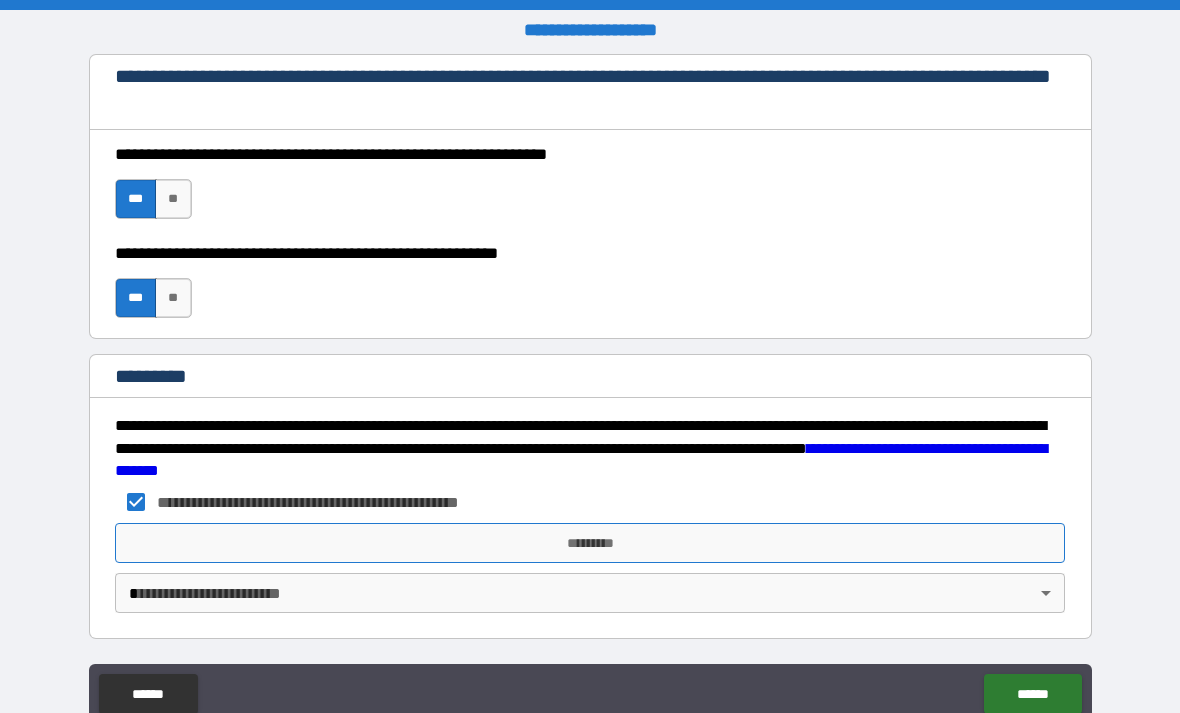 click on "*********" at bounding box center [590, 543] 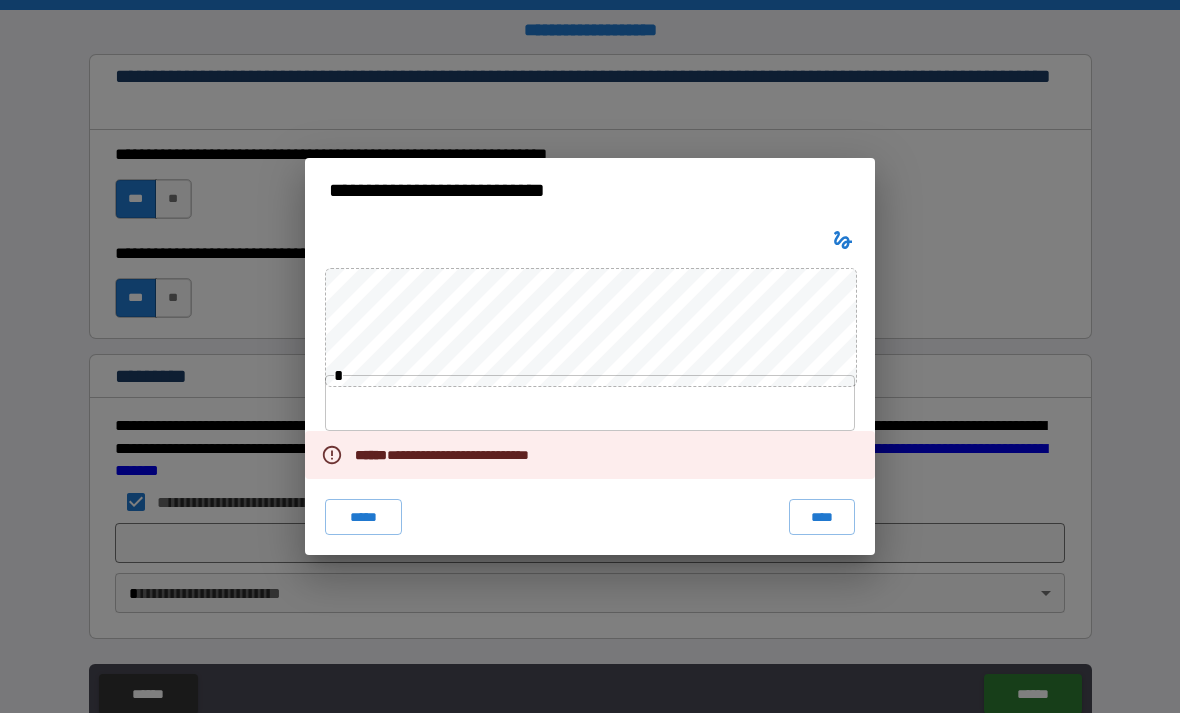click at bounding box center [590, 403] 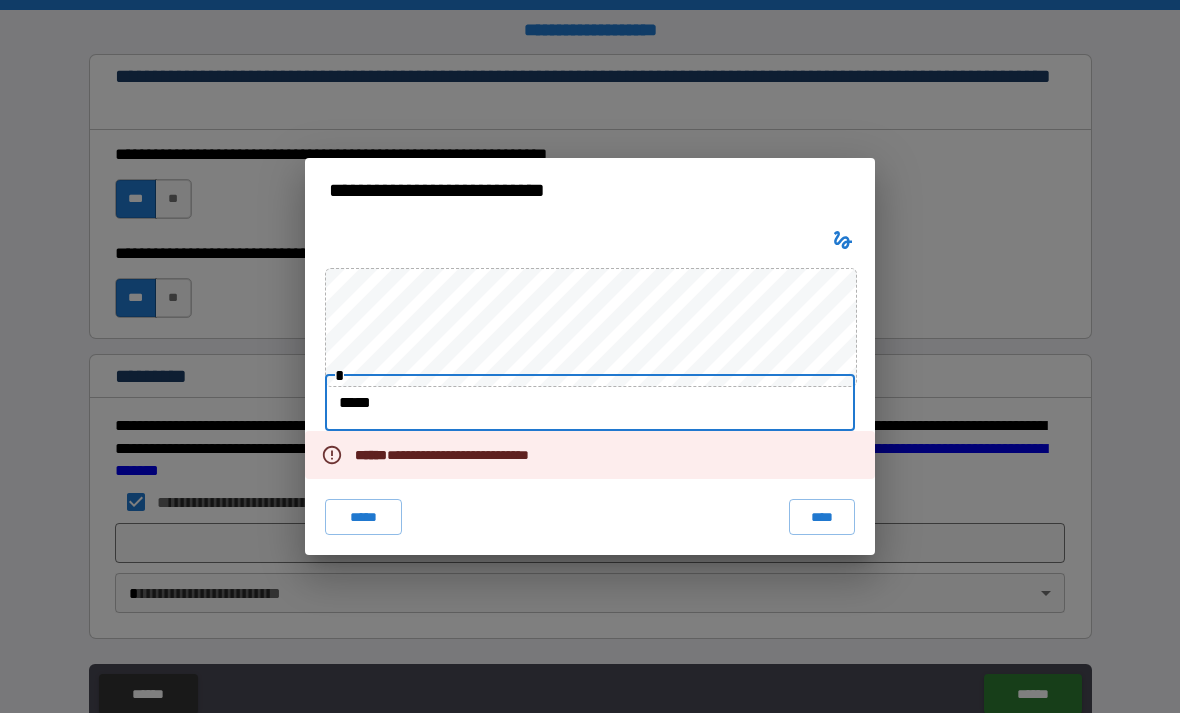 type on "*****" 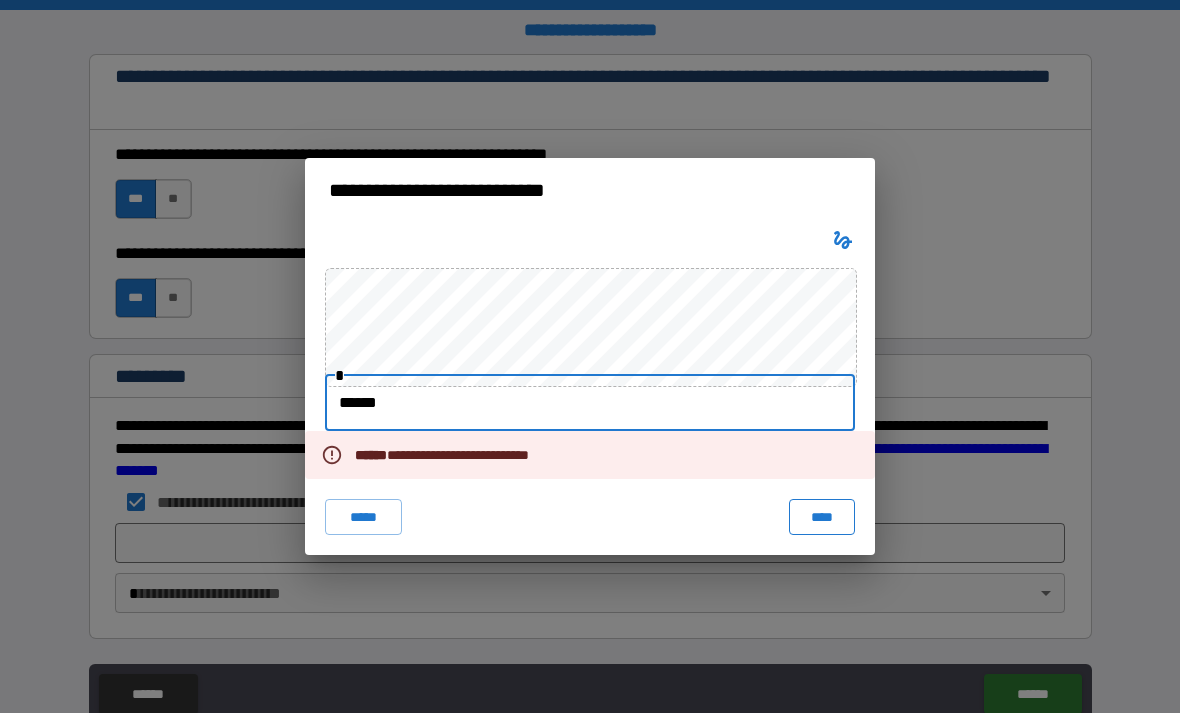 click on "****" at bounding box center [822, 517] 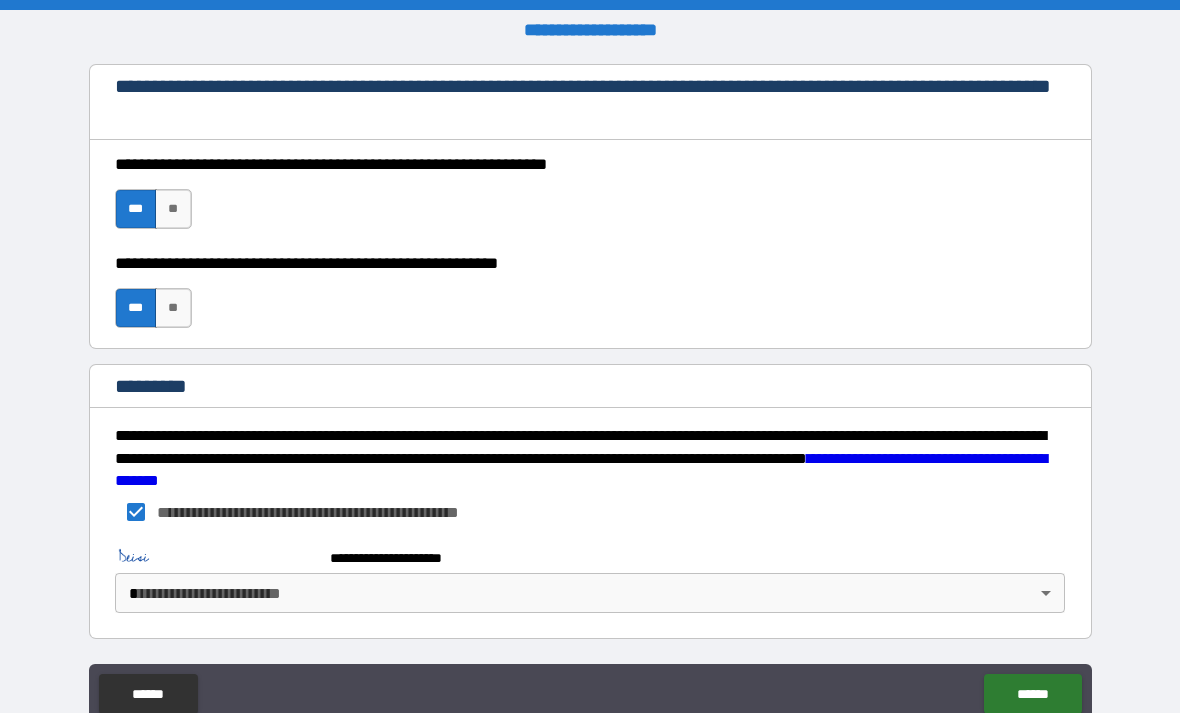 scroll, scrollTop: 2950, scrollLeft: 0, axis: vertical 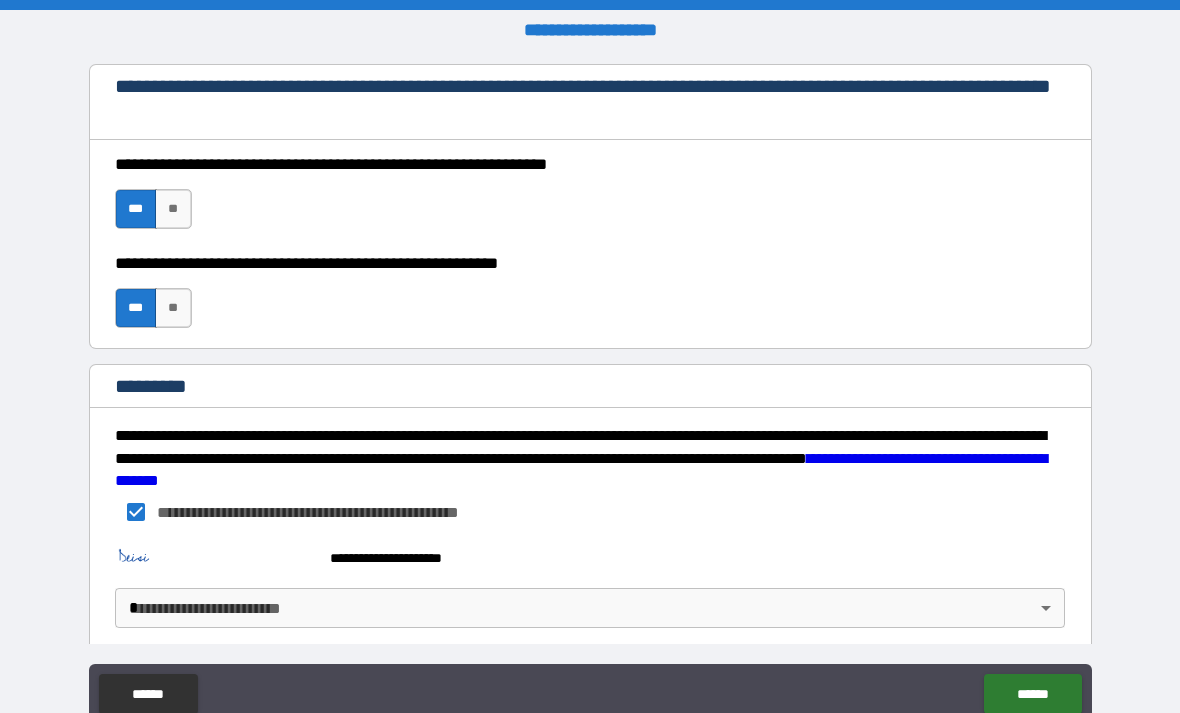 click on "**********" at bounding box center (590, 388) 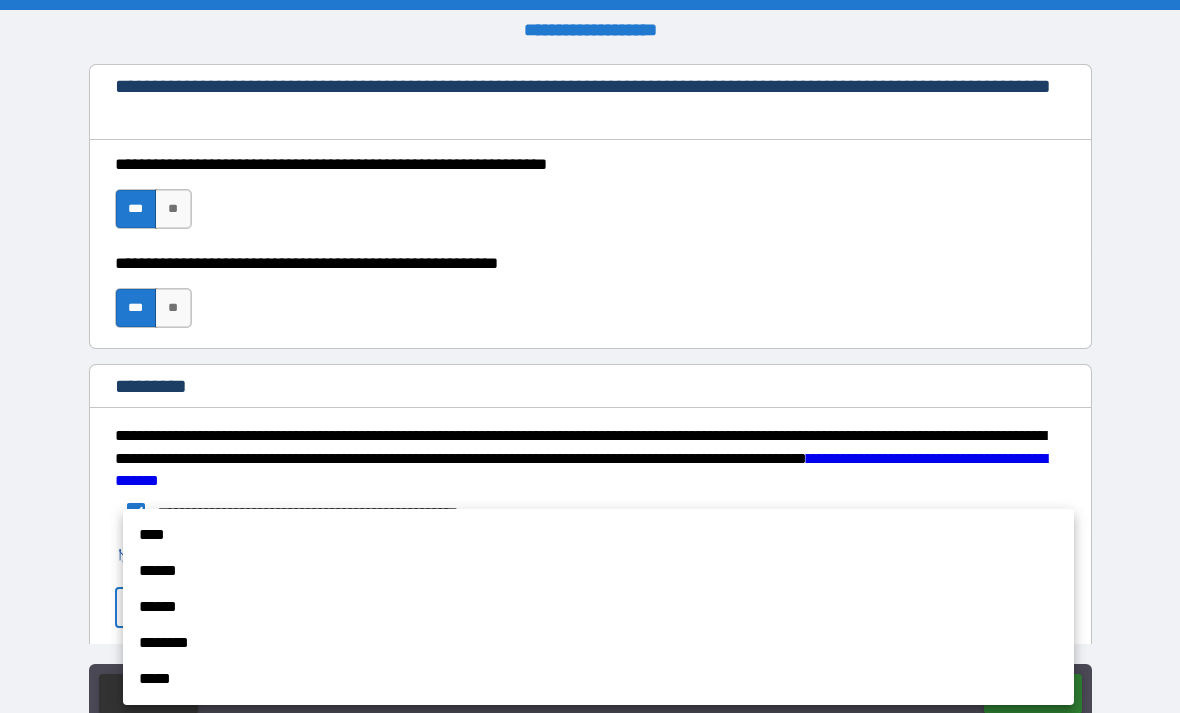 click on "****" at bounding box center [598, 535] 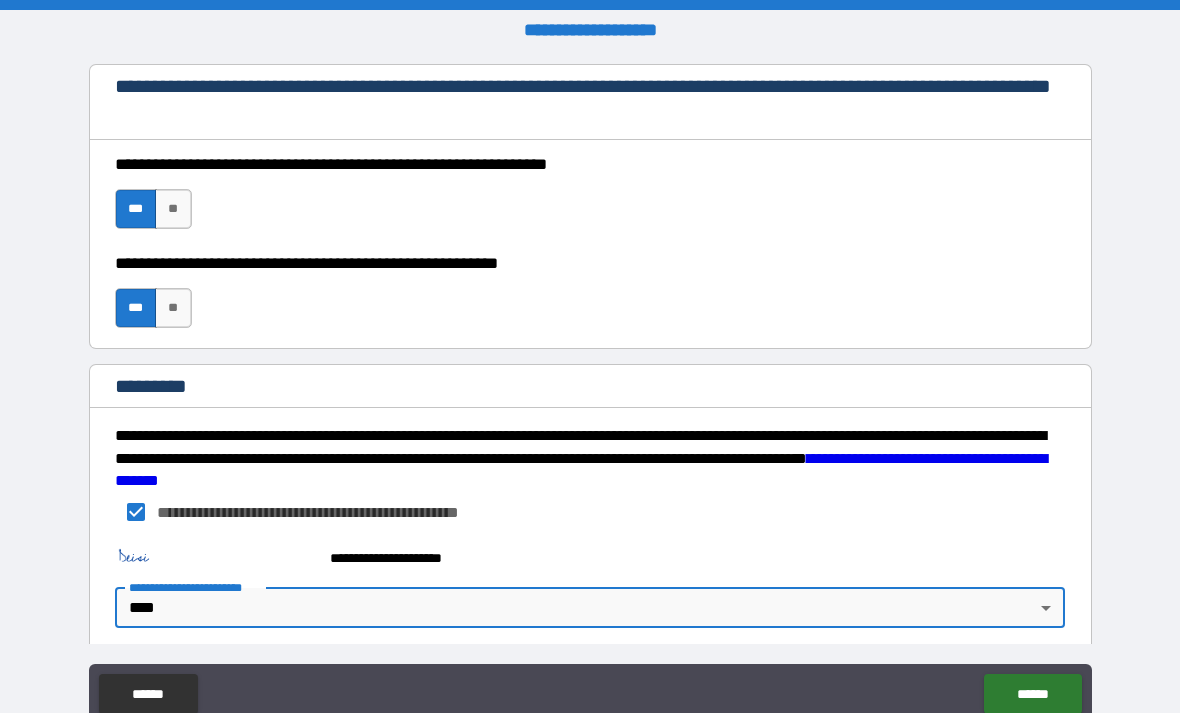 click on "******" 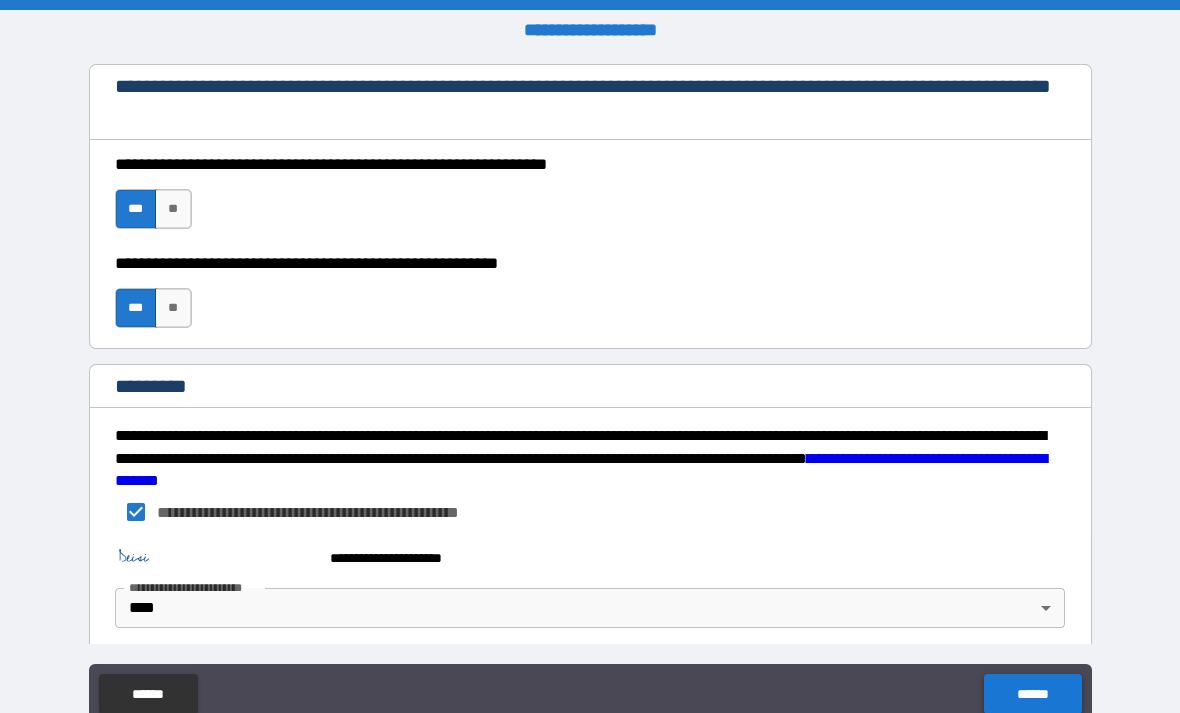click on "******" at bounding box center (1032, 694) 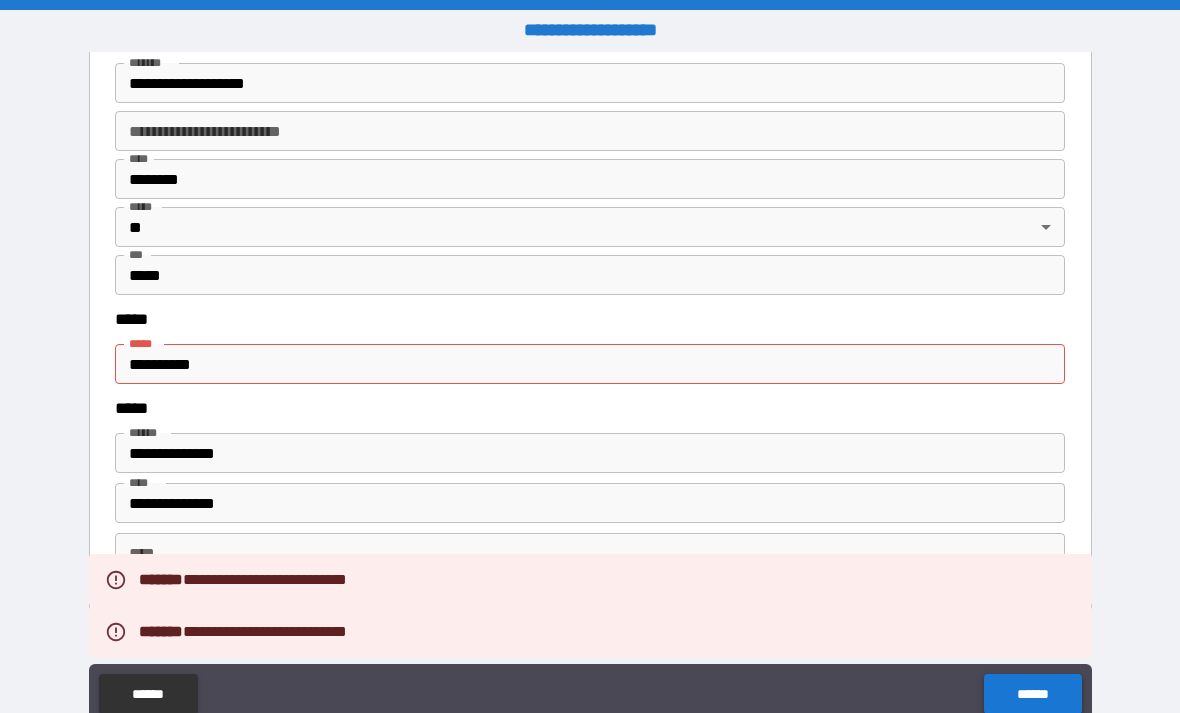 scroll, scrollTop: 2415, scrollLeft: 0, axis: vertical 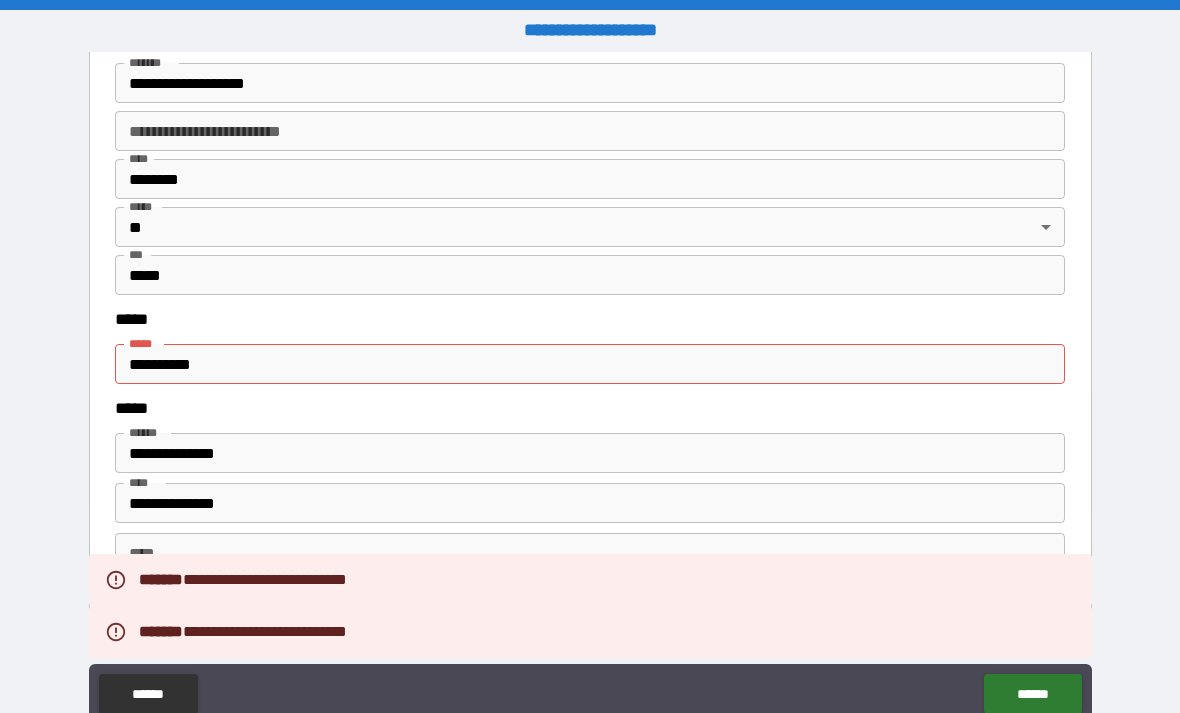 click on "*****" at bounding box center (590, 408) 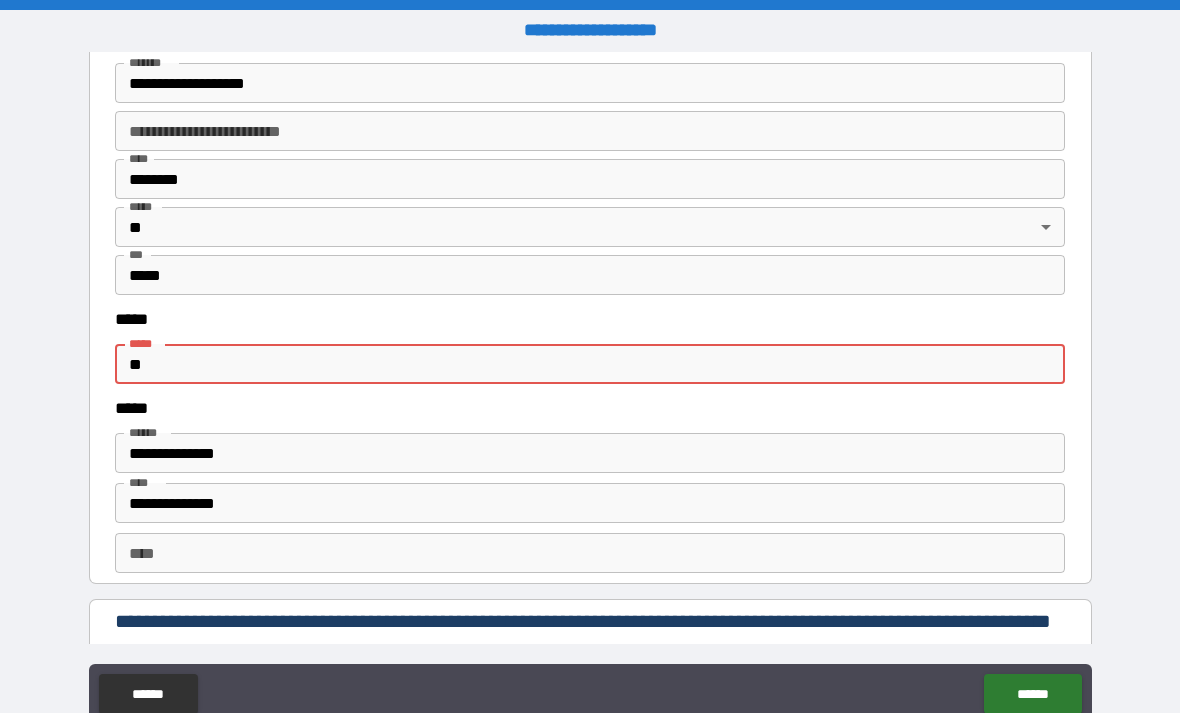 type on "*" 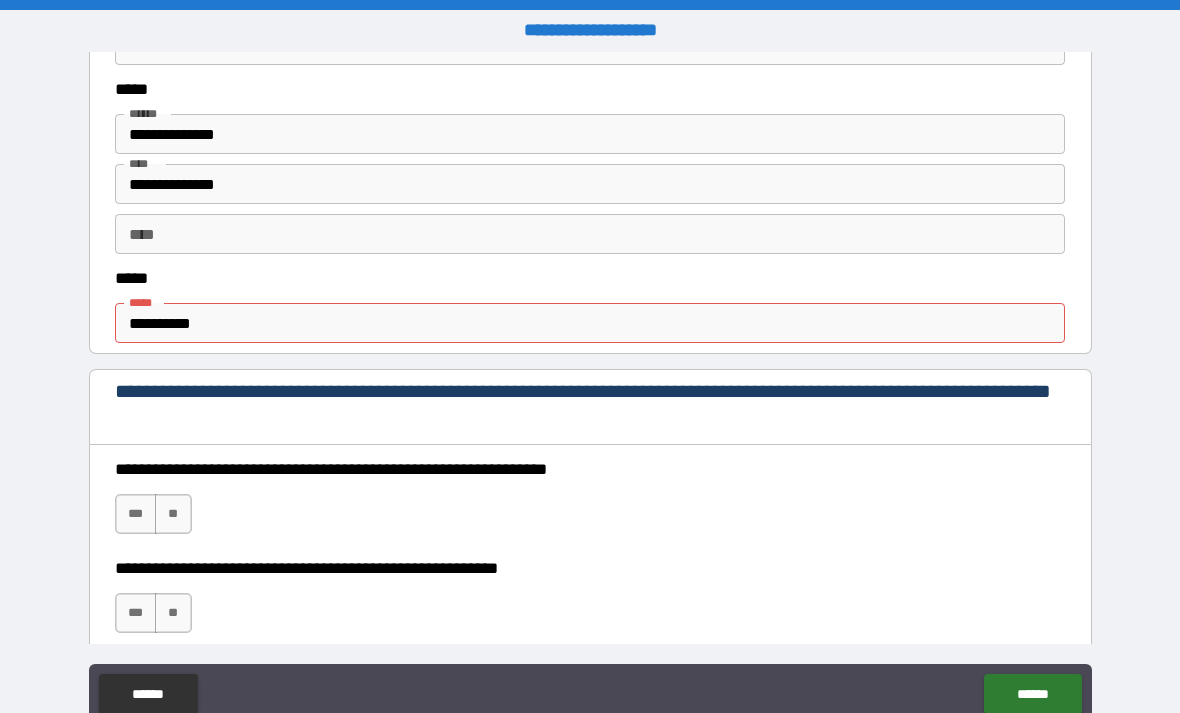 scroll, scrollTop: 1037, scrollLeft: 0, axis: vertical 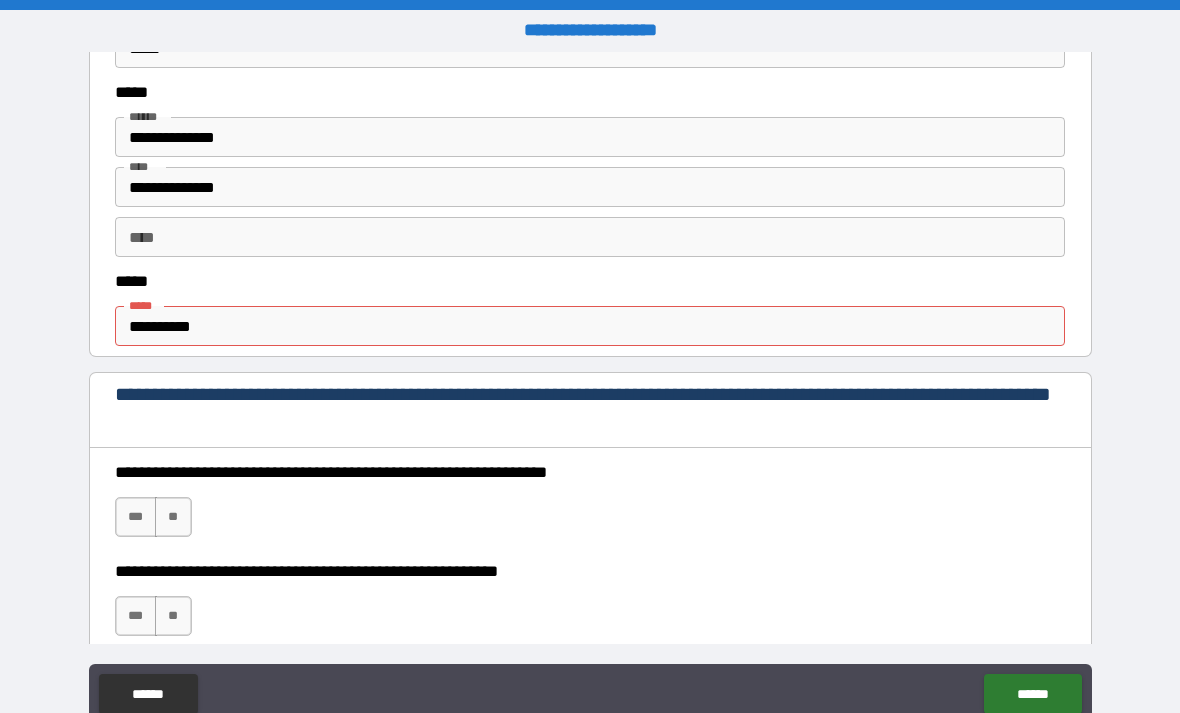 type 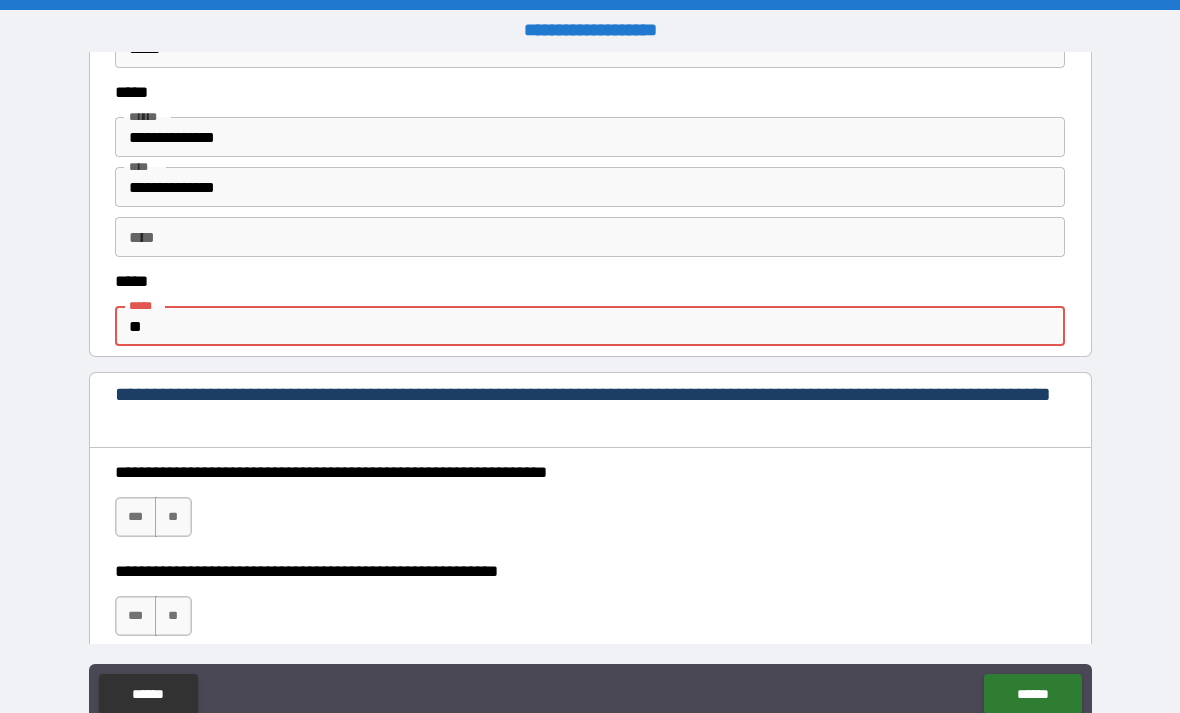 type on "*" 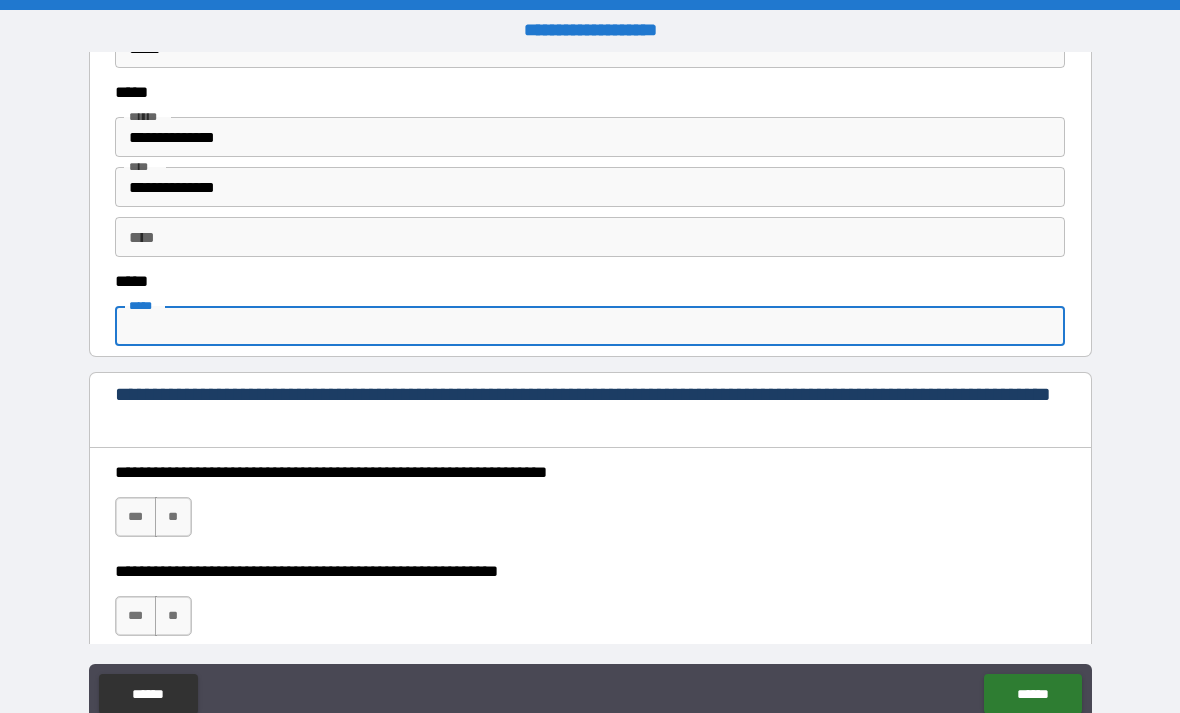 type 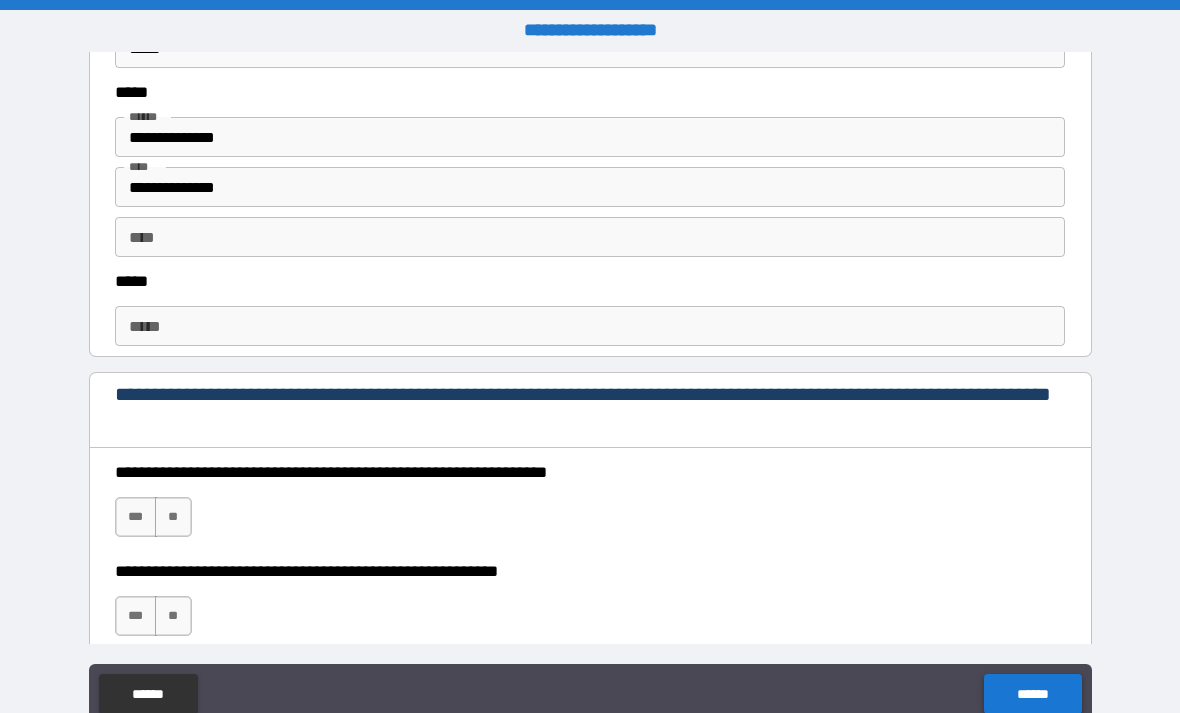 click on "******" at bounding box center [1032, 694] 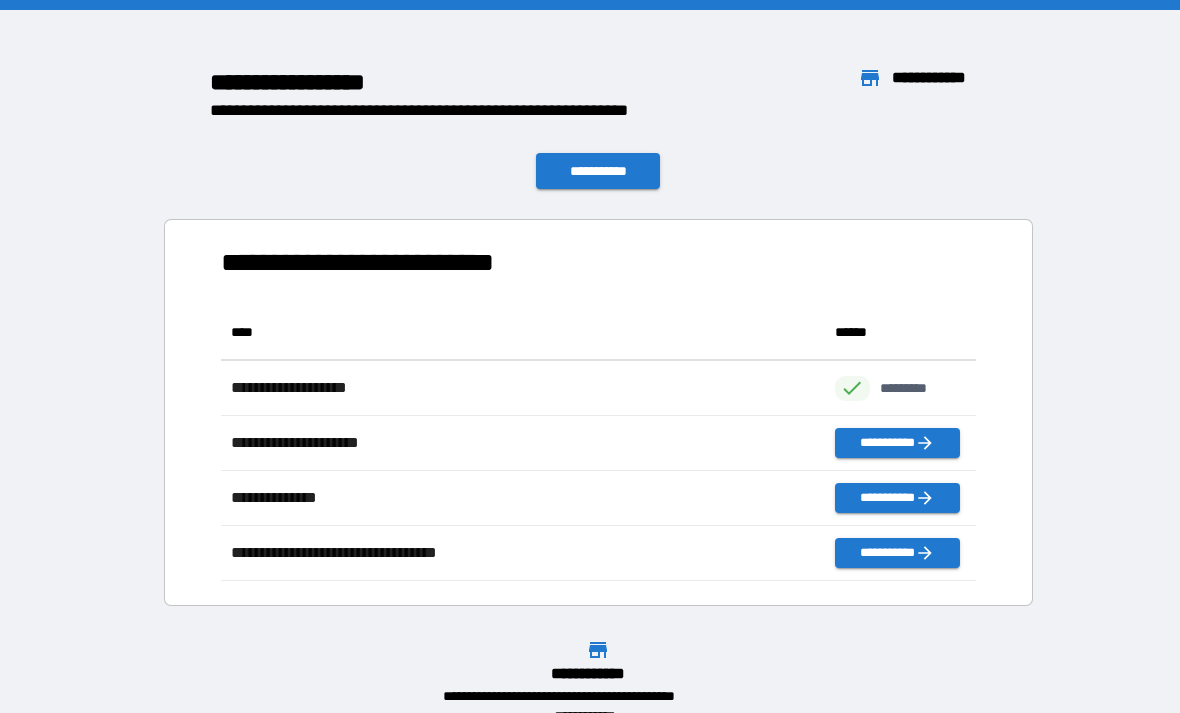 scroll, scrollTop: 1, scrollLeft: 1, axis: both 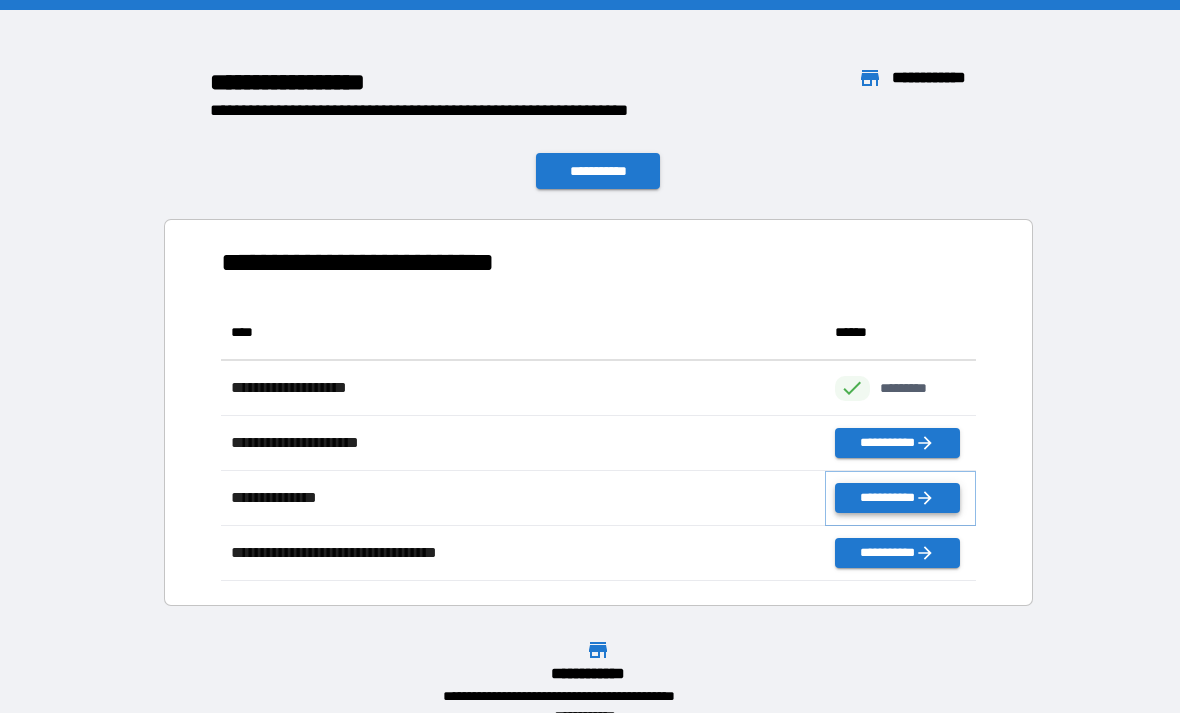 click on "**********" at bounding box center (897, 498) 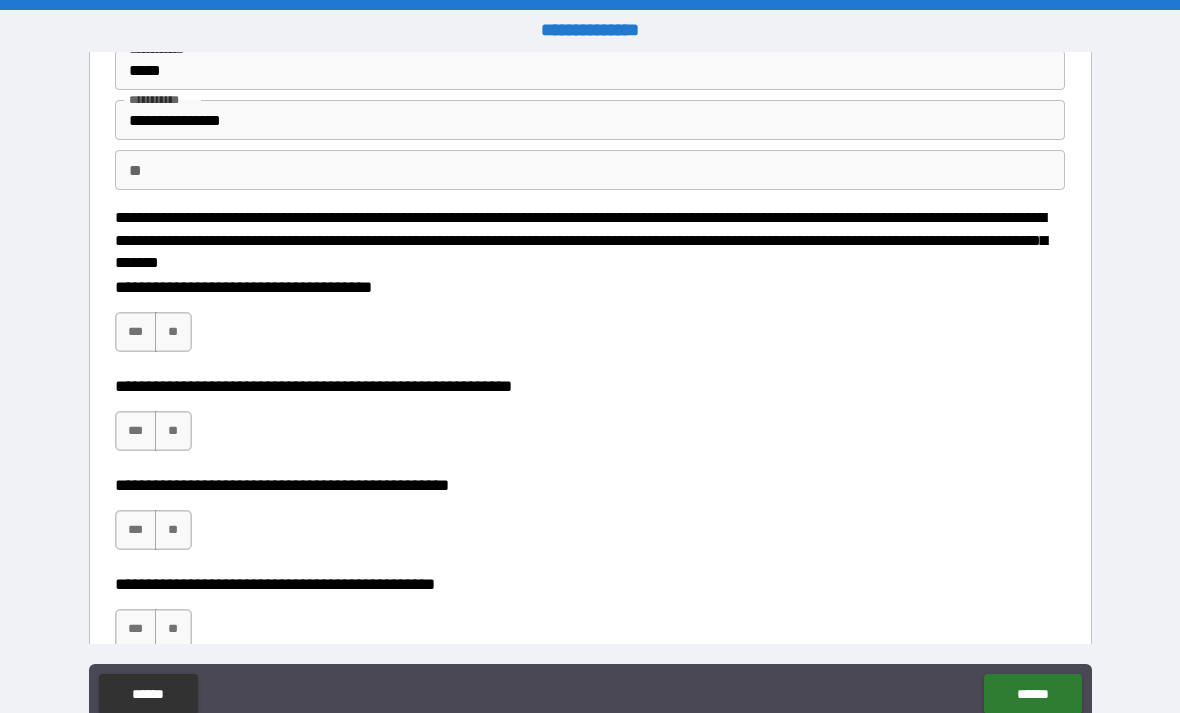 scroll, scrollTop: 158, scrollLeft: 0, axis: vertical 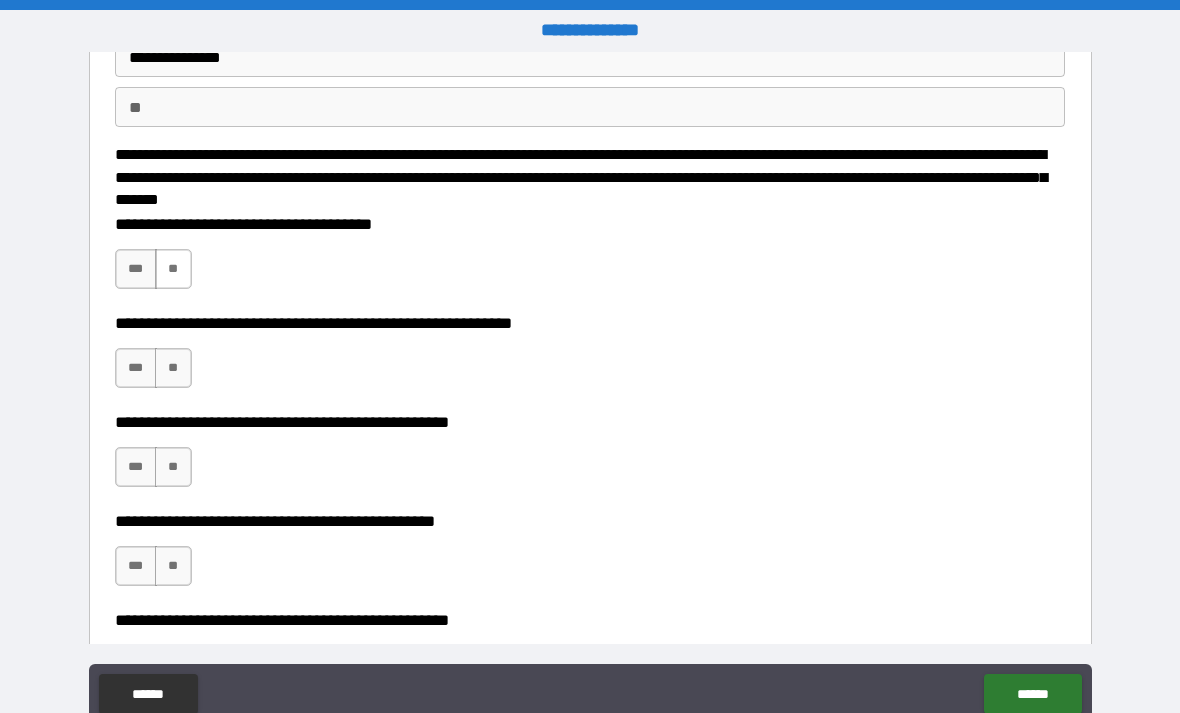 click on "**" at bounding box center [173, 269] 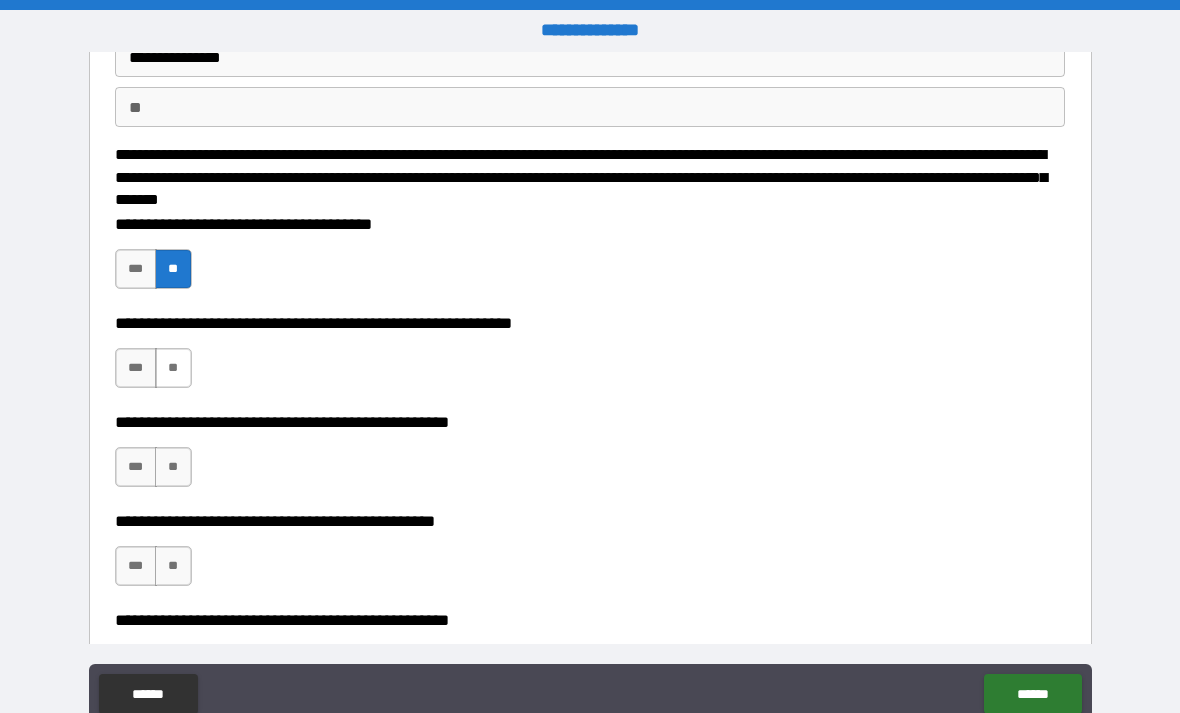 click on "**" at bounding box center [173, 368] 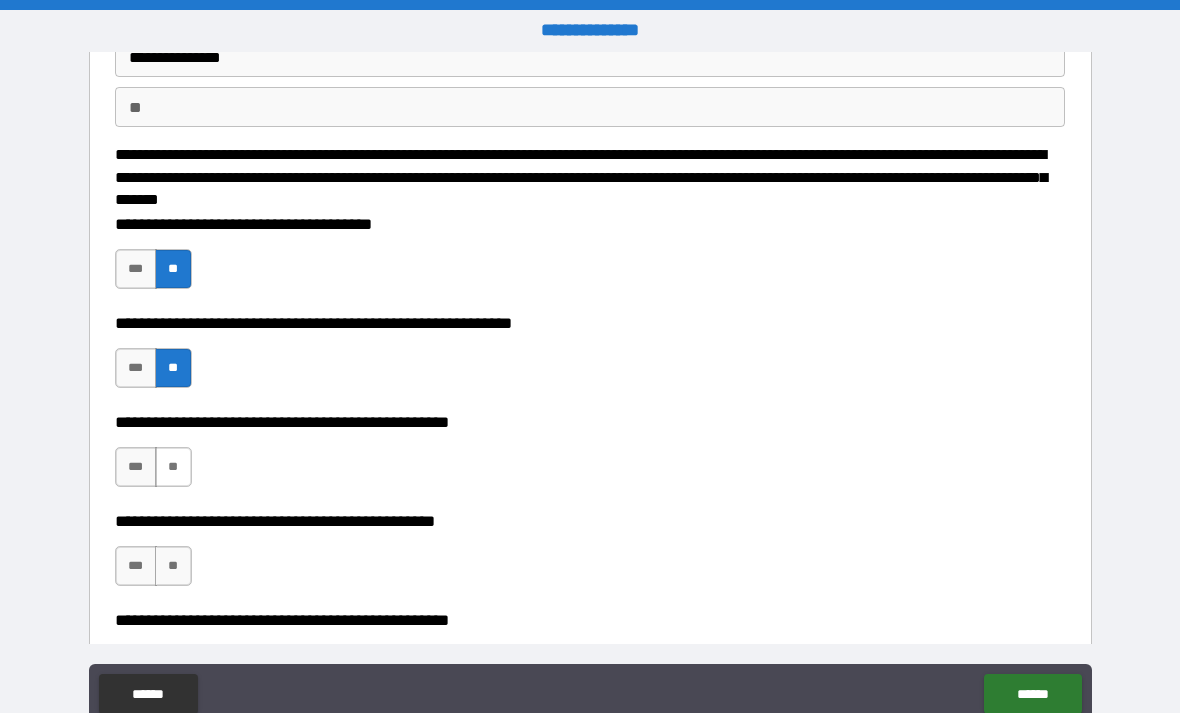 click on "**" at bounding box center (173, 467) 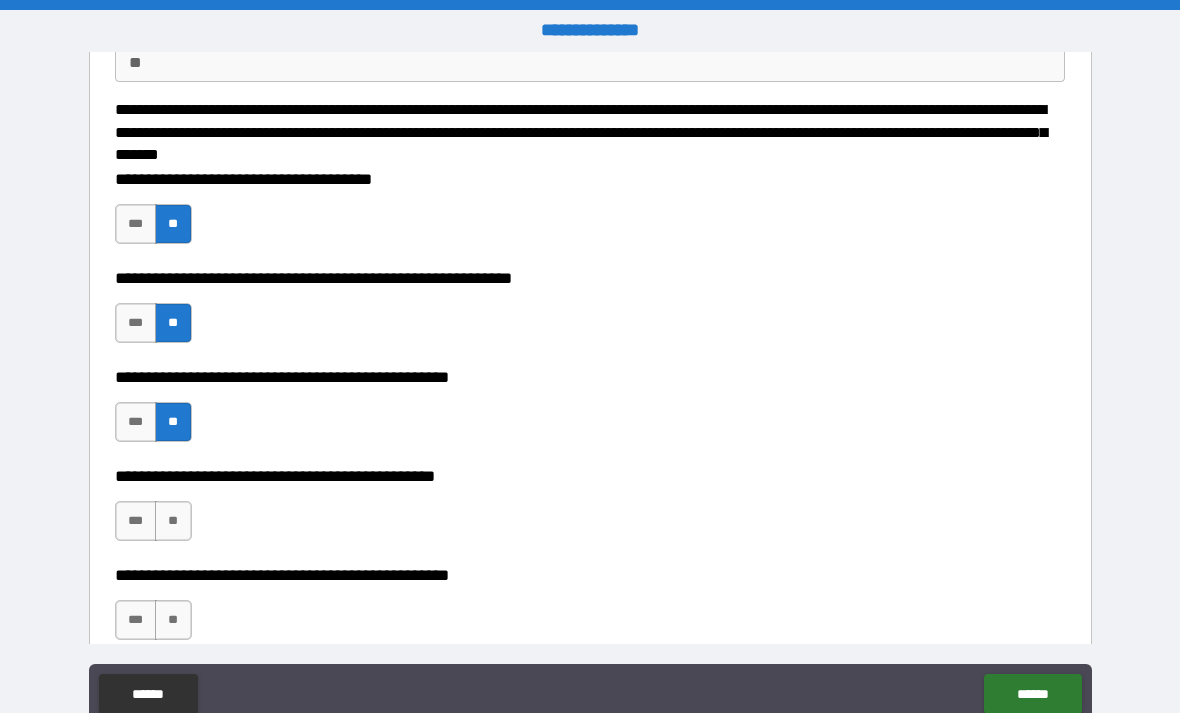 scroll, scrollTop: 204, scrollLeft: 0, axis: vertical 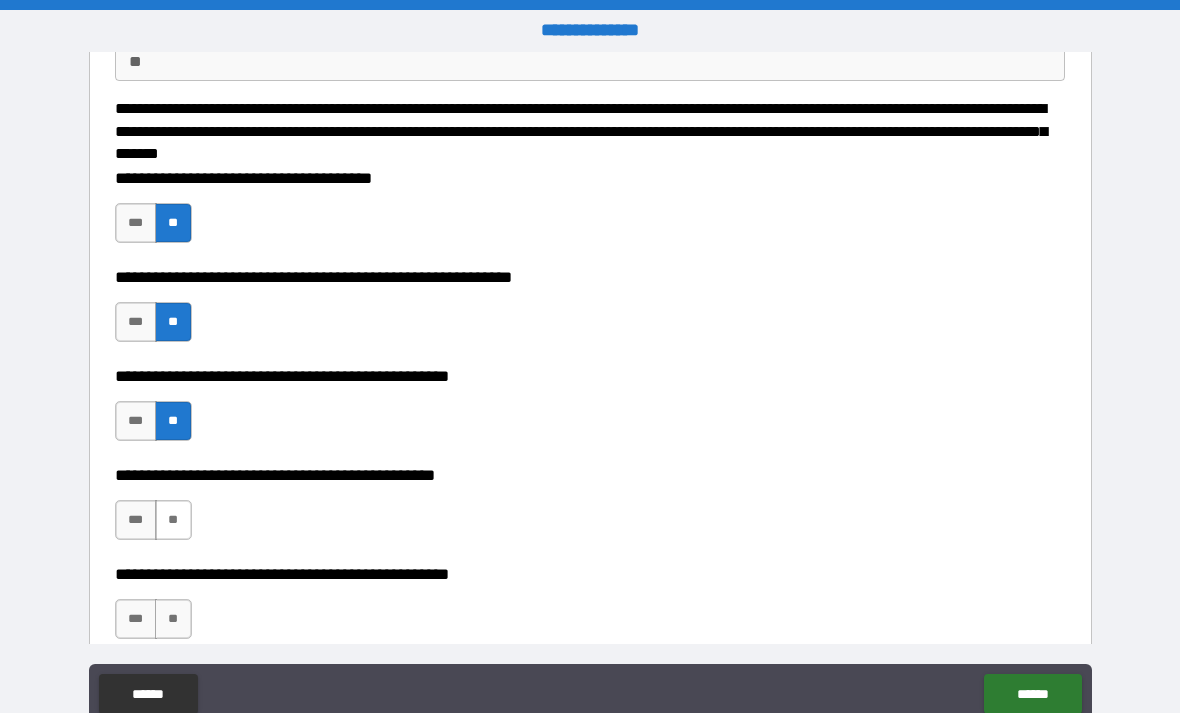 click on "**" at bounding box center (173, 520) 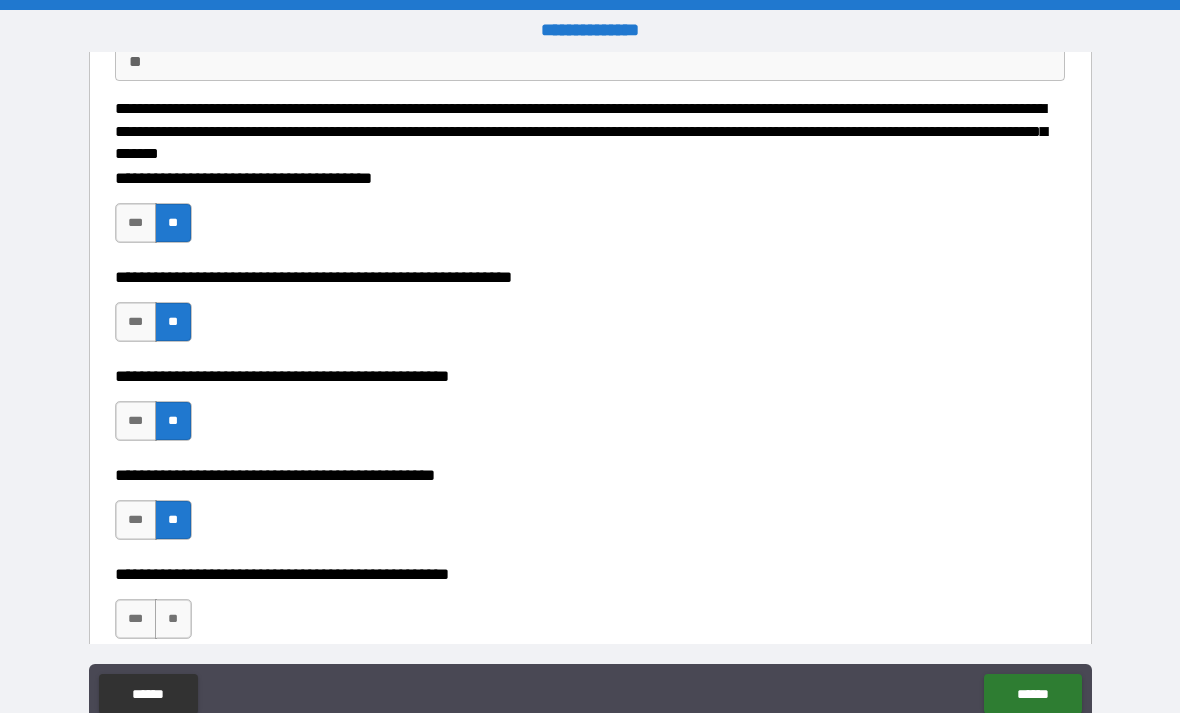 click on "**********" at bounding box center (590, 609) 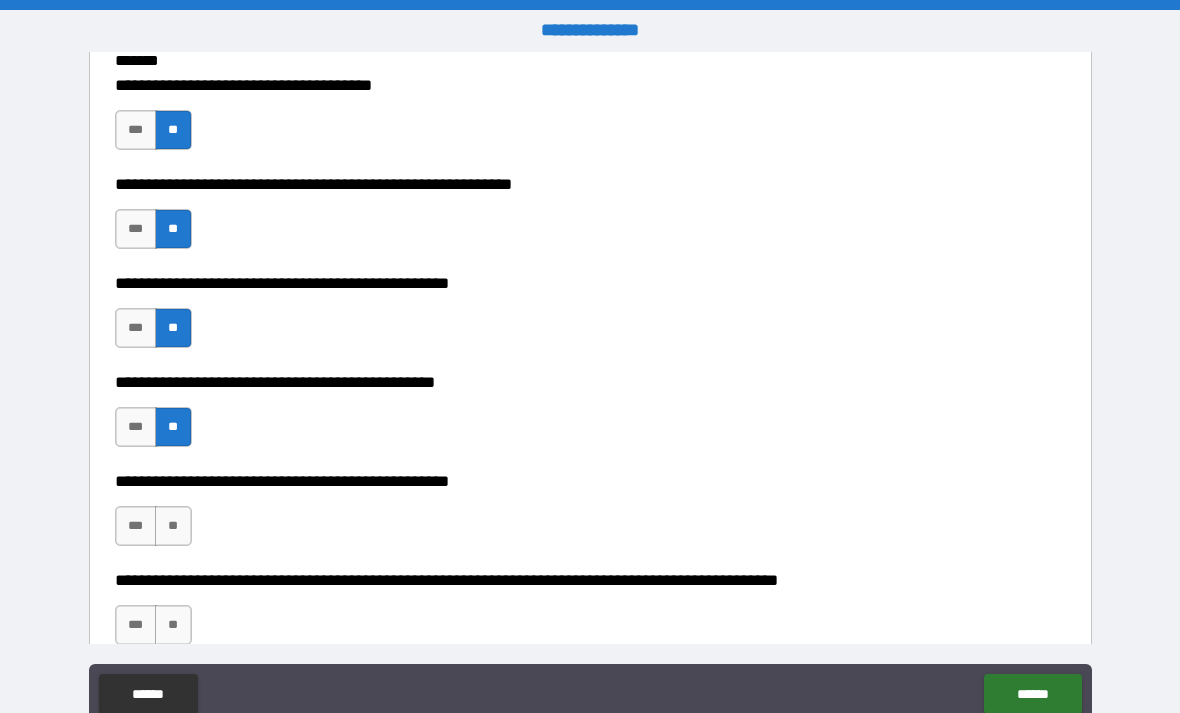 scroll, scrollTop: 340, scrollLeft: 0, axis: vertical 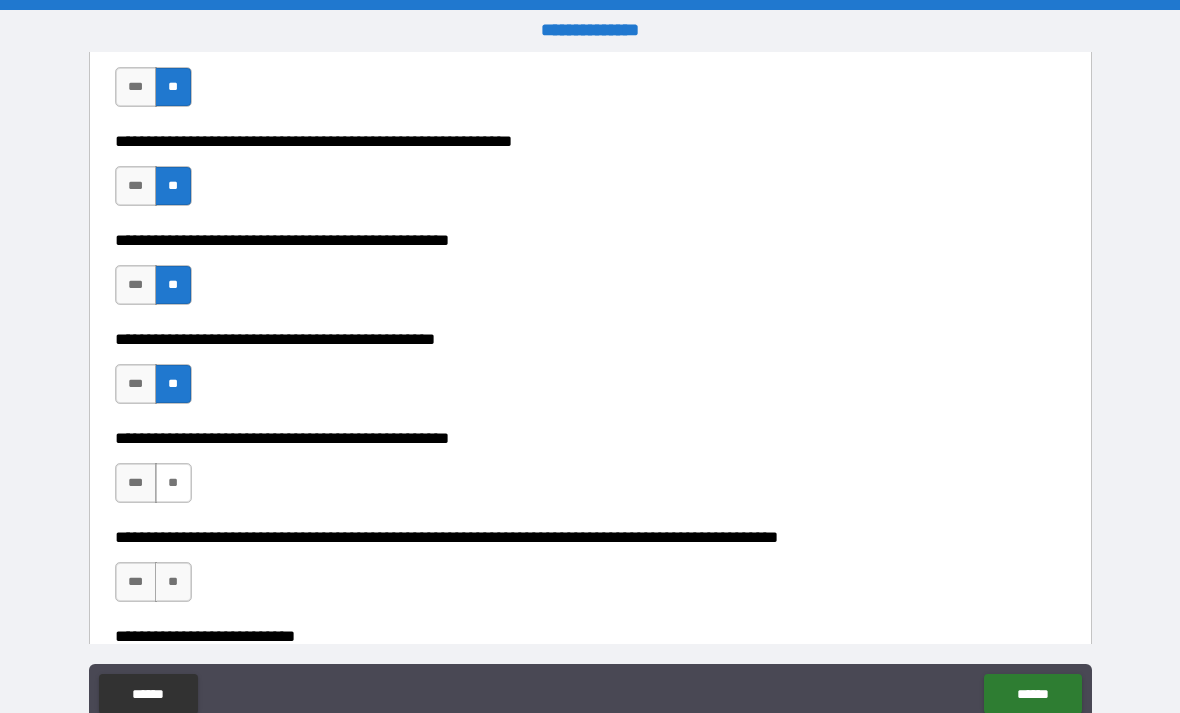click on "**" at bounding box center (173, 483) 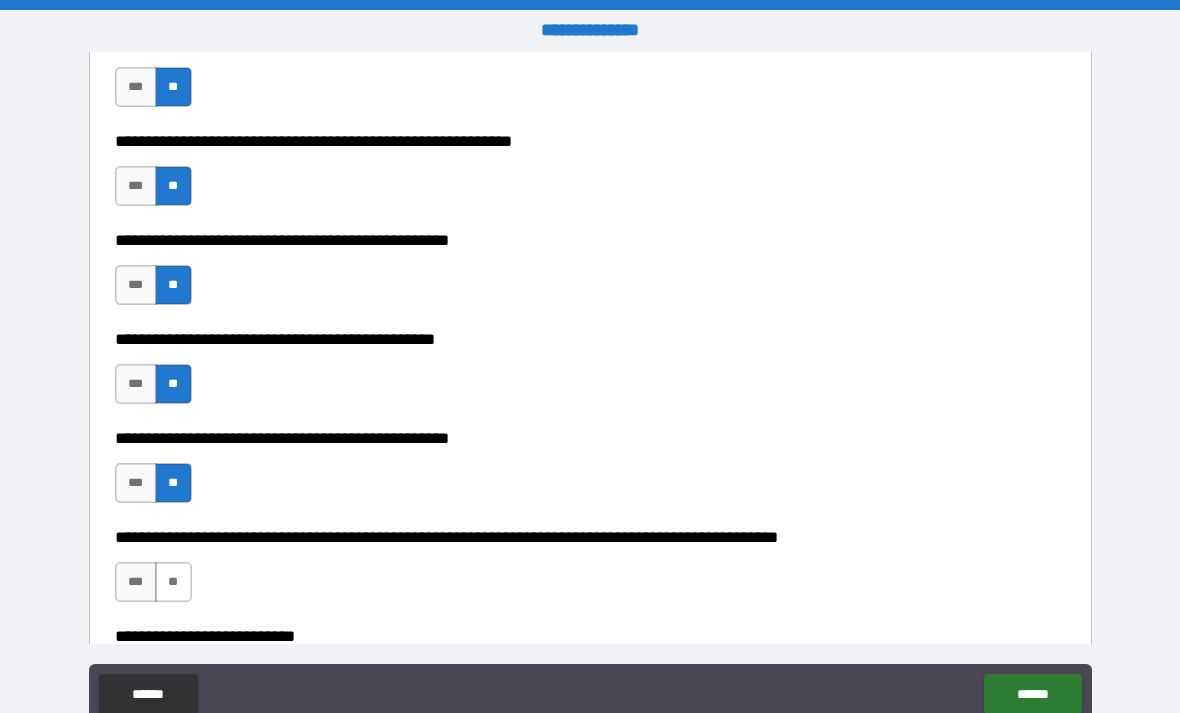 click on "**" at bounding box center [173, 582] 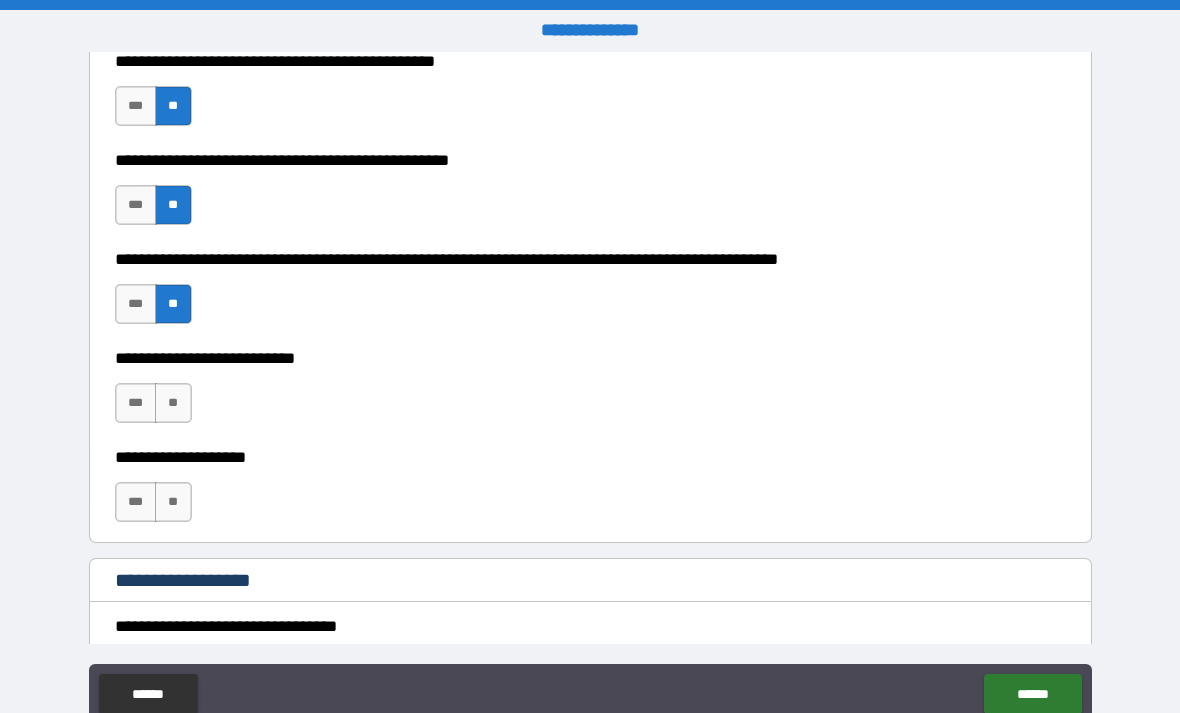scroll, scrollTop: 645, scrollLeft: 0, axis: vertical 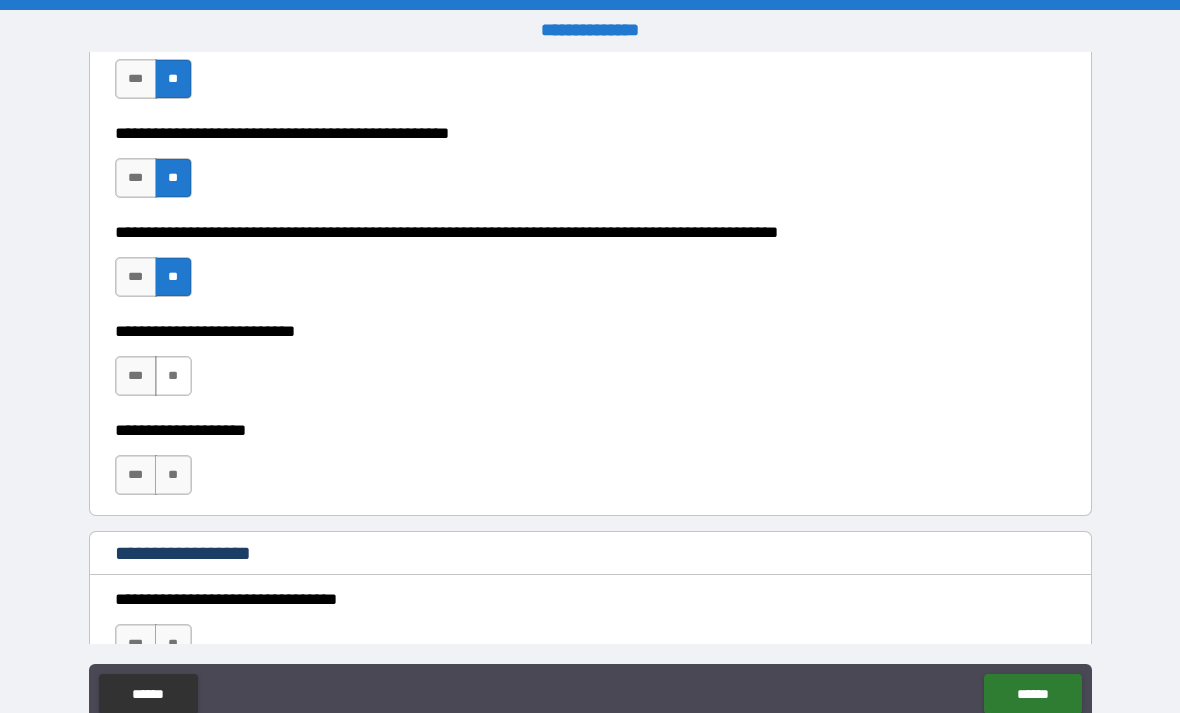 click on "**" at bounding box center (173, 376) 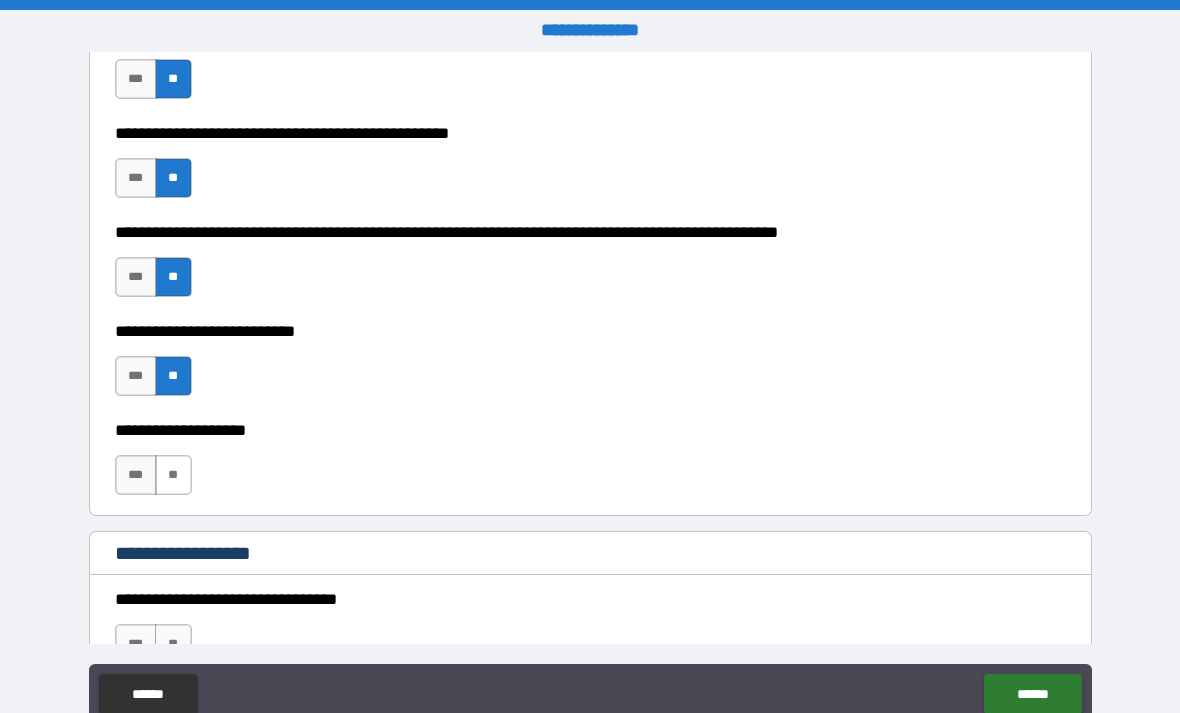 click on "**" at bounding box center [173, 475] 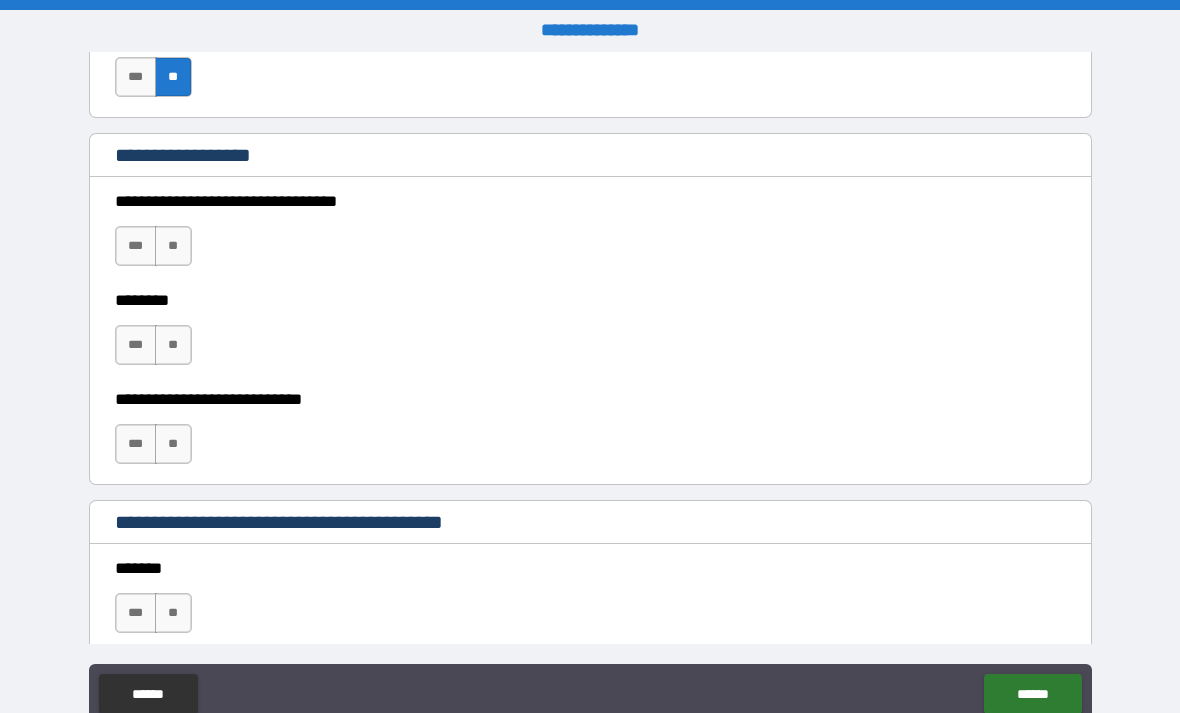 scroll, scrollTop: 1048, scrollLeft: 0, axis: vertical 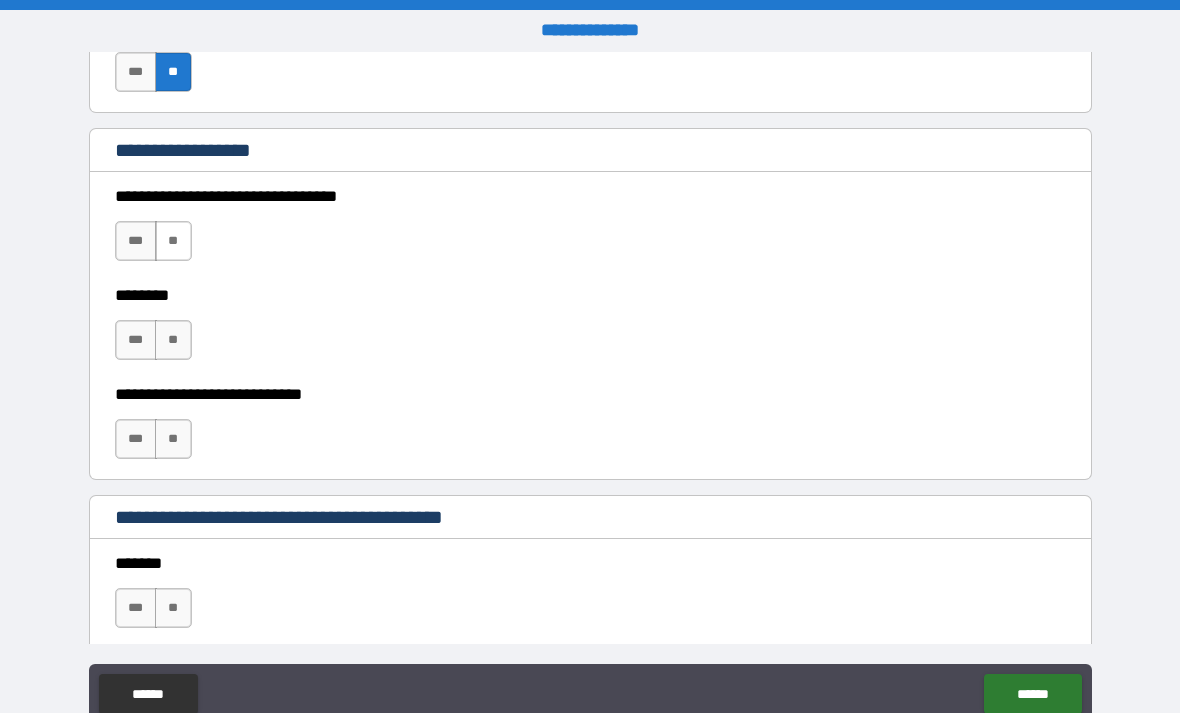click on "**" at bounding box center [173, 241] 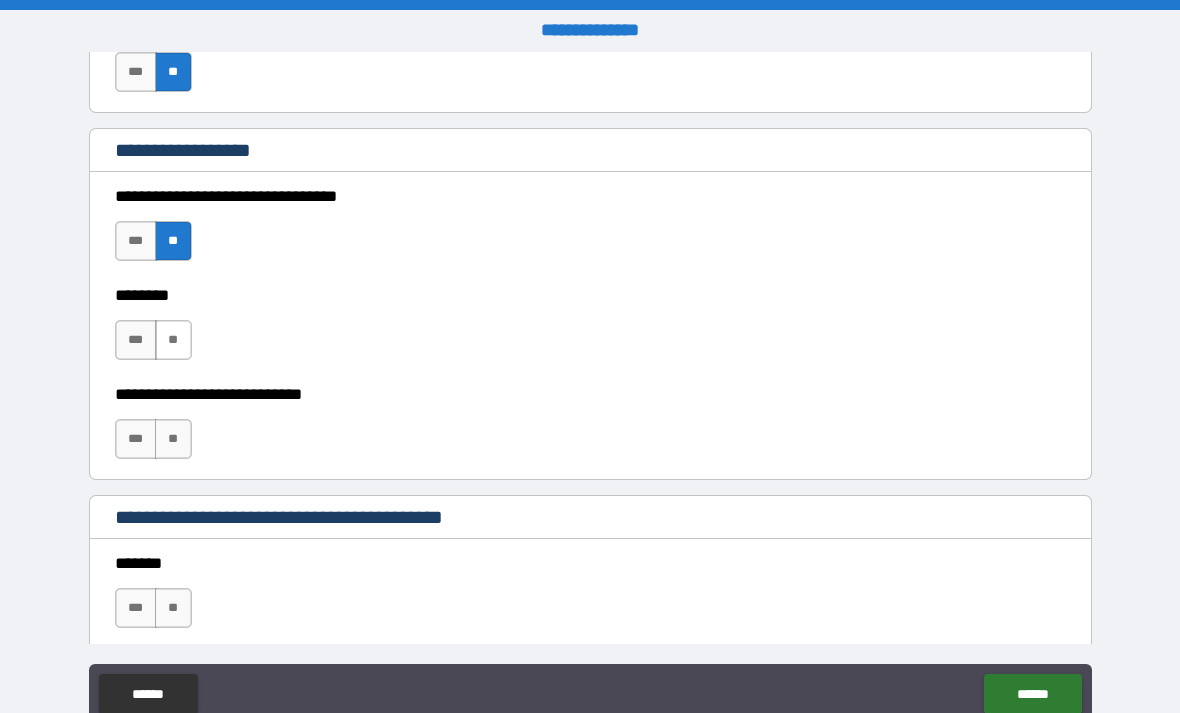 click on "**" at bounding box center [173, 340] 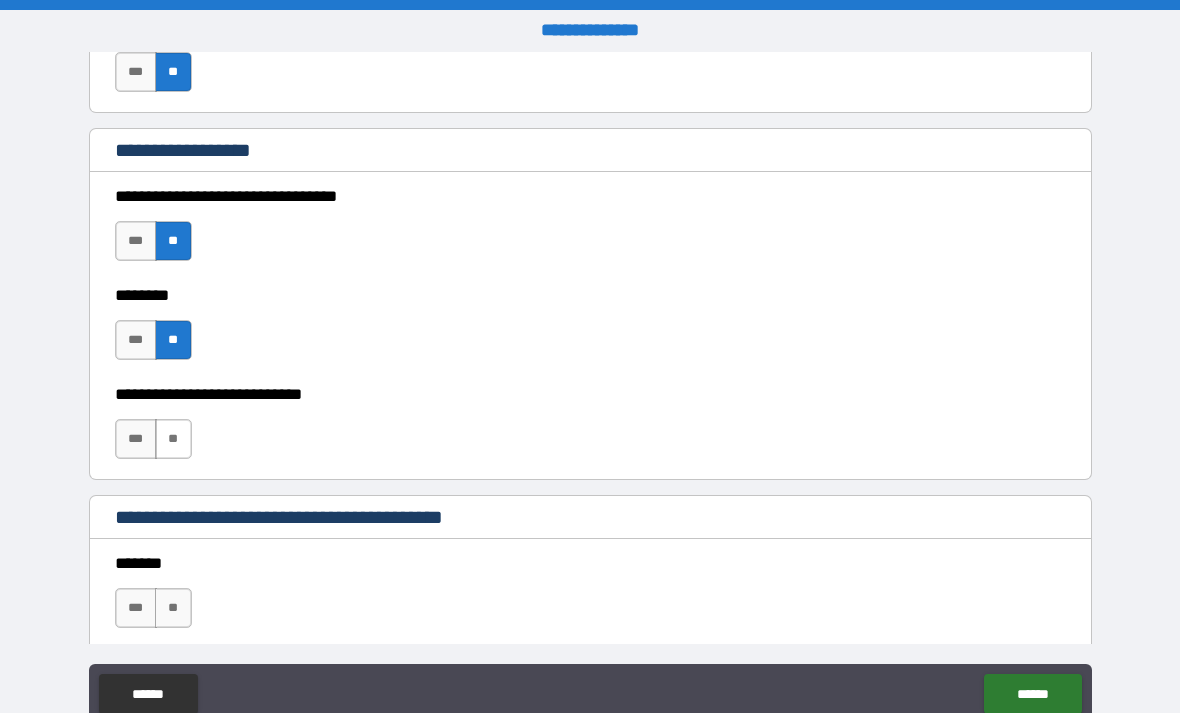 click on "**" at bounding box center [173, 439] 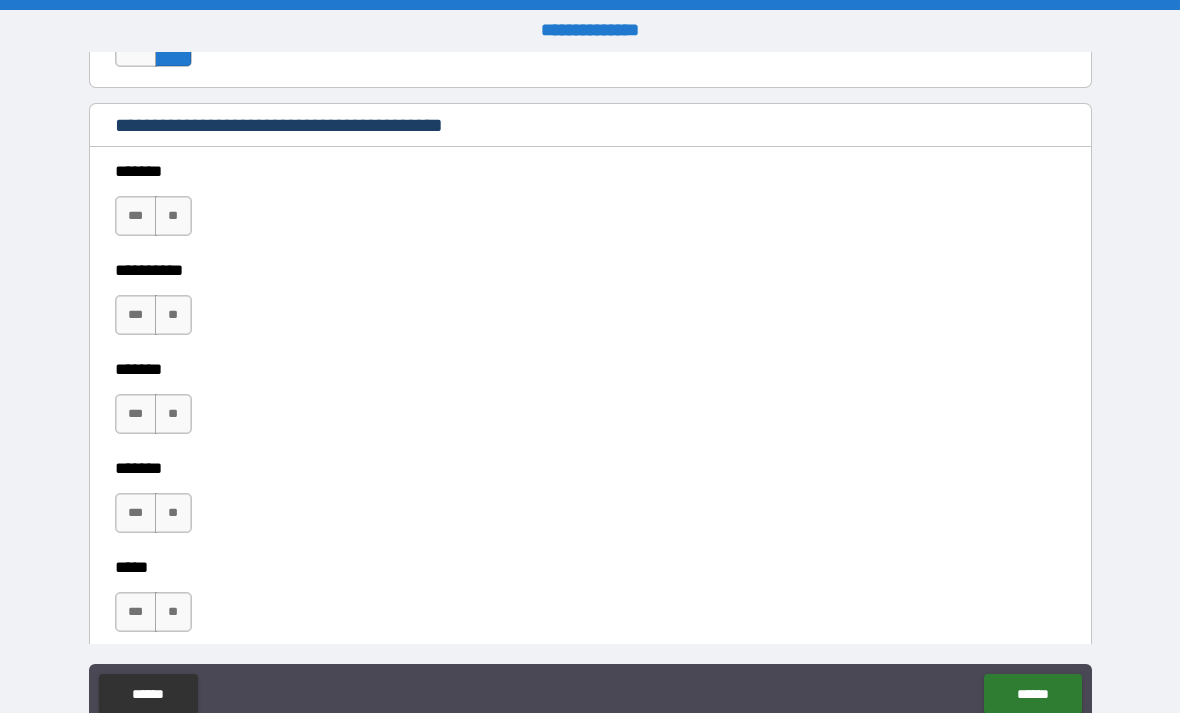 scroll, scrollTop: 1480, scrollLeft: 0, axis: vertical 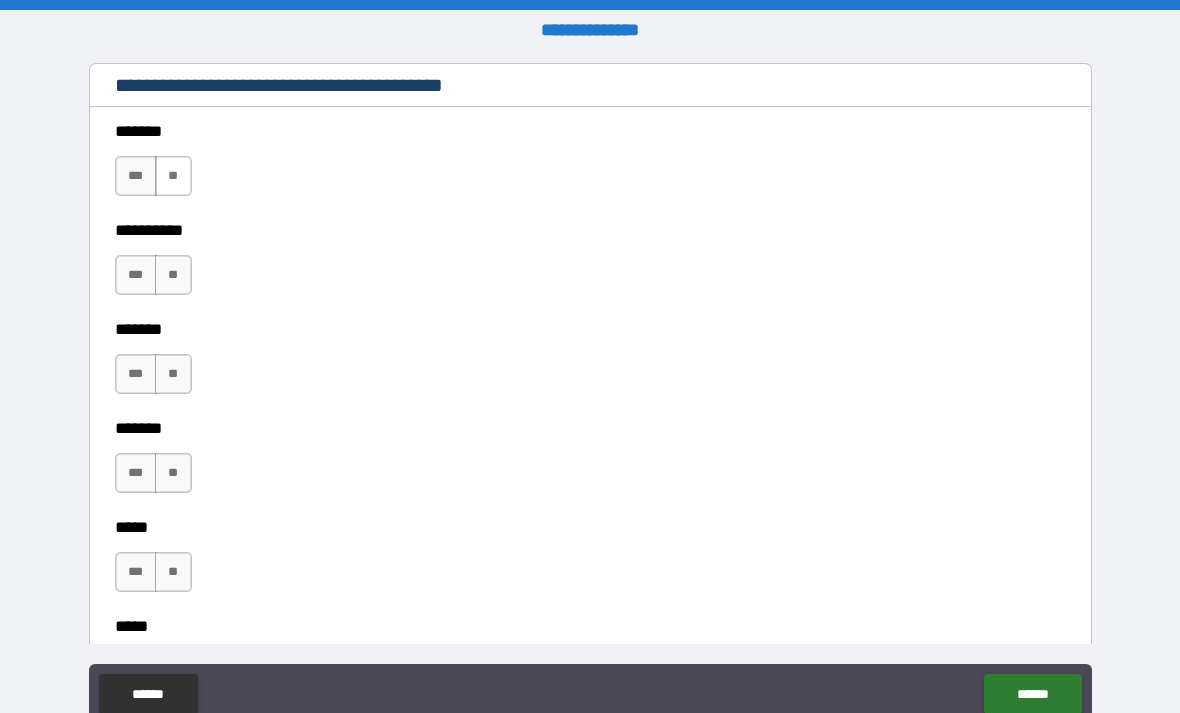 click on "**" at bounding box center (173, 176) 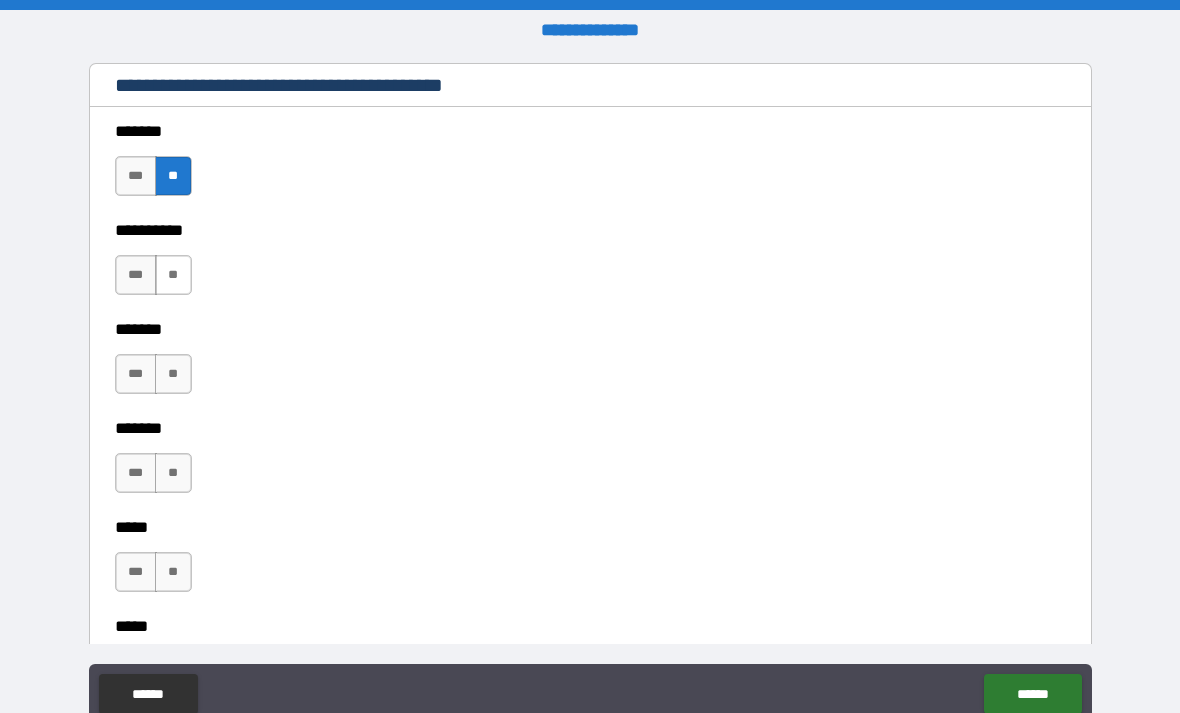 click on "**" at bounding box center (173, 275) 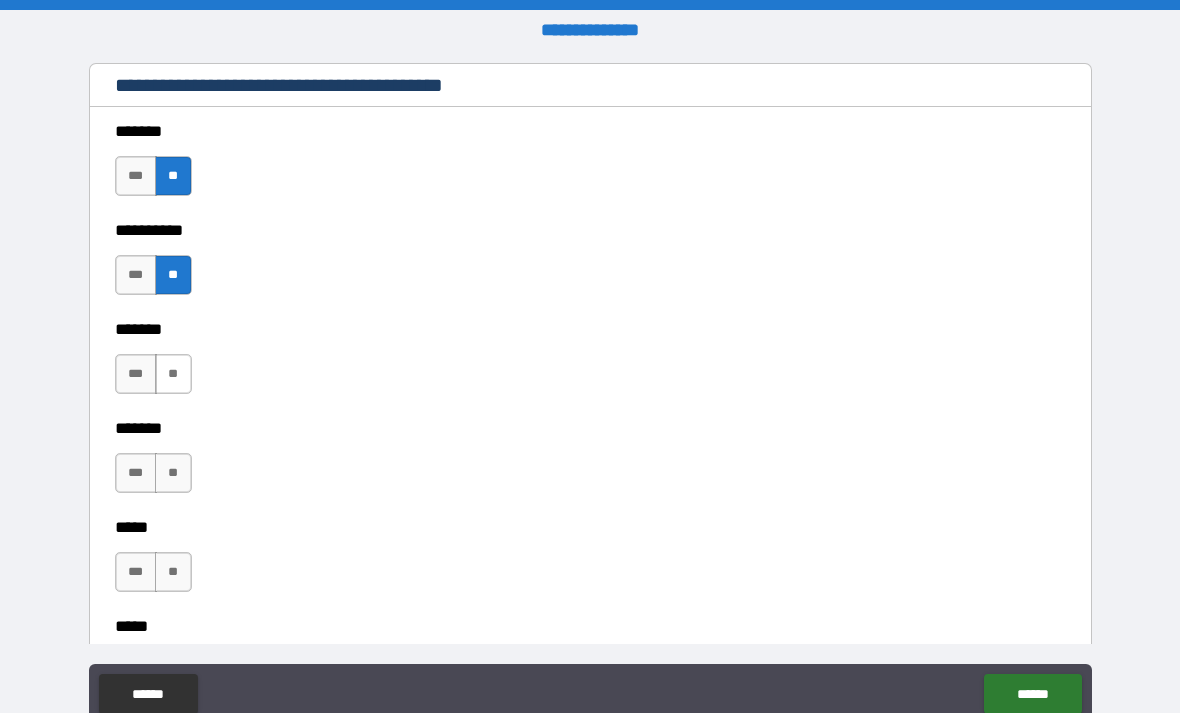 click on "**" at bounding box center (173, 374) 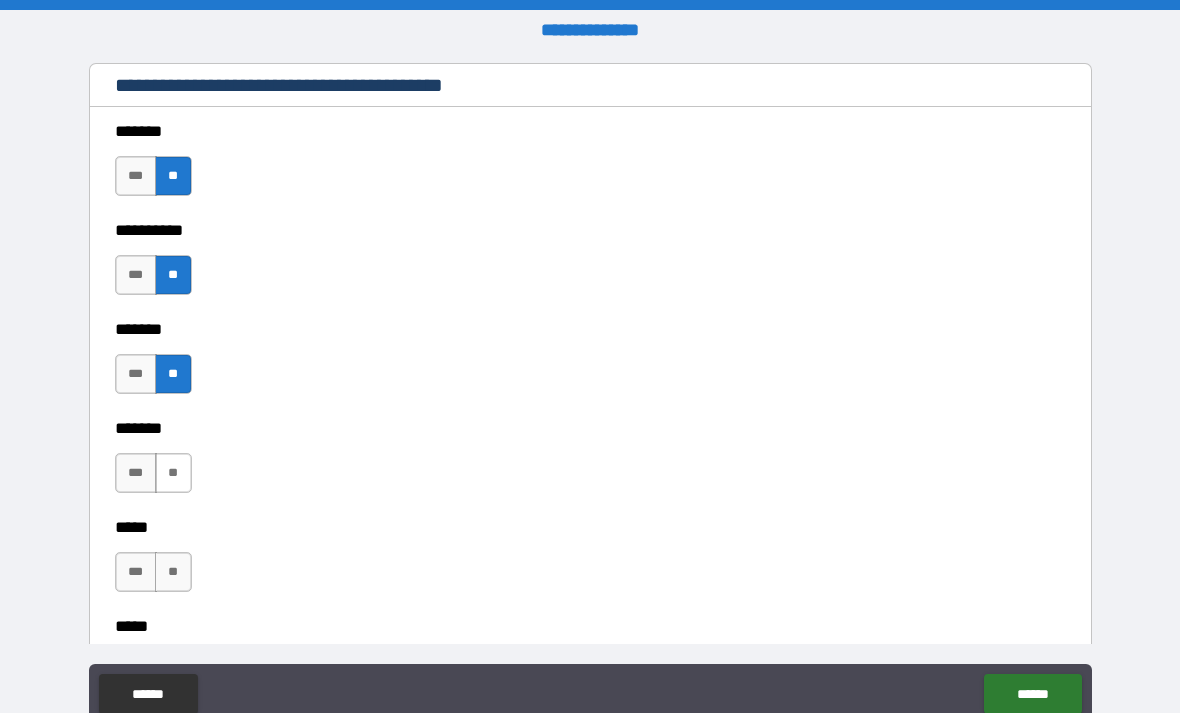 click on "**" at bounding box center (173, 473) 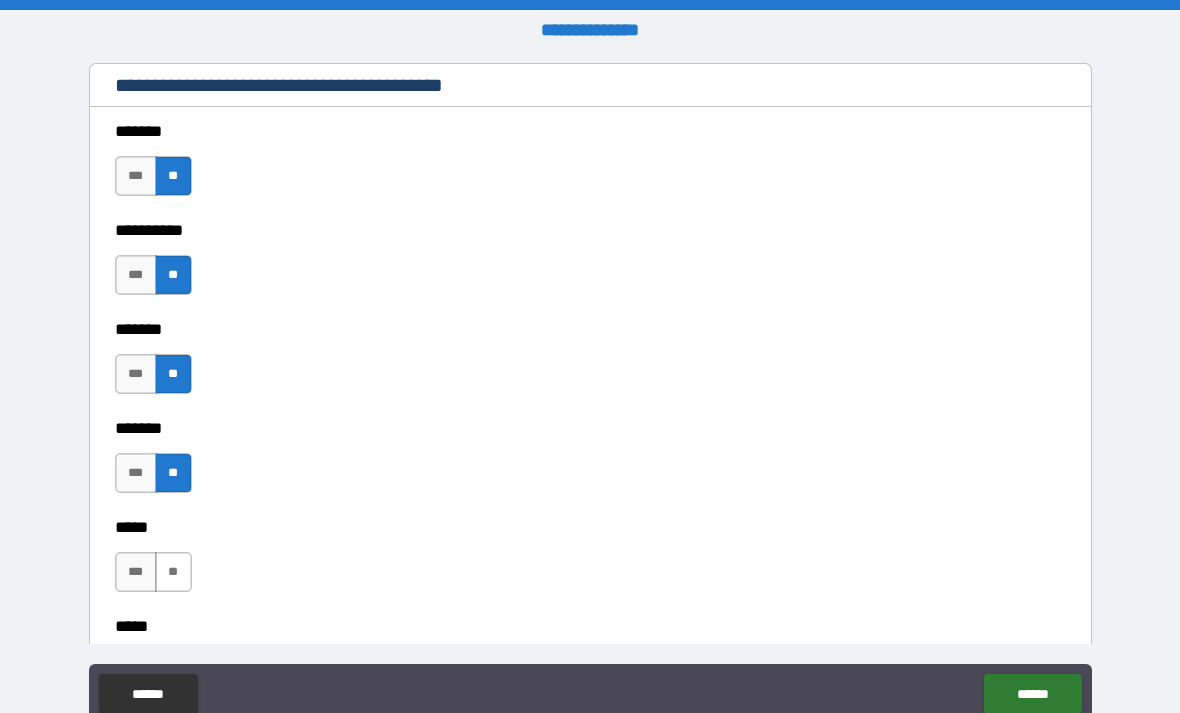 click on "**" at bounding box center (173, 572) 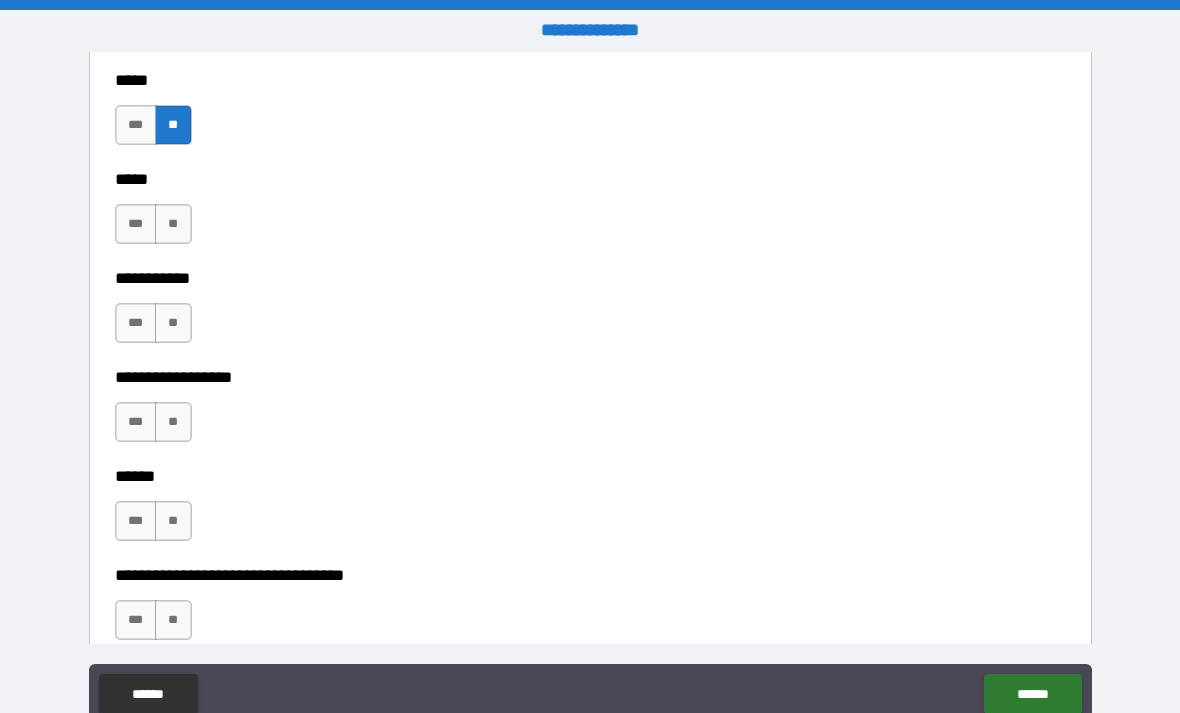 scroll, scrollTop: 1927, scrollLeft: 0, axis: vertical 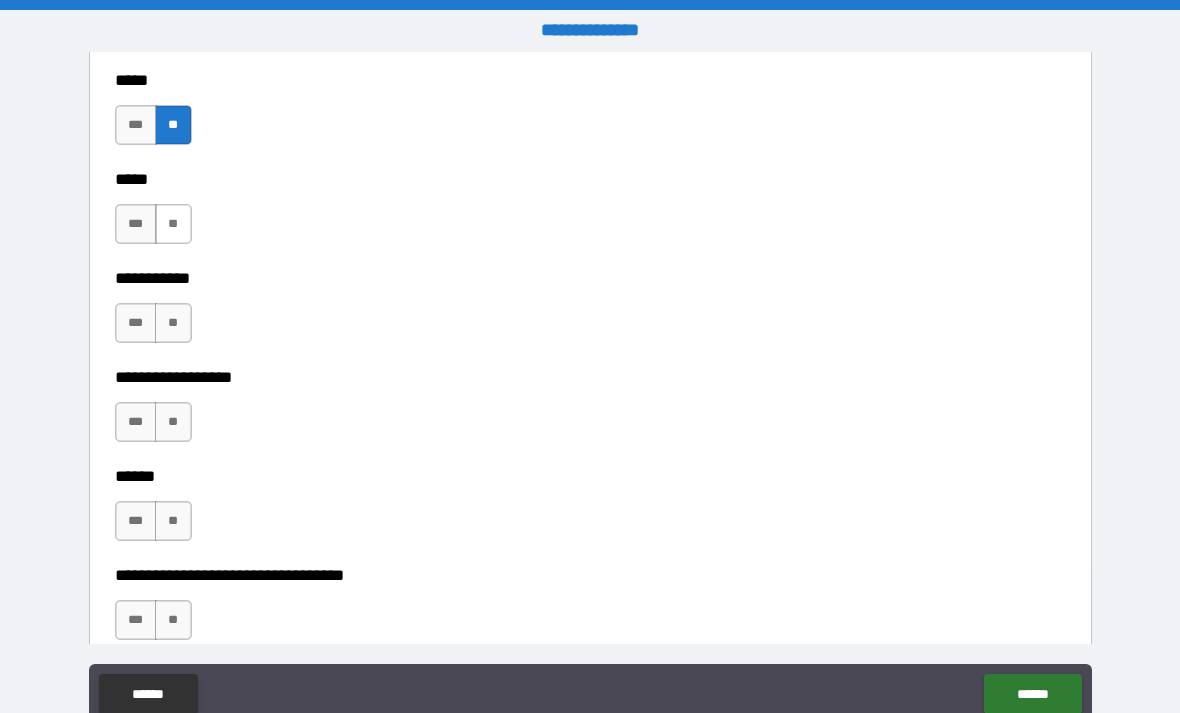 click on "**" at bounding box center [173, 224] 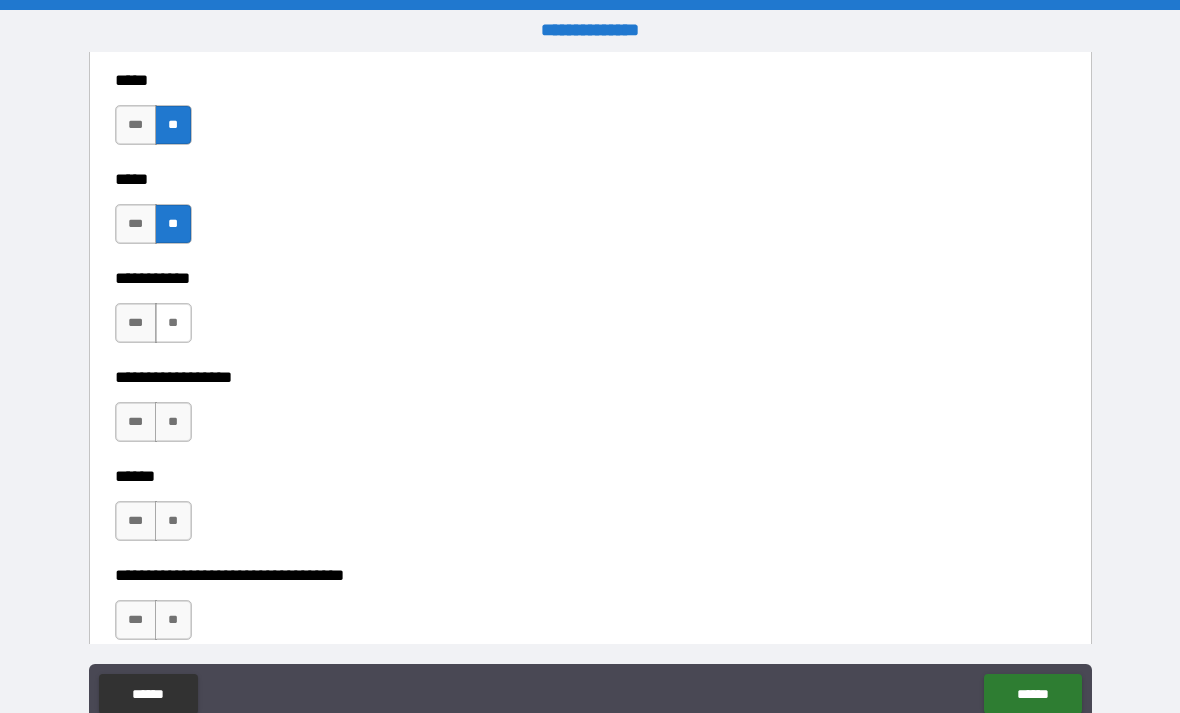 click on "**" at bounding box center [173, 323] 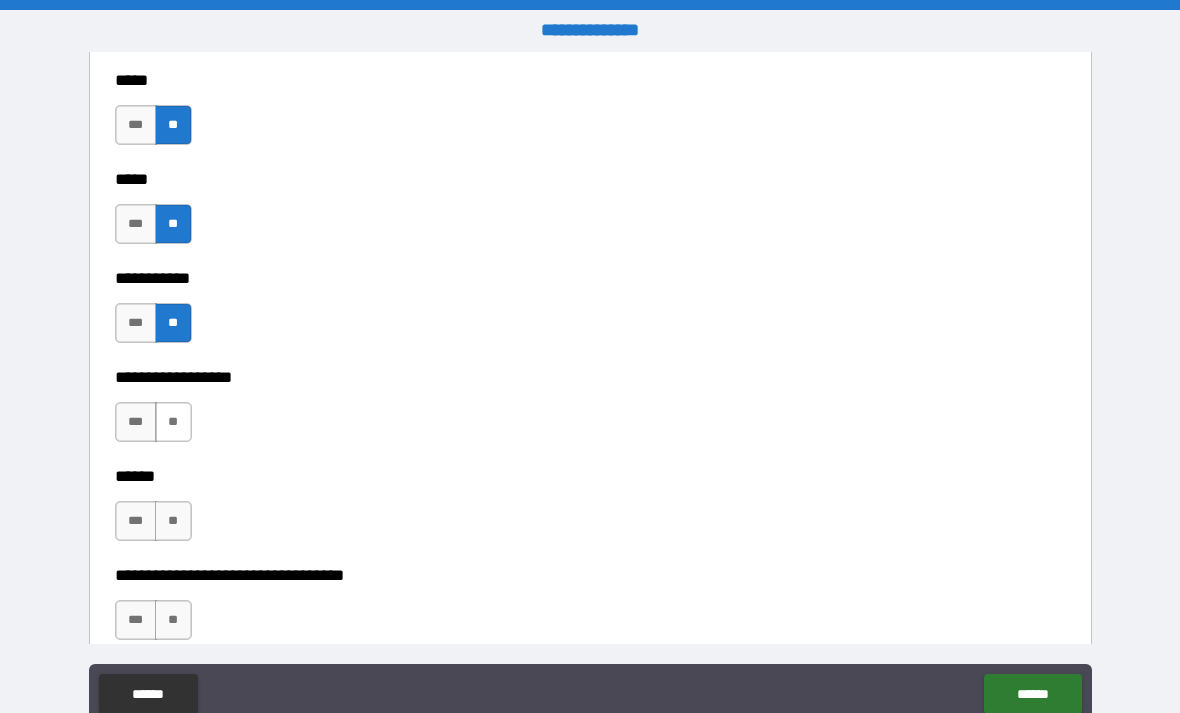 click on "**" at bounding box center (173, 422) 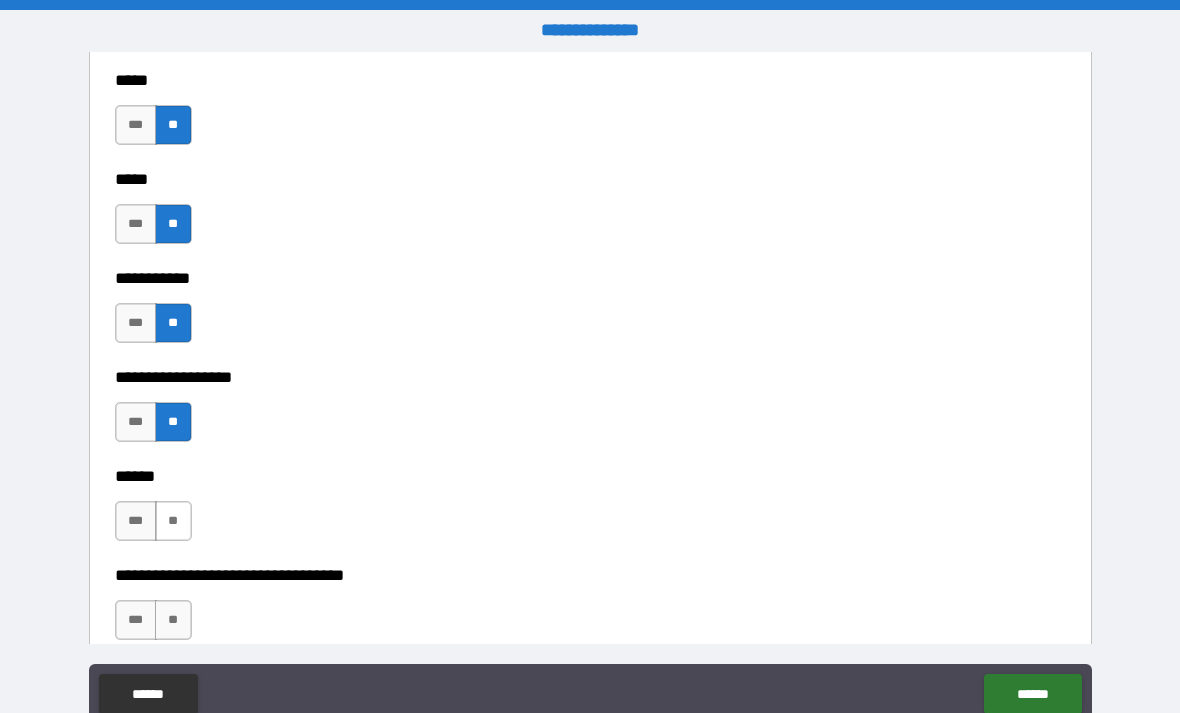 click on "**" at bounding box center (173, 521) 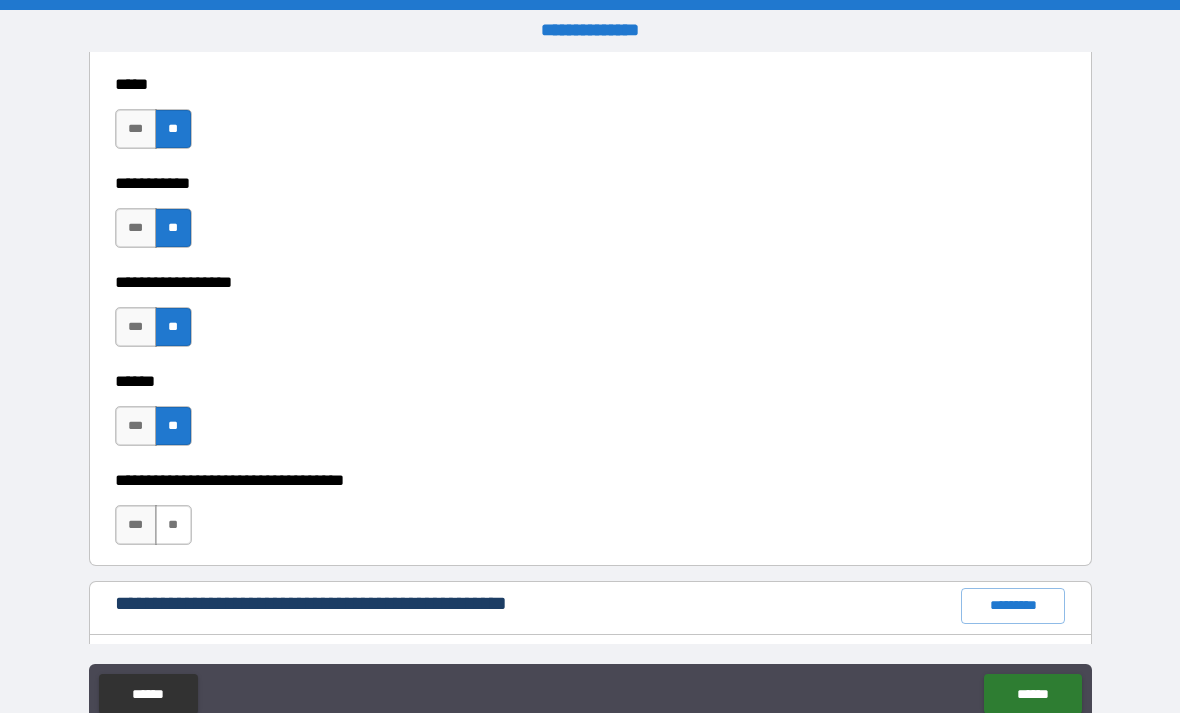 click on "**" at bounding box center (173, 525) 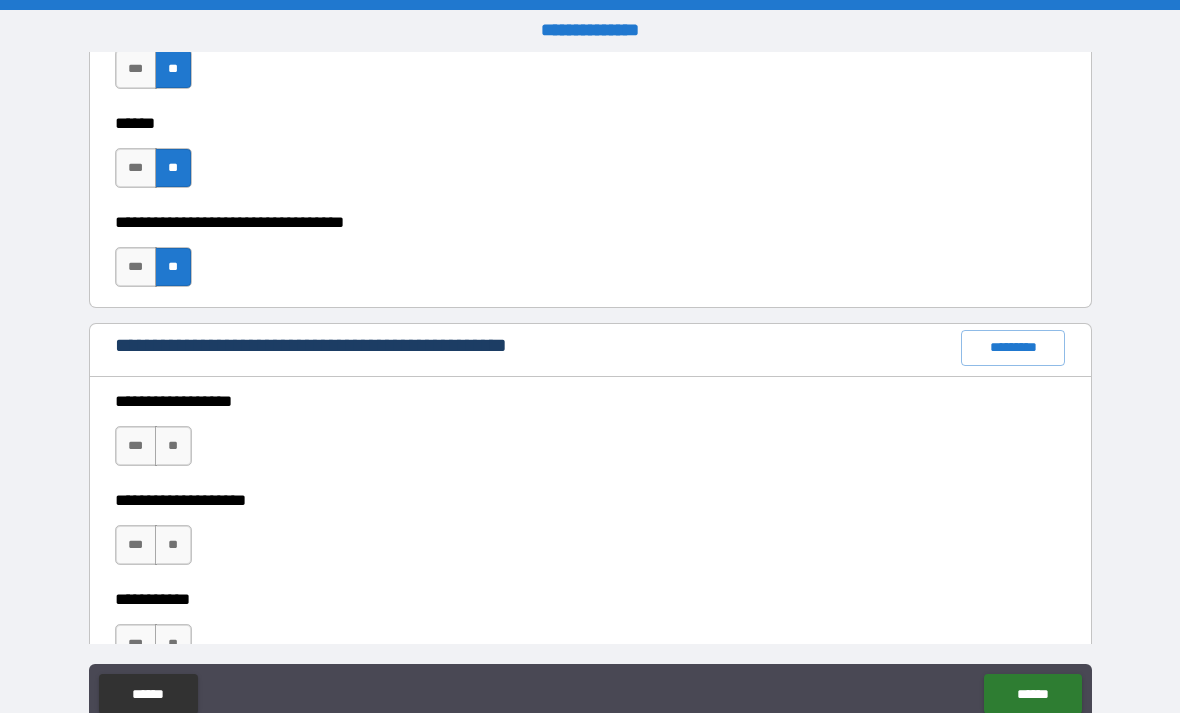 scroll, scrollTop: 2296, scrollLeft: 0, axis: vertical 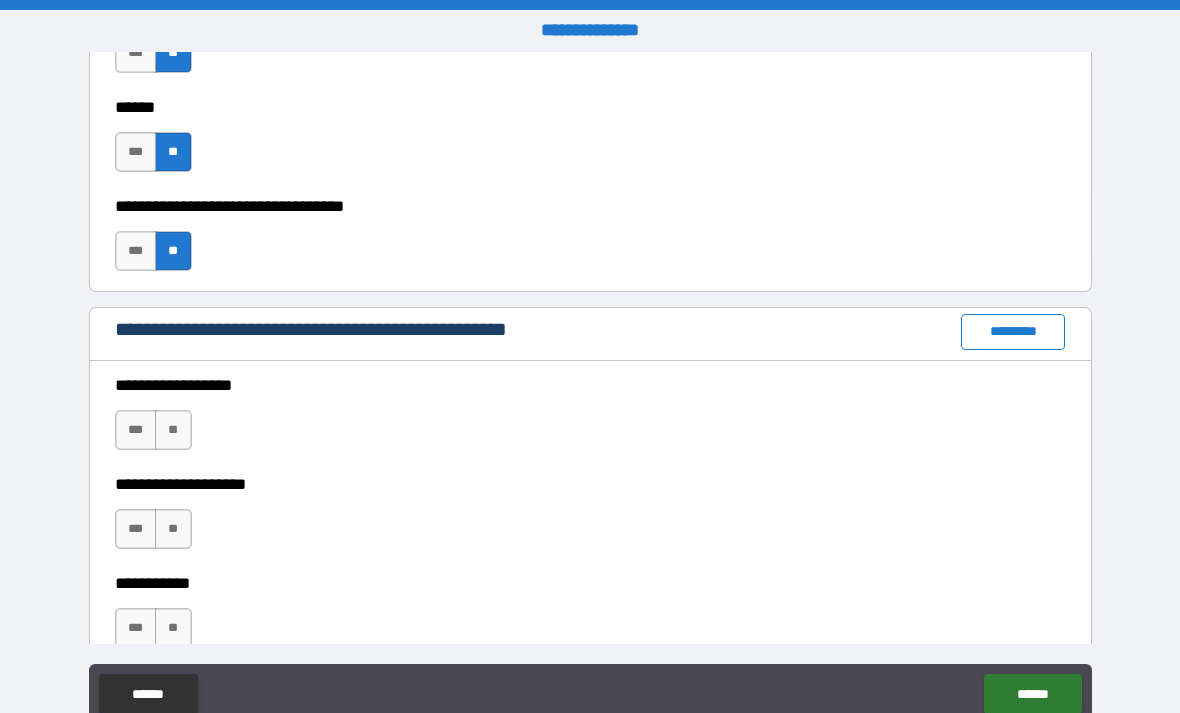click on "*********" at bounding box center [1013, 332] 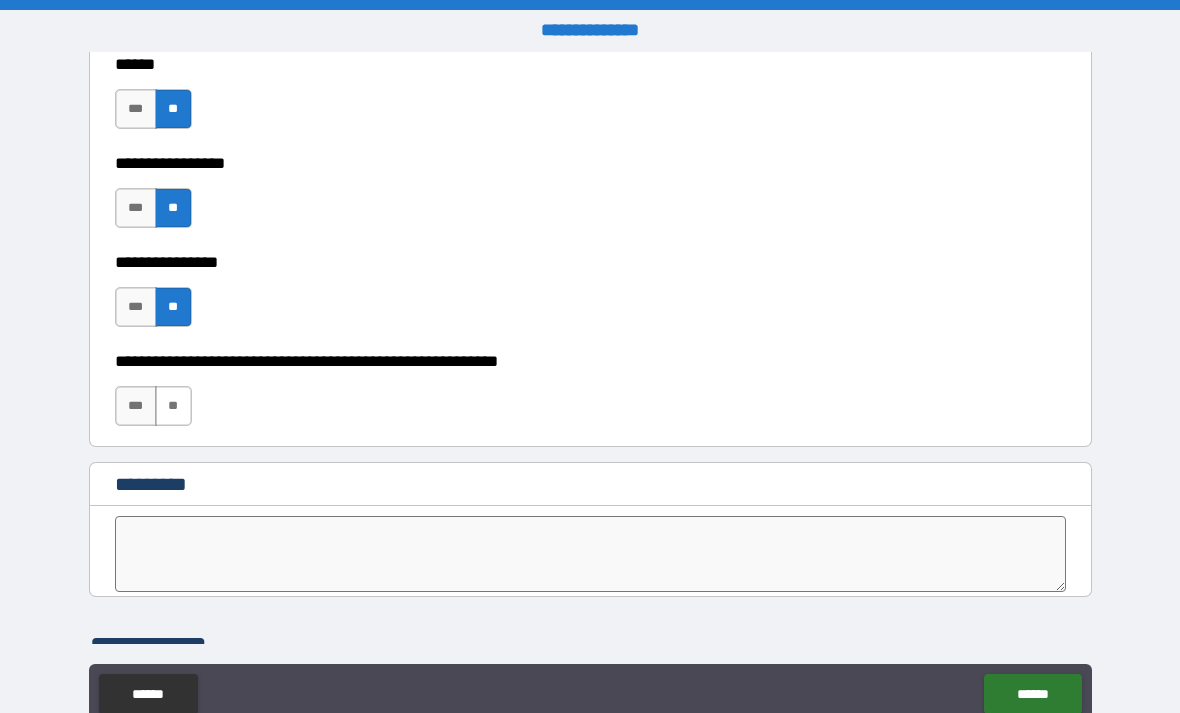 click on "**" at bounding box center (173, 406) 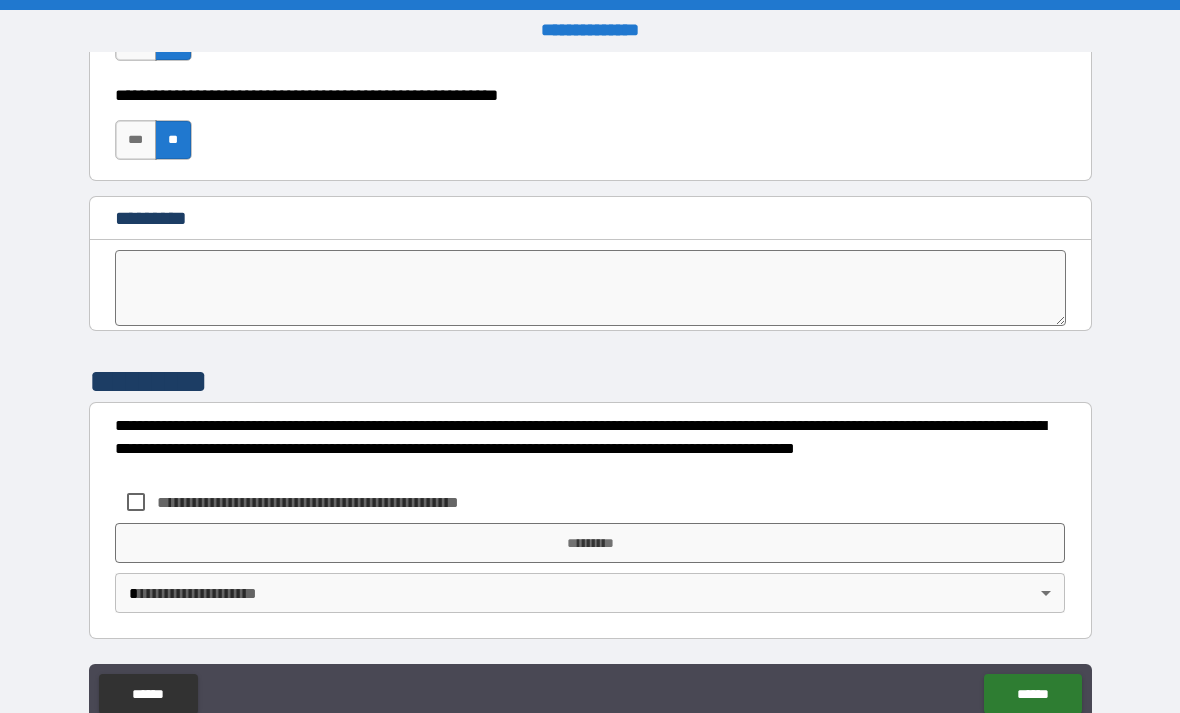 scroll, scrollTop: 10209, scrollLeft: 0, axis: vertical 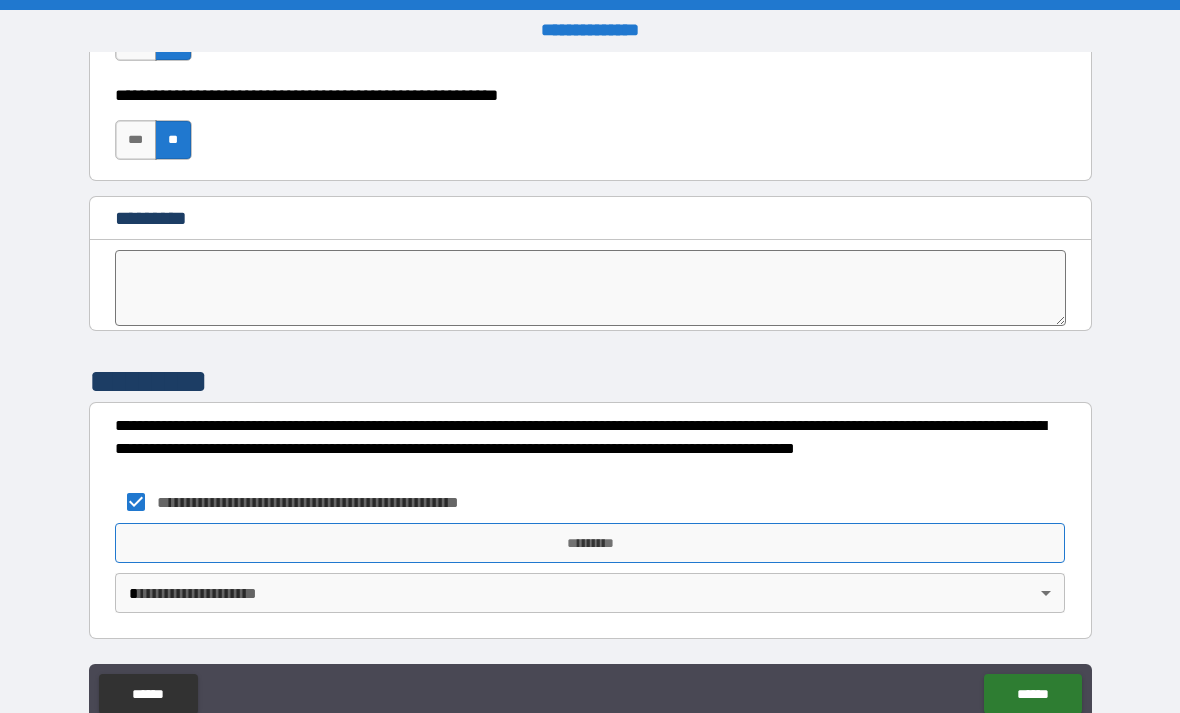 click on "*********" at bounding box center [590, 543] 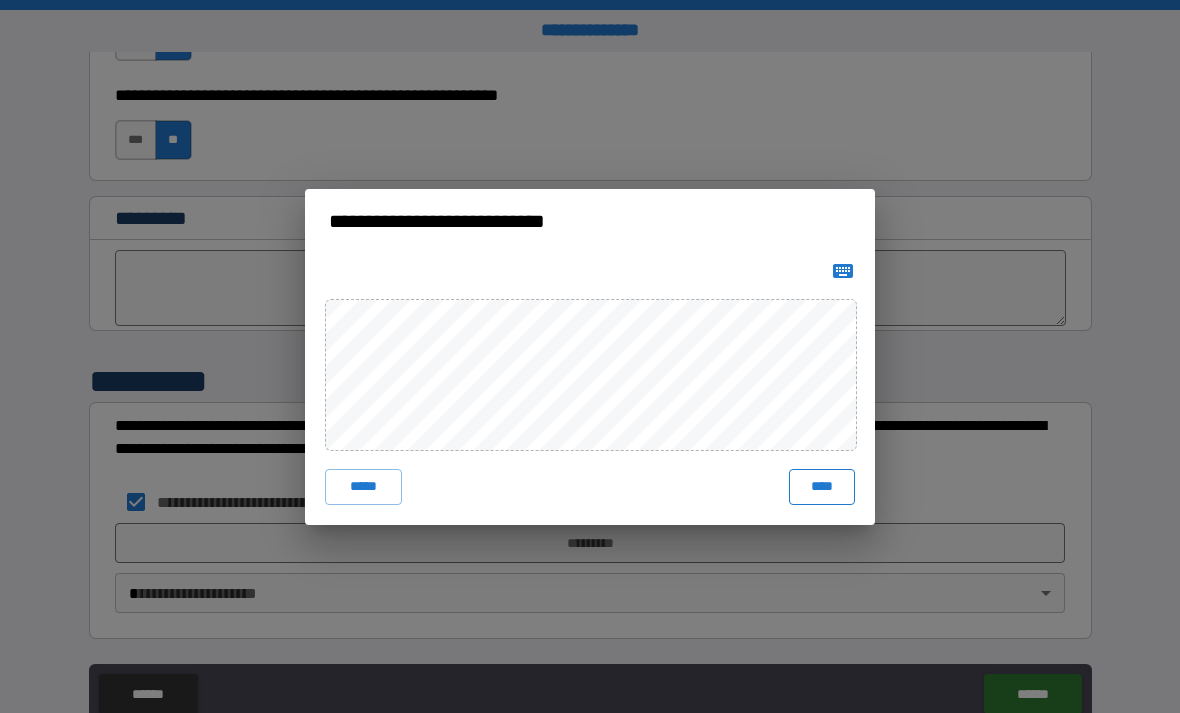 click on "****" at bounding box center [822, 487] 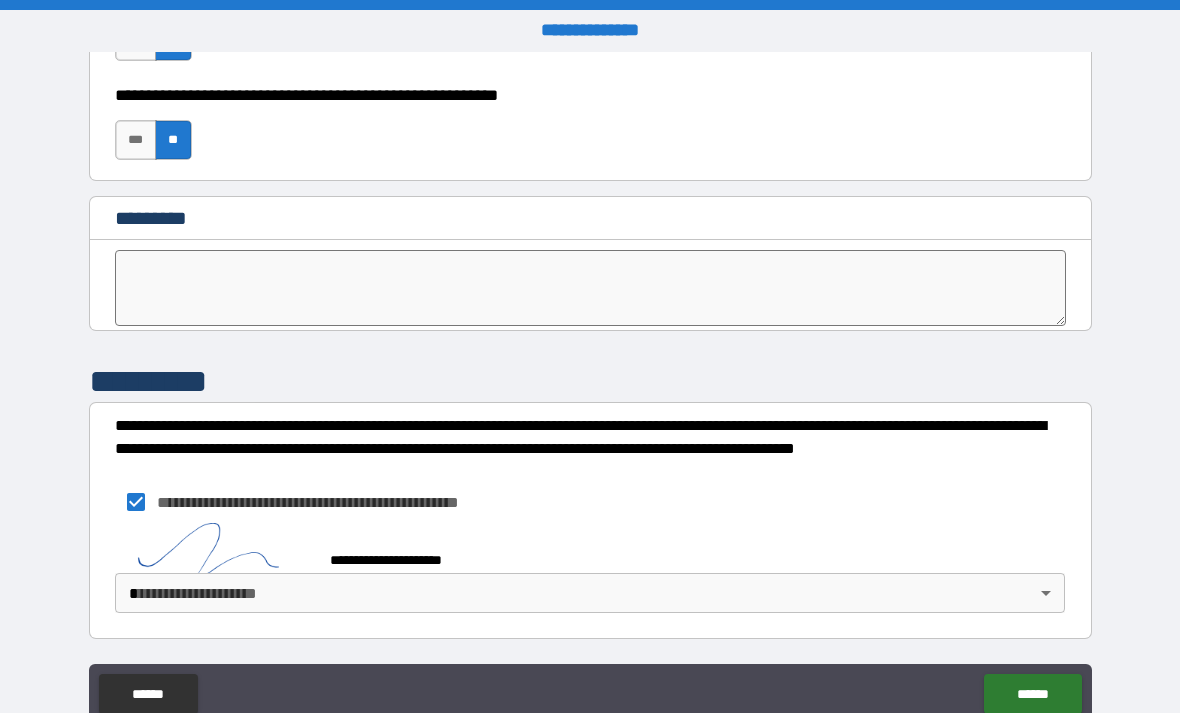 scroll, scrollTop: 10199, scrollLeft: 0, axis: vertical 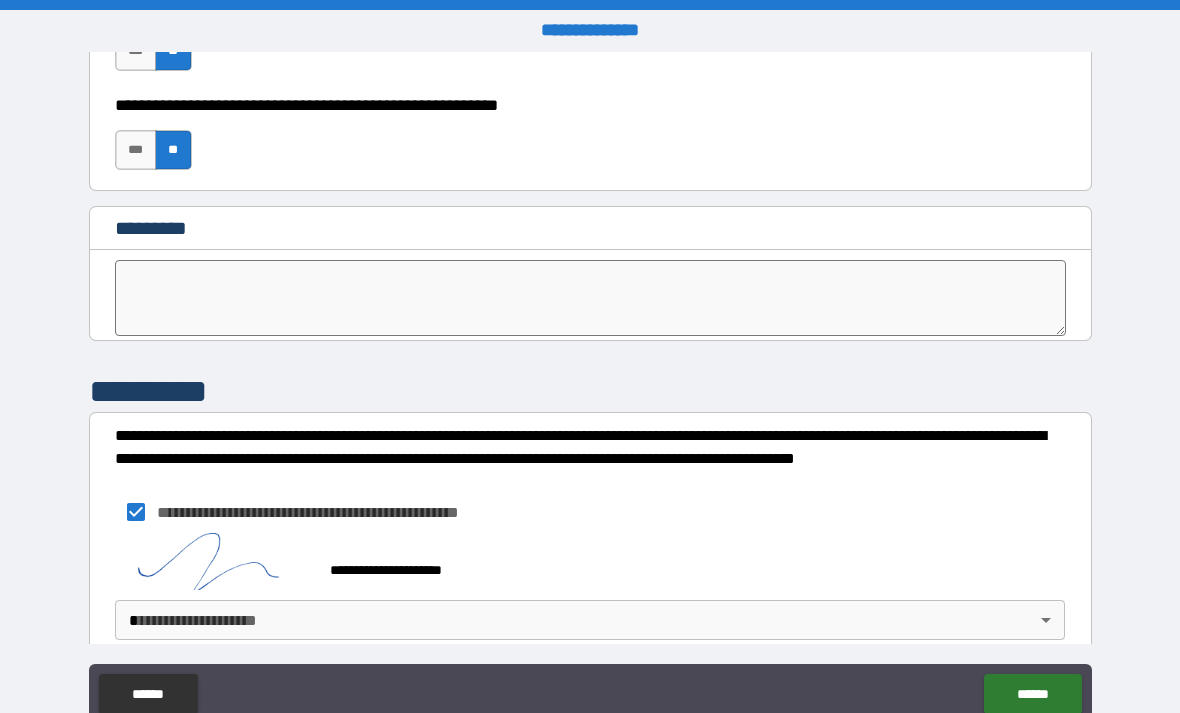 click on "**********" at bounding box center (590, 388) 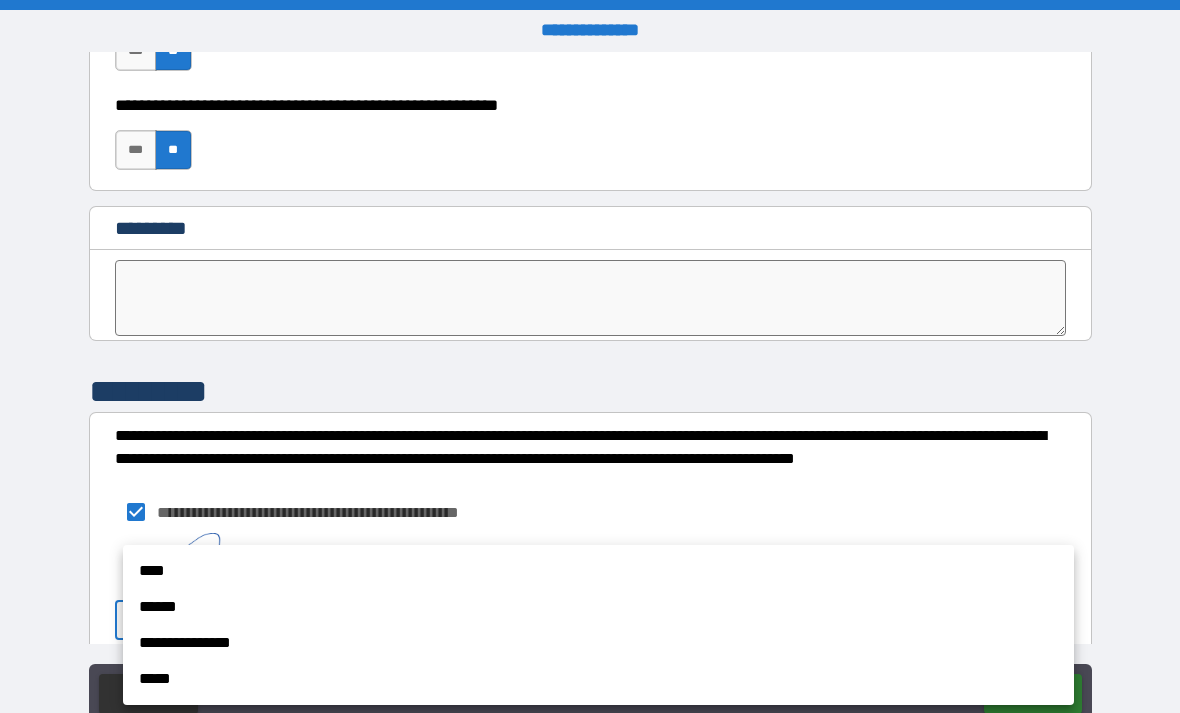 click on "****" at bounding box center [598, 571] 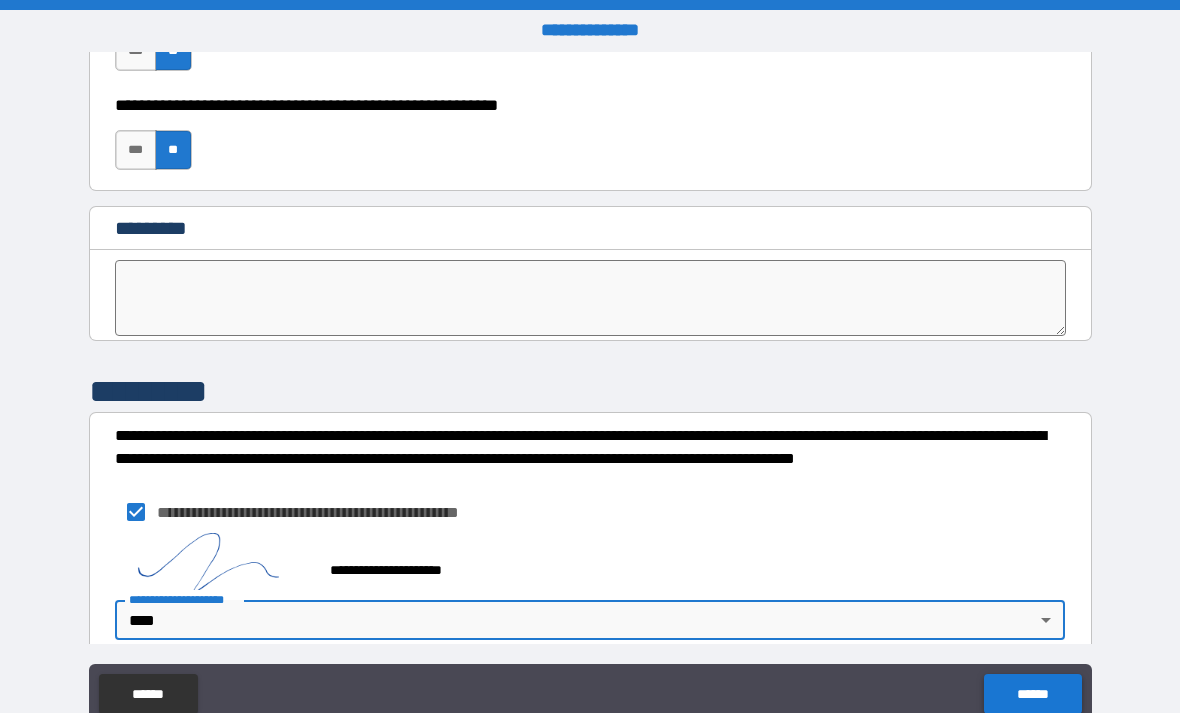 click on "******" at bounding box center (1032, 694) 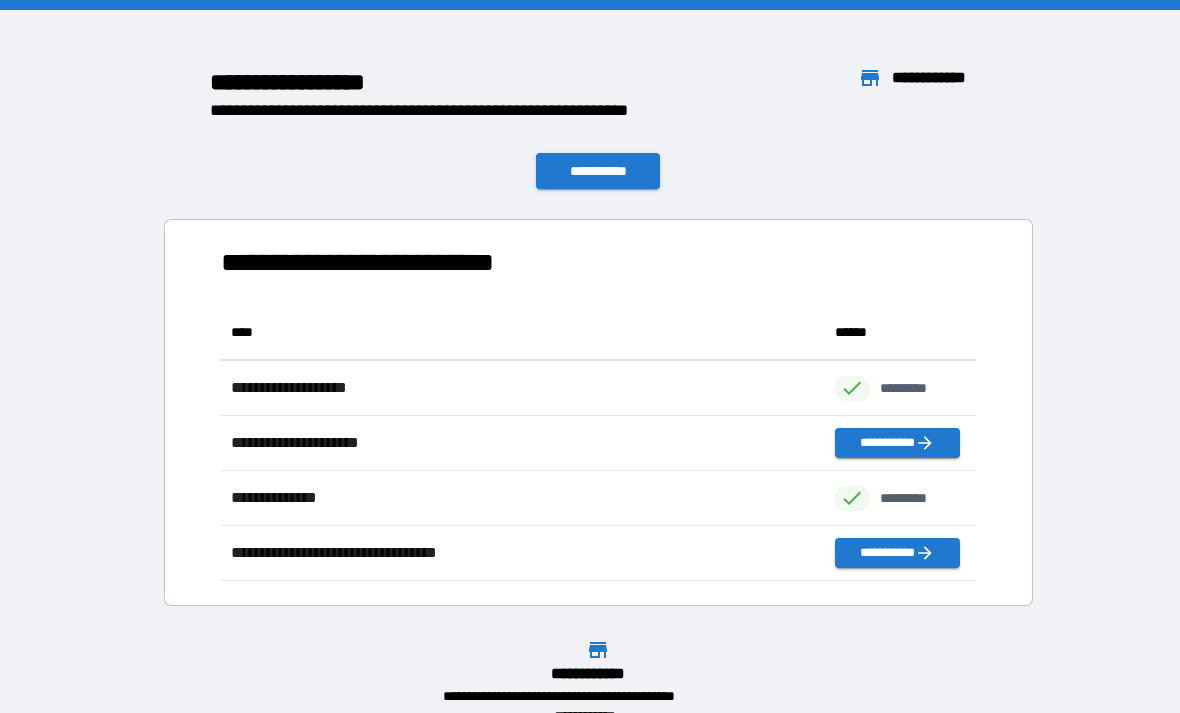 scroll, scrollTop: 1, scrollLeft: 1, axis: both 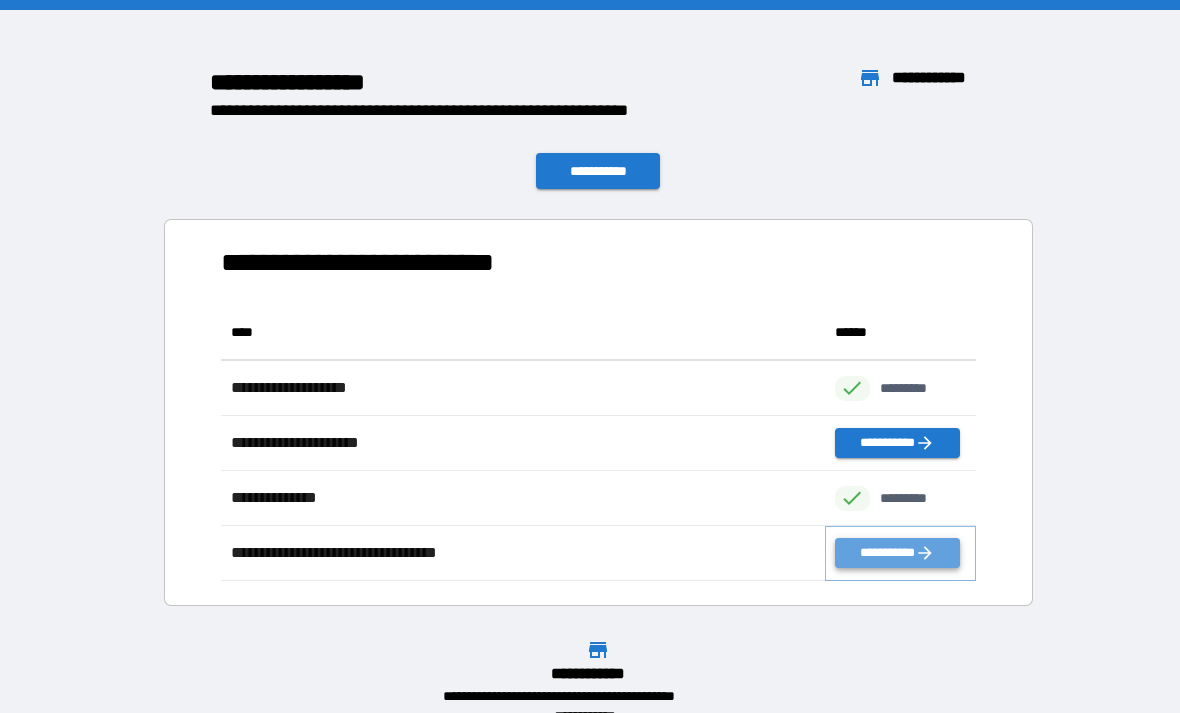 click on "**********" at bounding box center [897, 553] 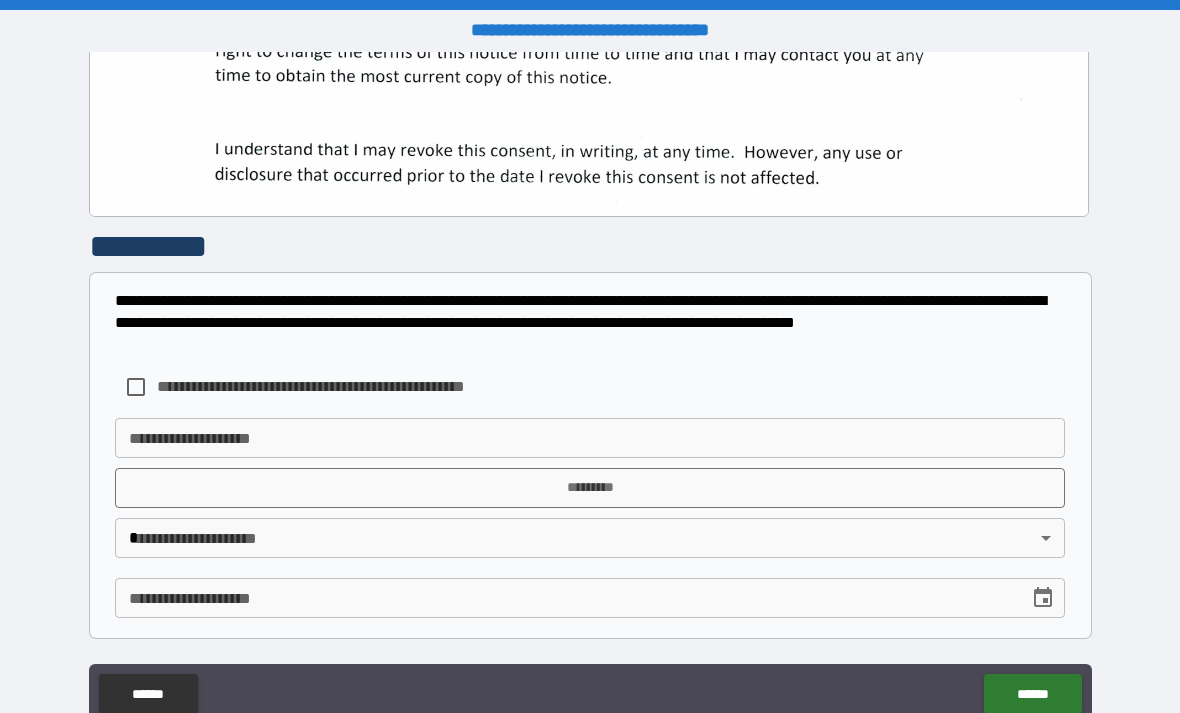 scroll, scrollTop: 644, scrollLeft: 0, axis: vertical 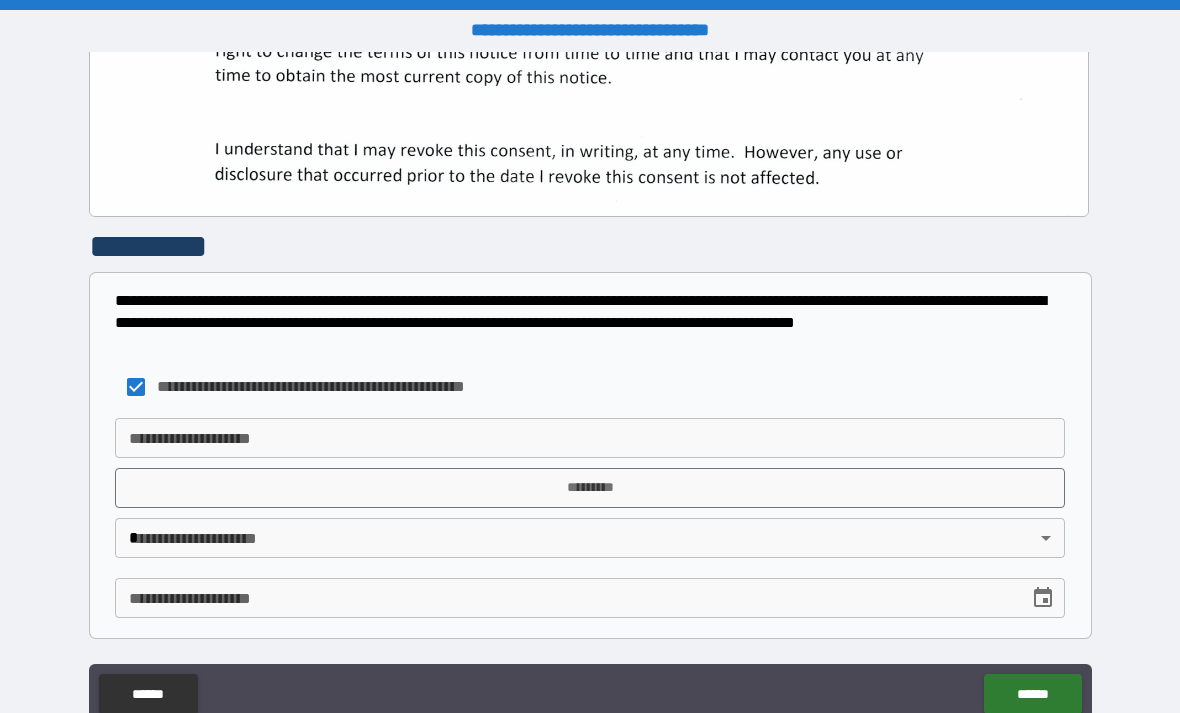 click on "**********" at bounding box center (590, 438) 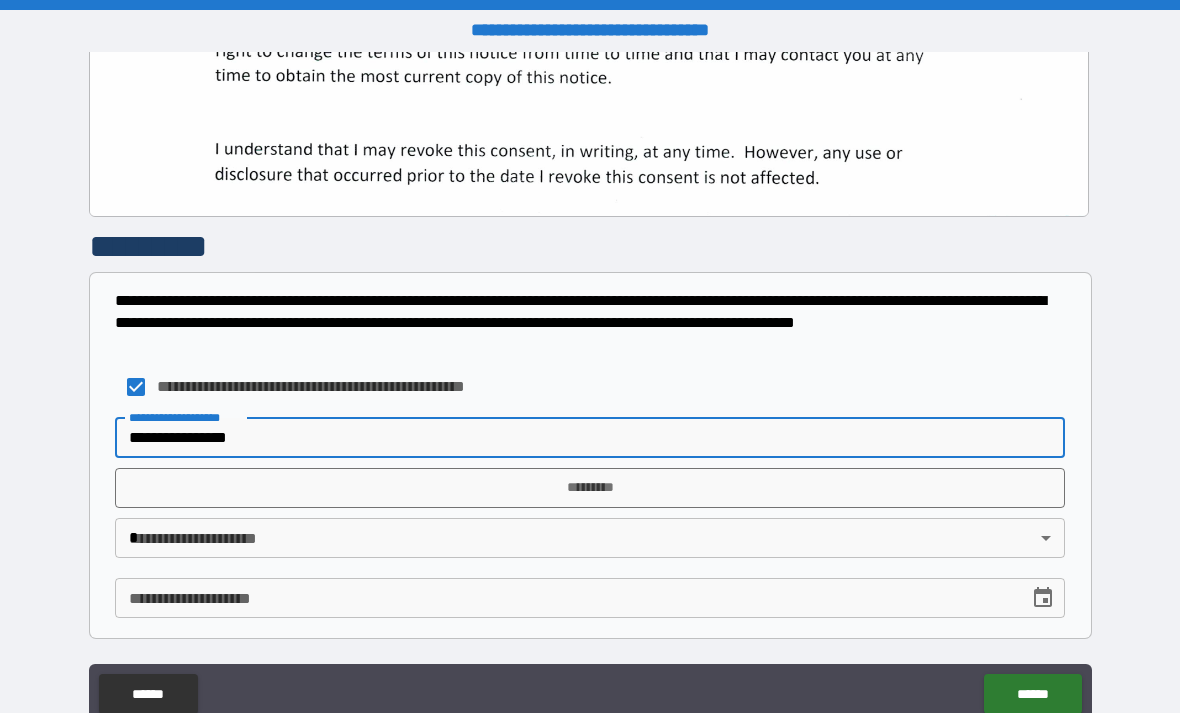 type on "**********" 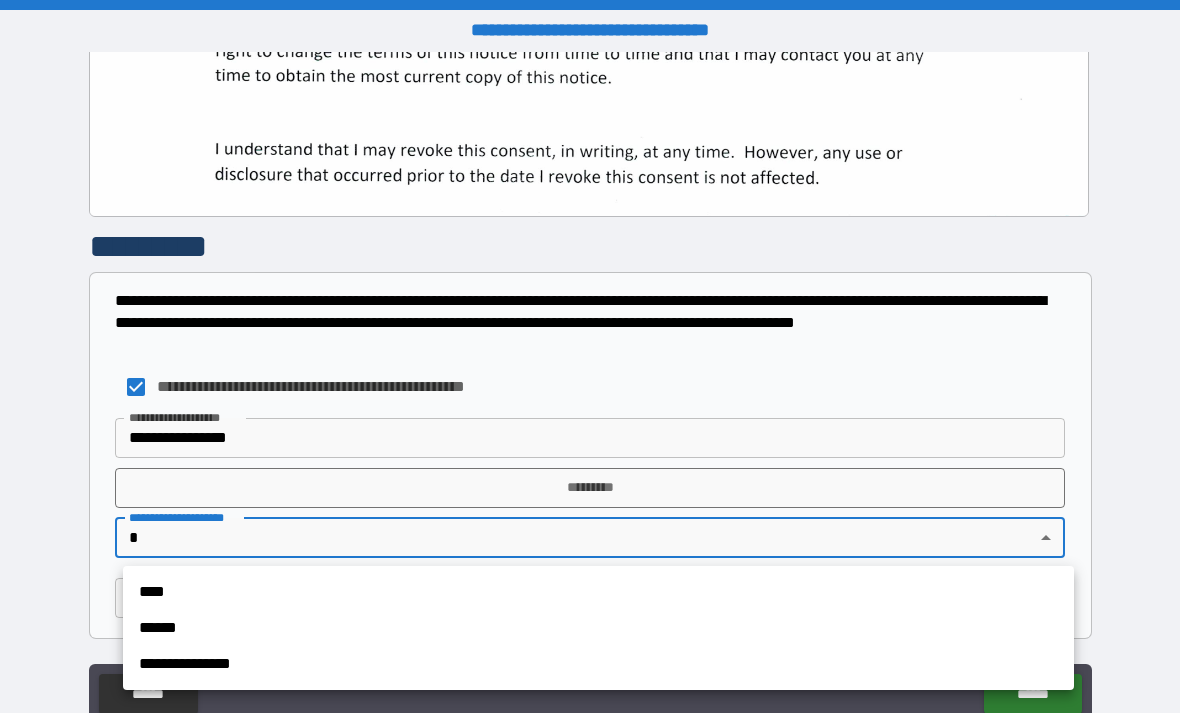 click at bounding box center (590, 356) 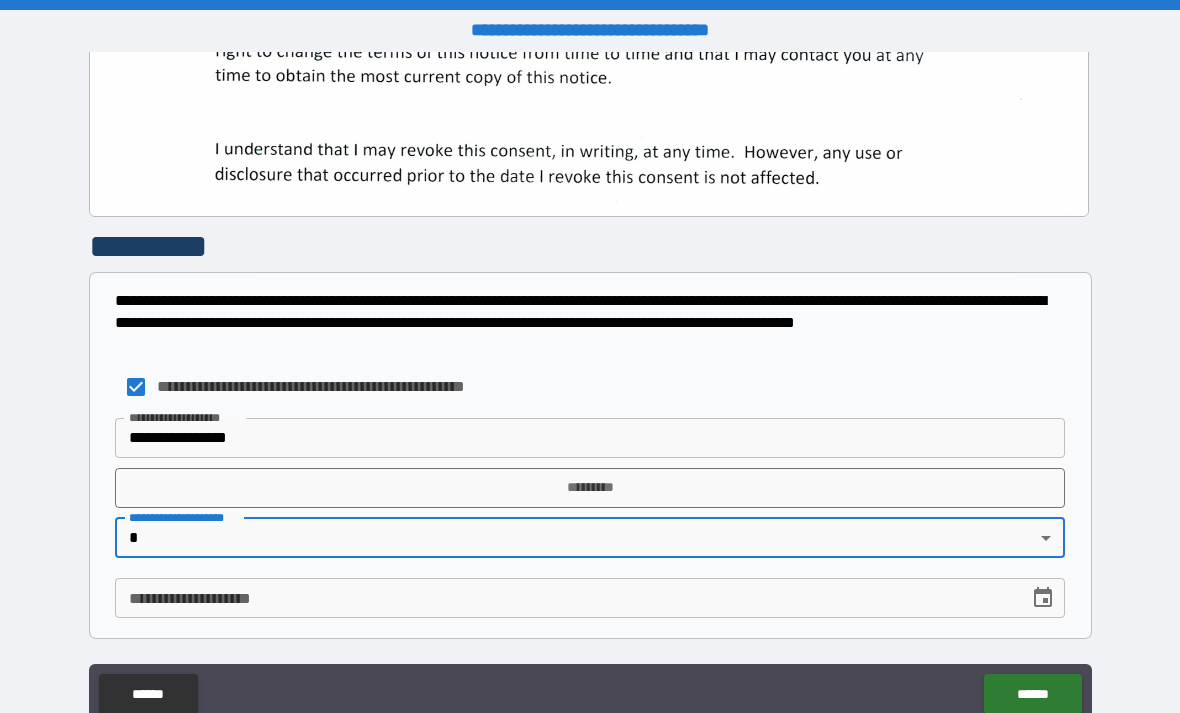 click on "**********" at bounding box center [590, 388] 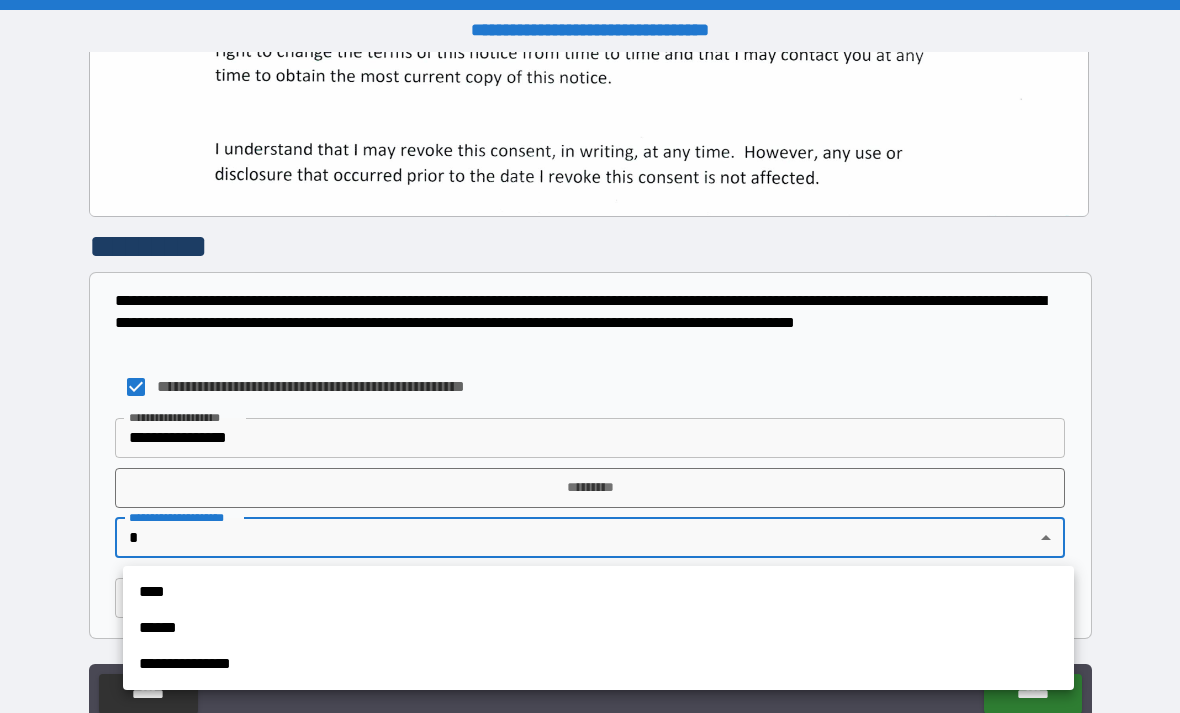 click on "****" at bounding box center (598, 592) 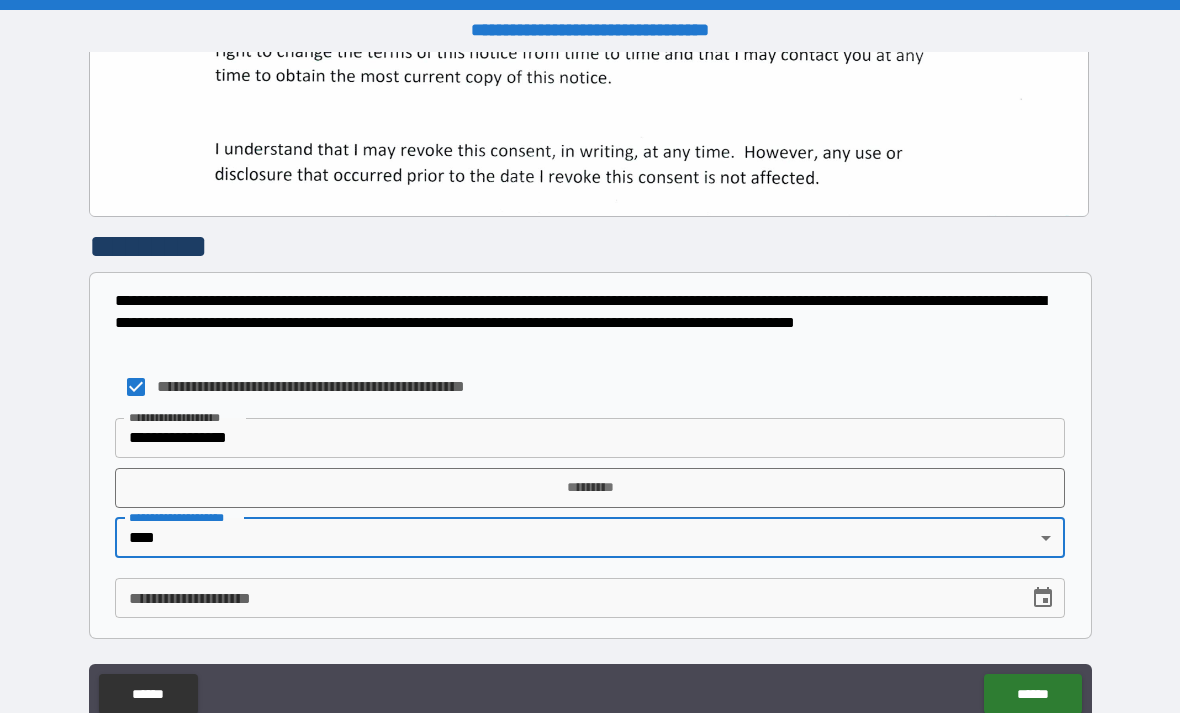type on "****" 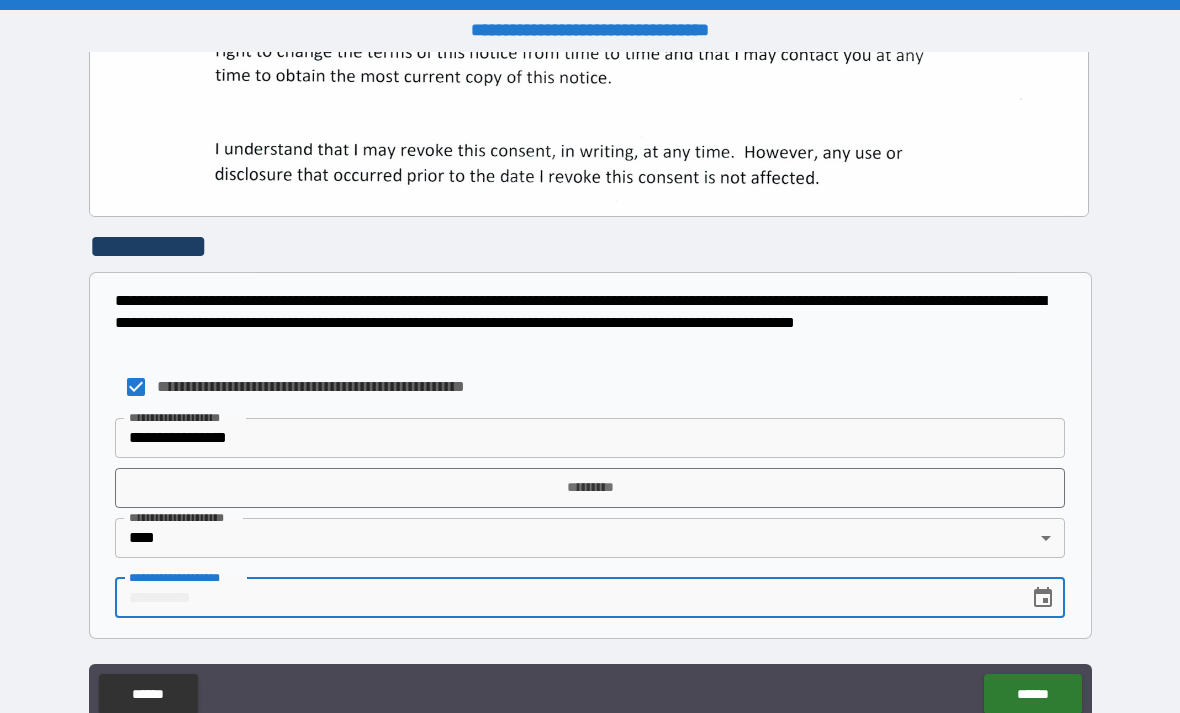 scroll, scrollTop: 64, scrollLeft: 0, axis: vertical 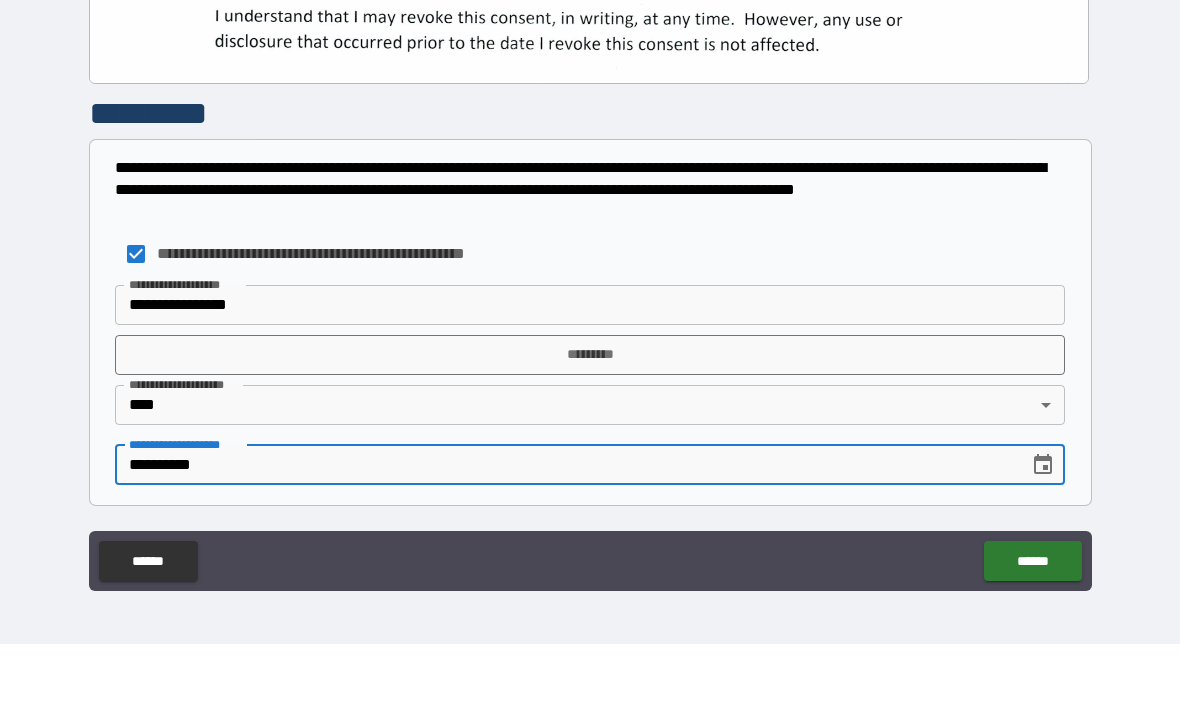 type on "**********" 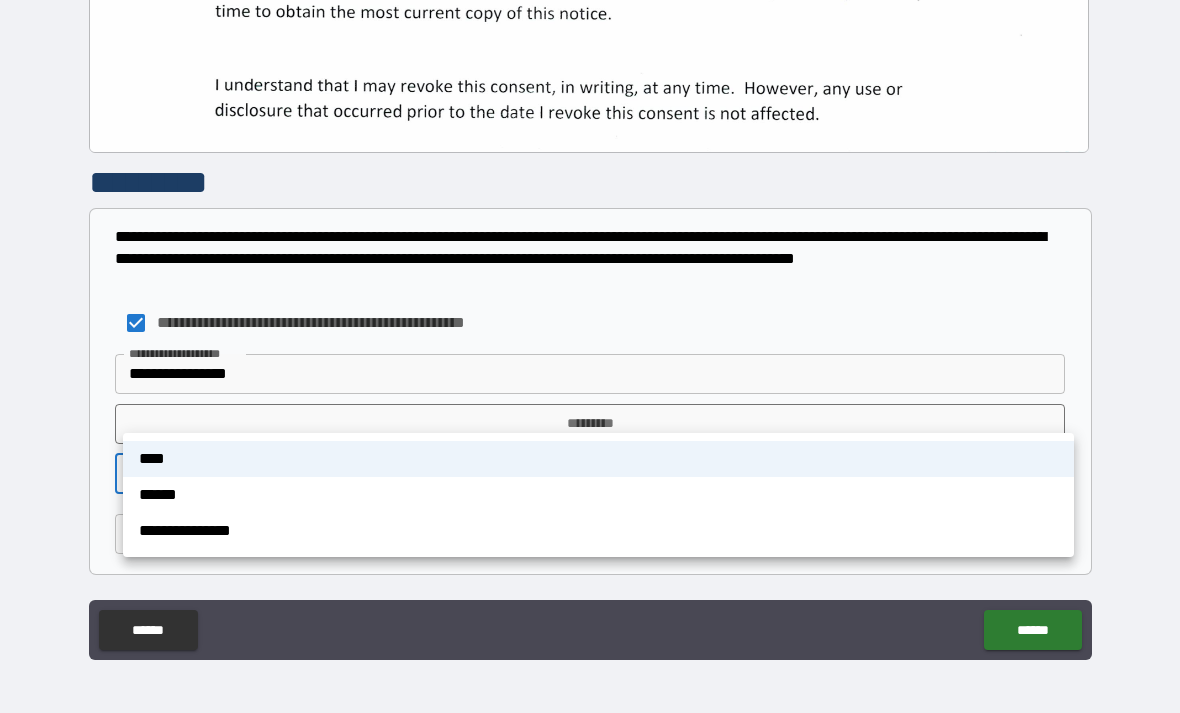 click at bounding box center [590, 356] 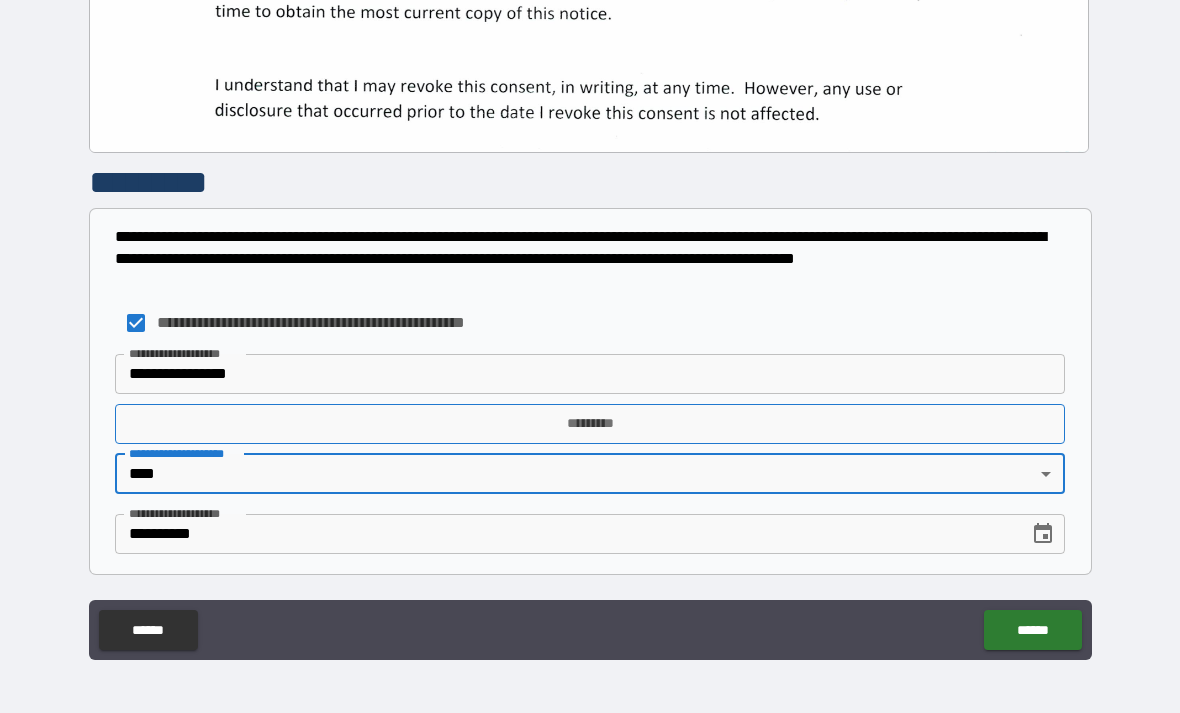 click on "*********" at bounding box center [590, 424] 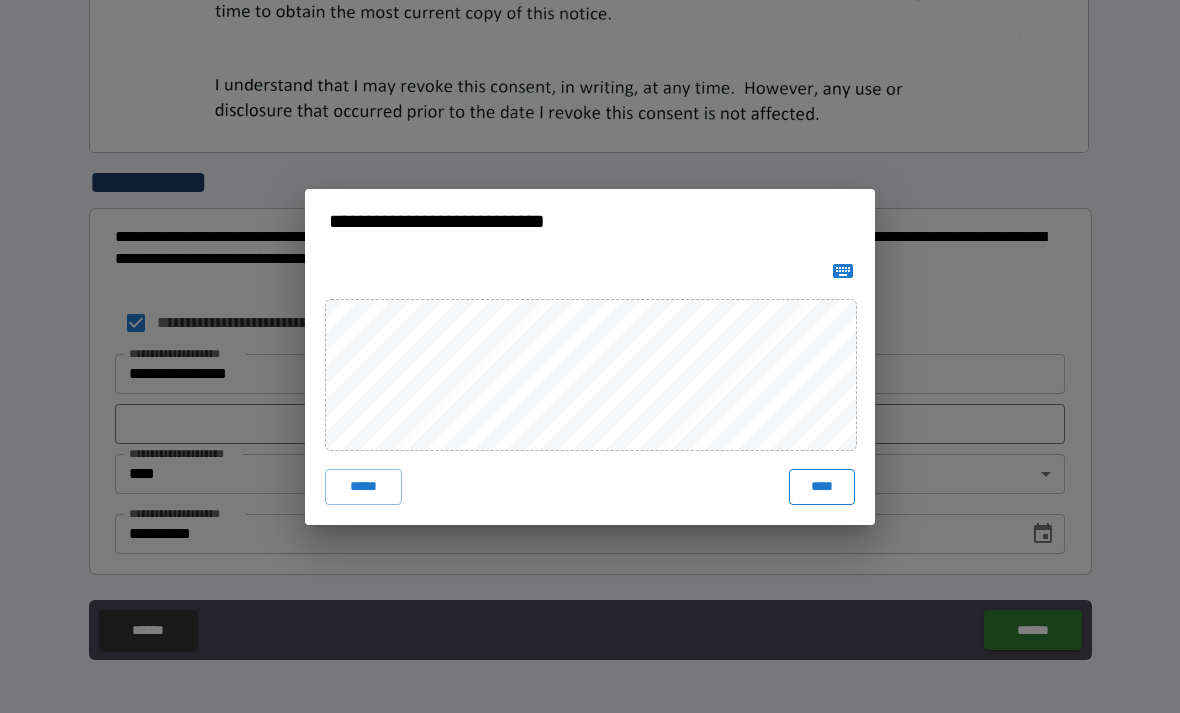 click on "****" at bounding box center [822, 487] 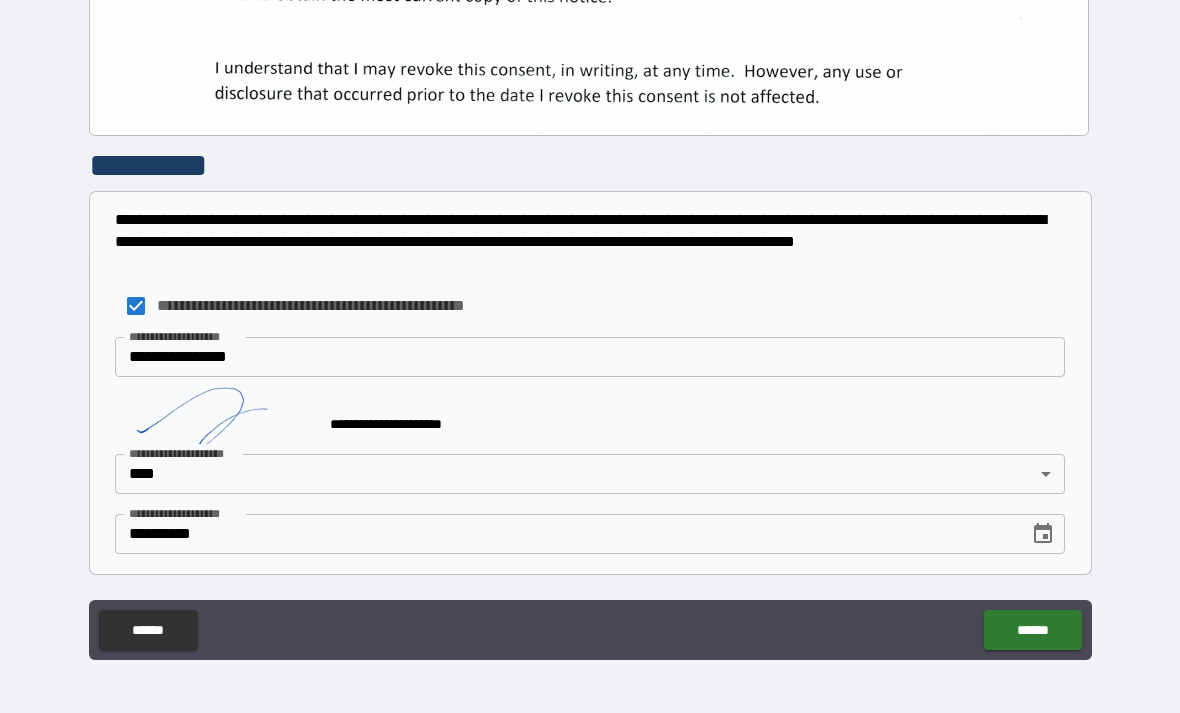 scroll, scrollTop: 673, scrollLeft: 0, axis: vertical 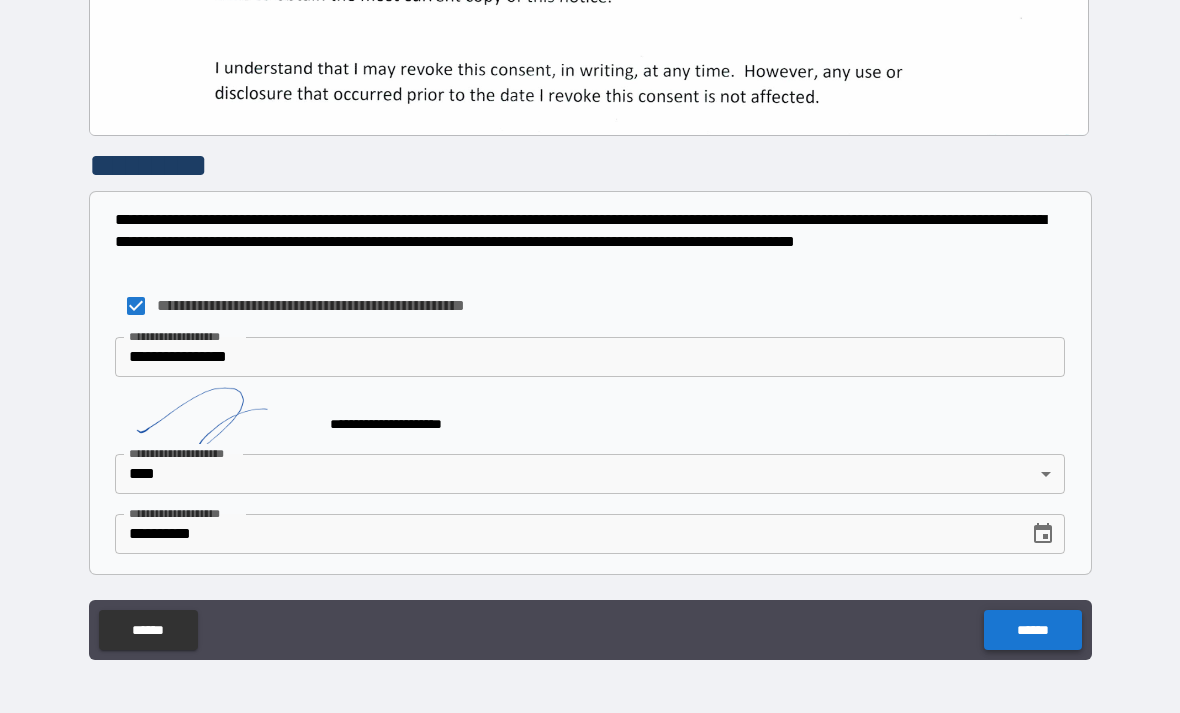 click on "******" at bounding box center (1032, 630) 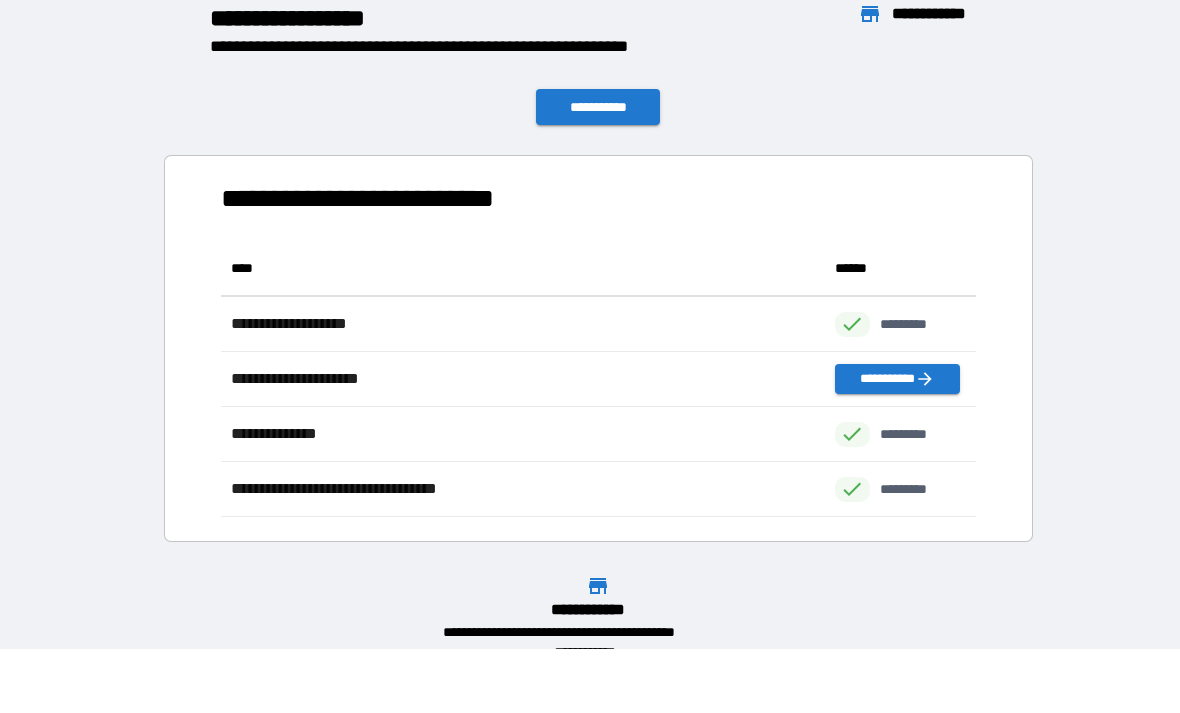 scroll, scrollTop: 1, scrollLeft: 1, axis: both 